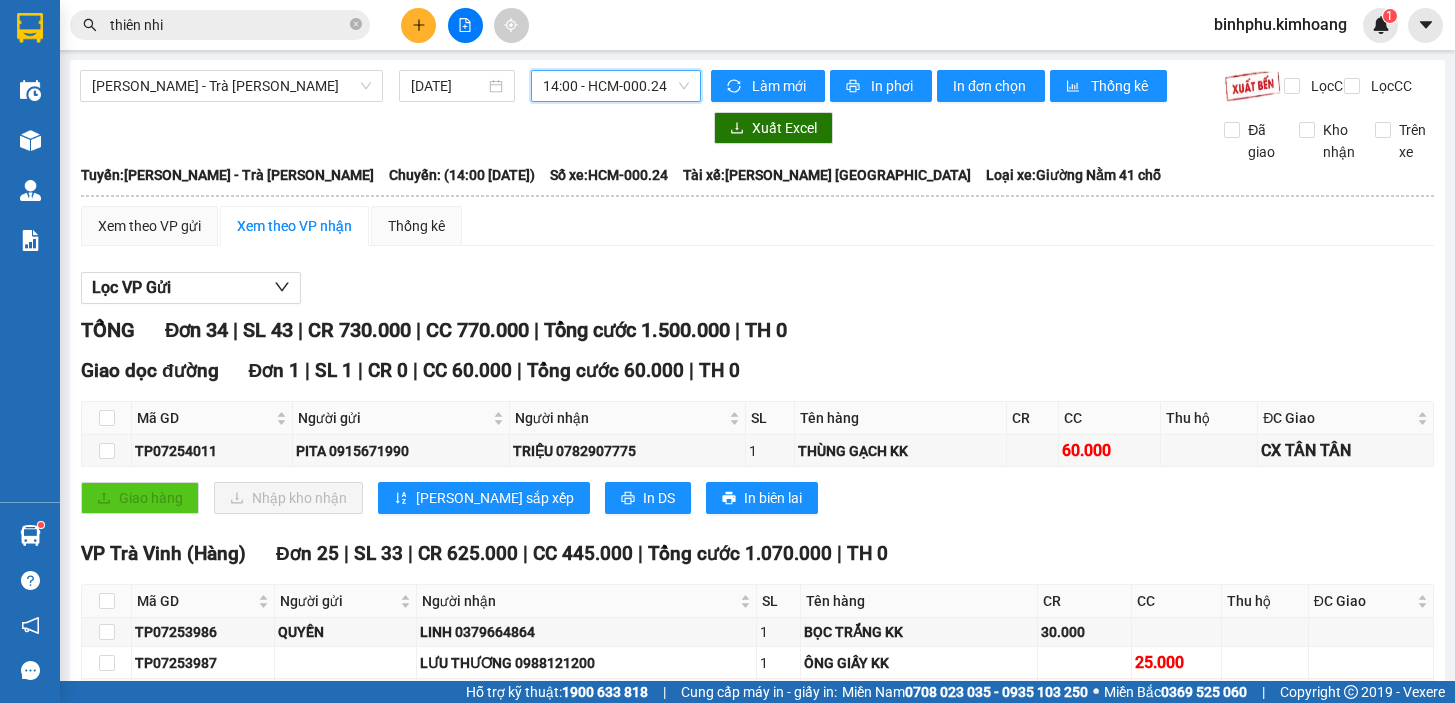 scroll, scrollTop: 0, scrollLeft: 0, axis: both 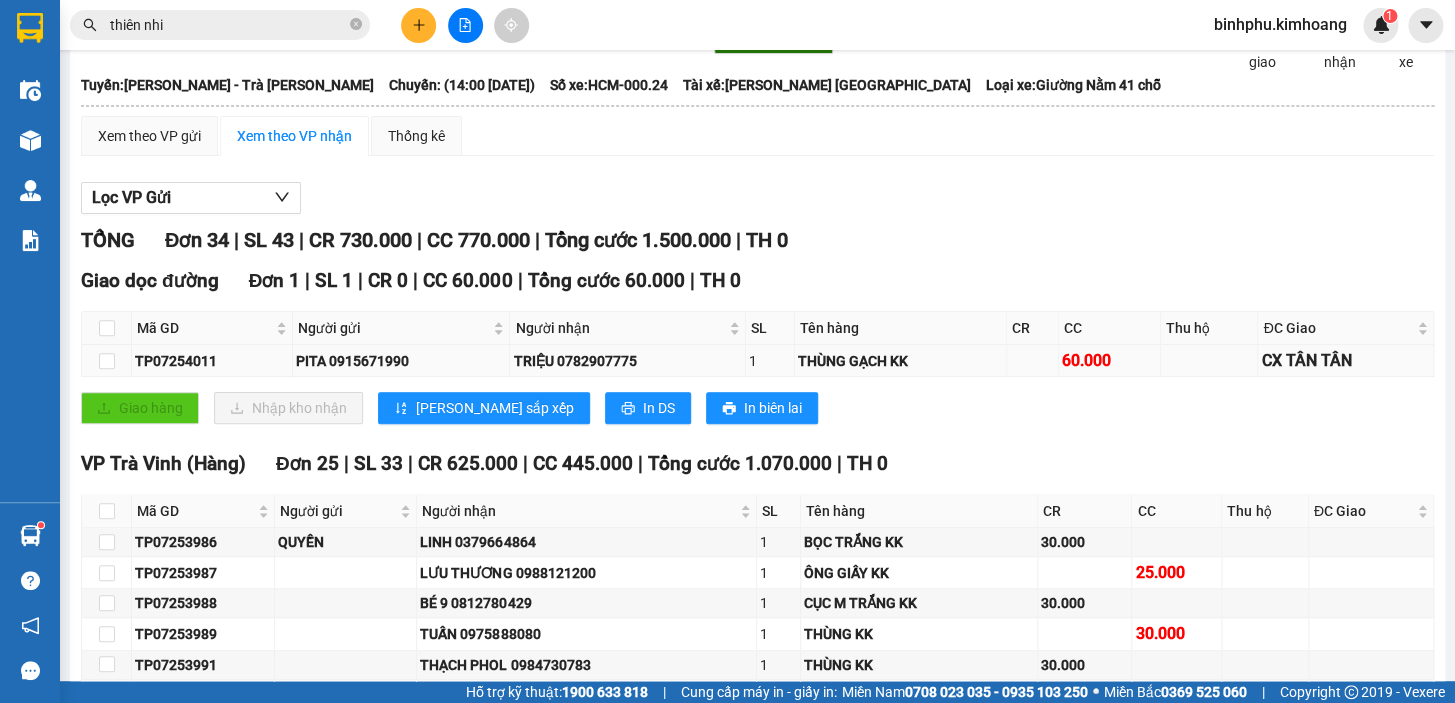 click at bounding box center (107, 361) 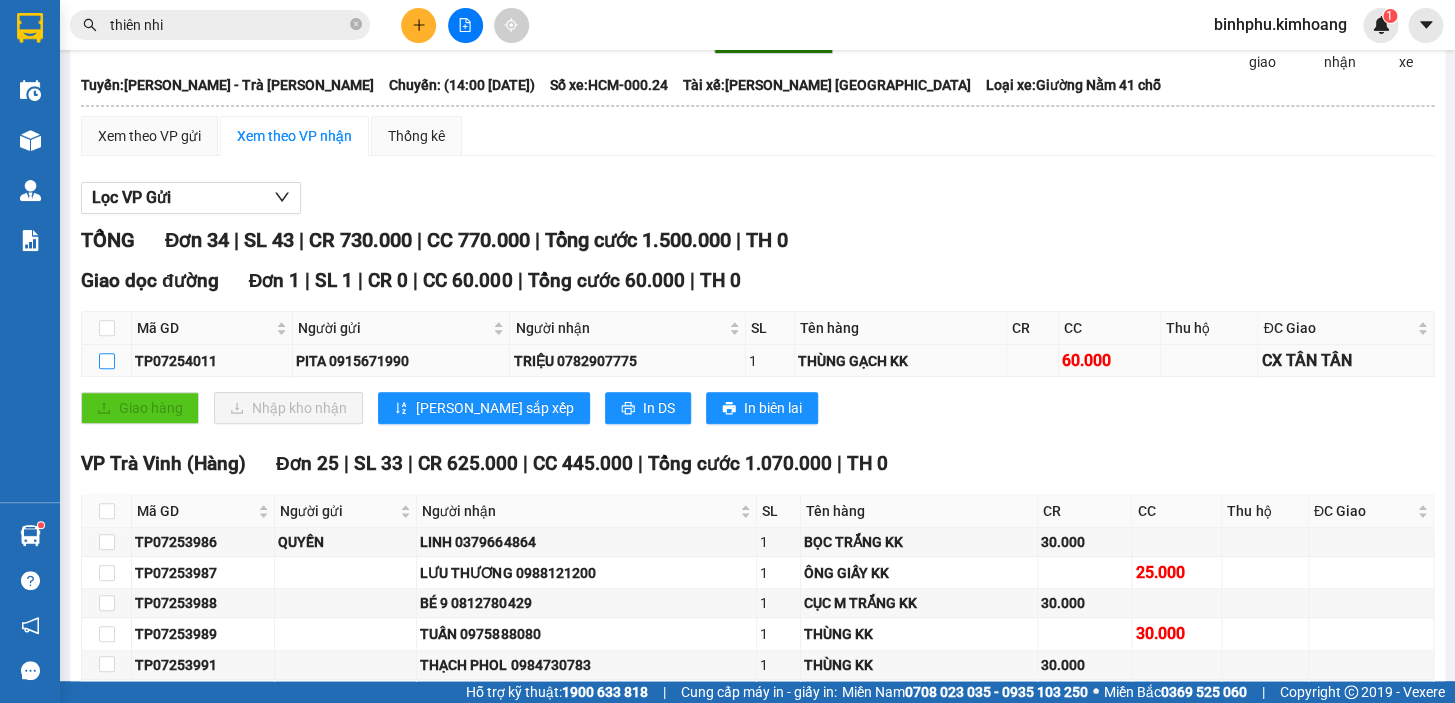 click at bounding box center [107, 361] 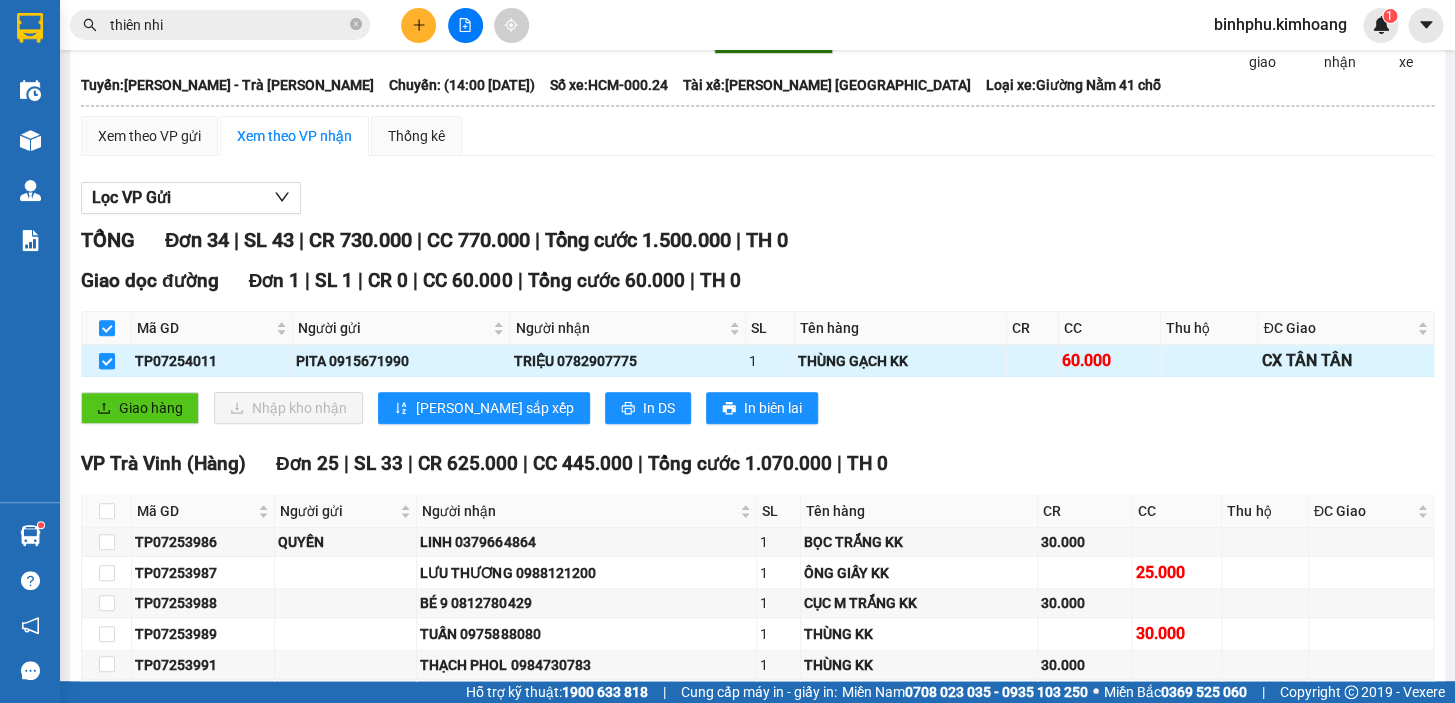 click at bounding box center [107, 361] 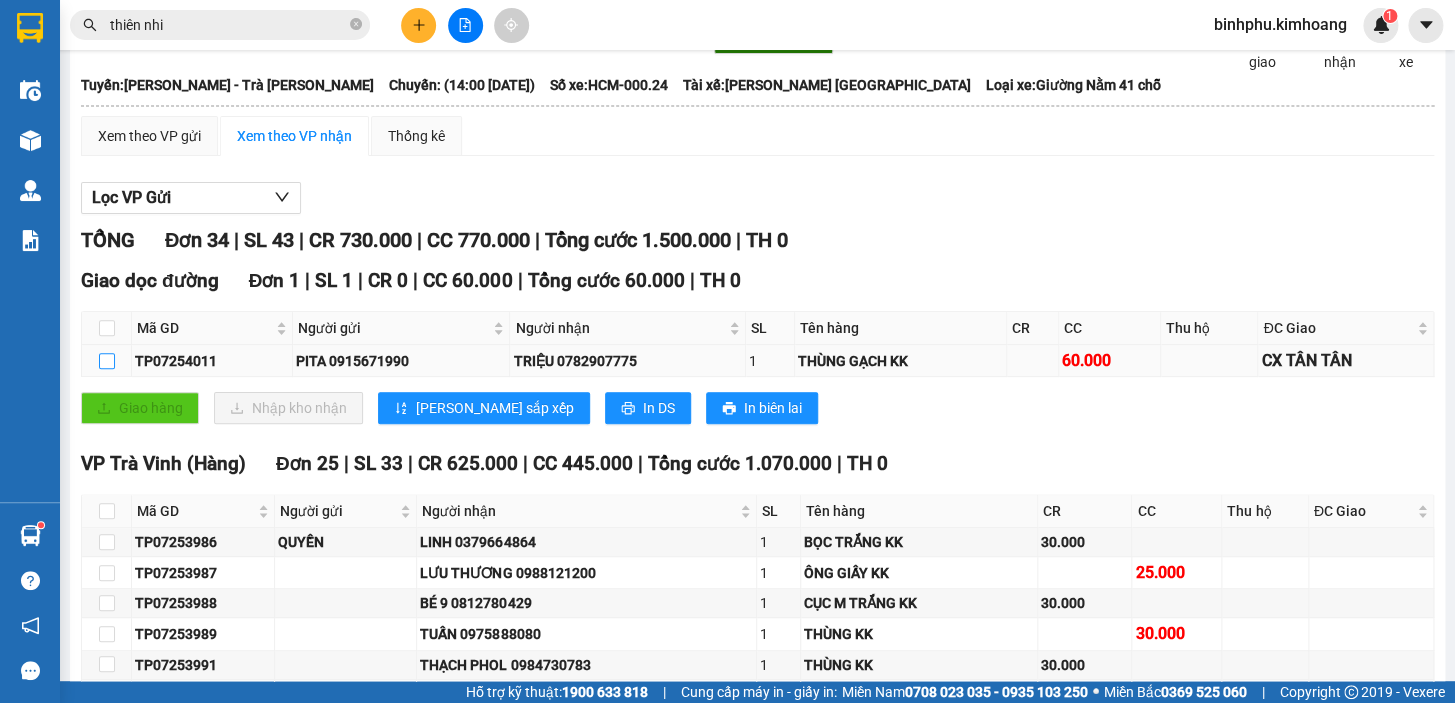 checkbox on "false" 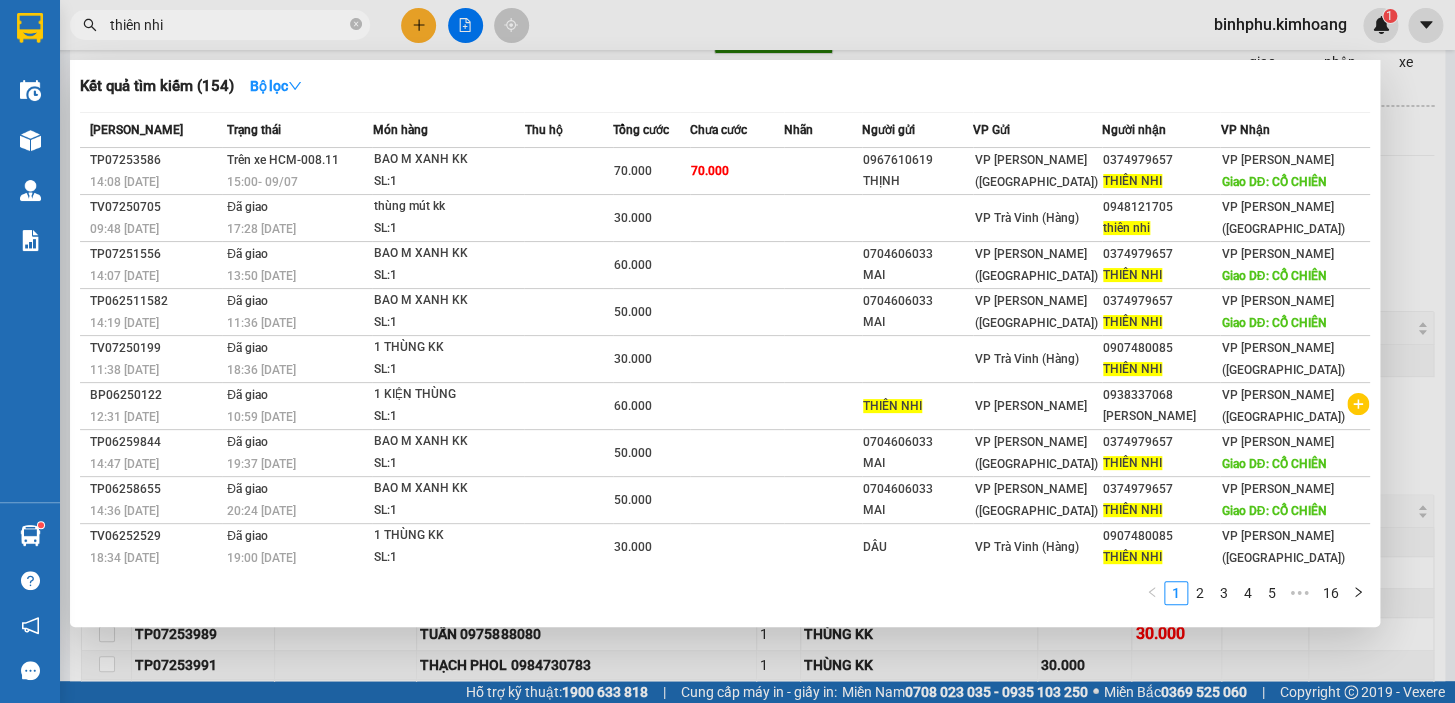 click on "thiên nhi" at bounding box center (220, 25) 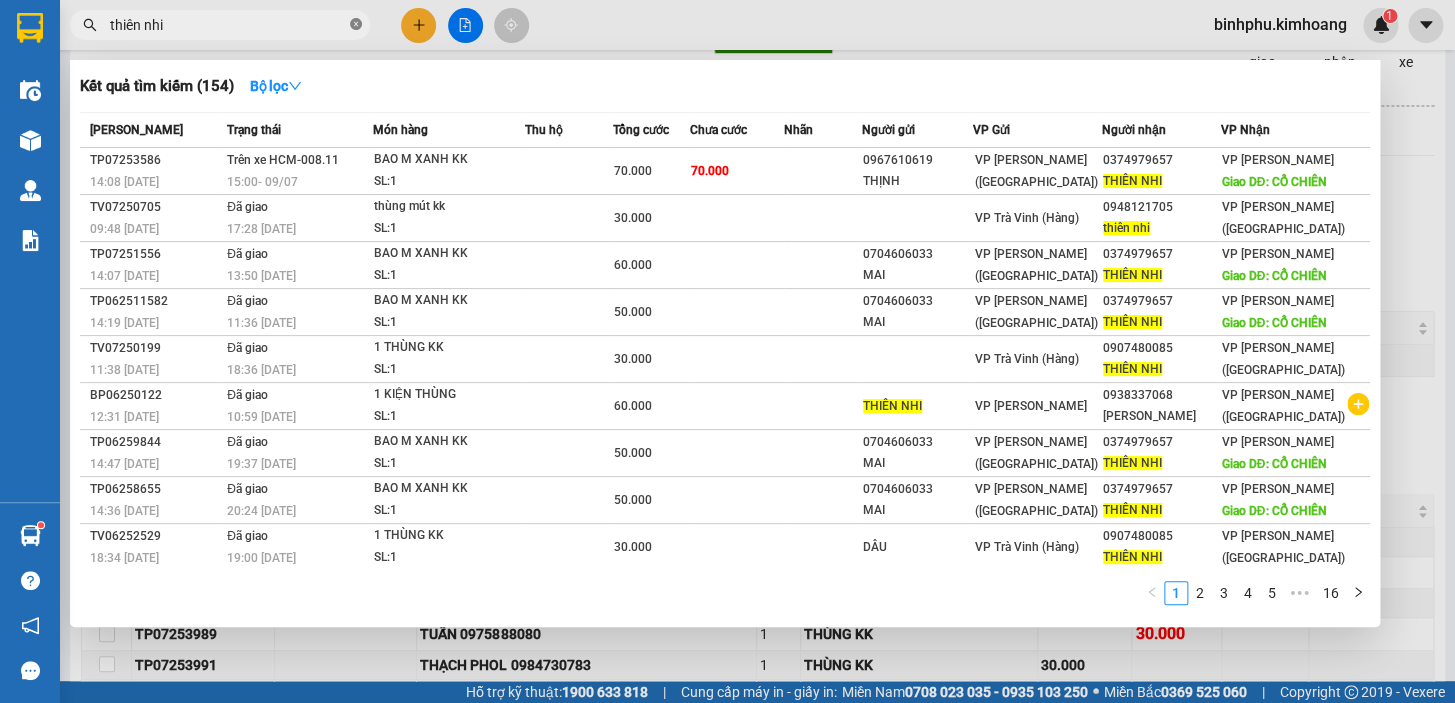 click 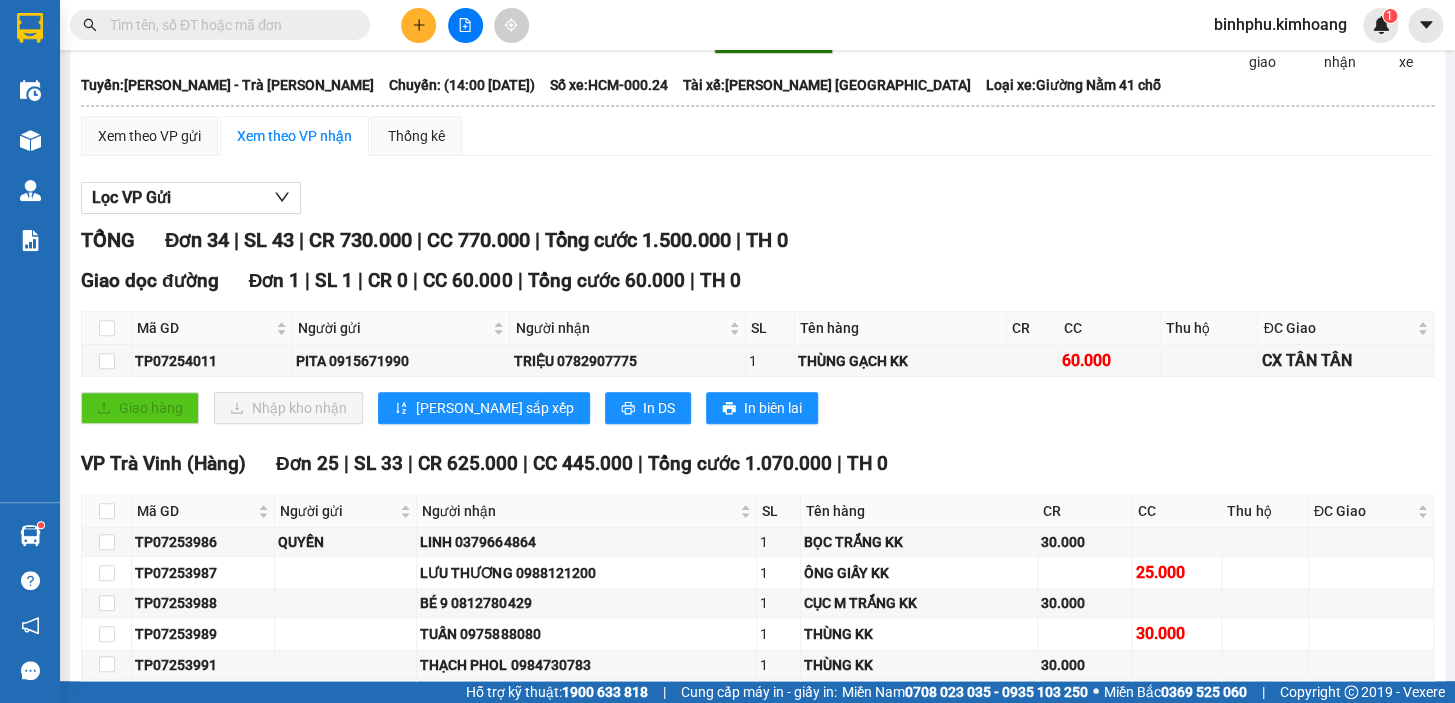 click at bounding box center (228, 25) 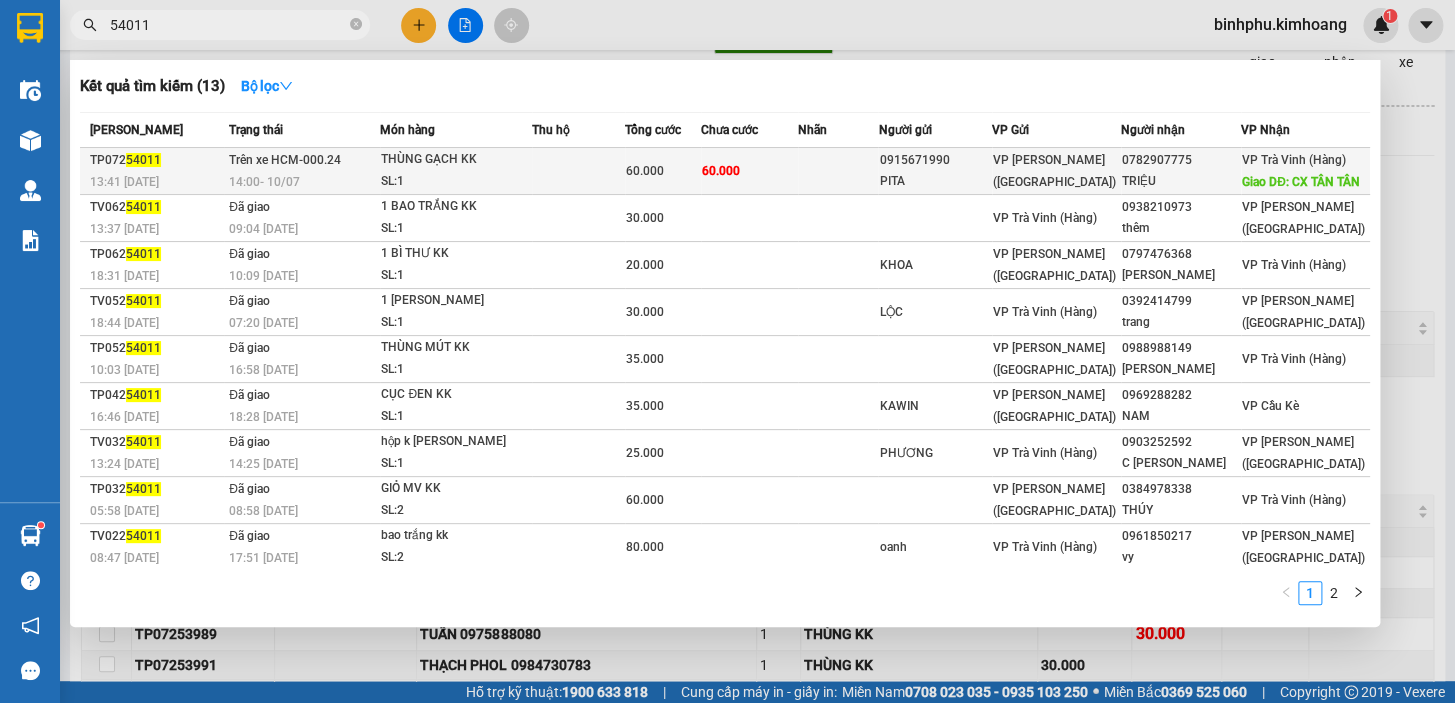 type on "54011" 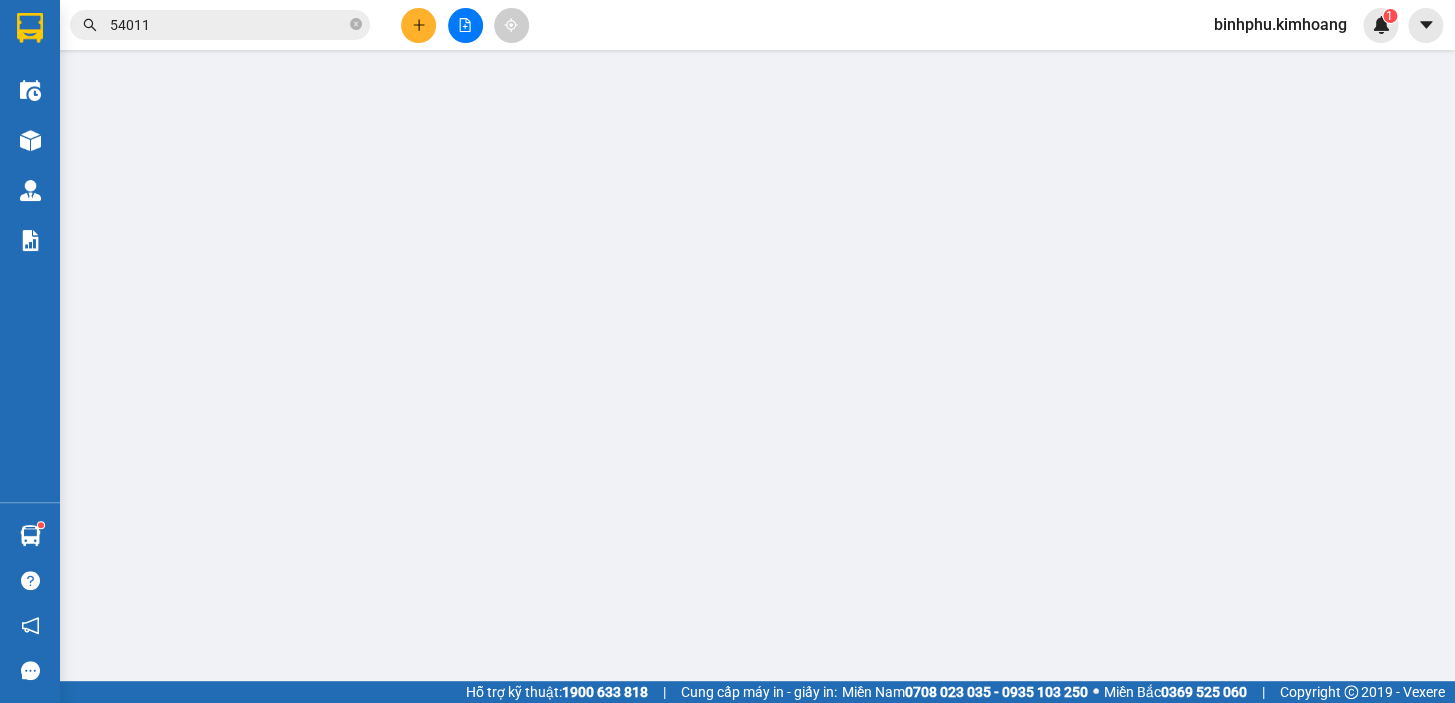 scroll, scrollTop: 0, scrollLeft: 0, axis: both 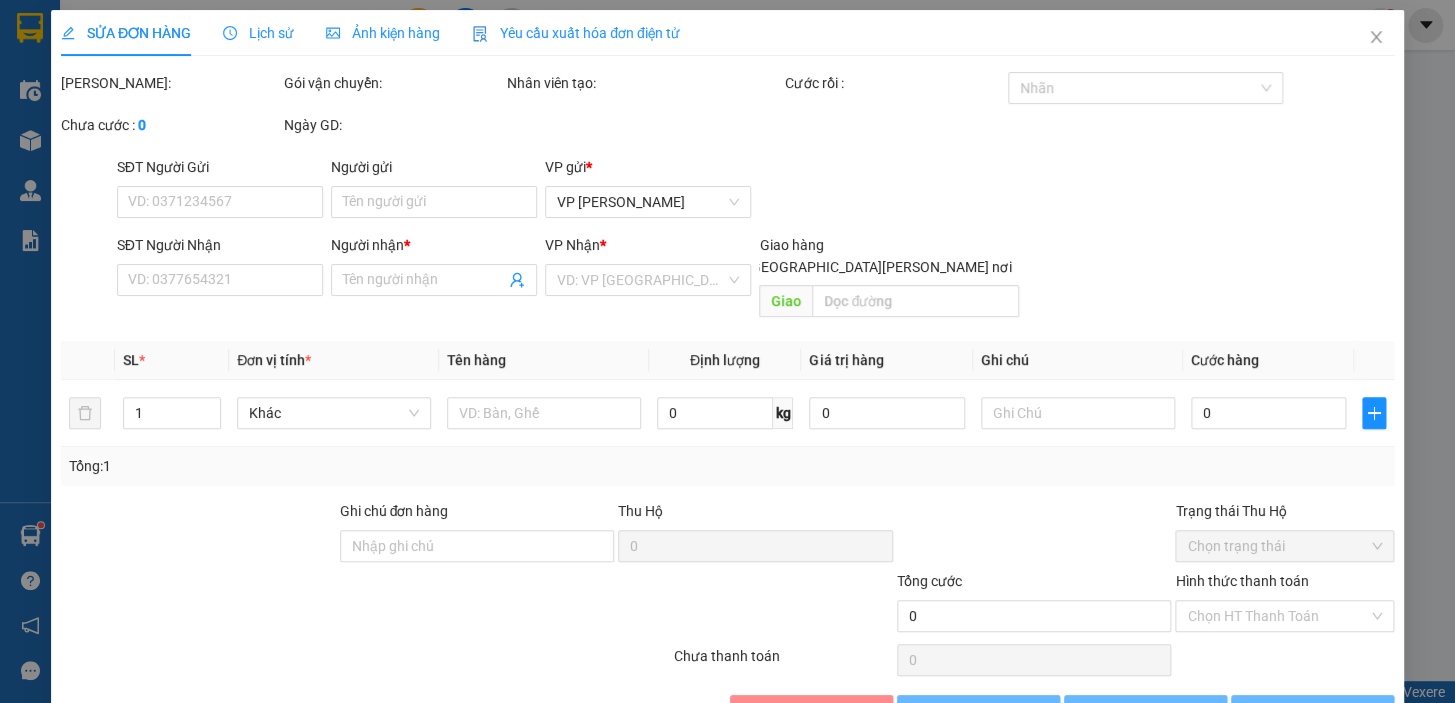 type on "0915671990" 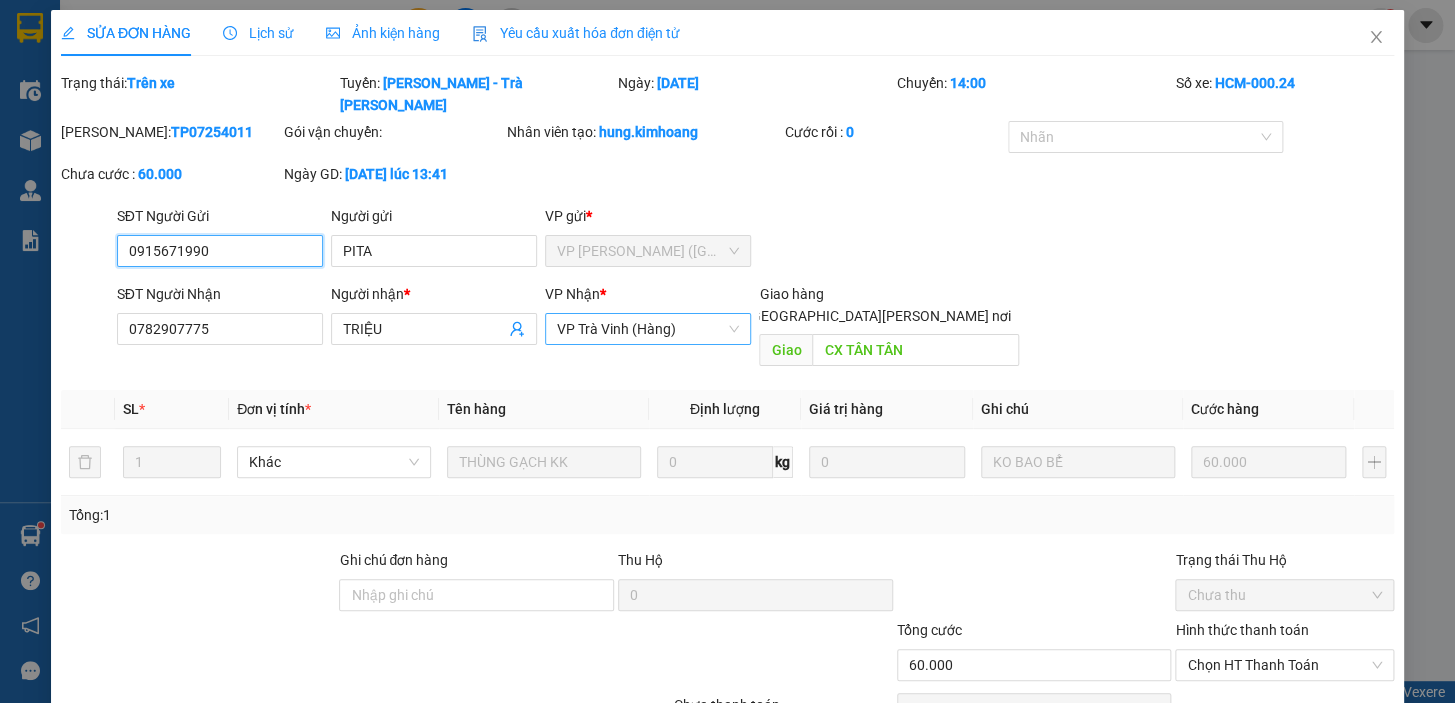 click on "VP Trà Vinh (Hàng)" at bounding box center [648, 329] 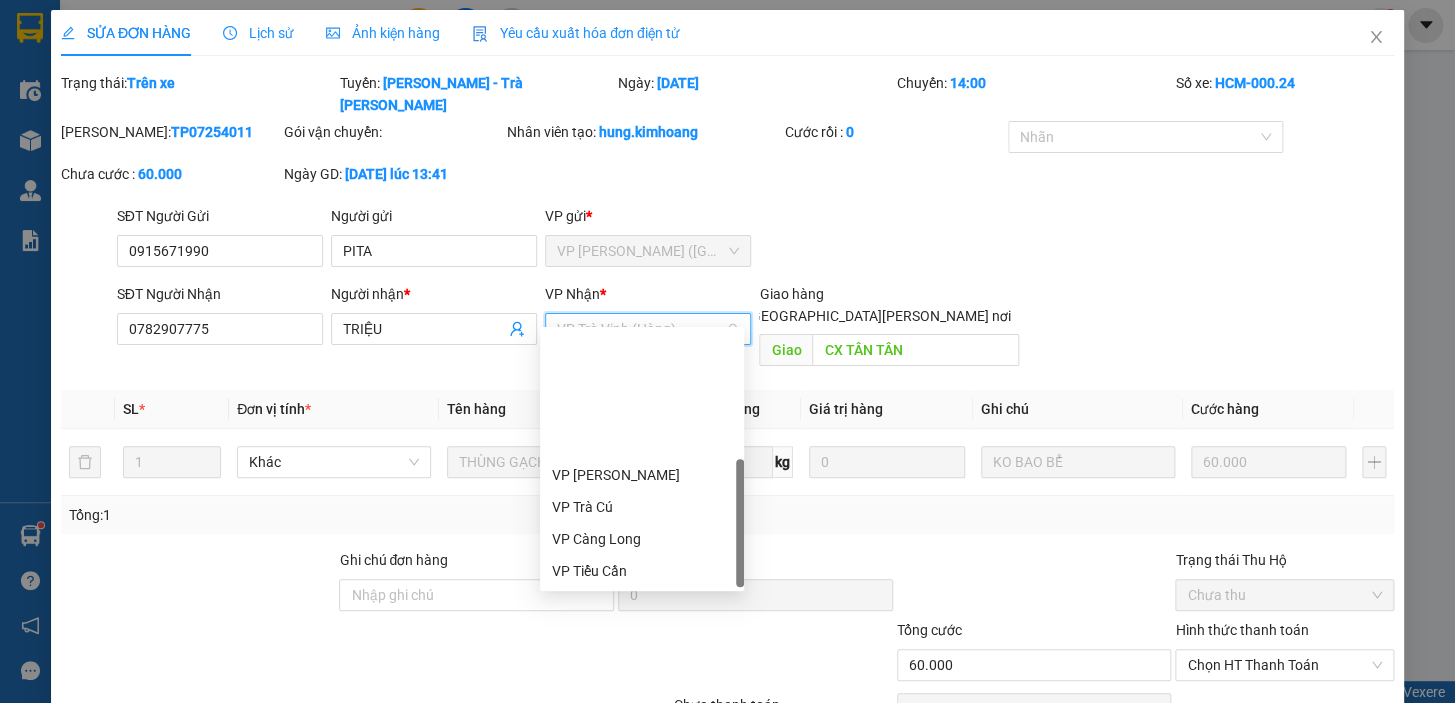 scroll, scrollTop: 151, scrollLeft: 0, axis: vertical 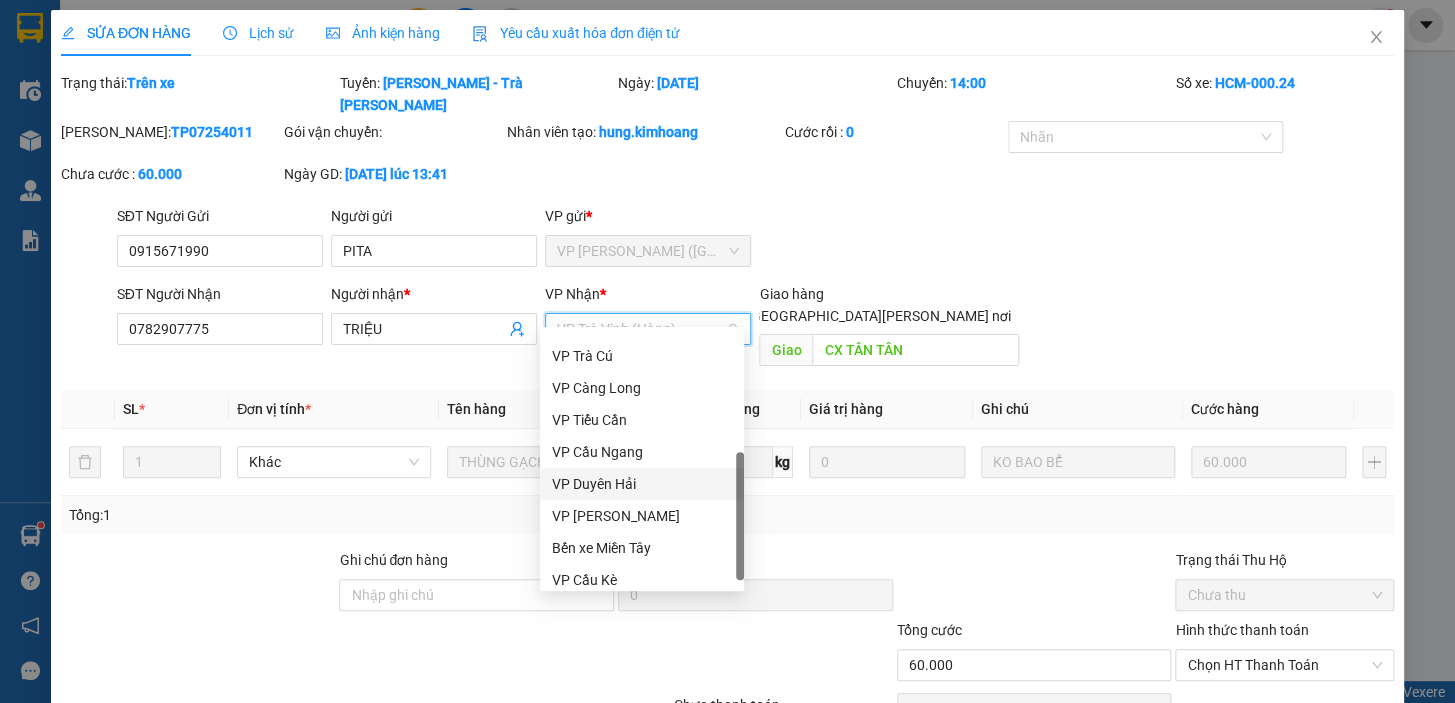 click on "VP Duyên Hải" at bounding box center [642, 484] 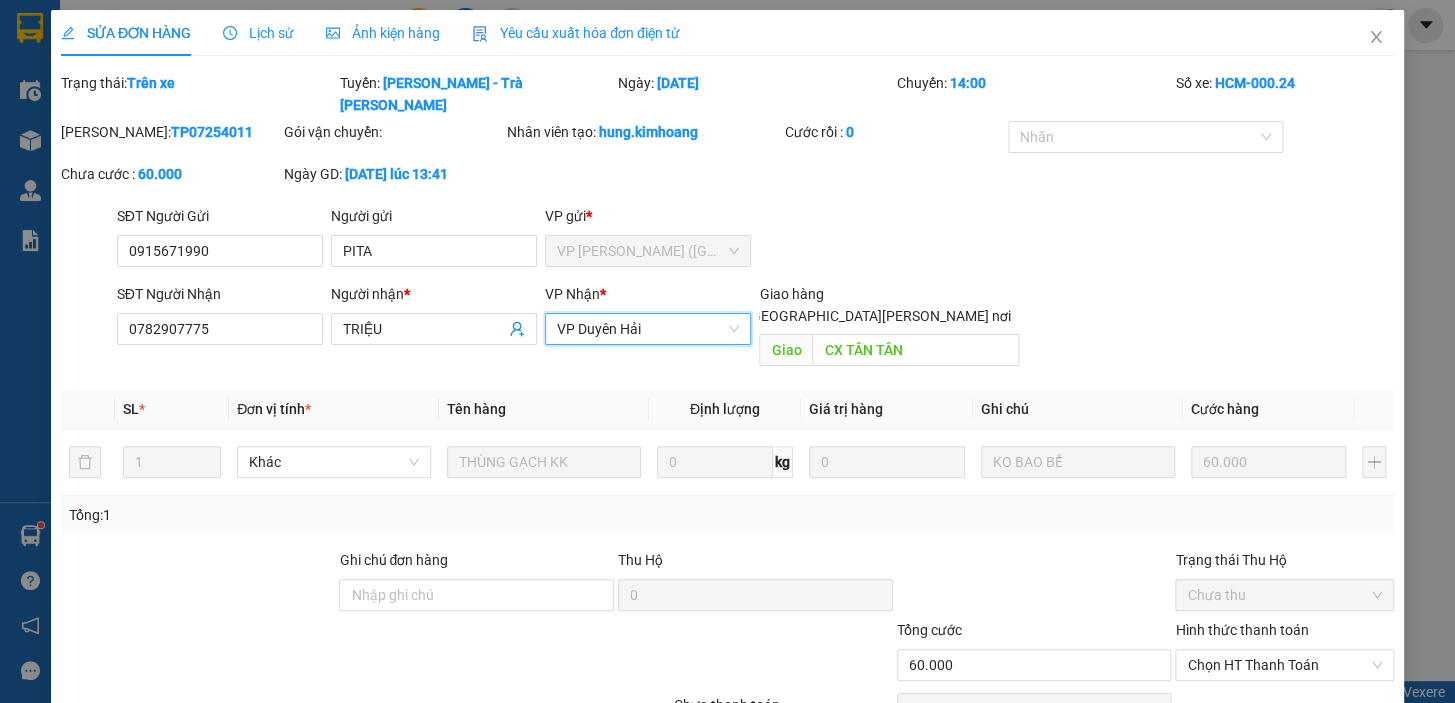 click on "VP Duyên Hải" at bounding box center (648, 329) 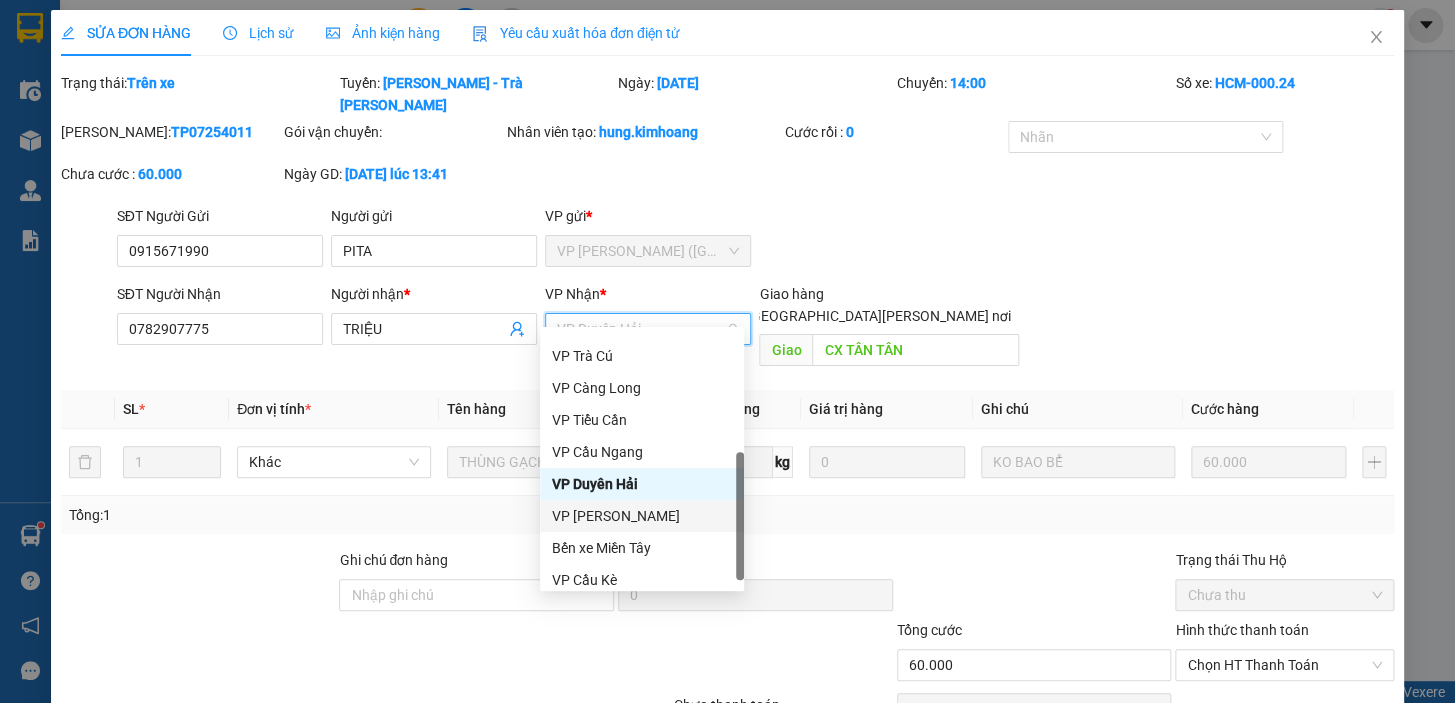 click on "VP [PERSON_NAME]" at bounding box center (642, 516) 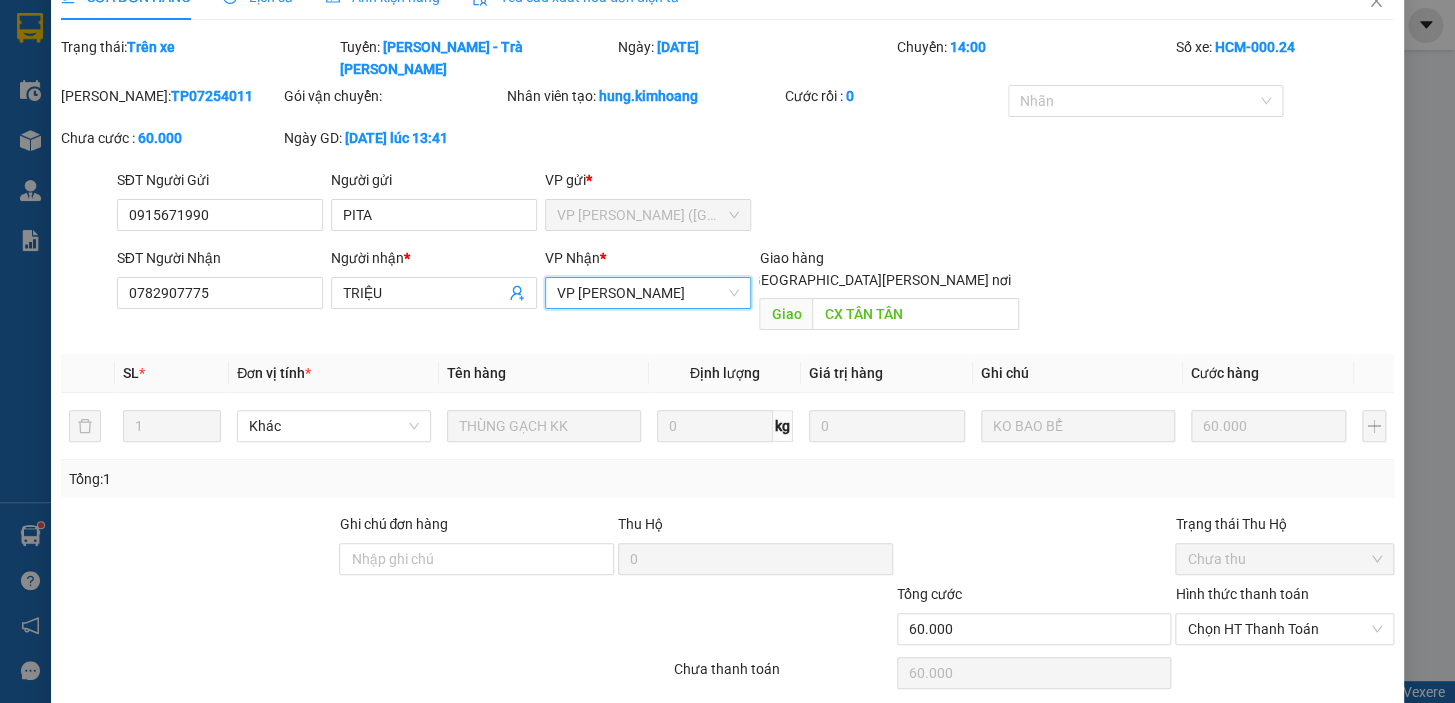 scroll, scrollTop: 67, scrollLeft: 0, axis: vertical 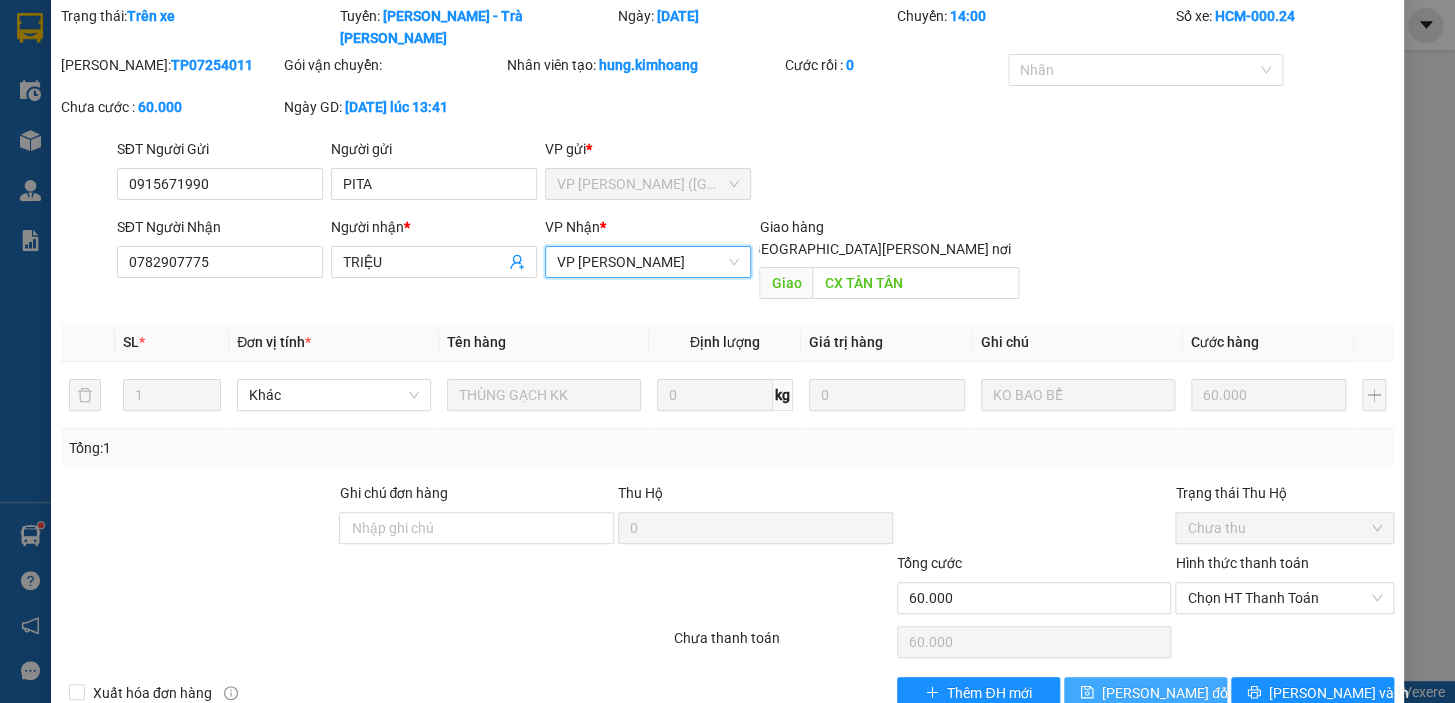 click on "[PERSON_NAME] đổi" at bounding box center (1166, 693) 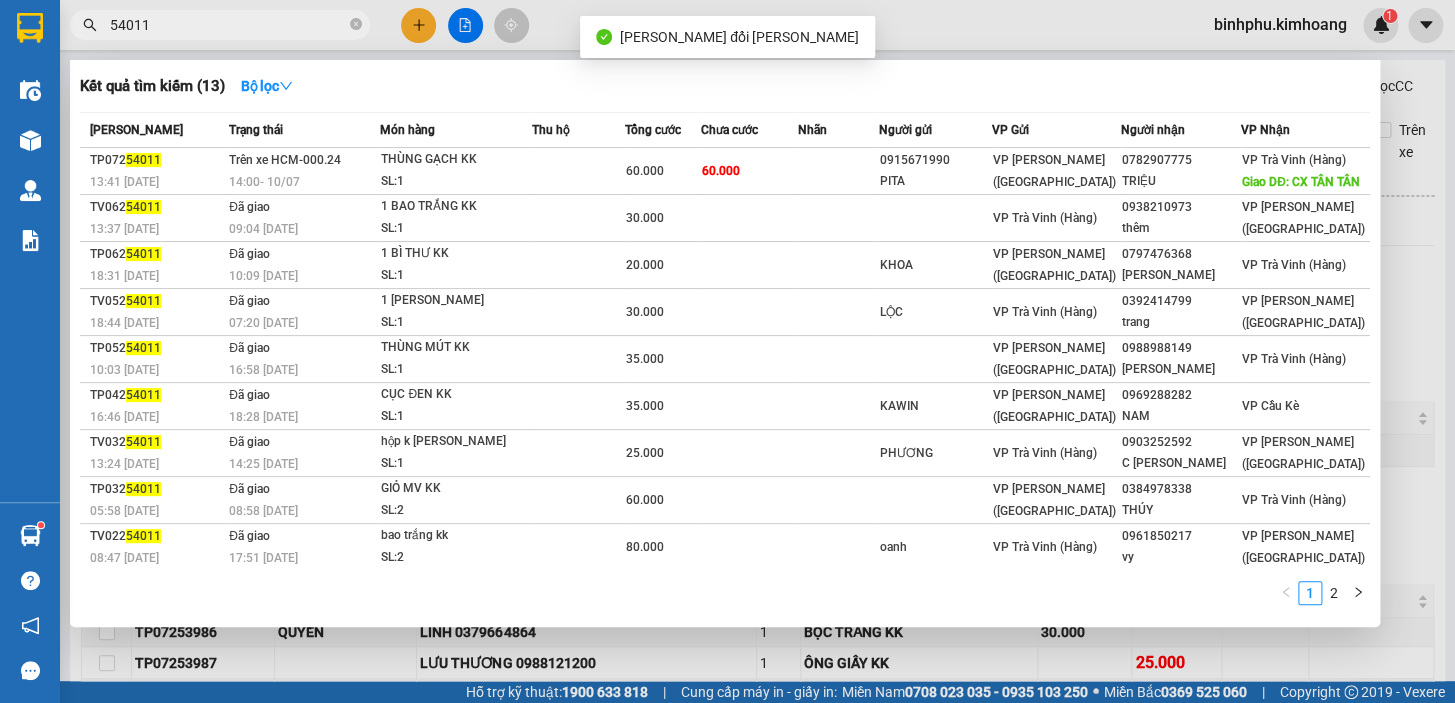 click on "54011" at bounding box center [228, 25] 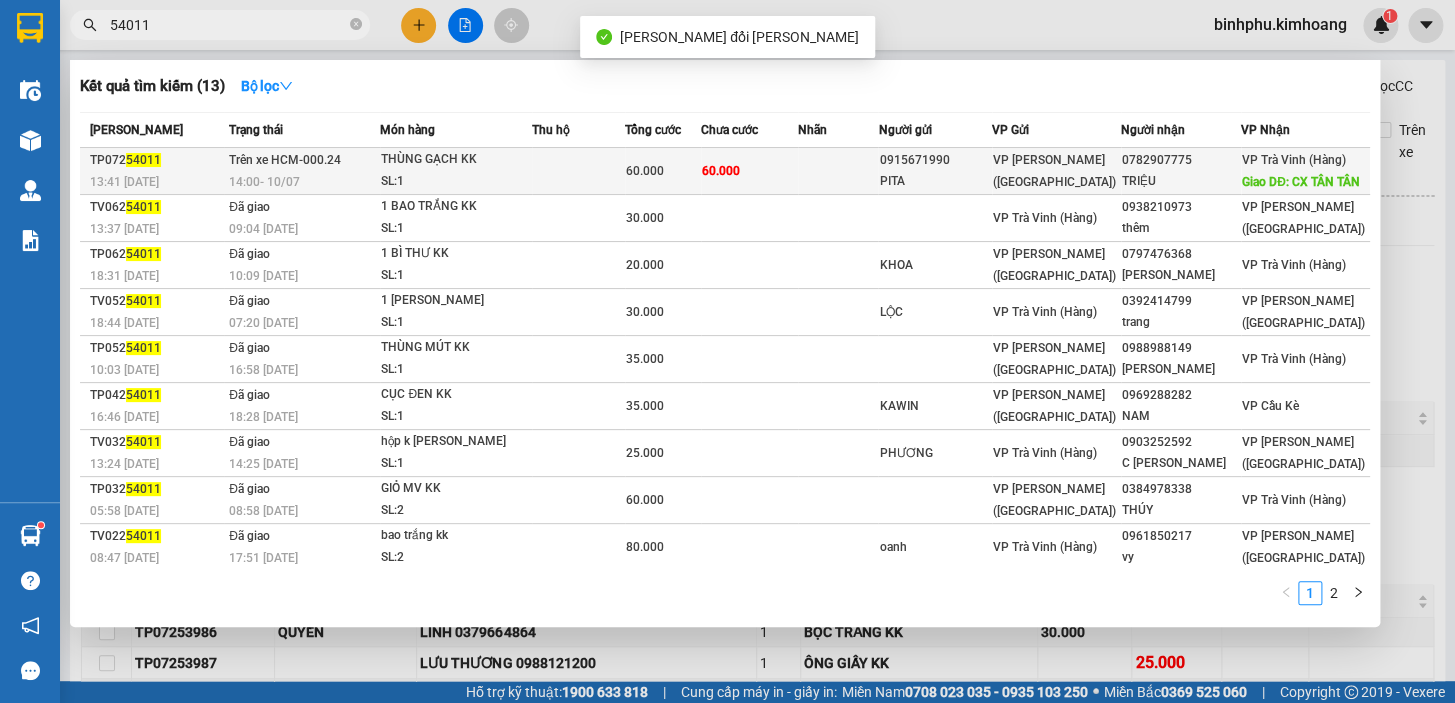 click on "SL:  1" at bounding box center [456, 182] 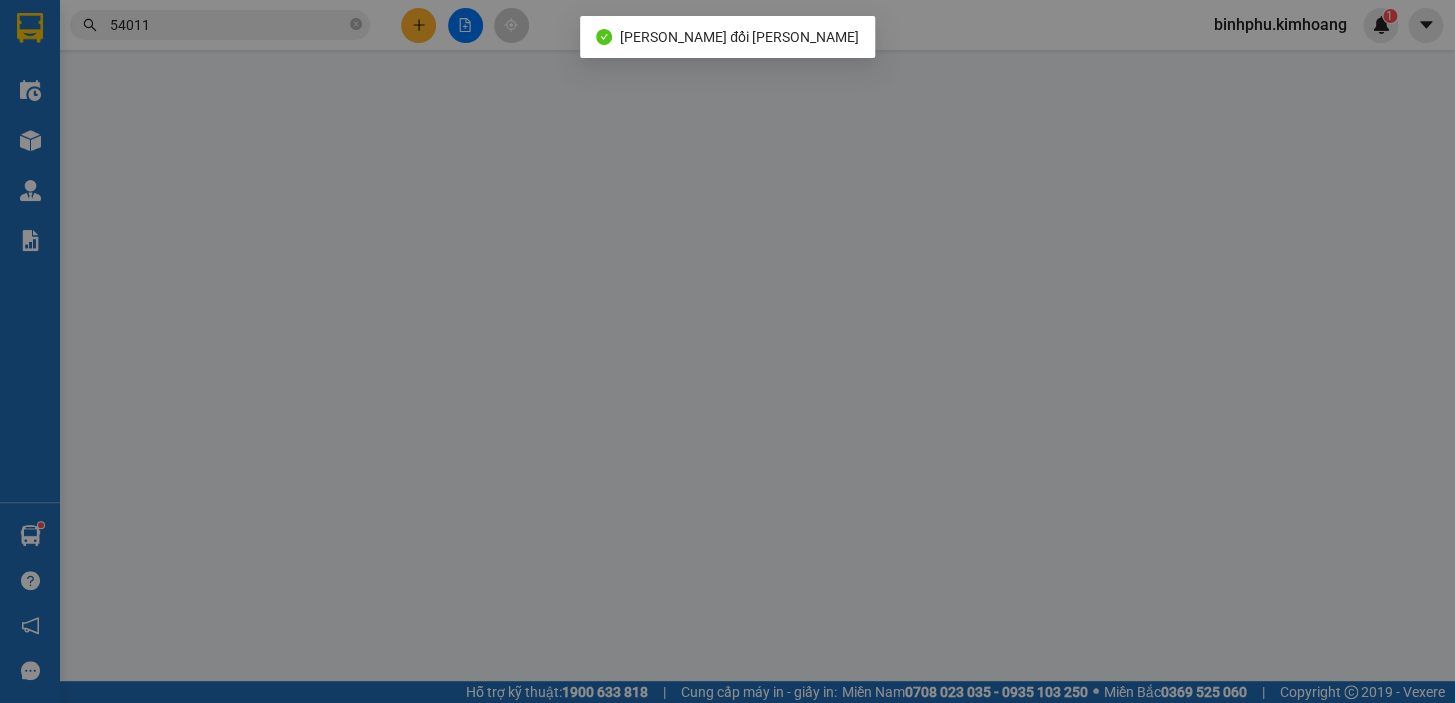 type on "0915671990" 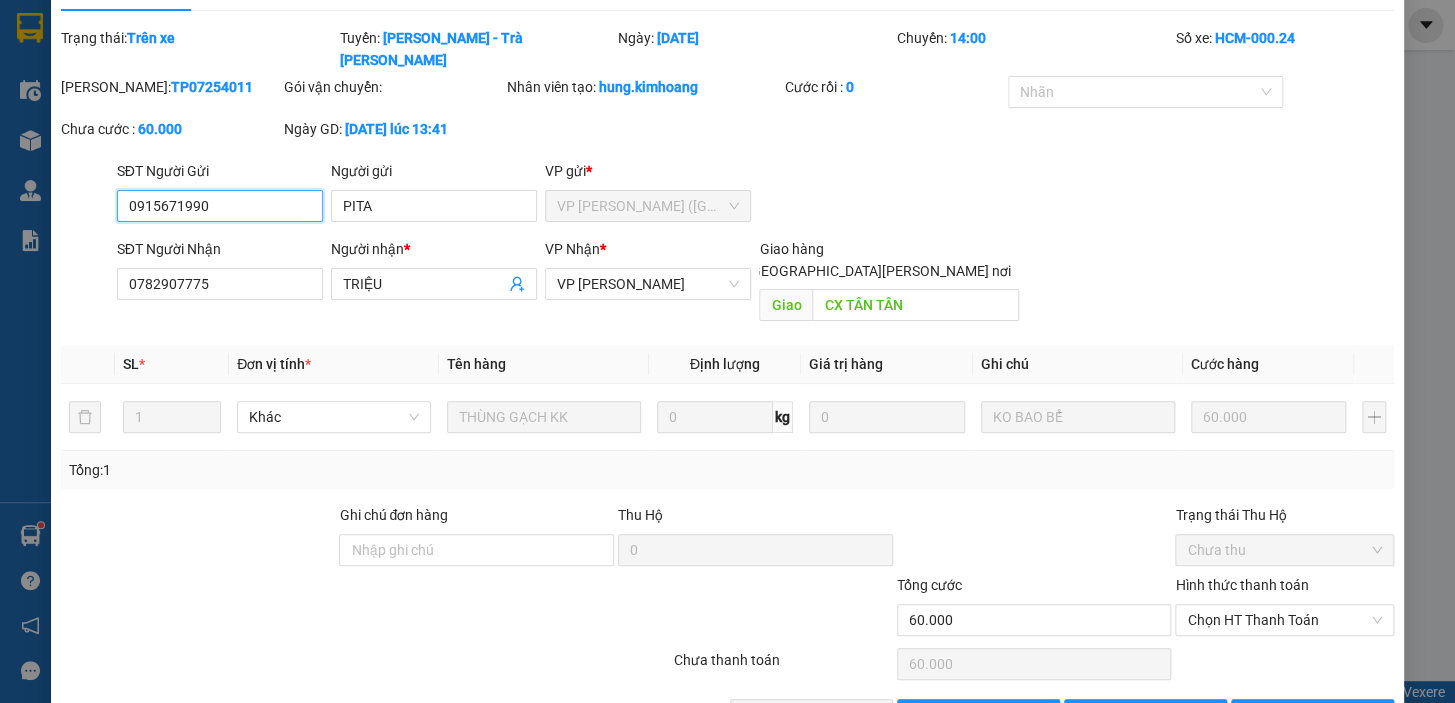 scroll, scrollTop: 67, scrollLeft: 0, axis: vertical 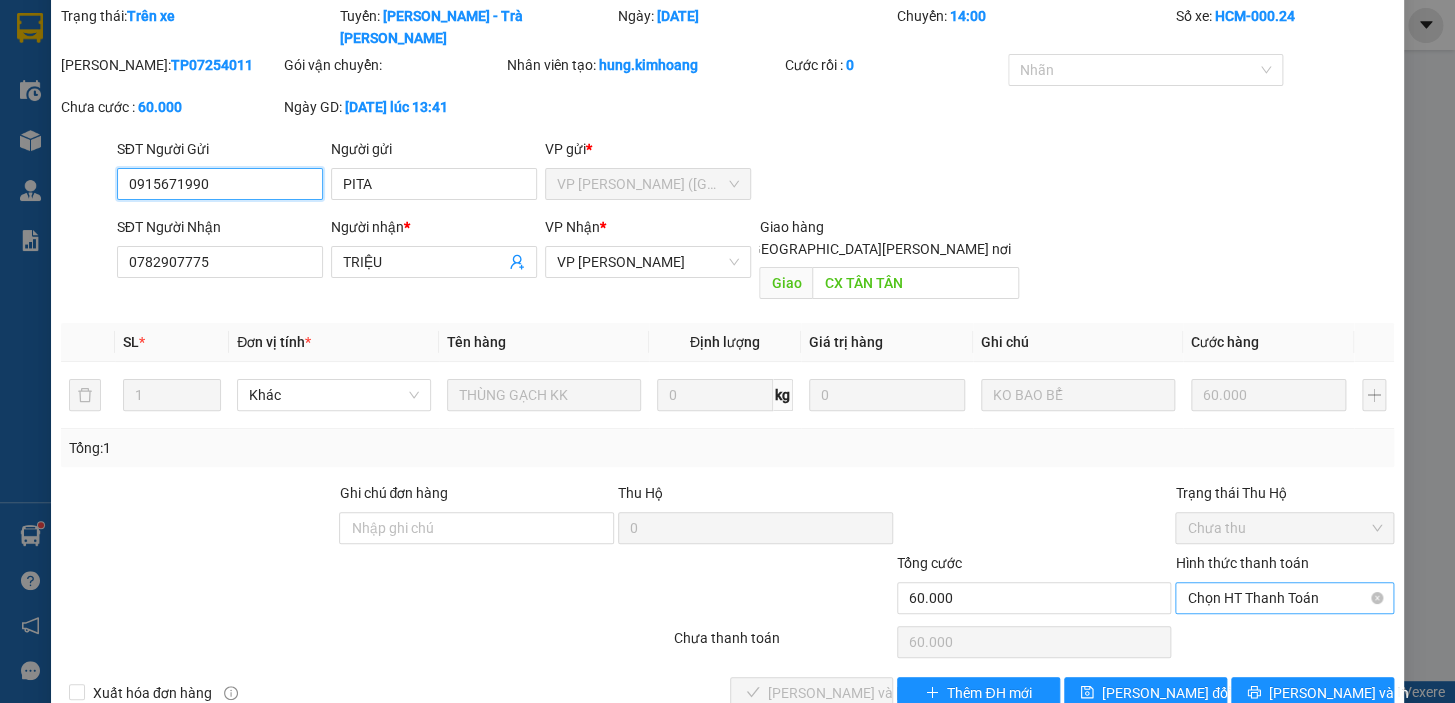 click on "Chọn HT Thanh Toán" at bounding box center [1284, 598] 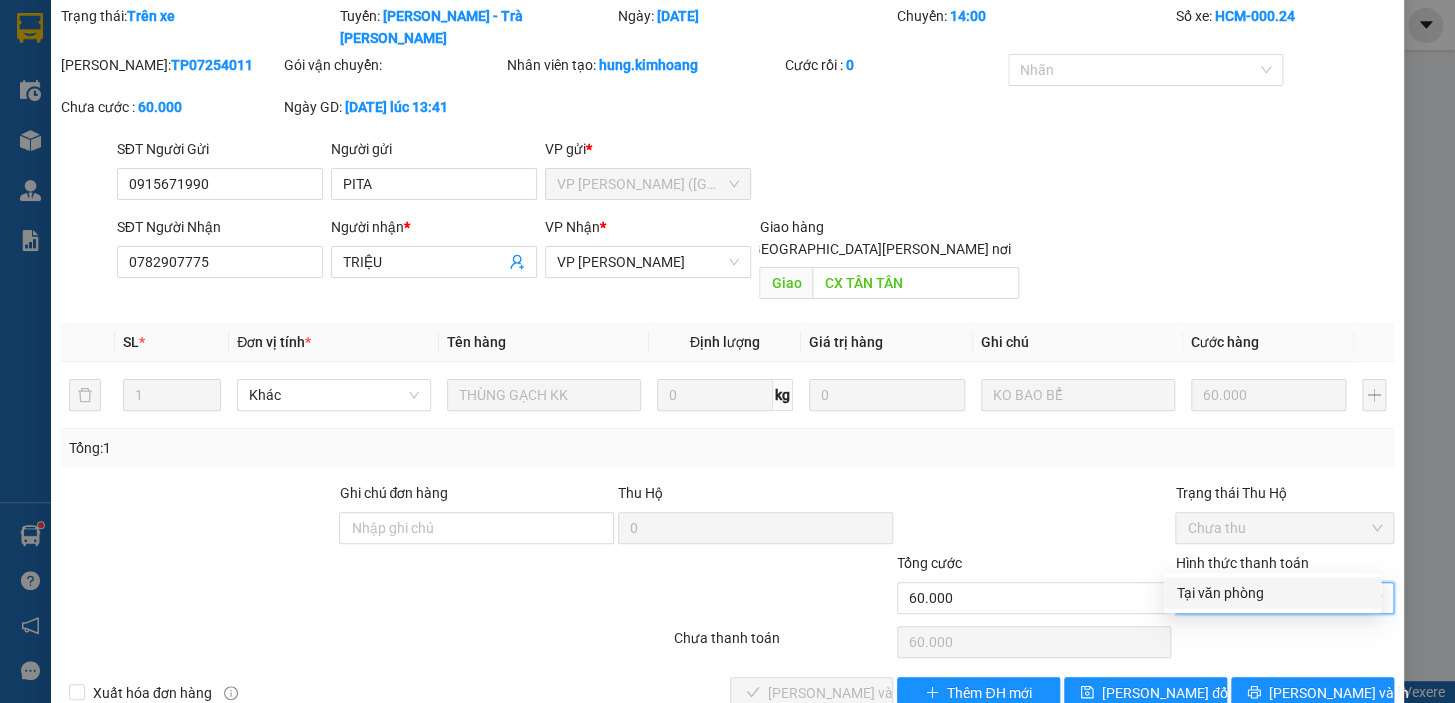 click on "SĐT Người Gửi 0915671990 Người gửi PITA VP gửi  * VP [PERSON_NAME] ([GEOGRAPHIC_DATA])" at bounding box center [755, 173] 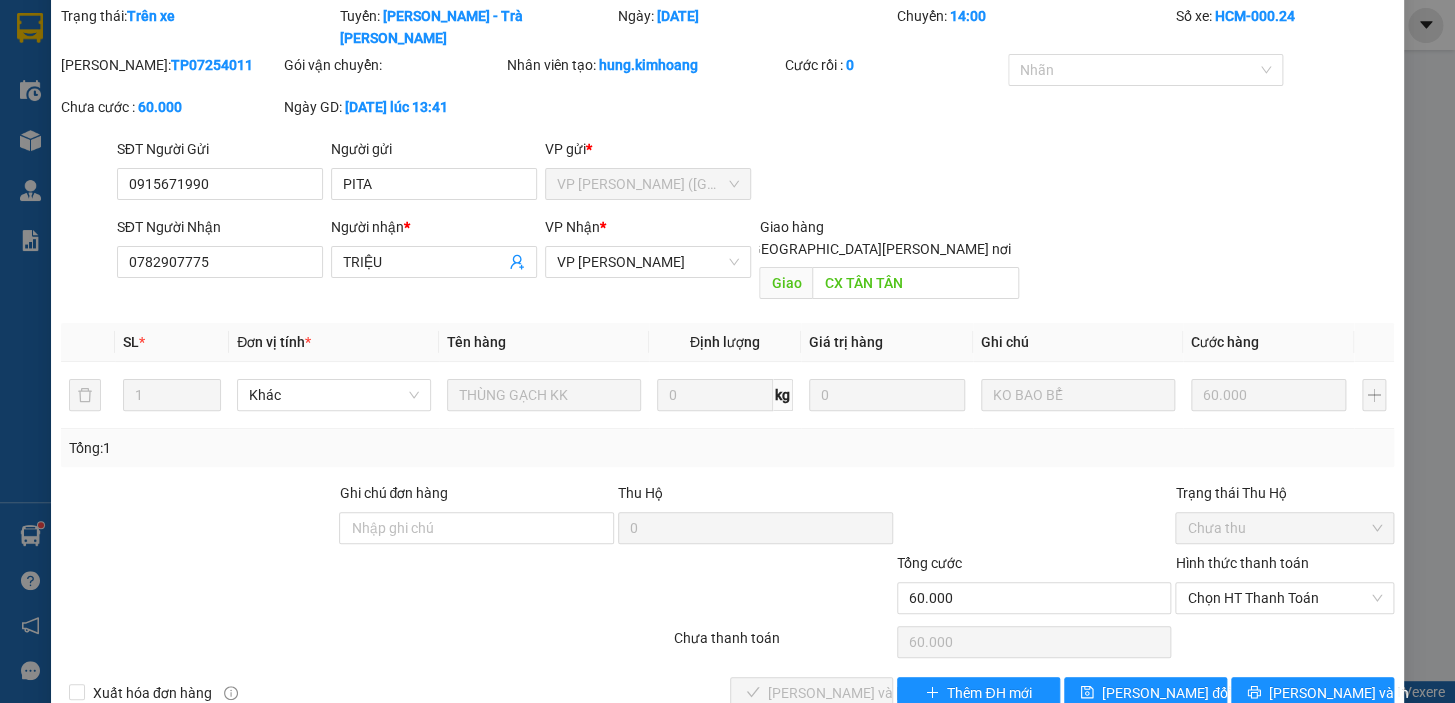 scroll, scrollTop: 0, scrollLeft: 0, axis: both 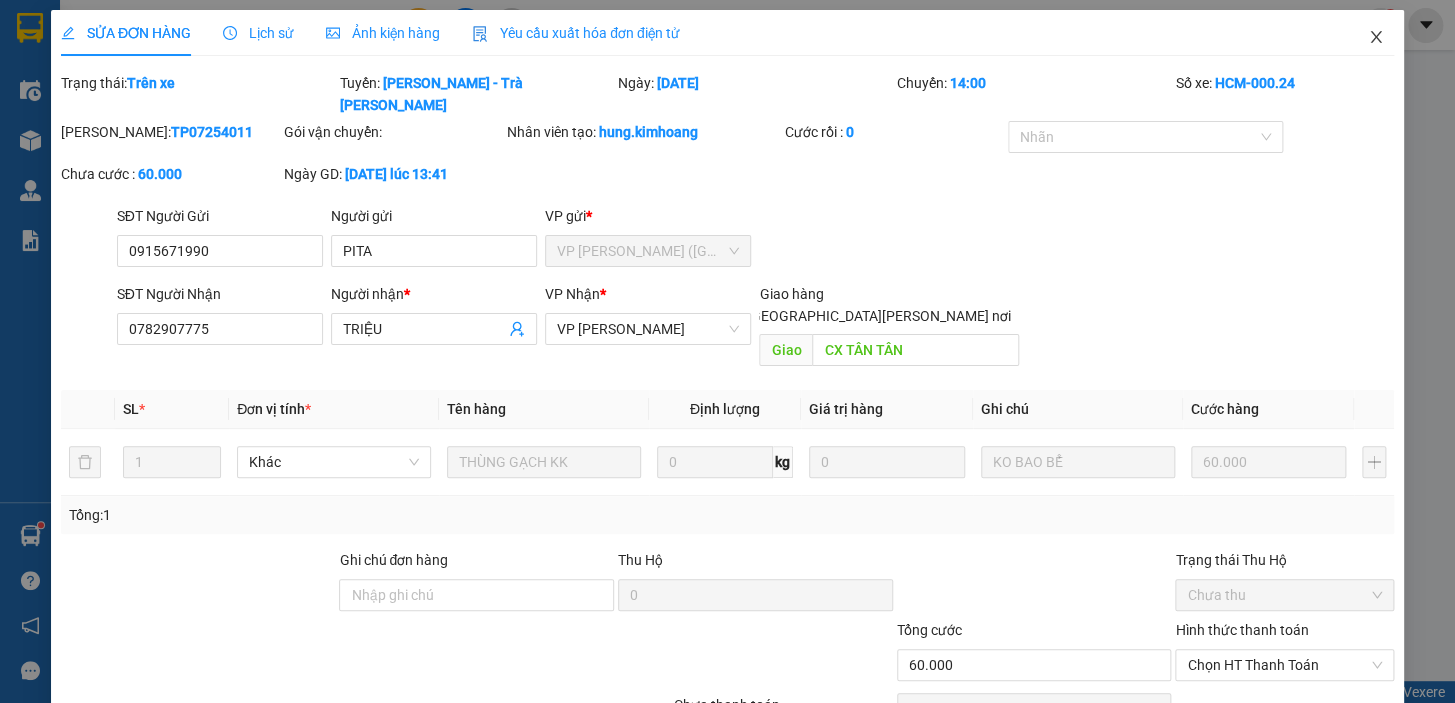 click 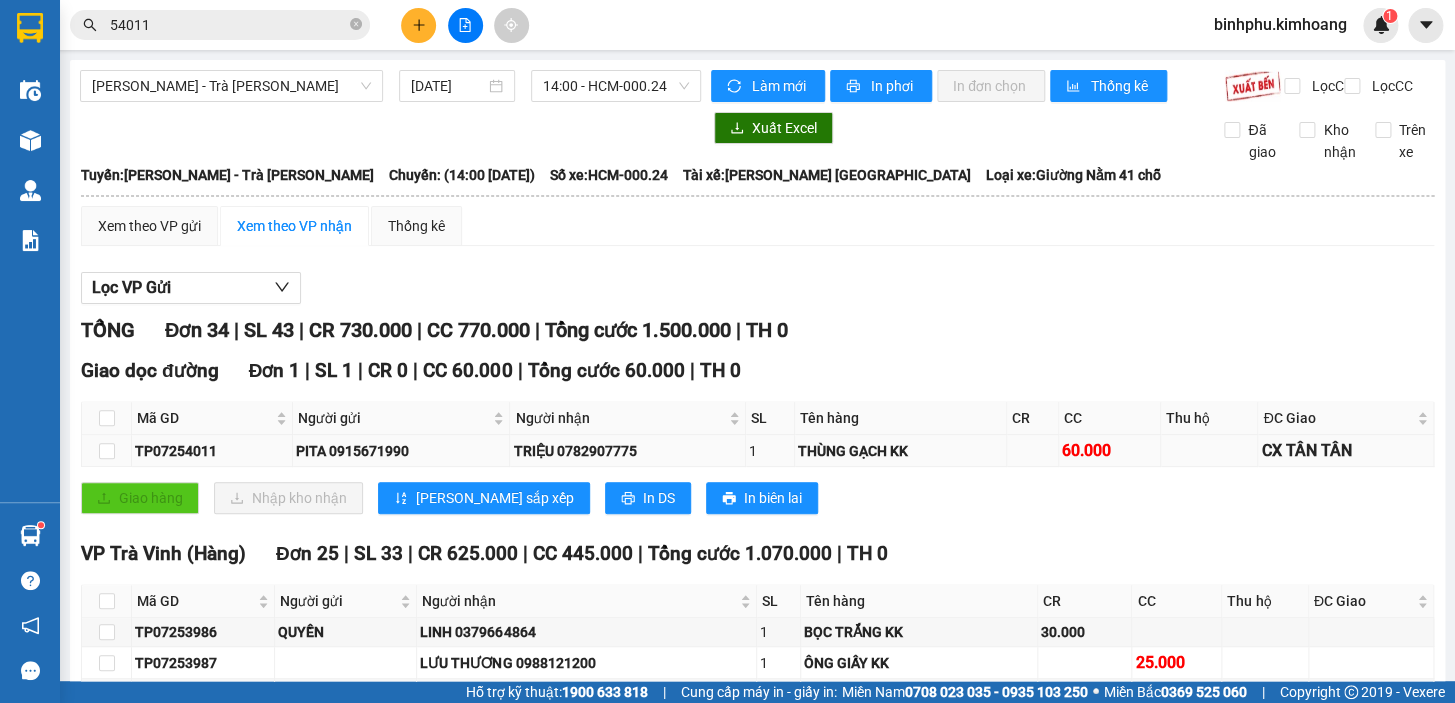 click at bounding box center [107, 451] 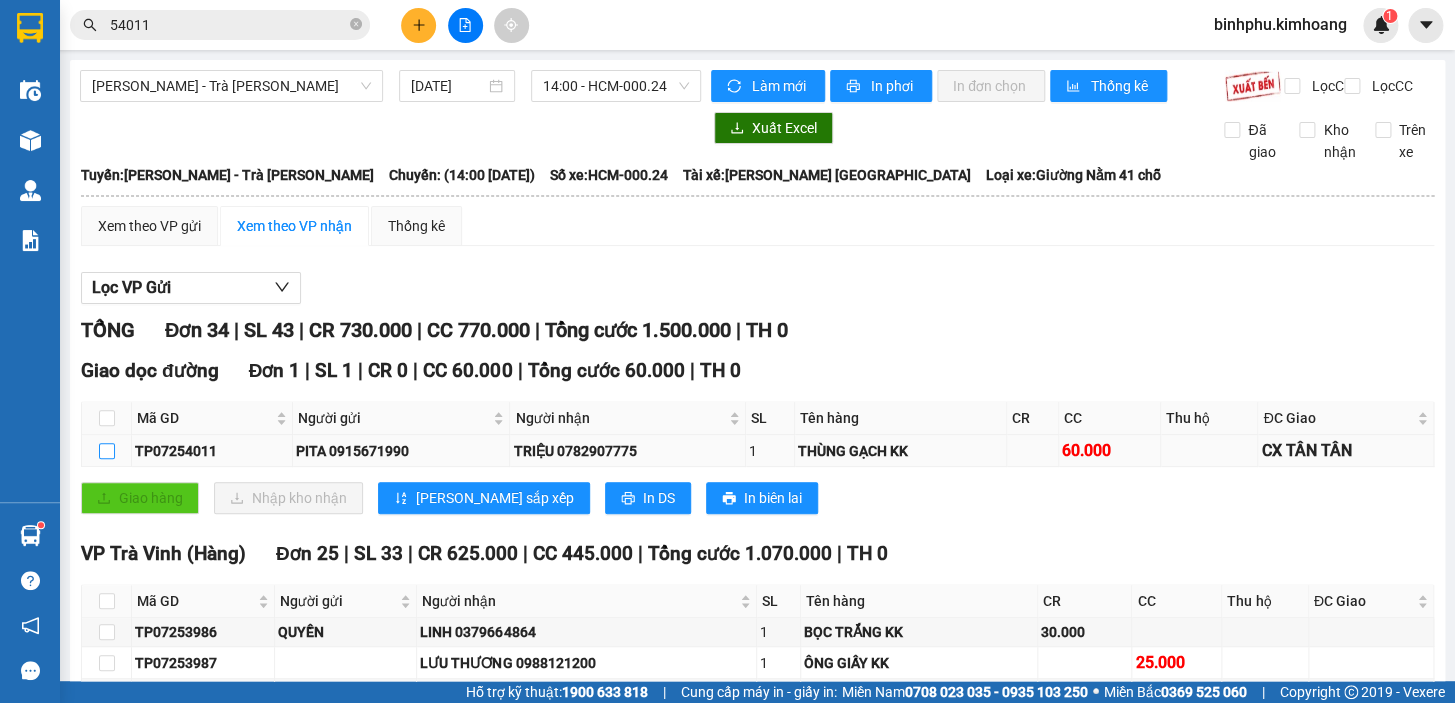 click at bounding box center (107, 451) 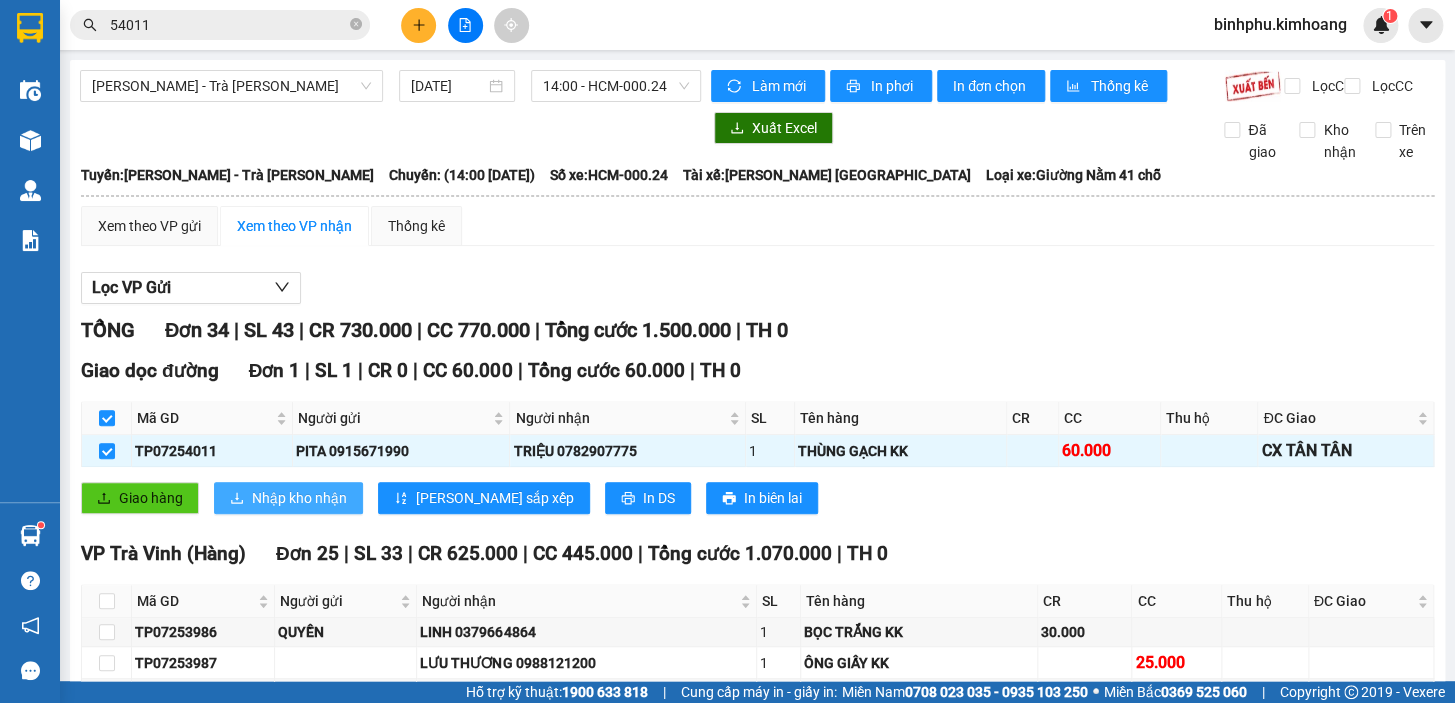 click on "Nhập kho nhận" at bounding box center [299, 498] 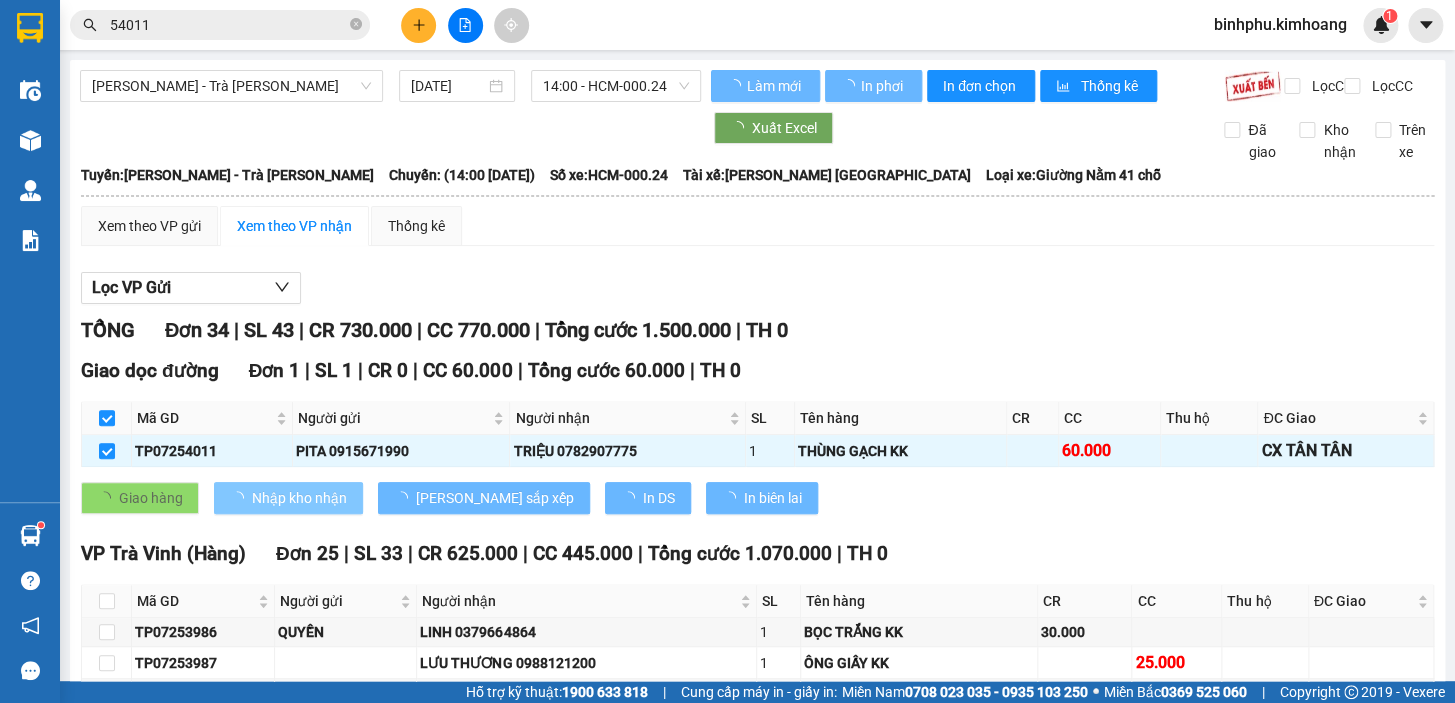 checkbox on "false" 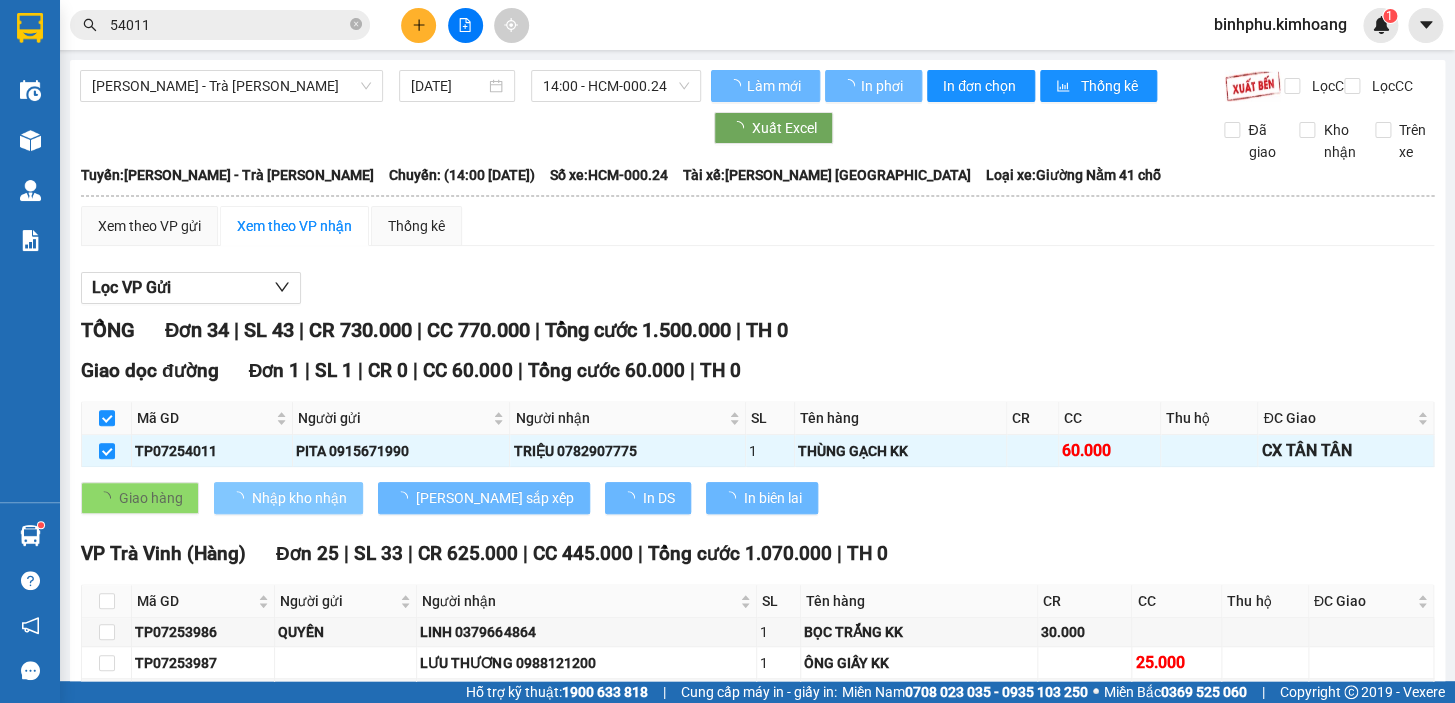 checkbox on "false" 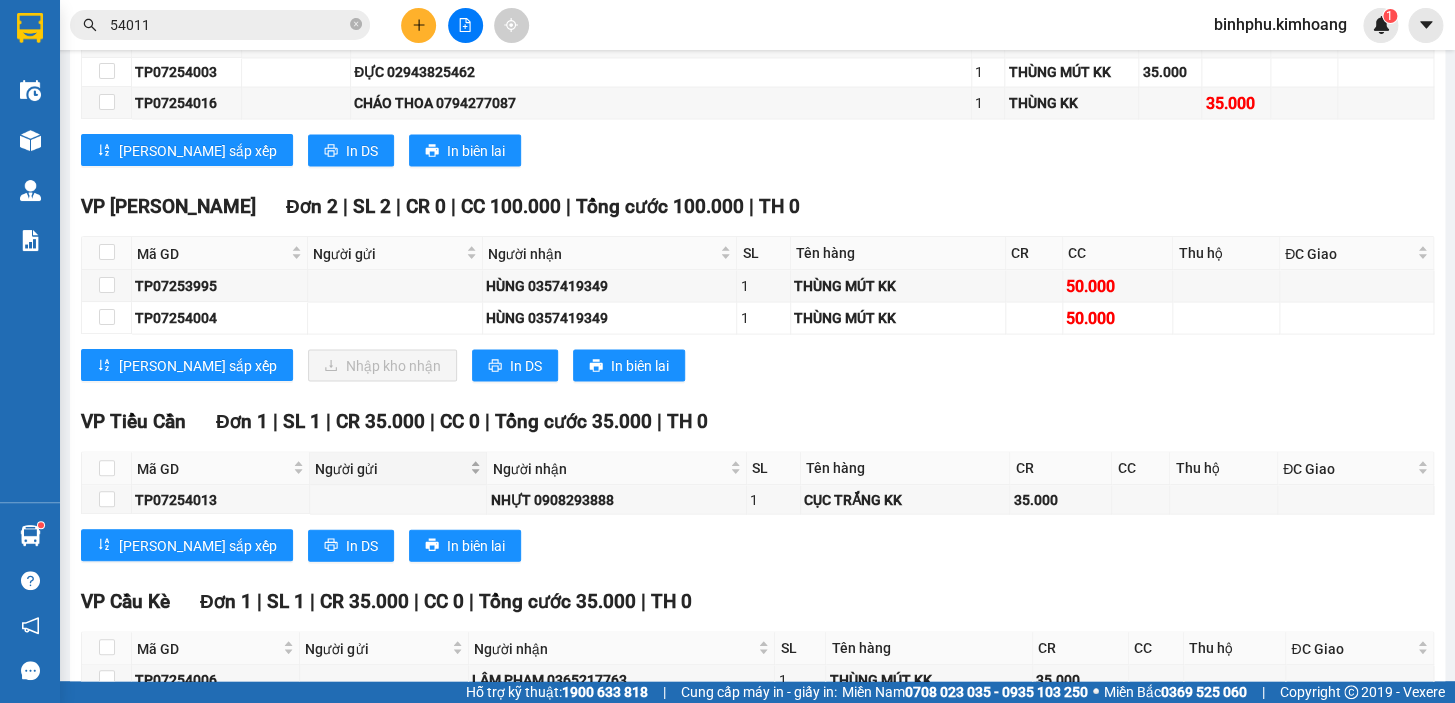 scroll, scrollTop: 1545, scrollLeft: 0, axis: vertical 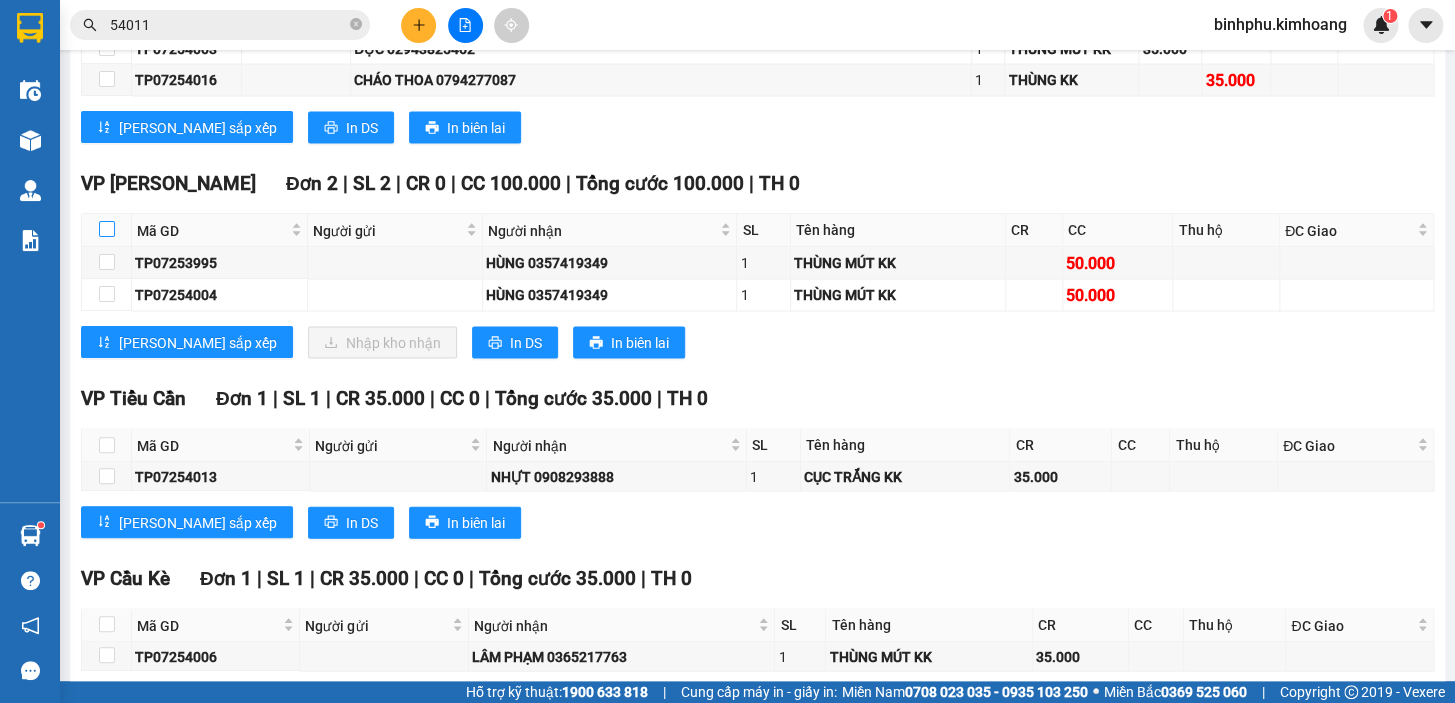 click at bounding box center [107, 229] 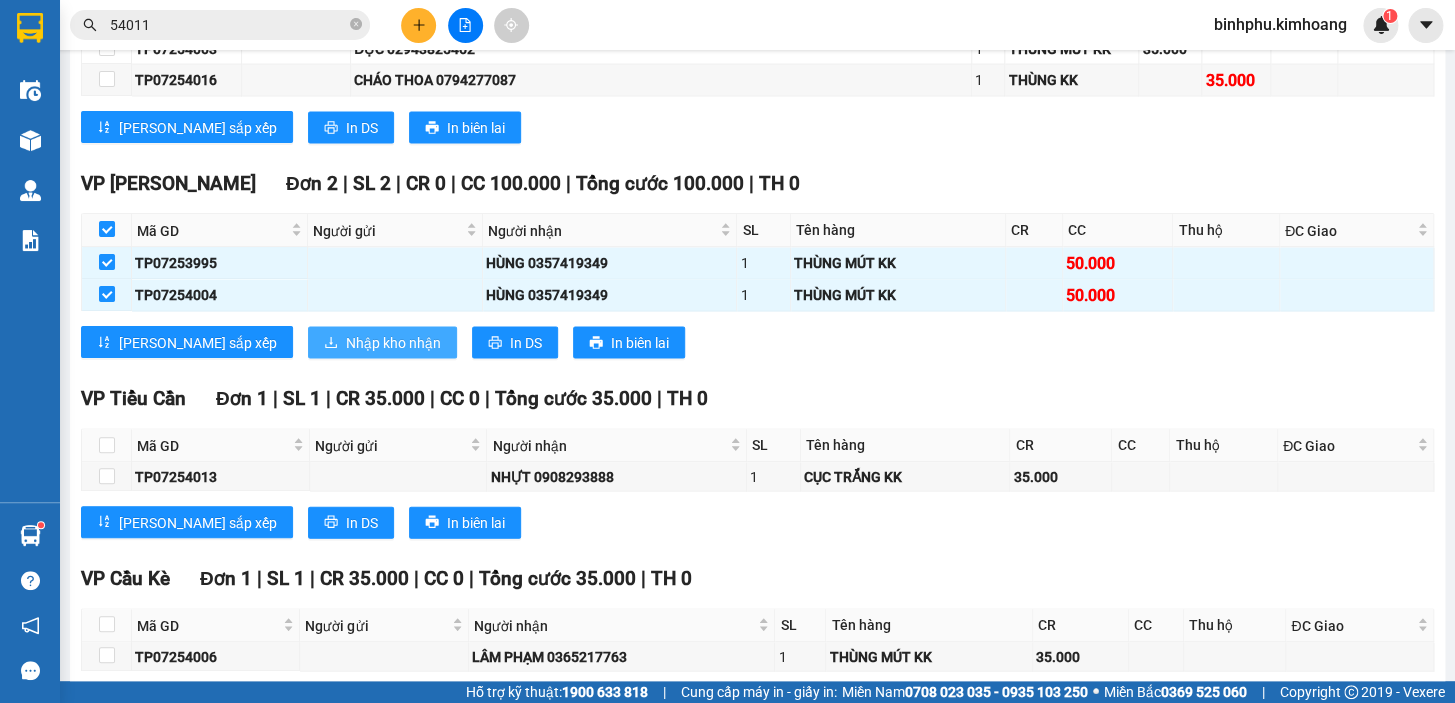 click on "Nhập kho nhận" at bounding box center [393, 342] 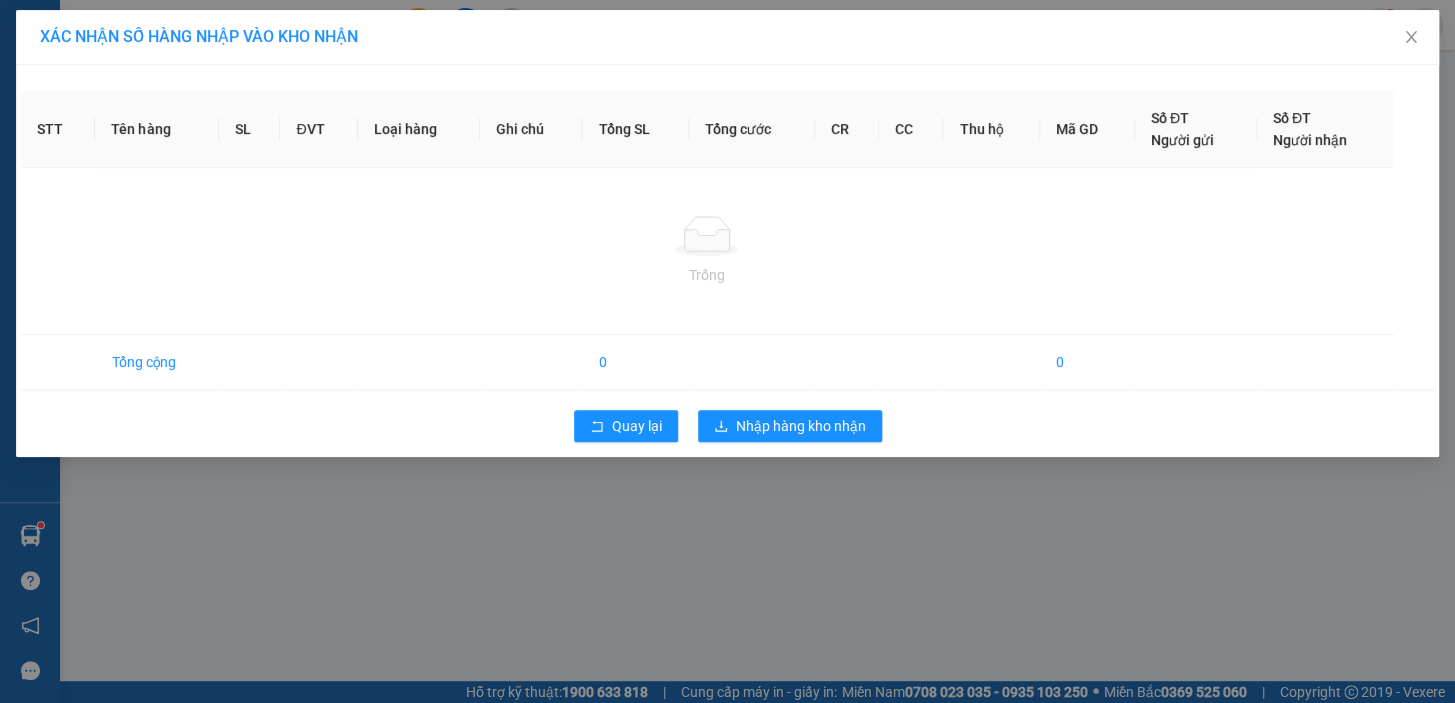 scroll, scrollTop: 0, scrollLeft: 0, axis: both 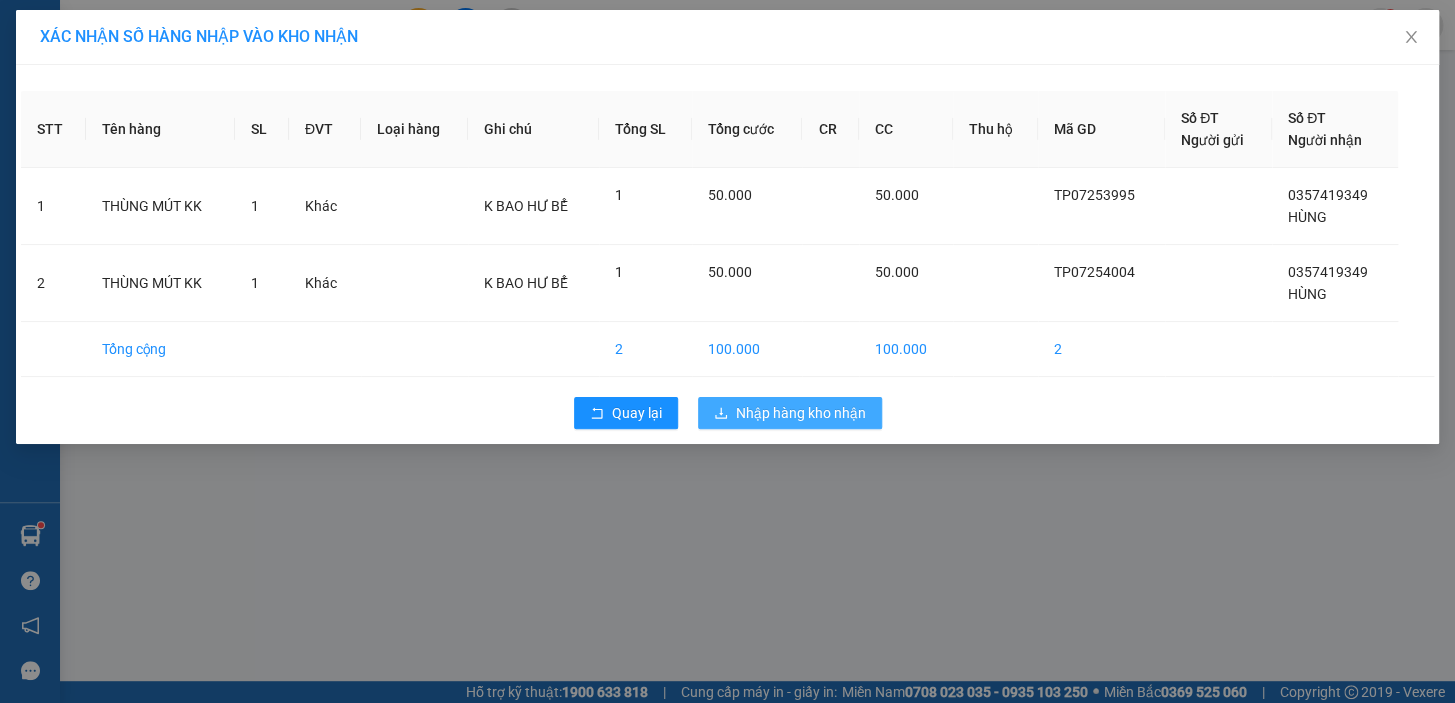click on "Nhập hàng kho nhận" at bounding box center (801, 413) 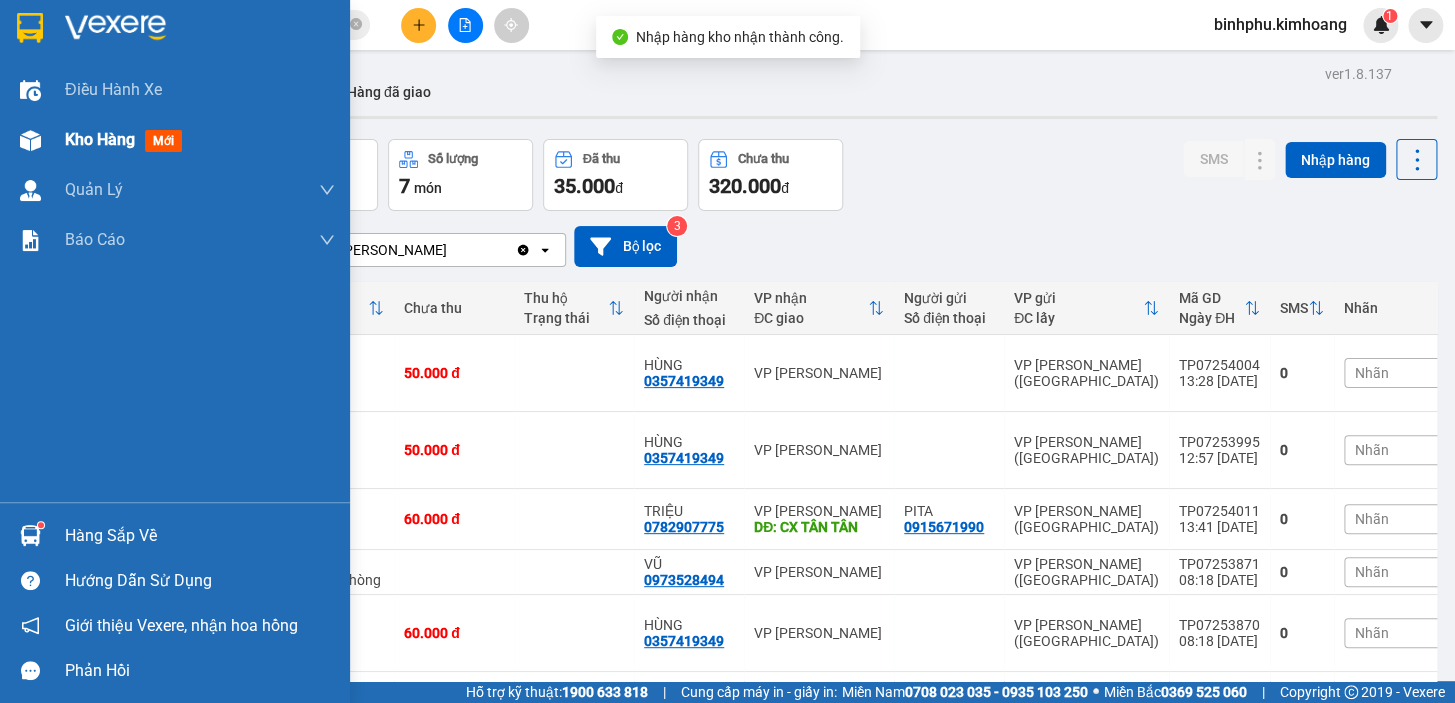click on "Kho hàng" at bounding box center (100, 139) 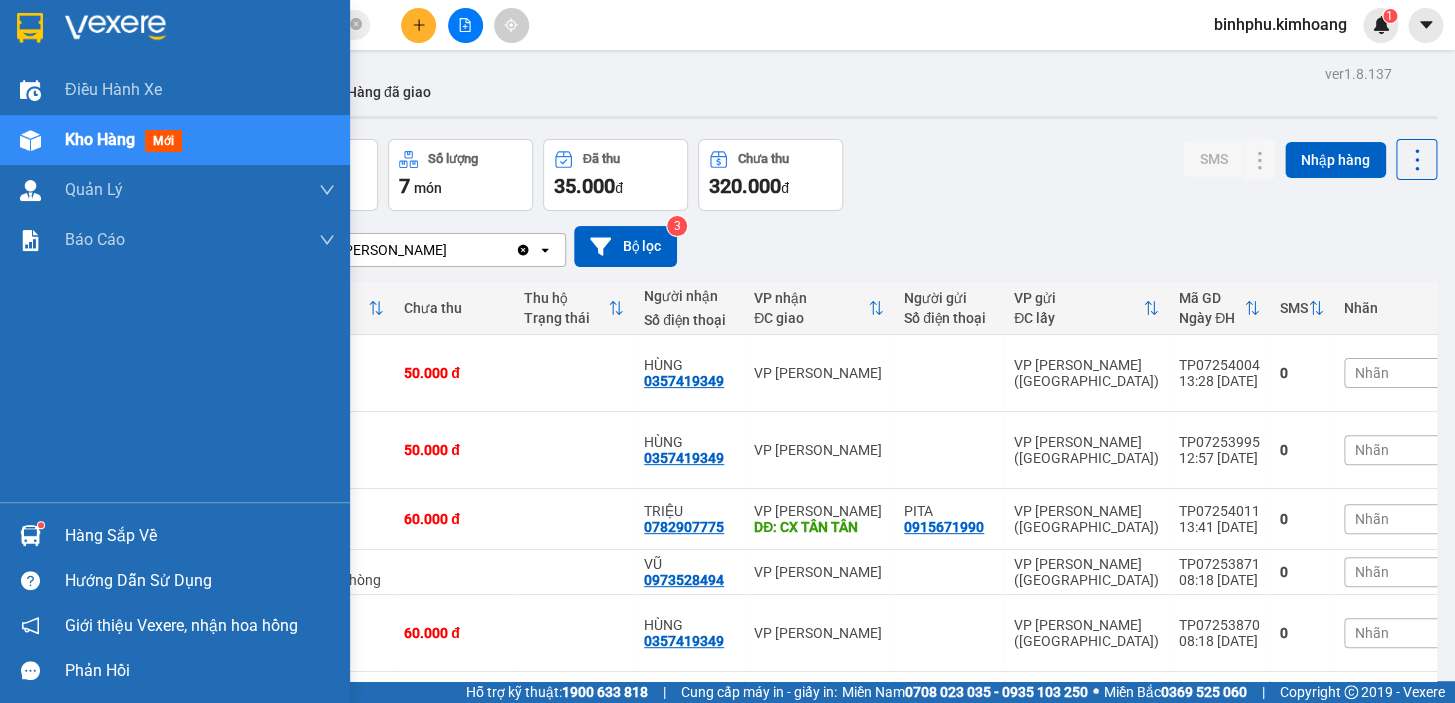 click on "Hàng sắp về" at bounding box center [200, 536] 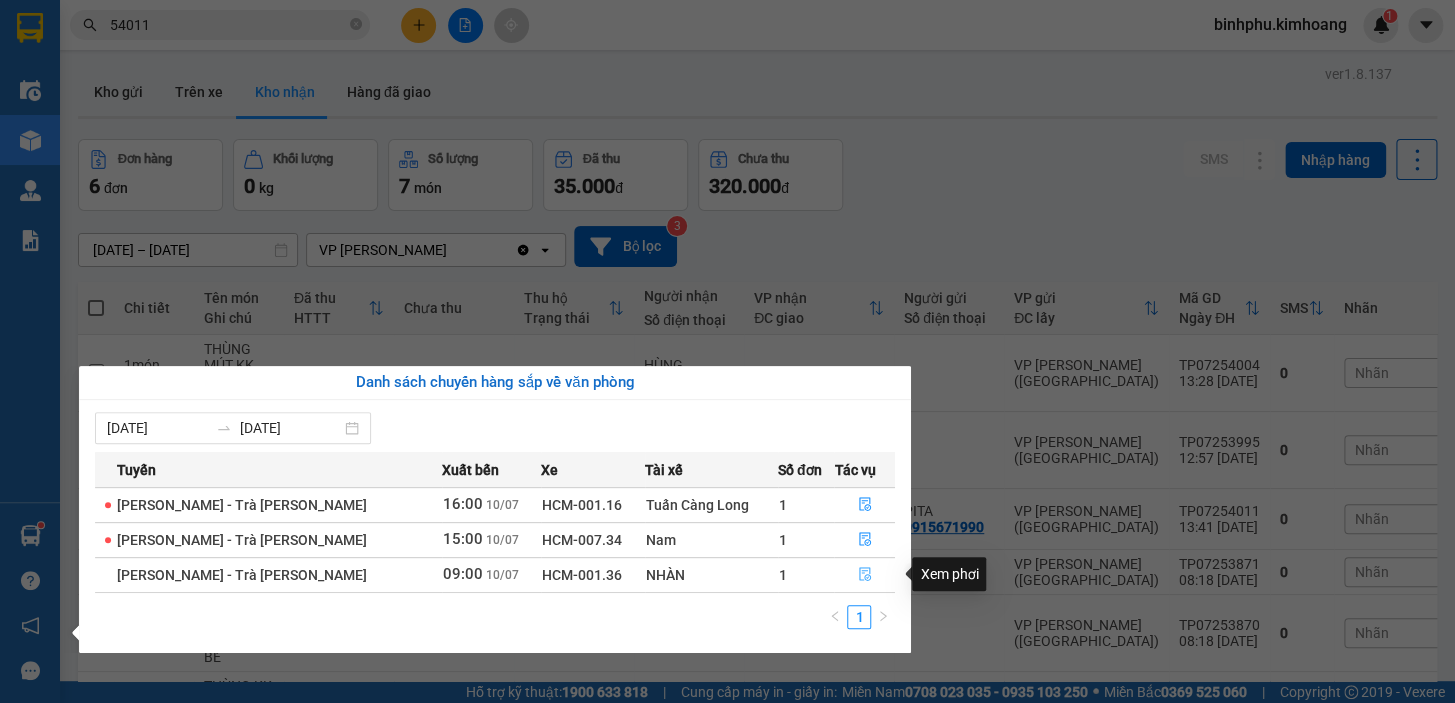 click 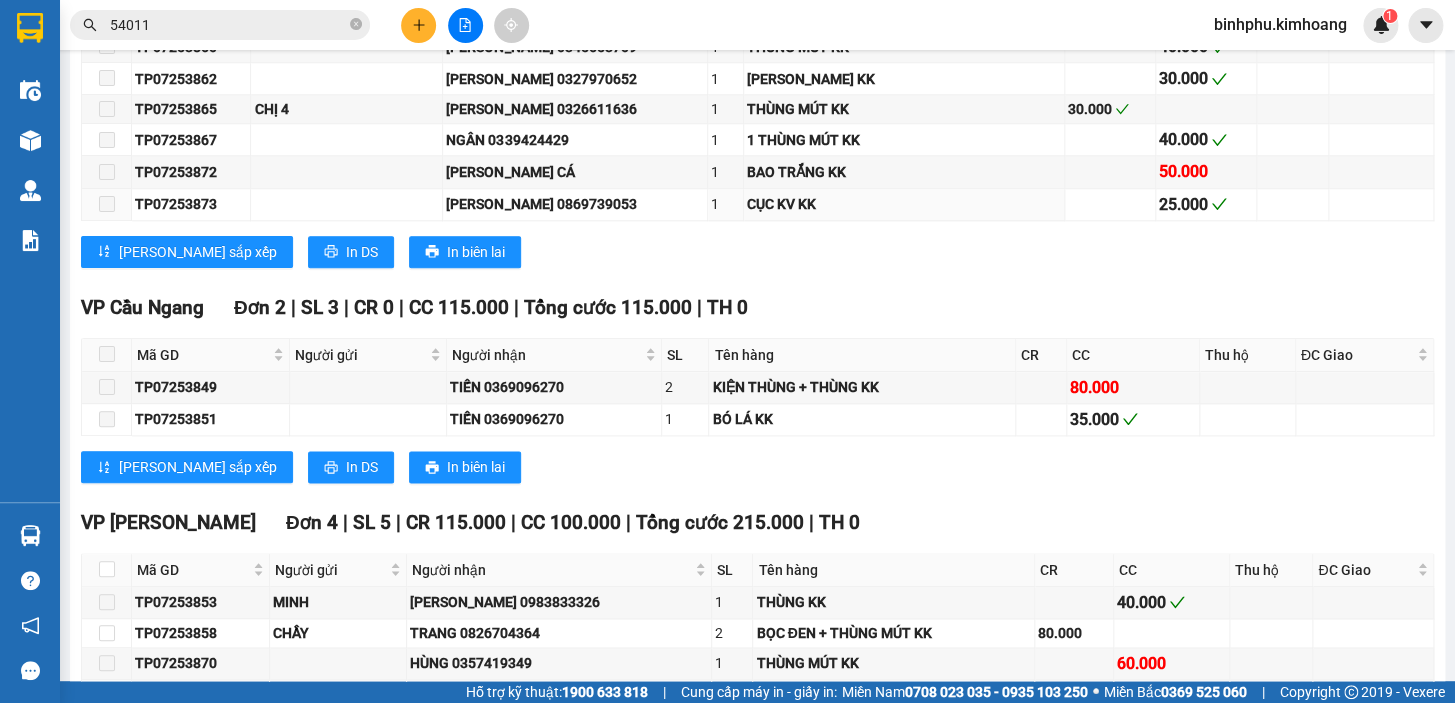 scroll, scrollTop: 909, scrollLeft: 0, axis: vertical 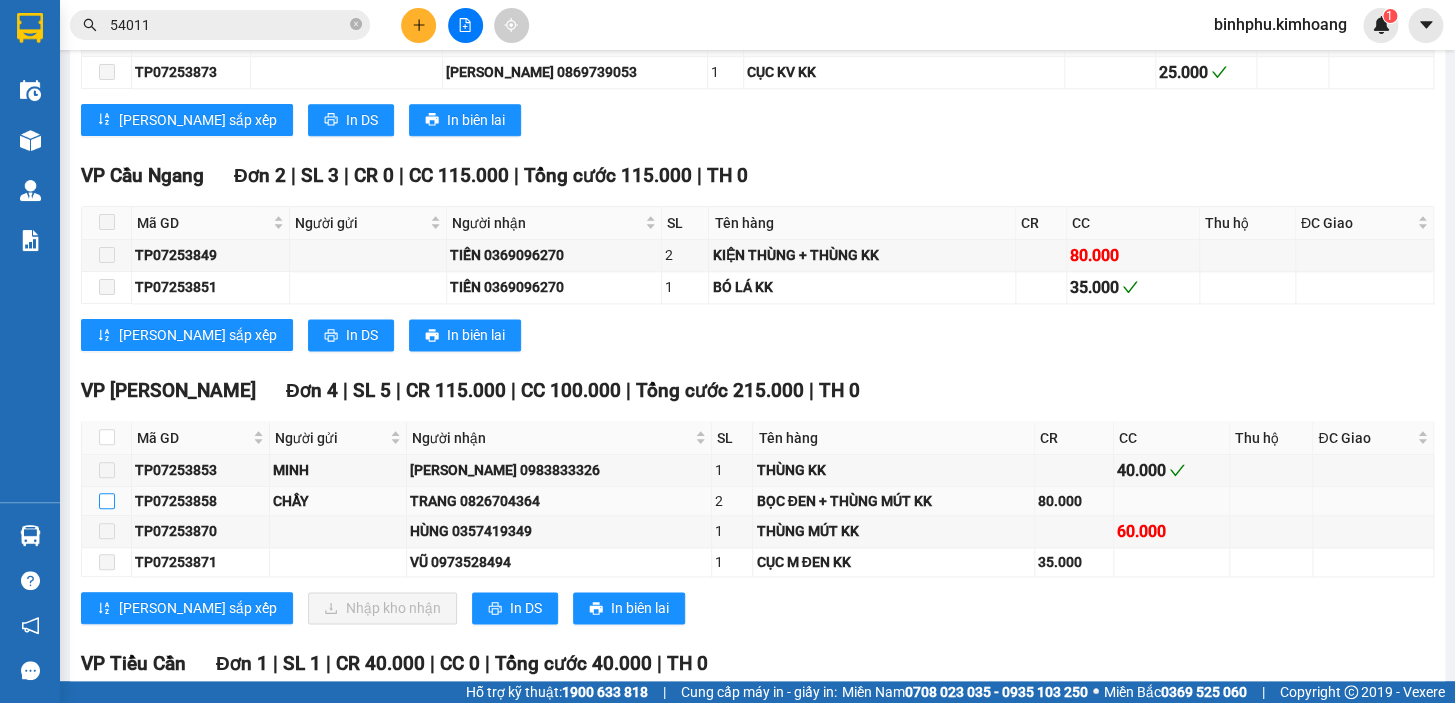 click at bounding box center [107, 501] 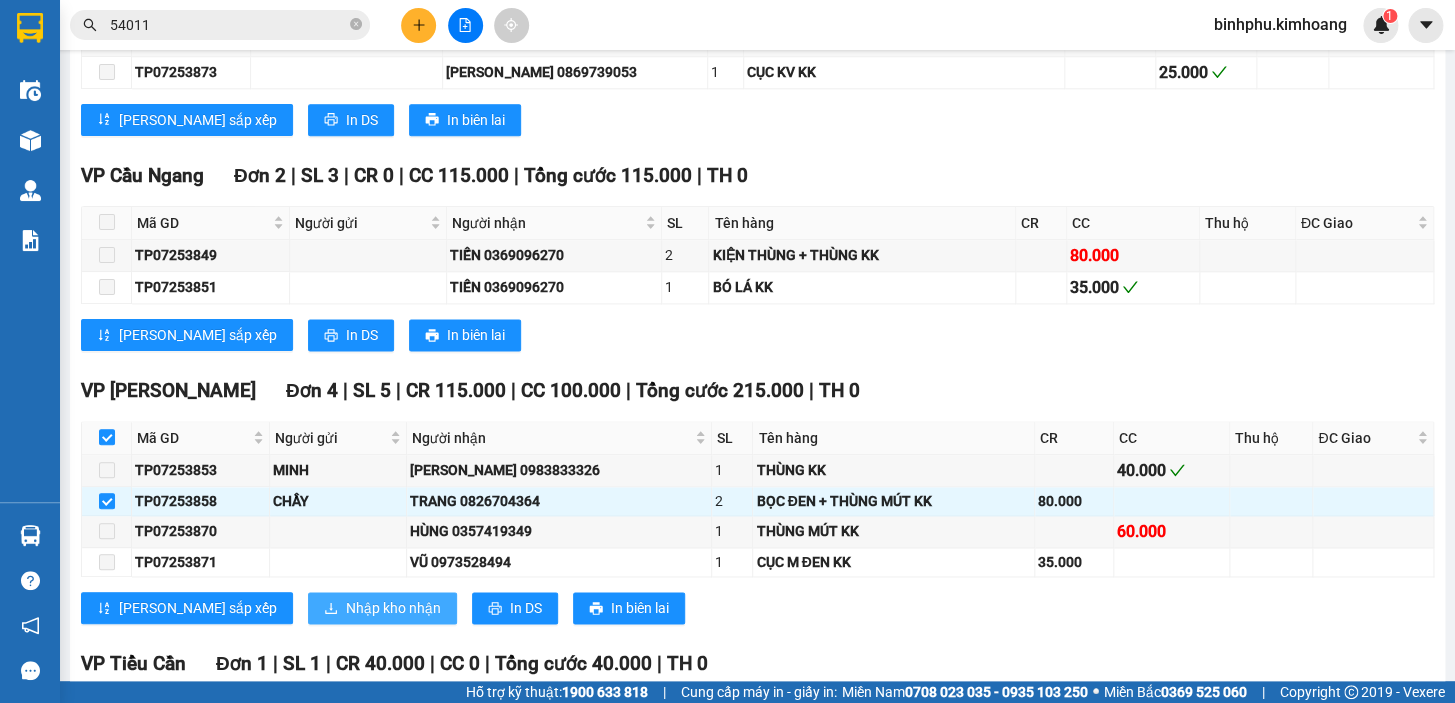 click on "Nhập kho nhận" at bounding box center [393, 608] 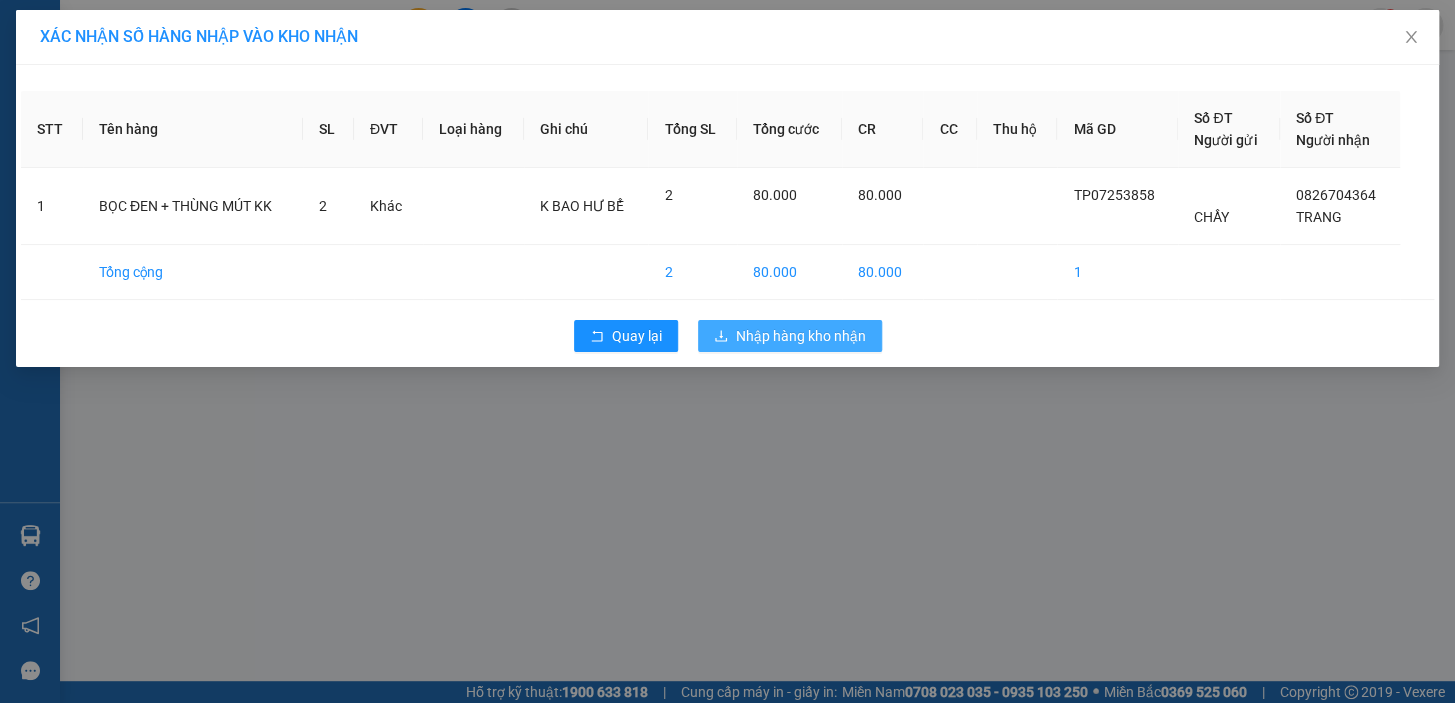 click on "Nhập hàng kho nhận" at bounding box center (790, 336) 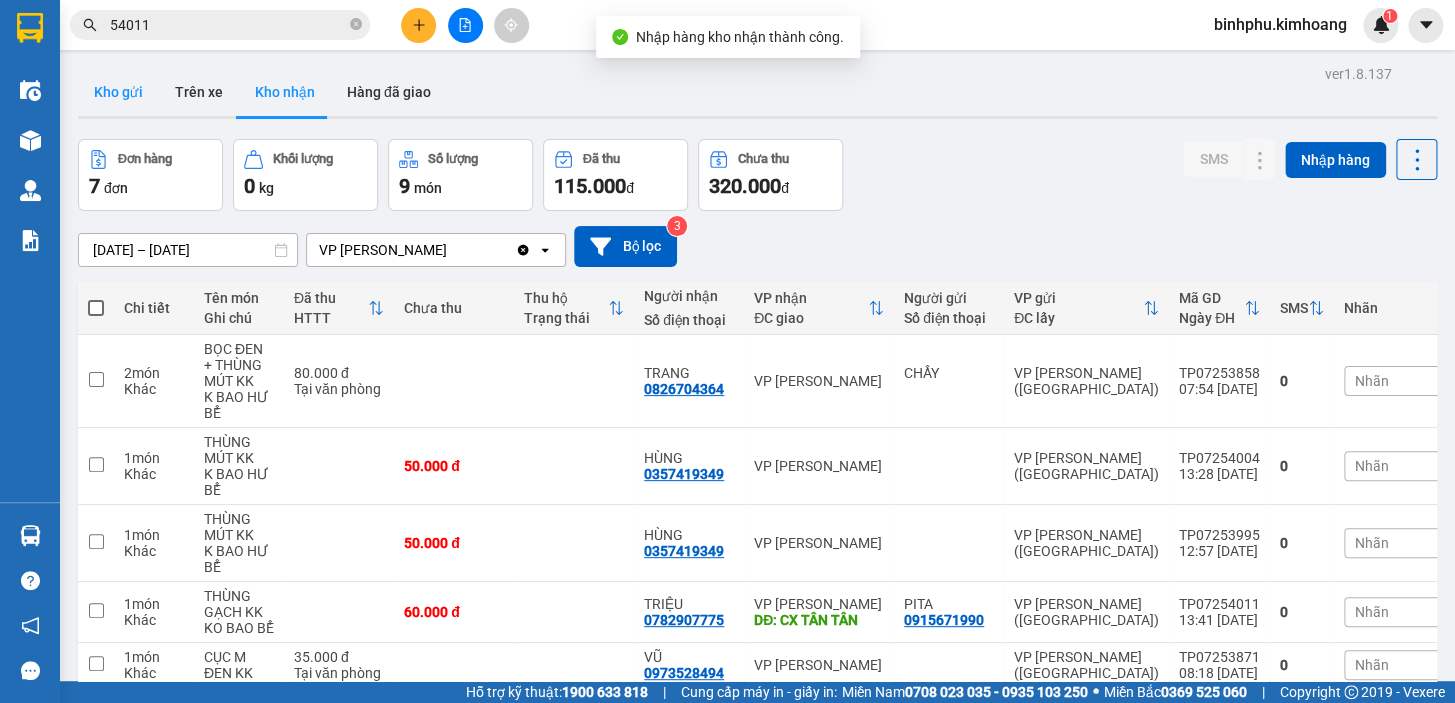 click on "Kho gửi" at bounding box center [118, 92] 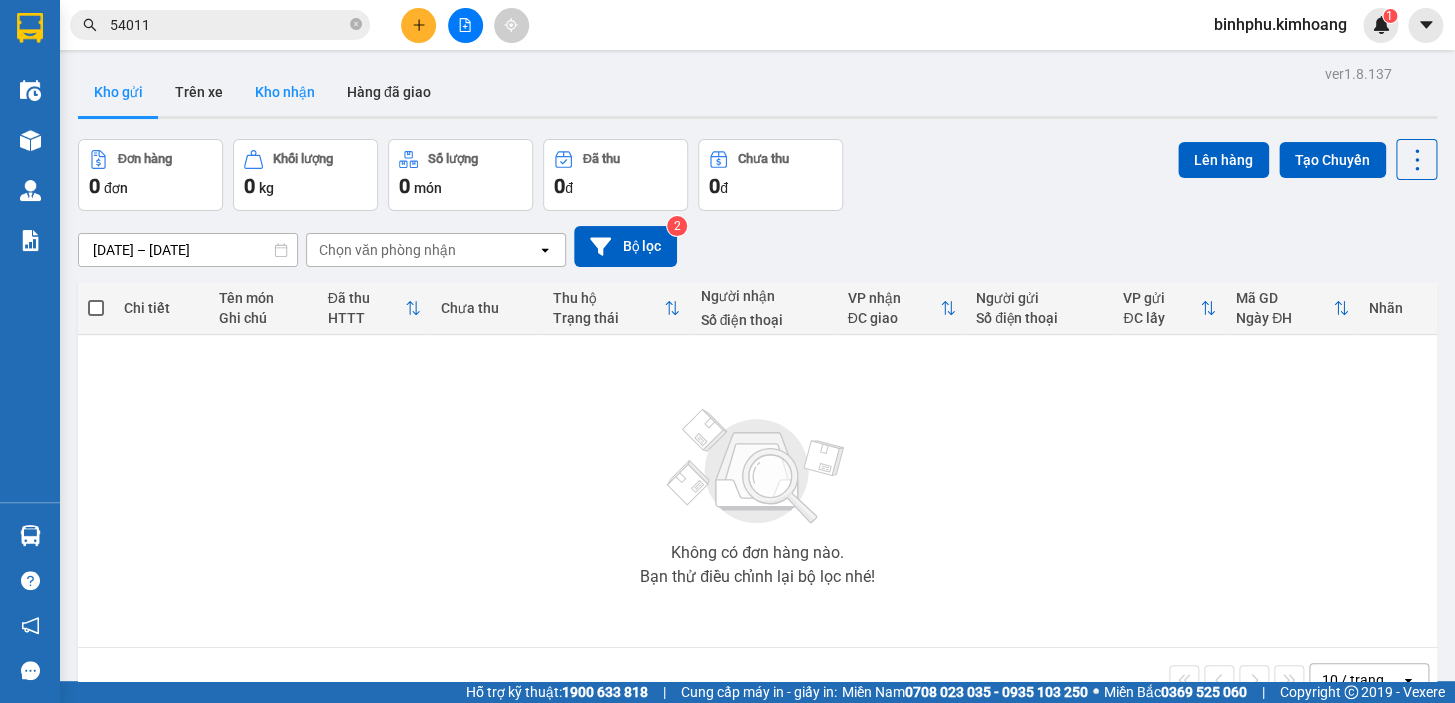 click on "Kho nhận" at bounding box center (285, 92) 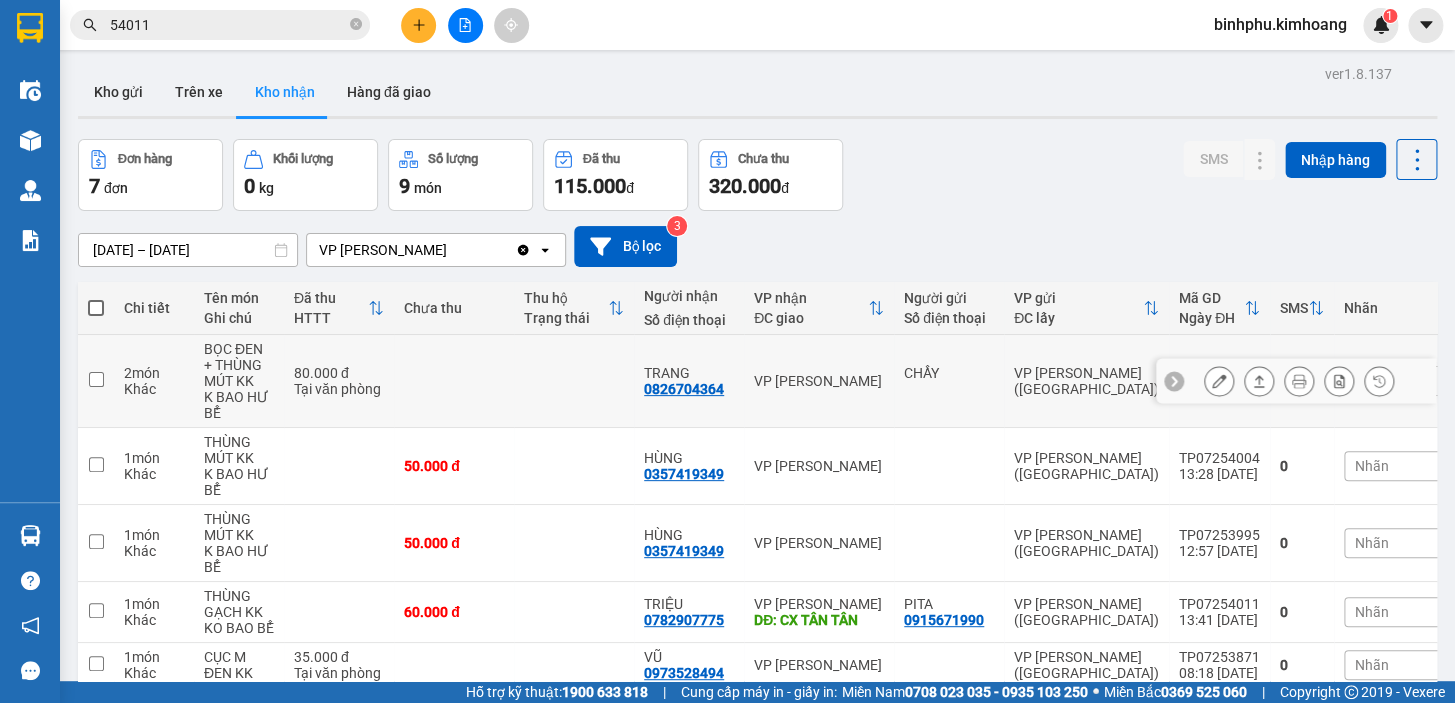 click 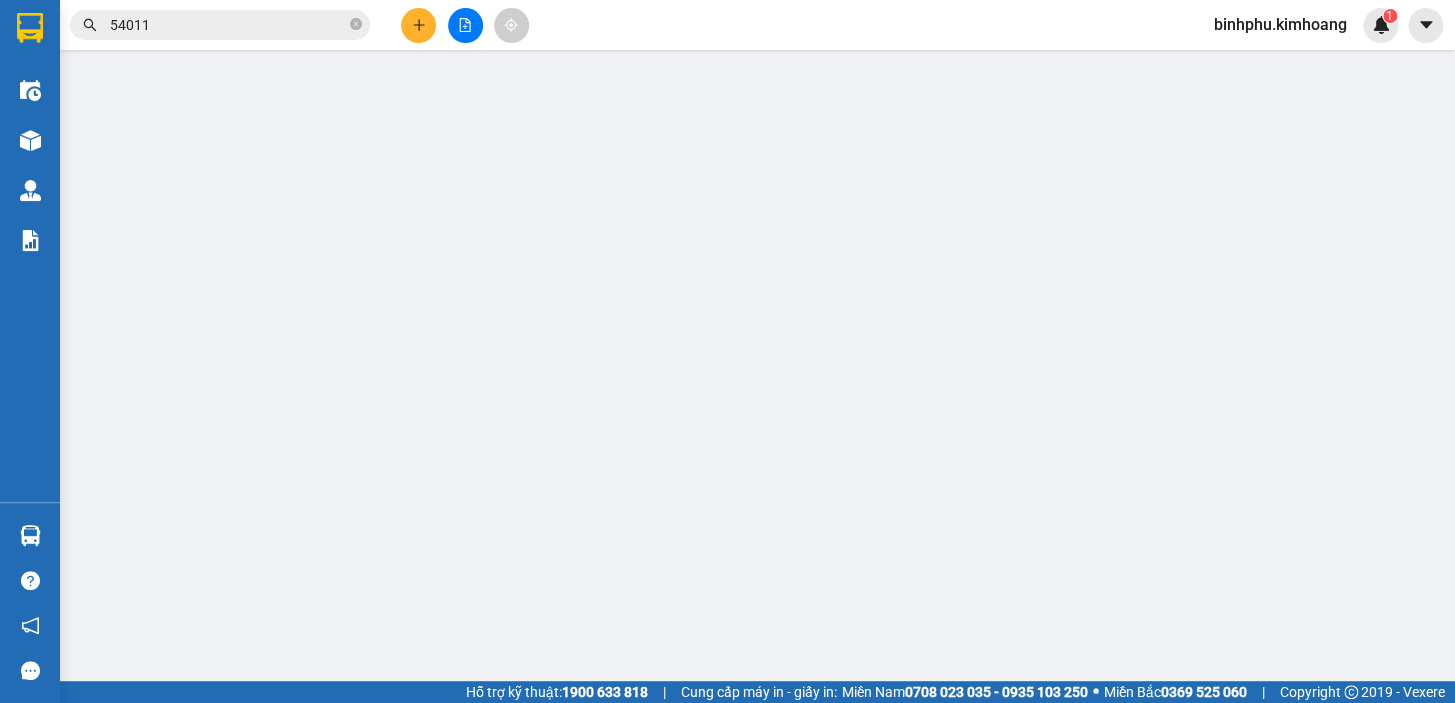 type on "CHẨY" 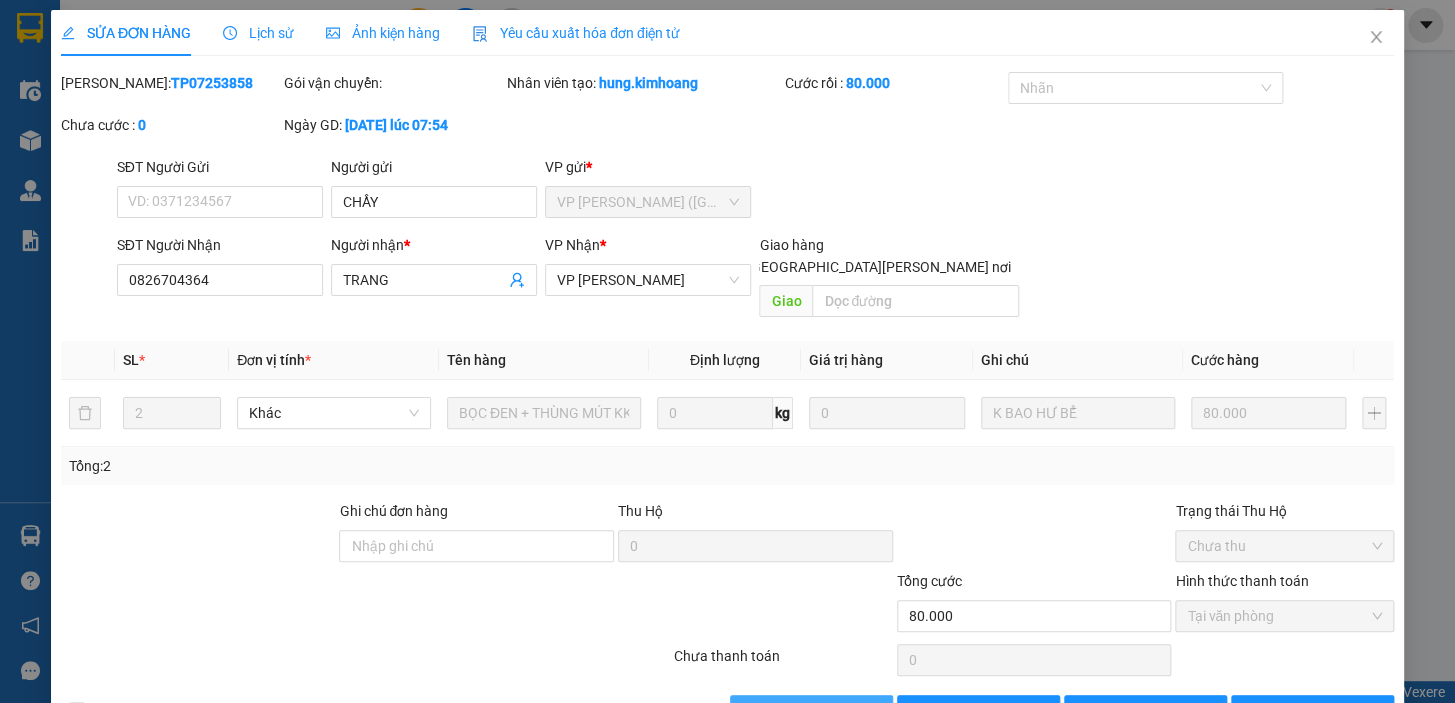 click on "[PERSON_NAME] và [PERSON_NAME] hàng" at bounding box center [903, 711] 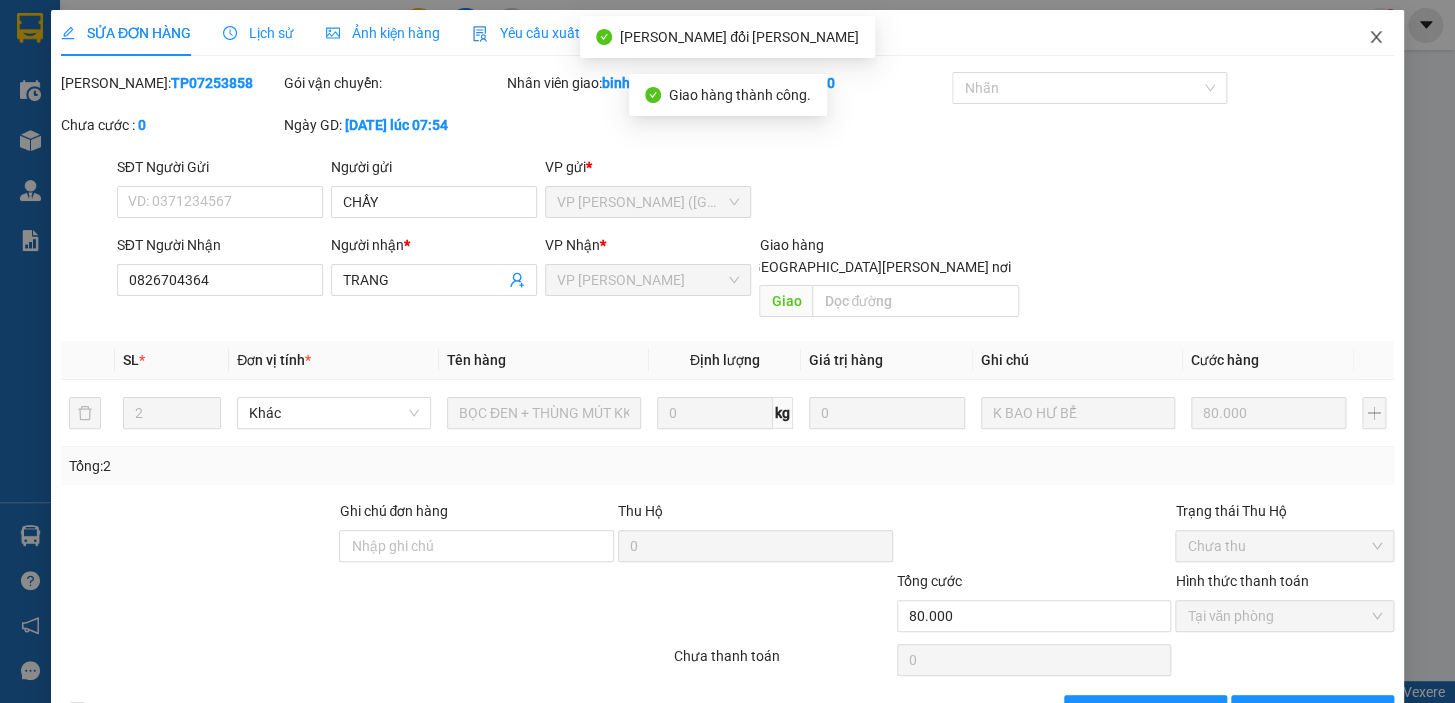 click at bounding box center [1376, 38] 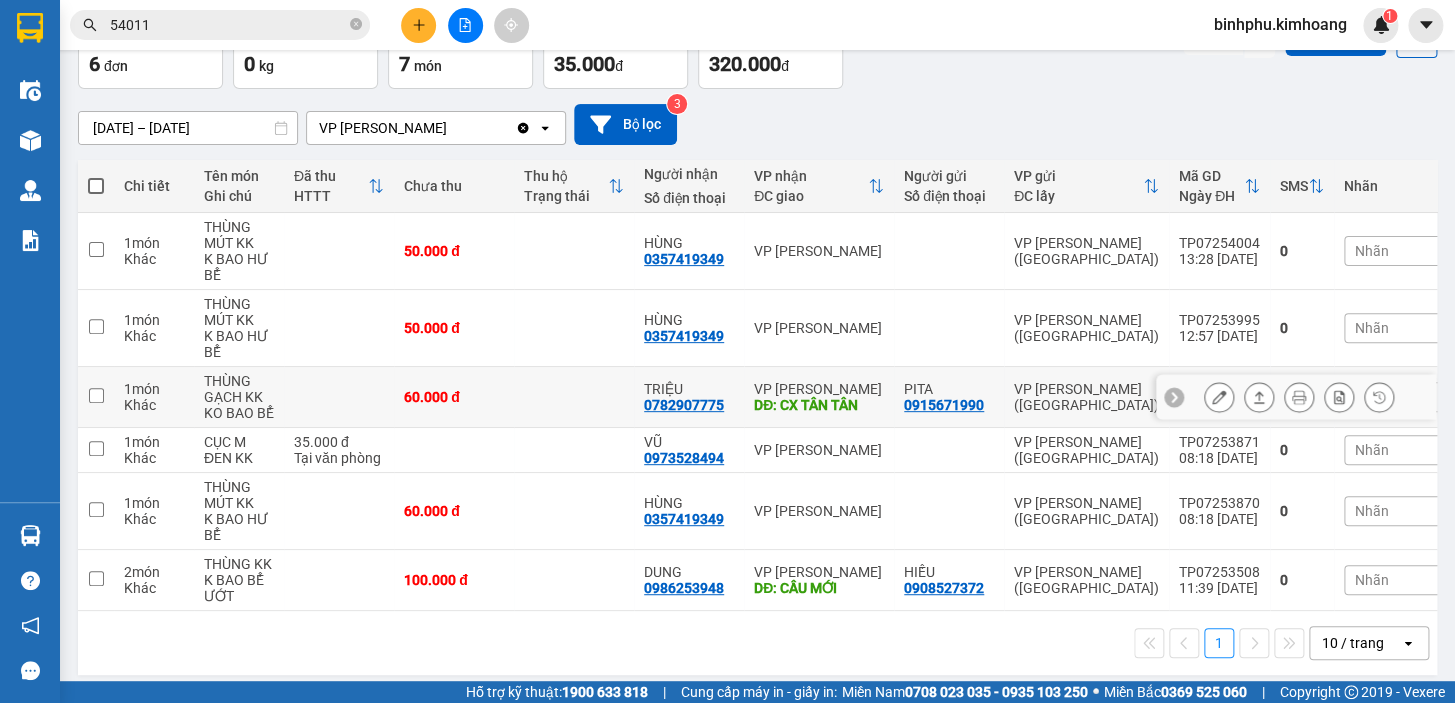 scroll, scrollTop: 140, scrollLeft: 0, axis: vertical 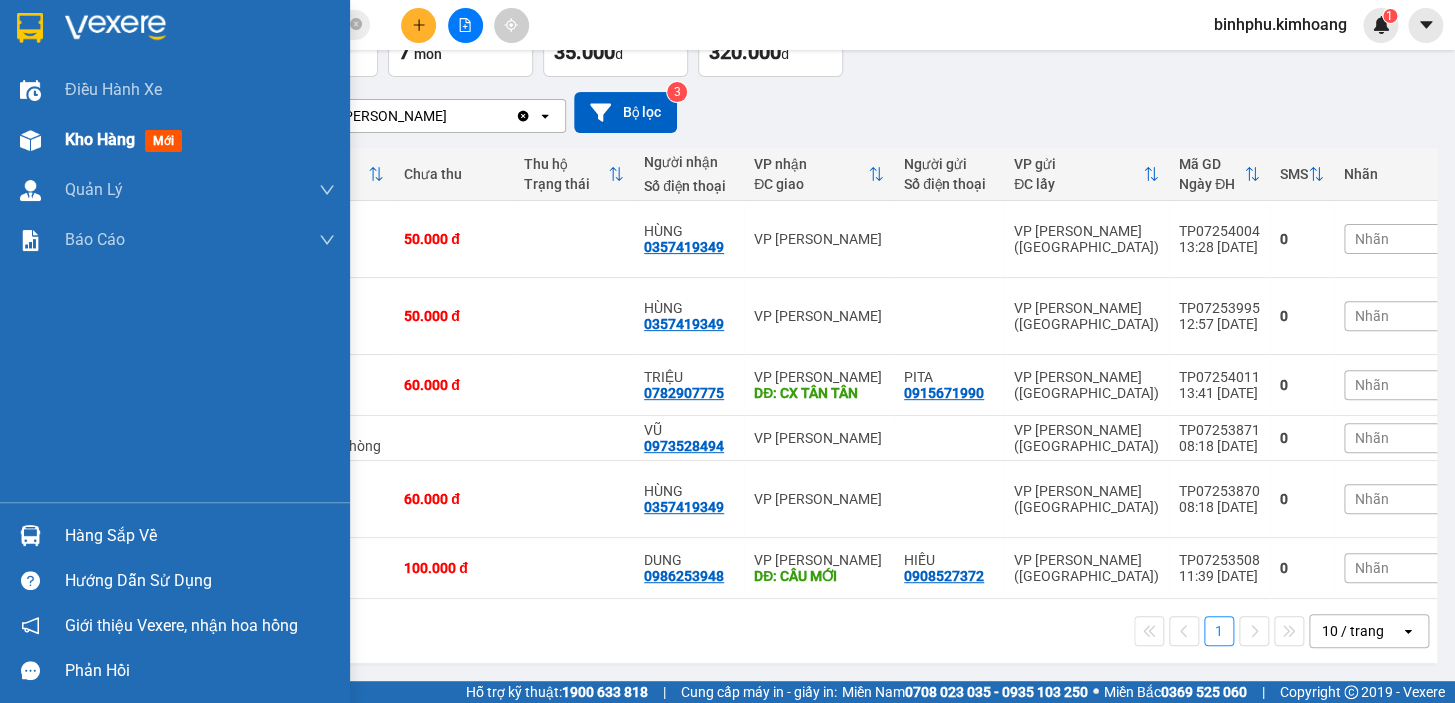 click on "Kho hàng mới" at bounding box center (175, 140) 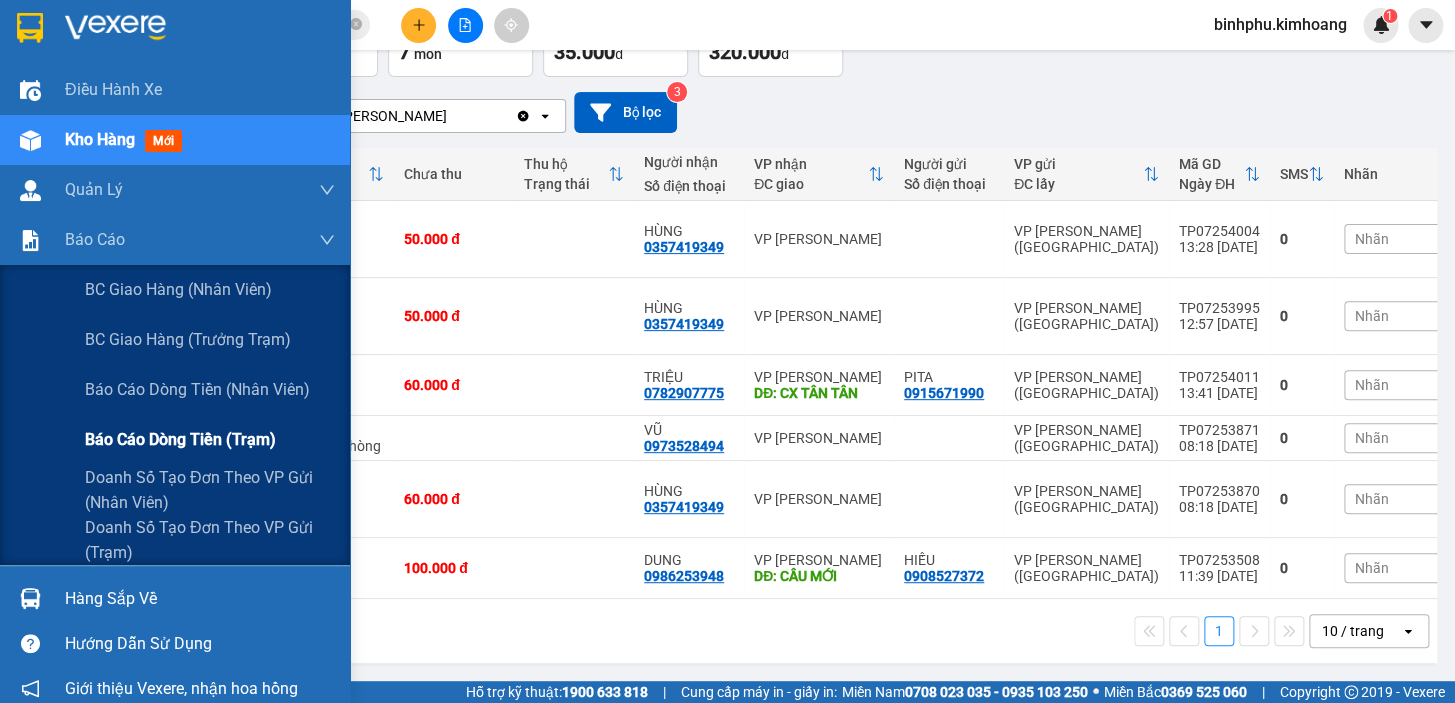 click on "Báo cáo dòng tiền (trạm)" at bounding box center [180, 439] 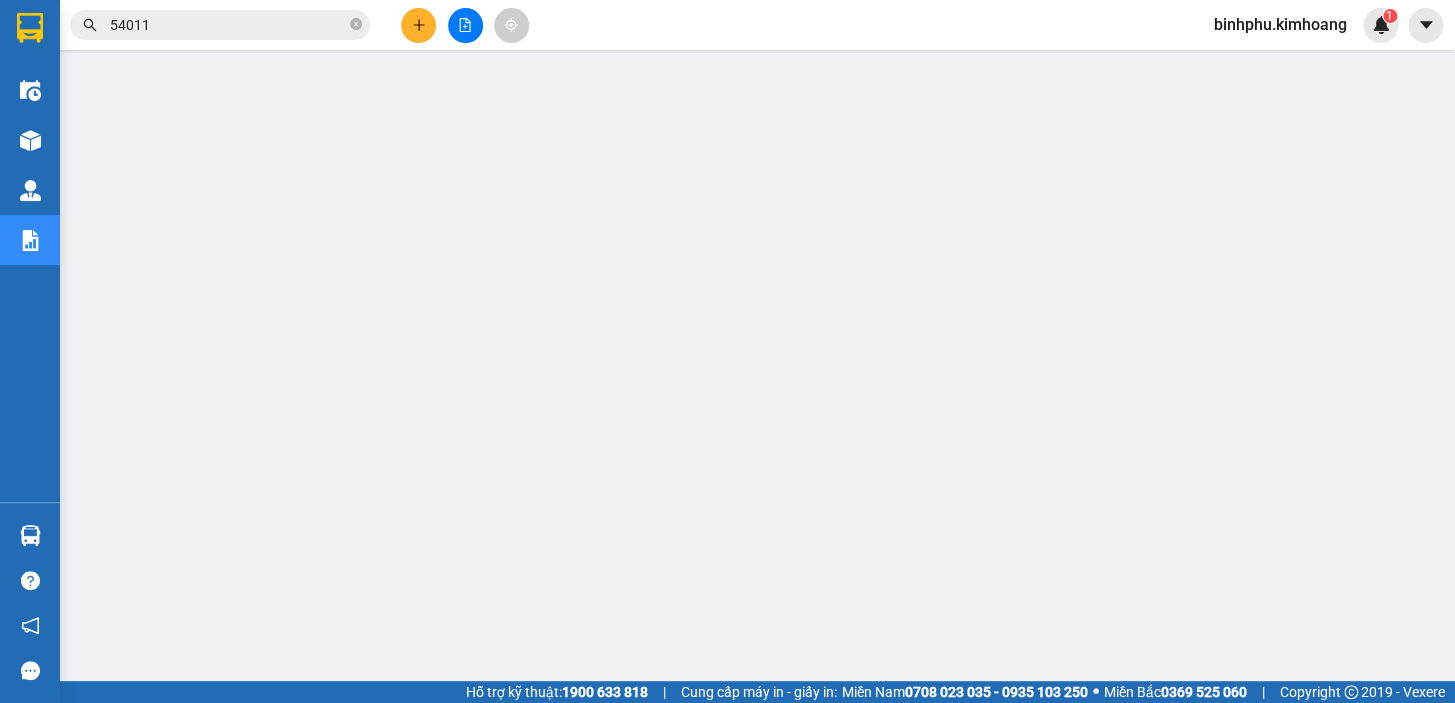 scroll, scrollTop: 0, scrollLeft: 0, axis: both 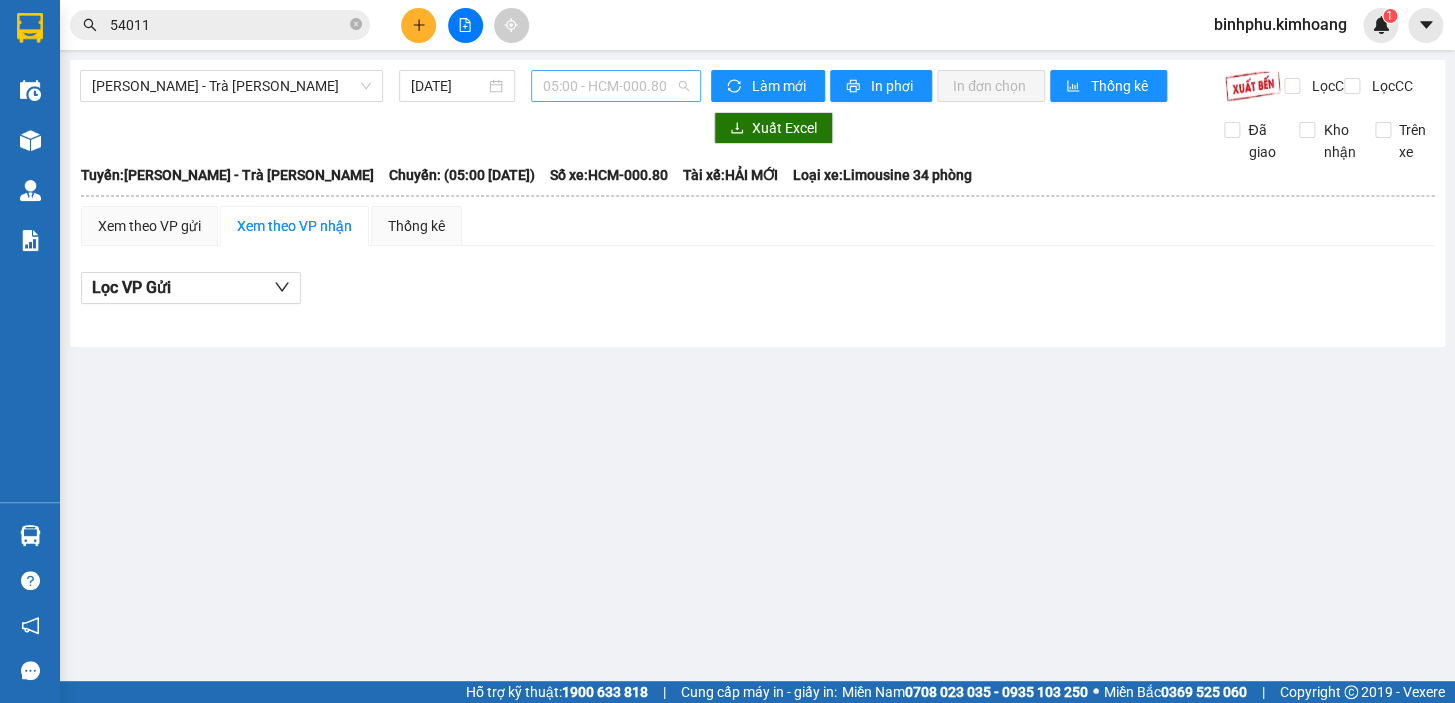 click on "05:00     - HCM-000.80" at bounding box center (616, 86) 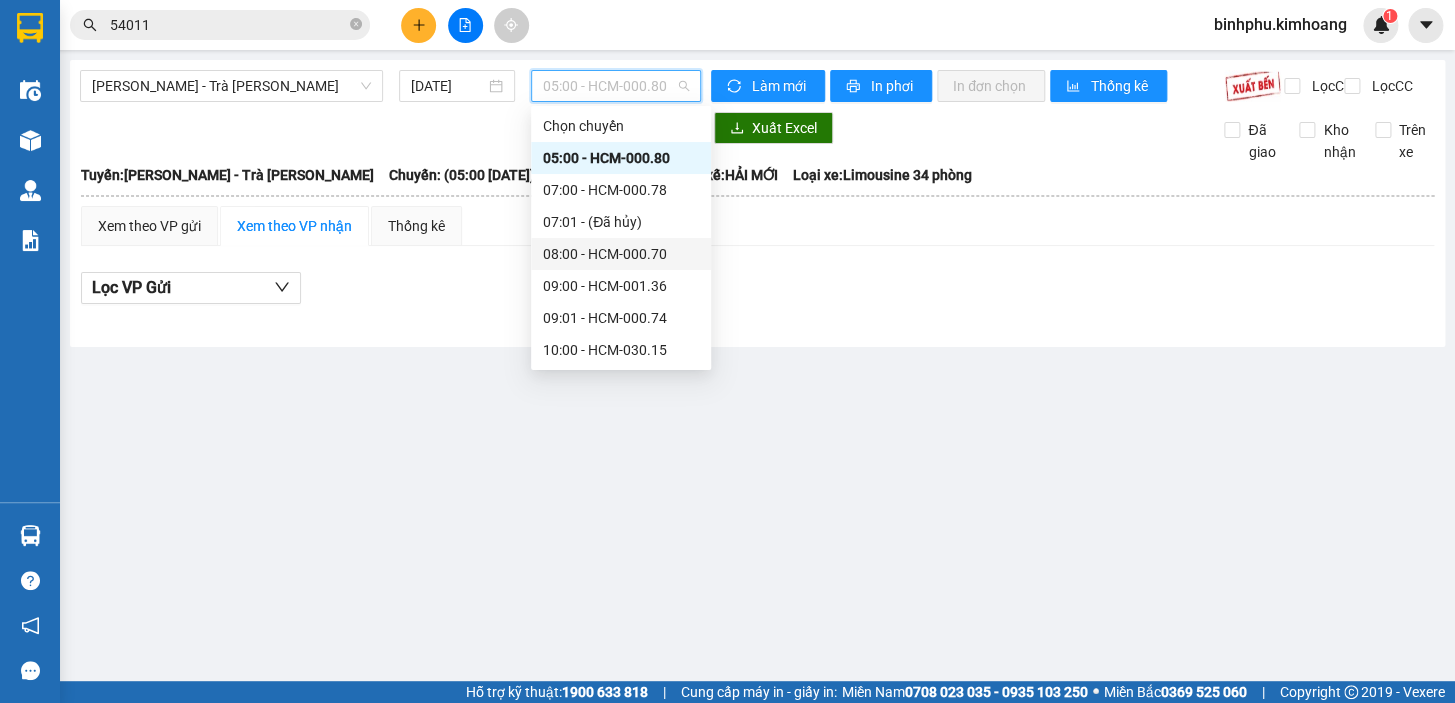 click on "08:00     - HCM-000.70" at bounding box center [621, 254] 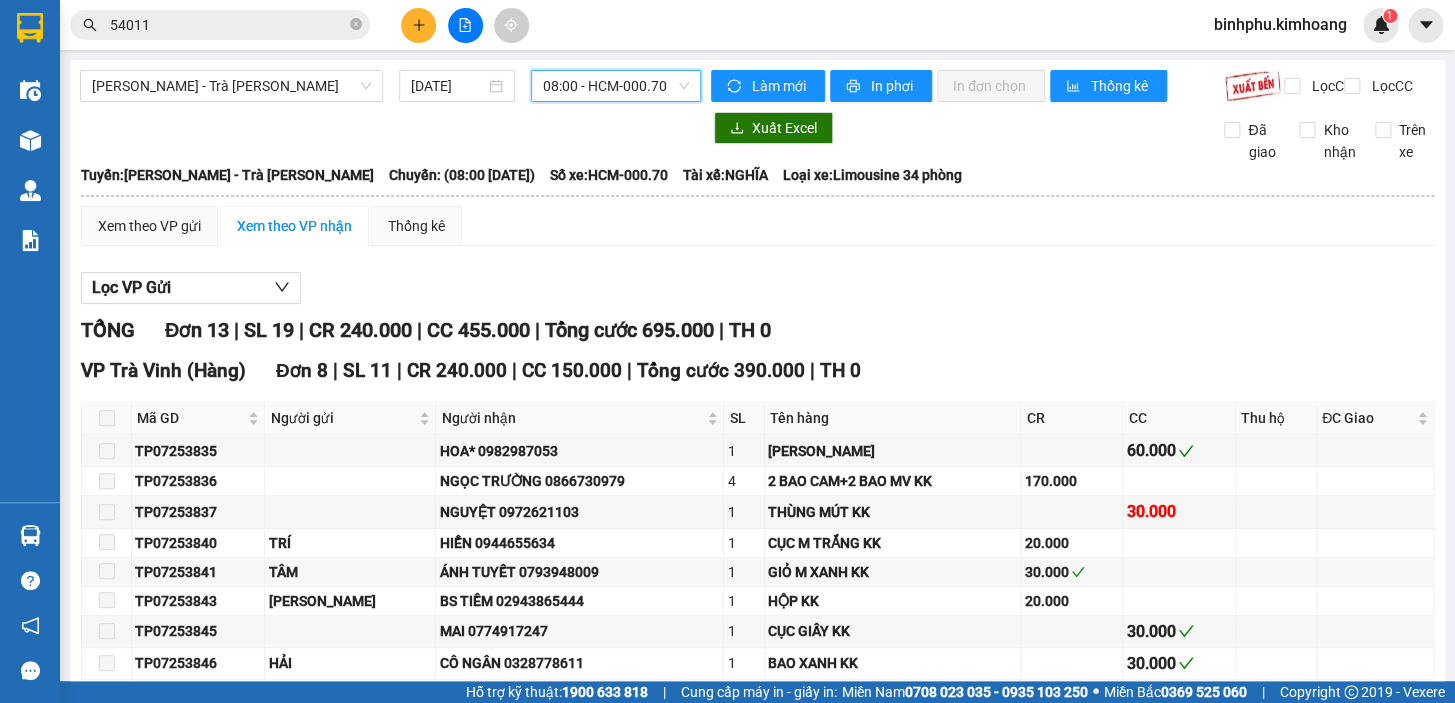 click on "08:00     - HCM-000.70" at bounding box center (616, 86) 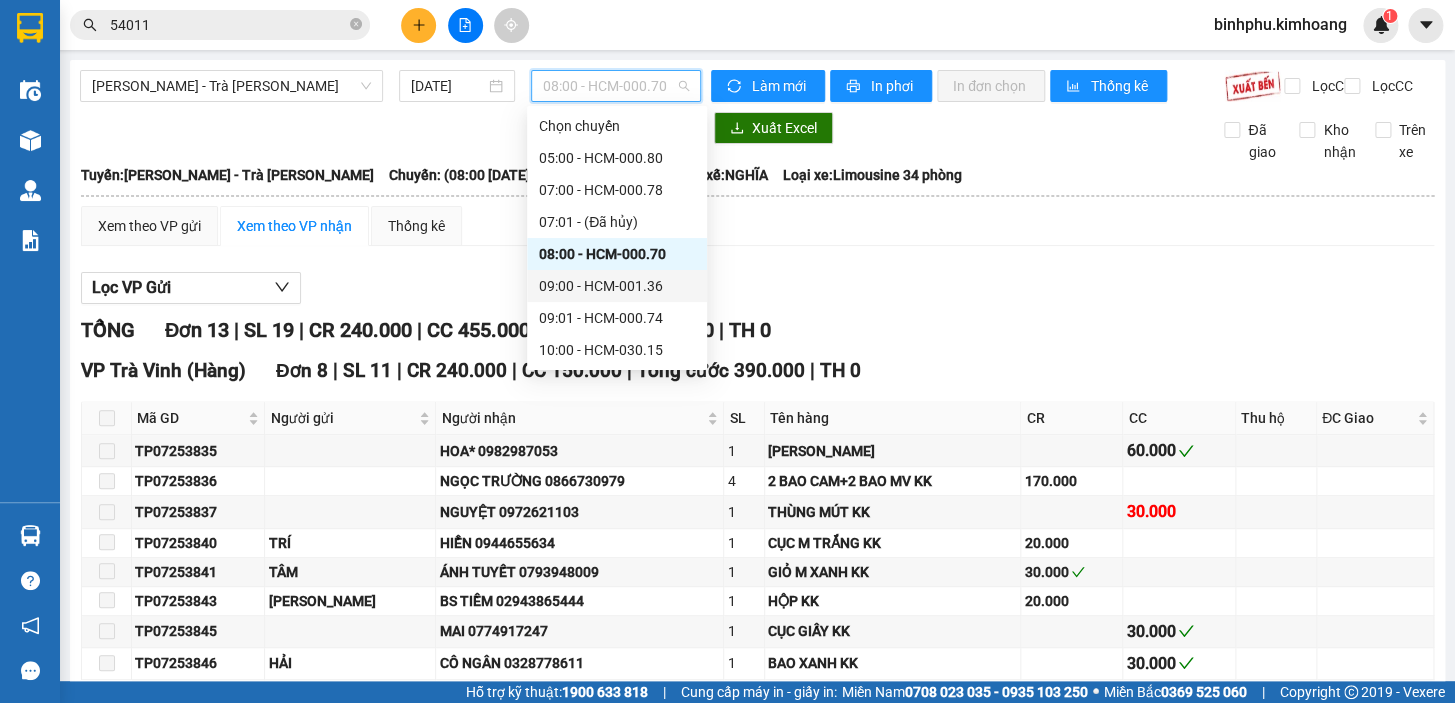 click on "09:00     - HCM-001.36" at bounding box center [617, 286] 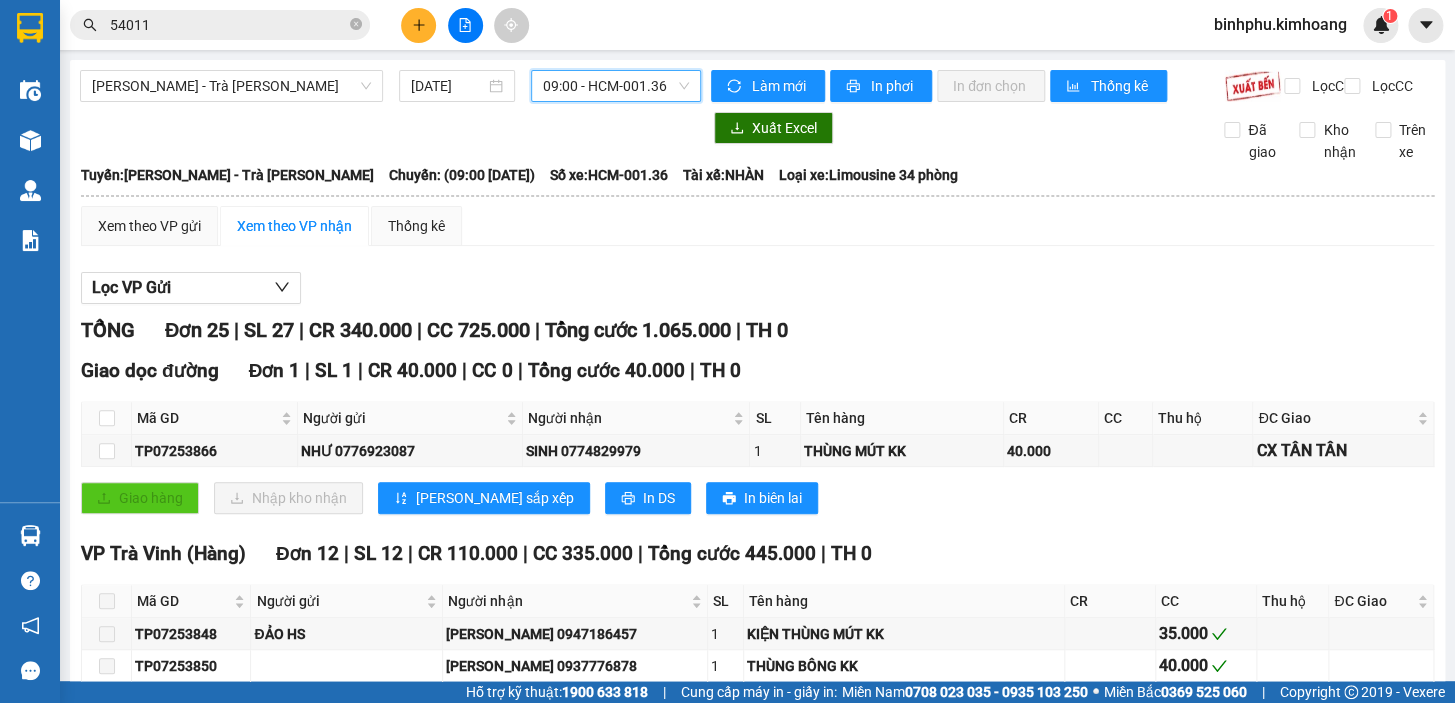 click on "09:00     - HCM-001.36" at bounding box center [616, 86] 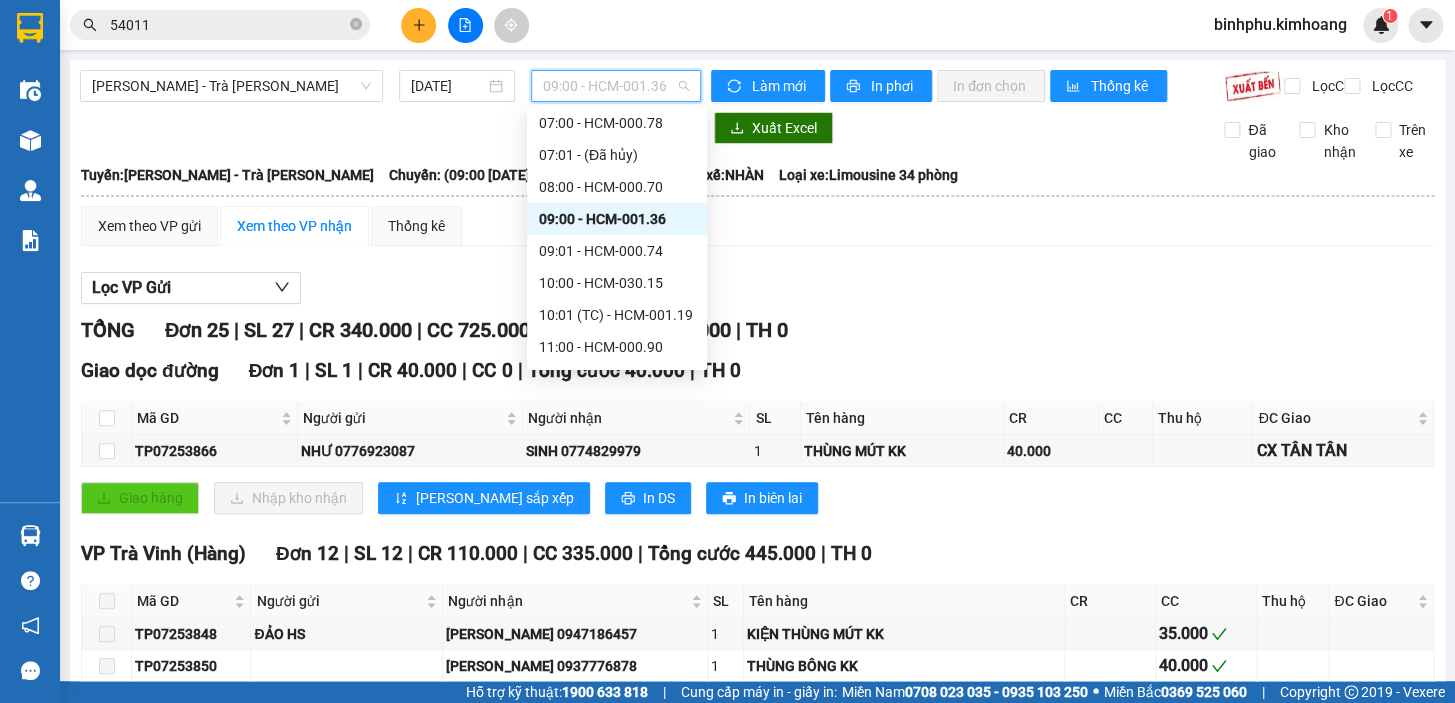 scroll, scrollTop: 90, scrollLeft: 0, axis: vertical 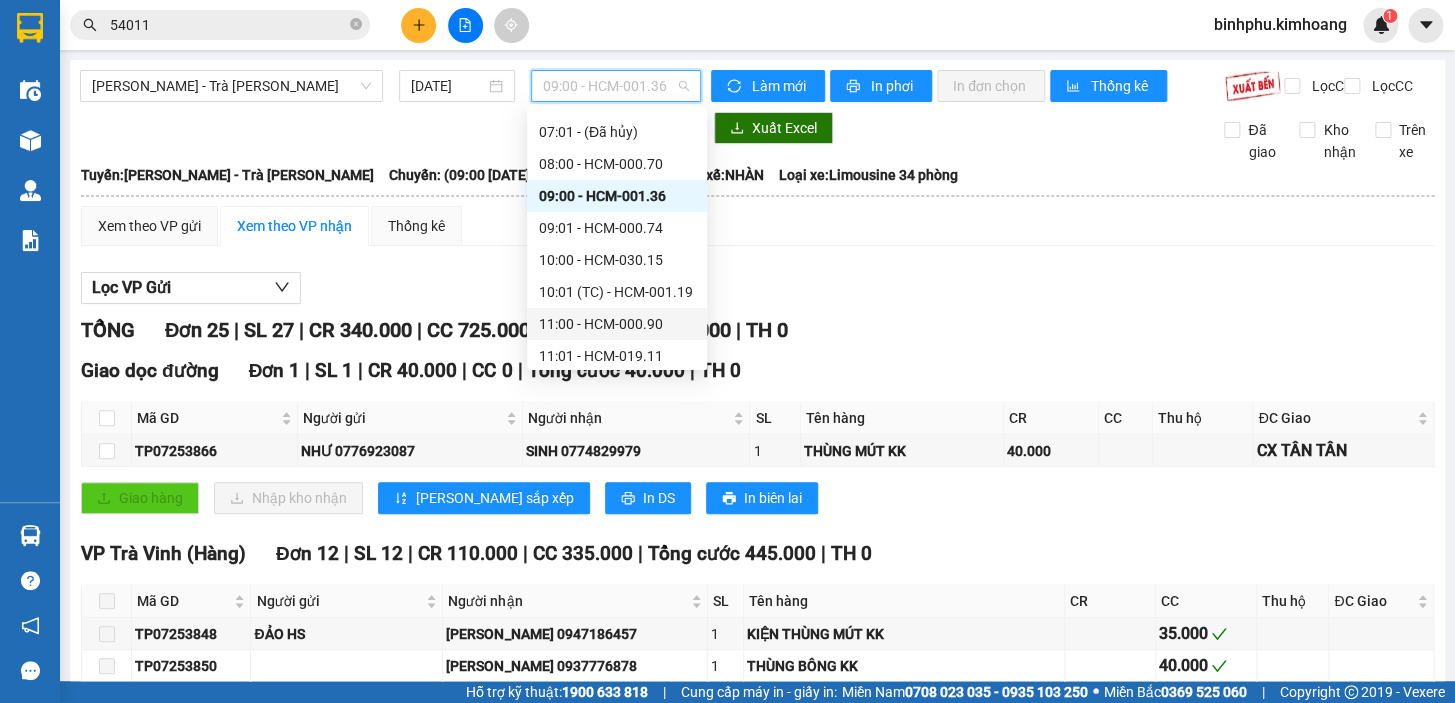 click on "11:00     - HCM-000.90" at bounding box center [617, 324] 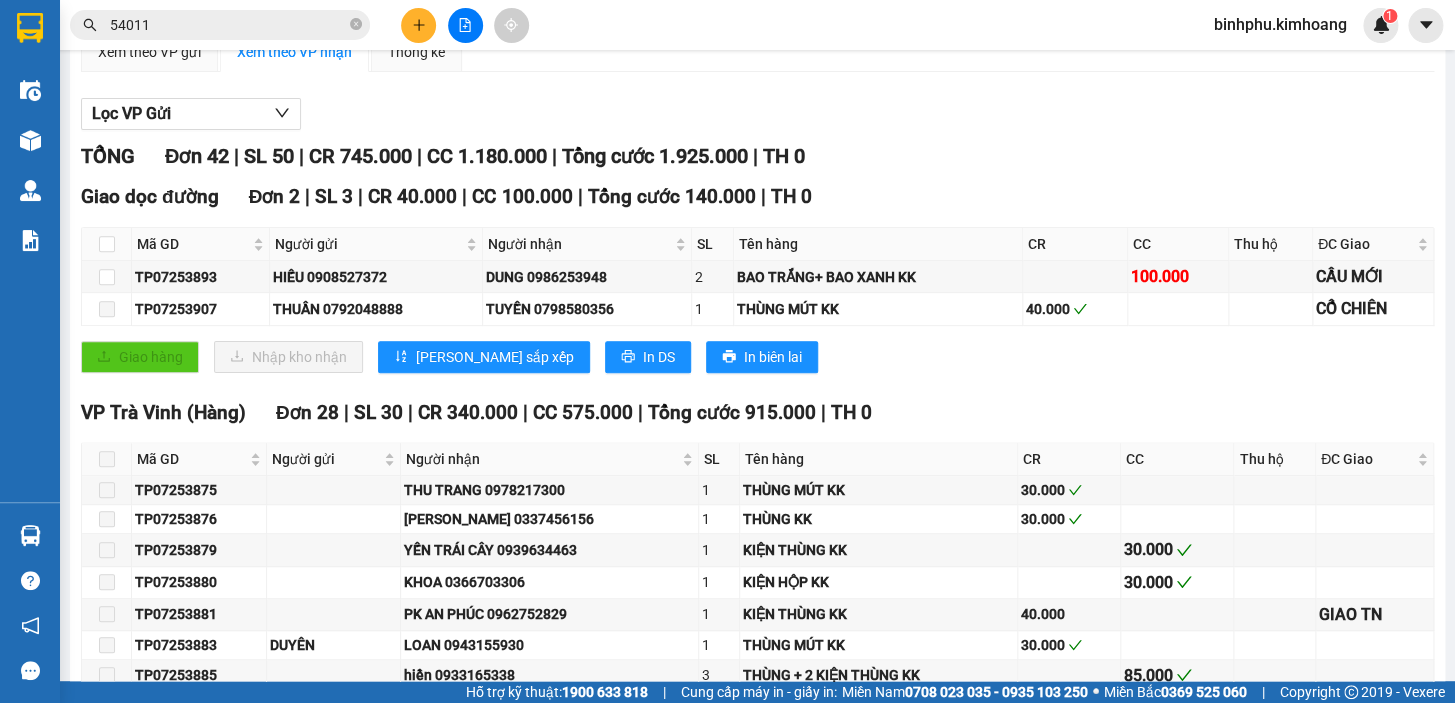 scroll, scrollTop: 181, scrollLeft: 0, axis: vertical 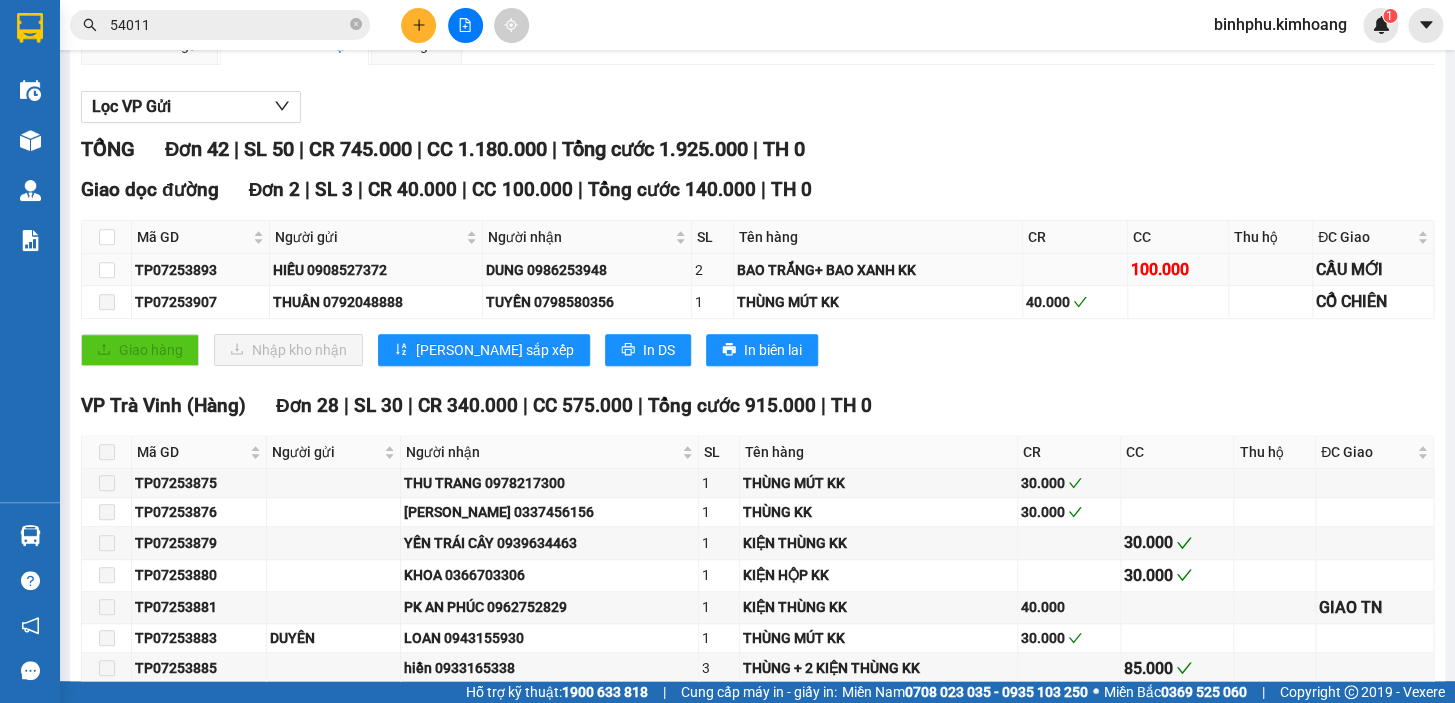 click at bounding box center [107, 270] 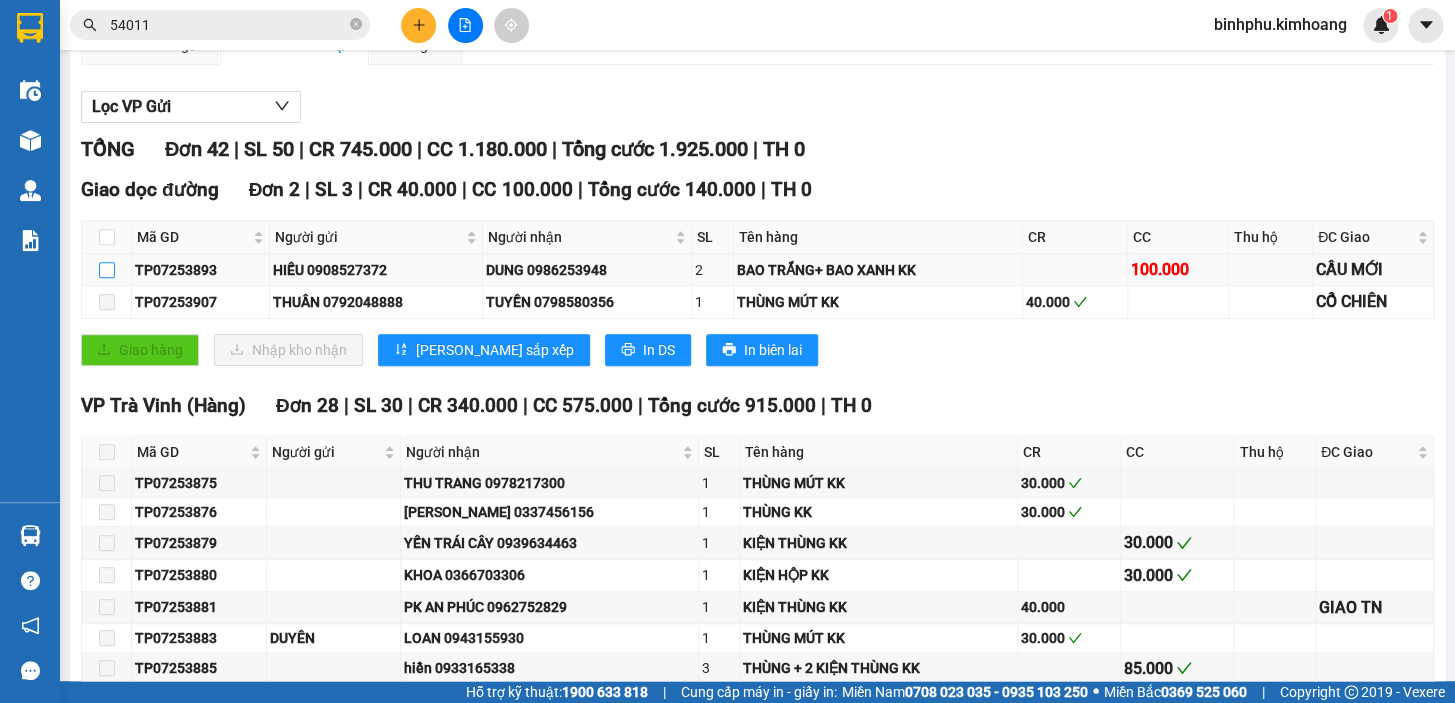 click at bounding box center (107, 270) 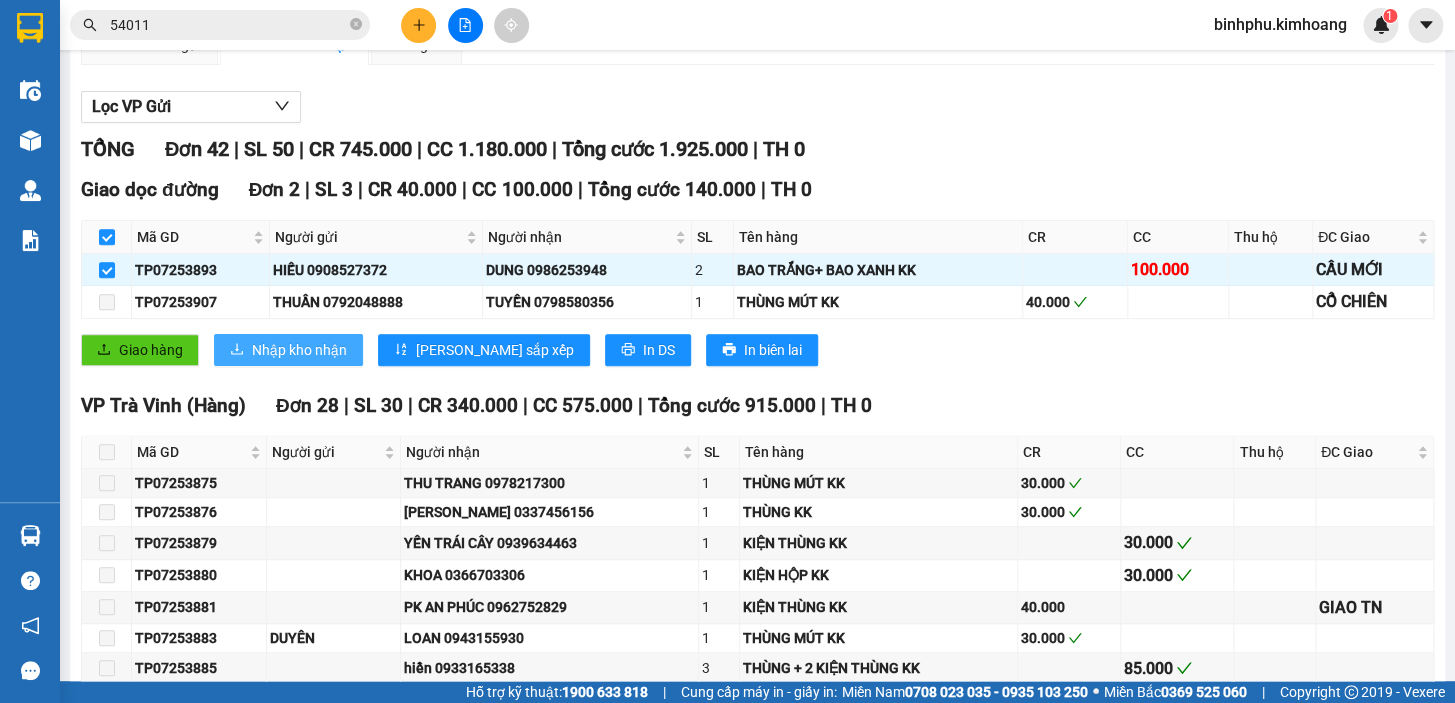 click on "Nhập kho nhận" at bounding box center [299, 350] 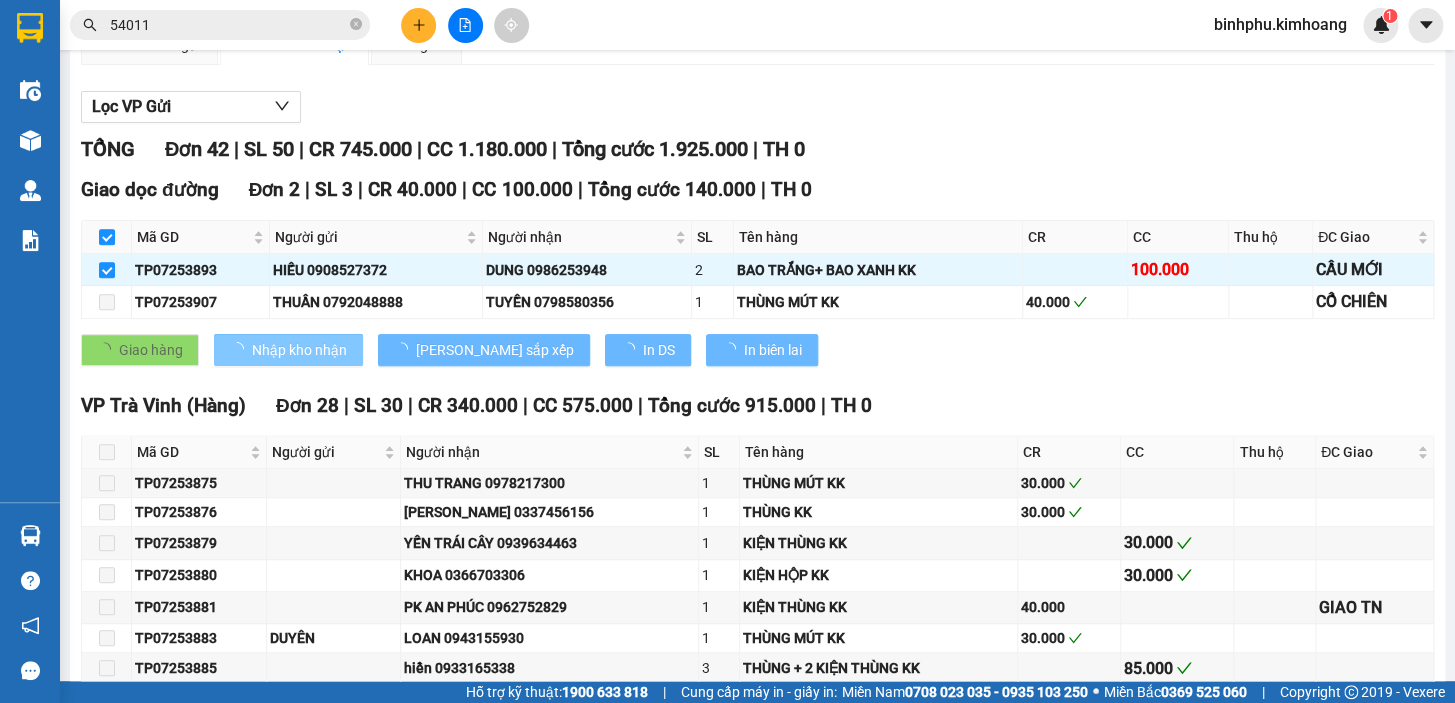 checkbox on "false" 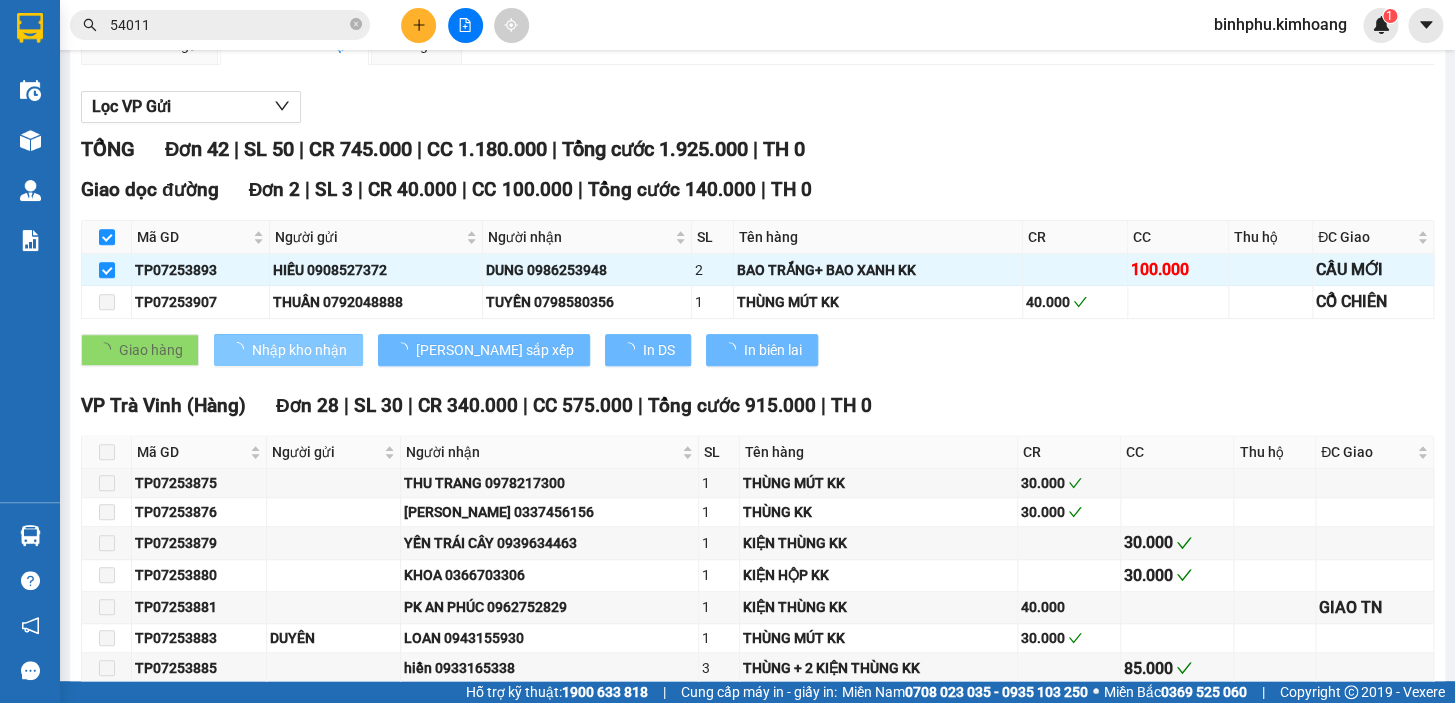 checkbox on "false" 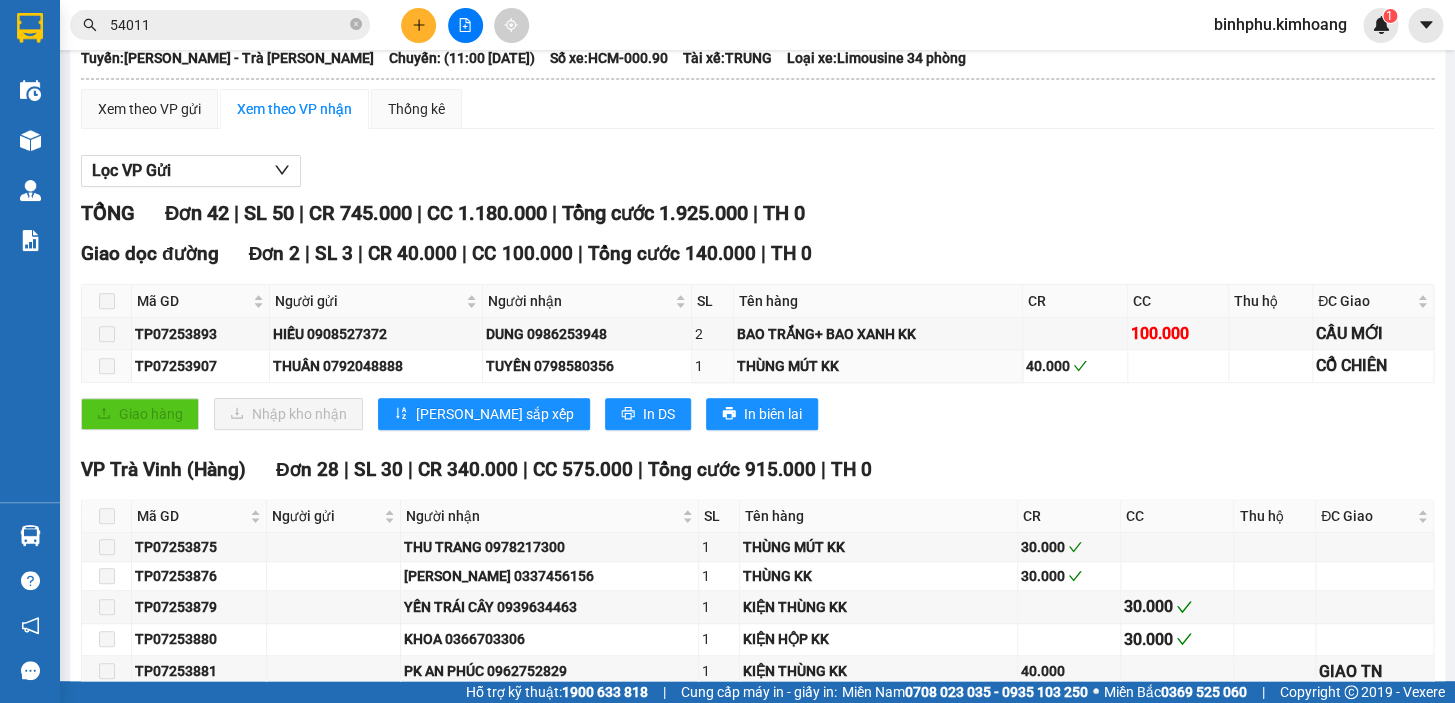 scroll, scrollTop: 0, scrollLeft: 0, axis: both 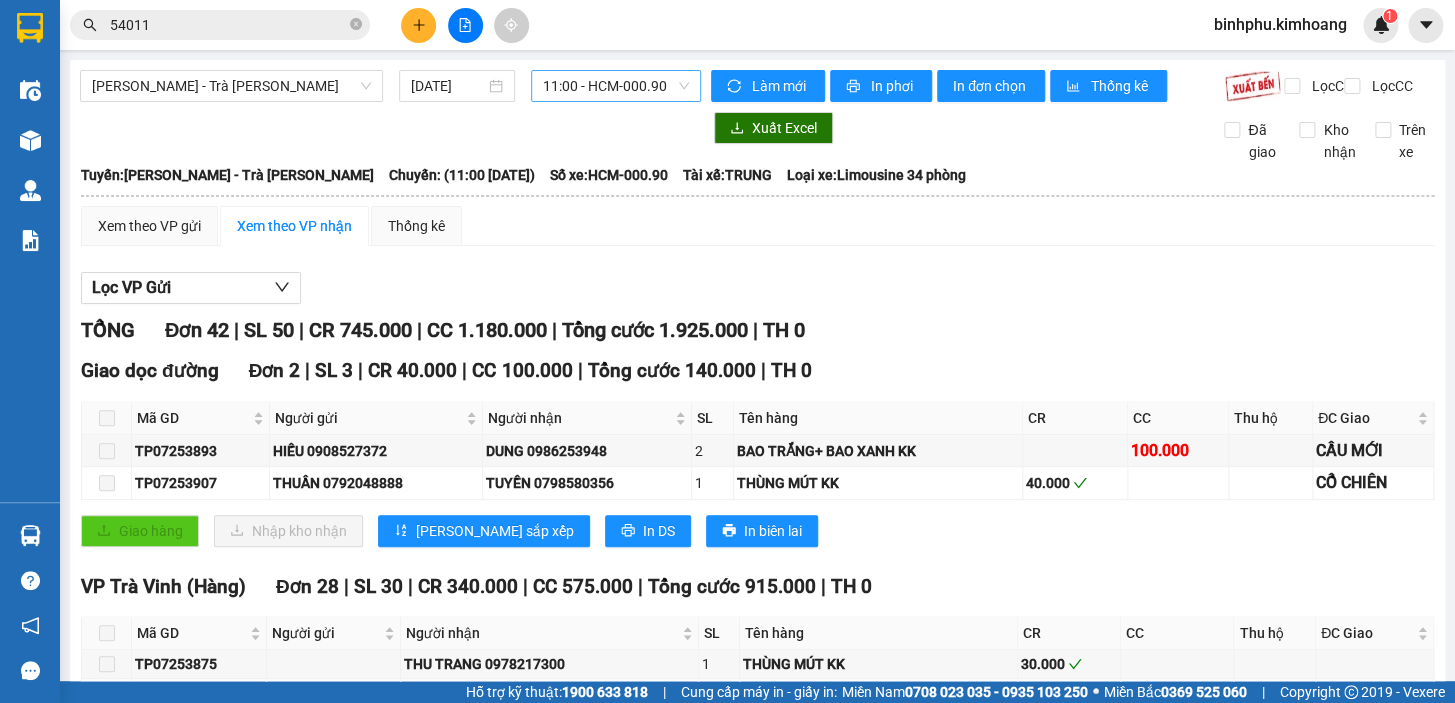click on "11:00     - HCM-000.90" at bounding box center [616, 86] 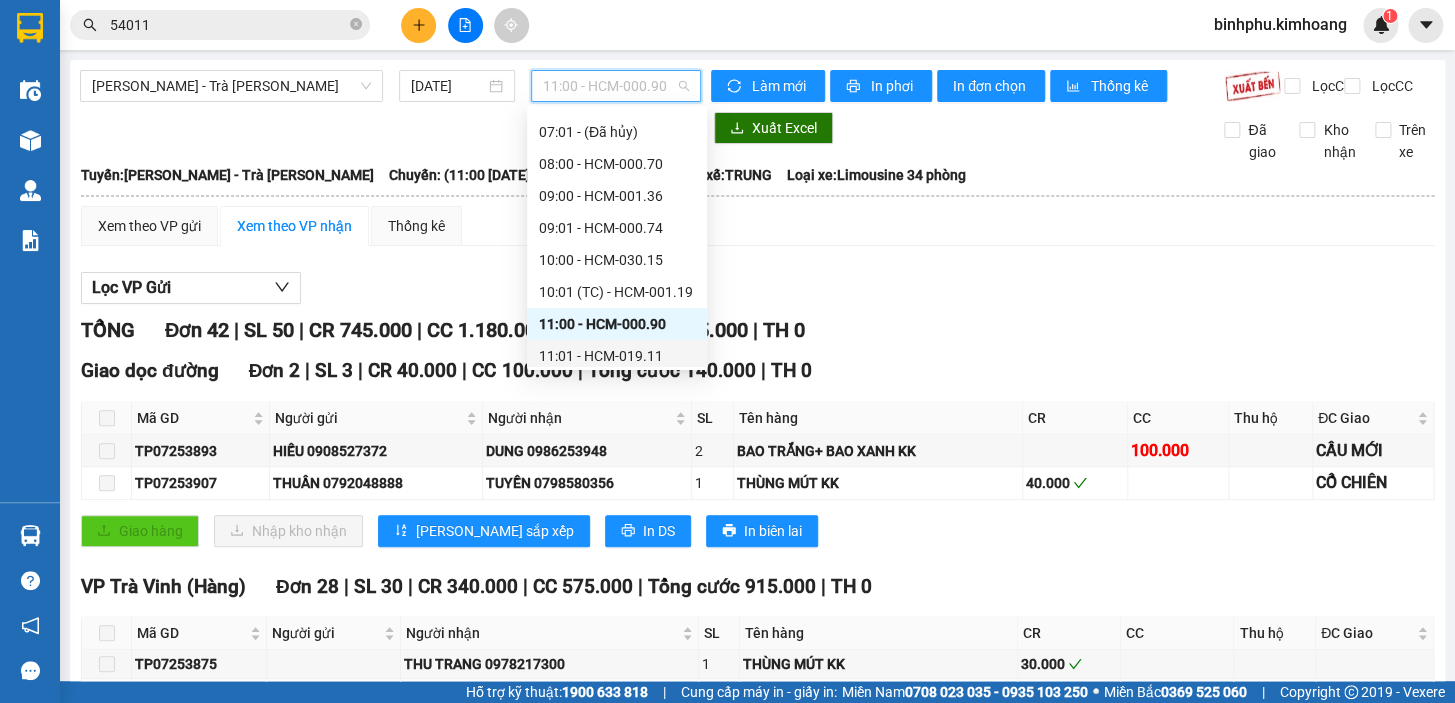 scroll, scrollTop: 181, scrollLeft: 0, axis: vertical 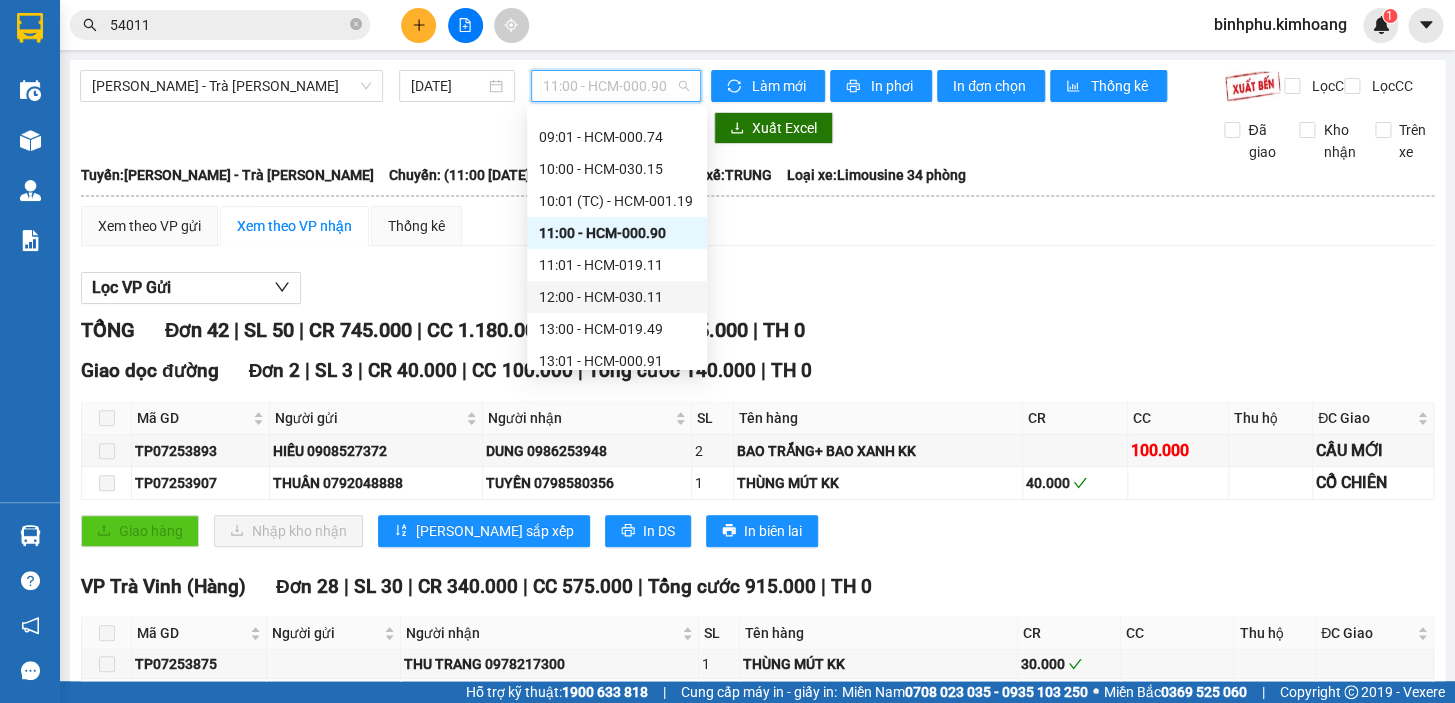 click on "12:00     - HCM-030.11" at bounding box center [617, 297] 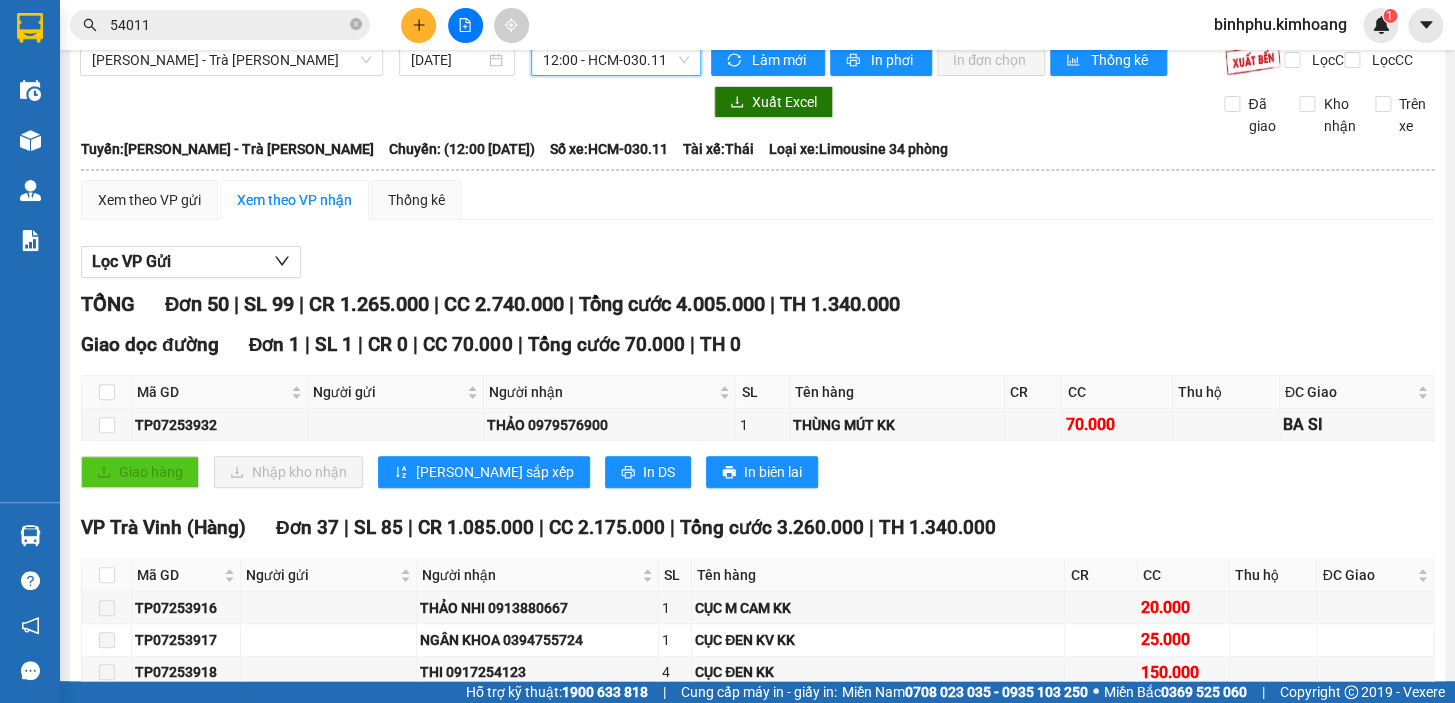 scroll, scrollTop: 0, scrollLeft: 0, axis: both 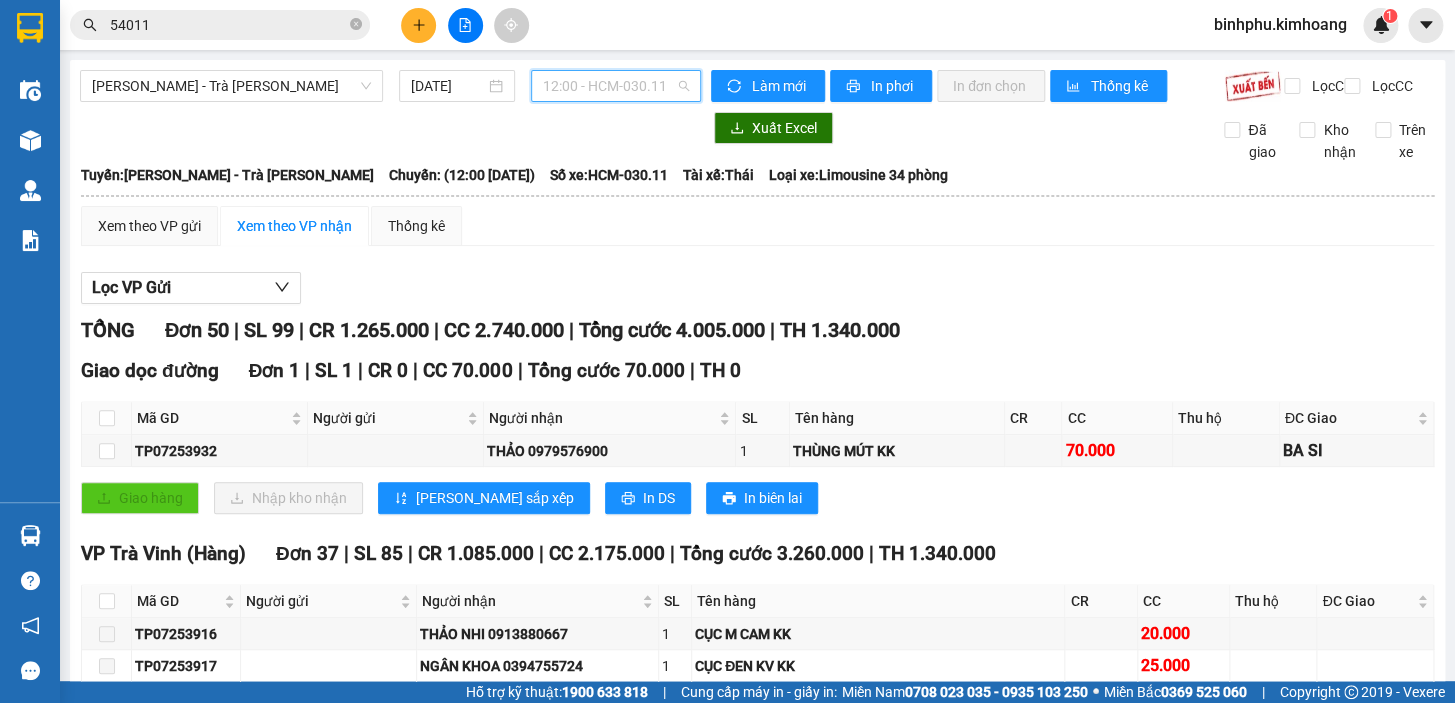 click on "12:00     - HCM-030.11" at bounding box center [616, 86] 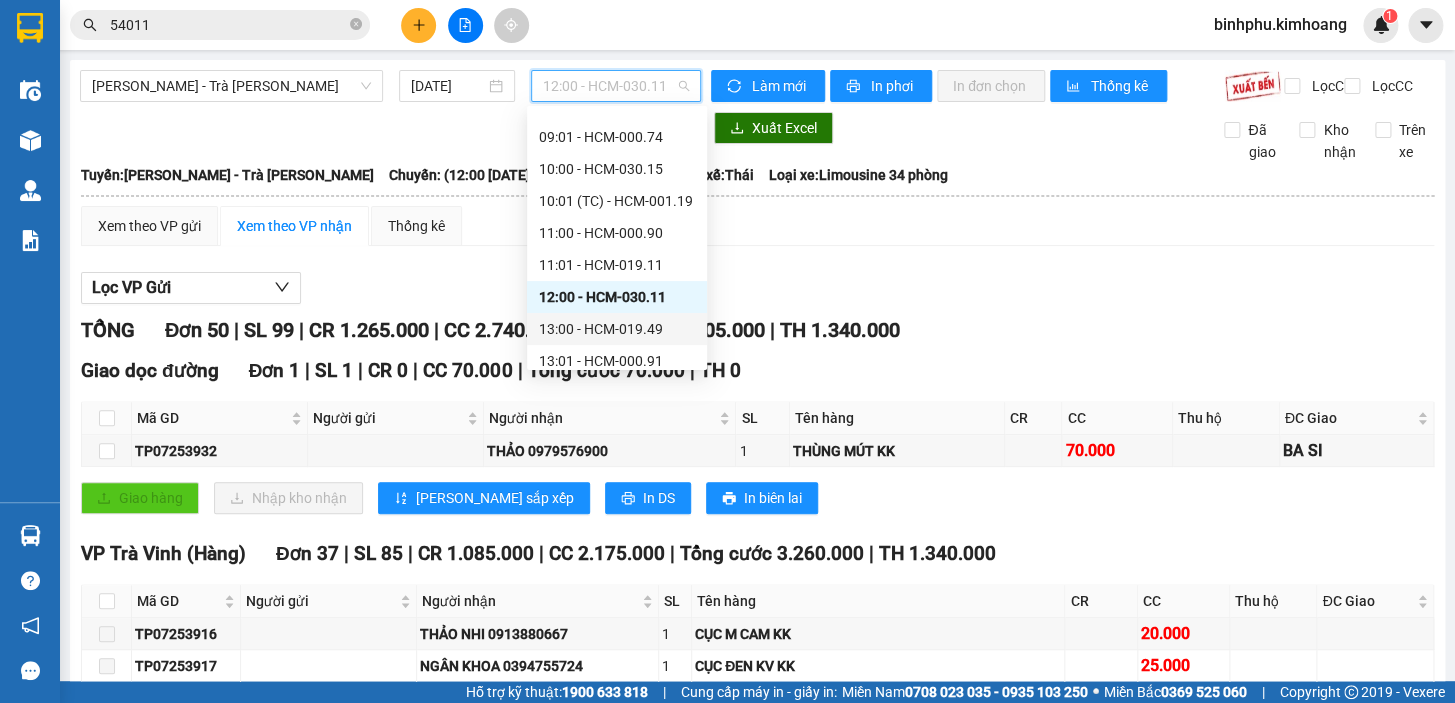 click on "13:00     - HCM-019.49" at bounding box center [617, 329] 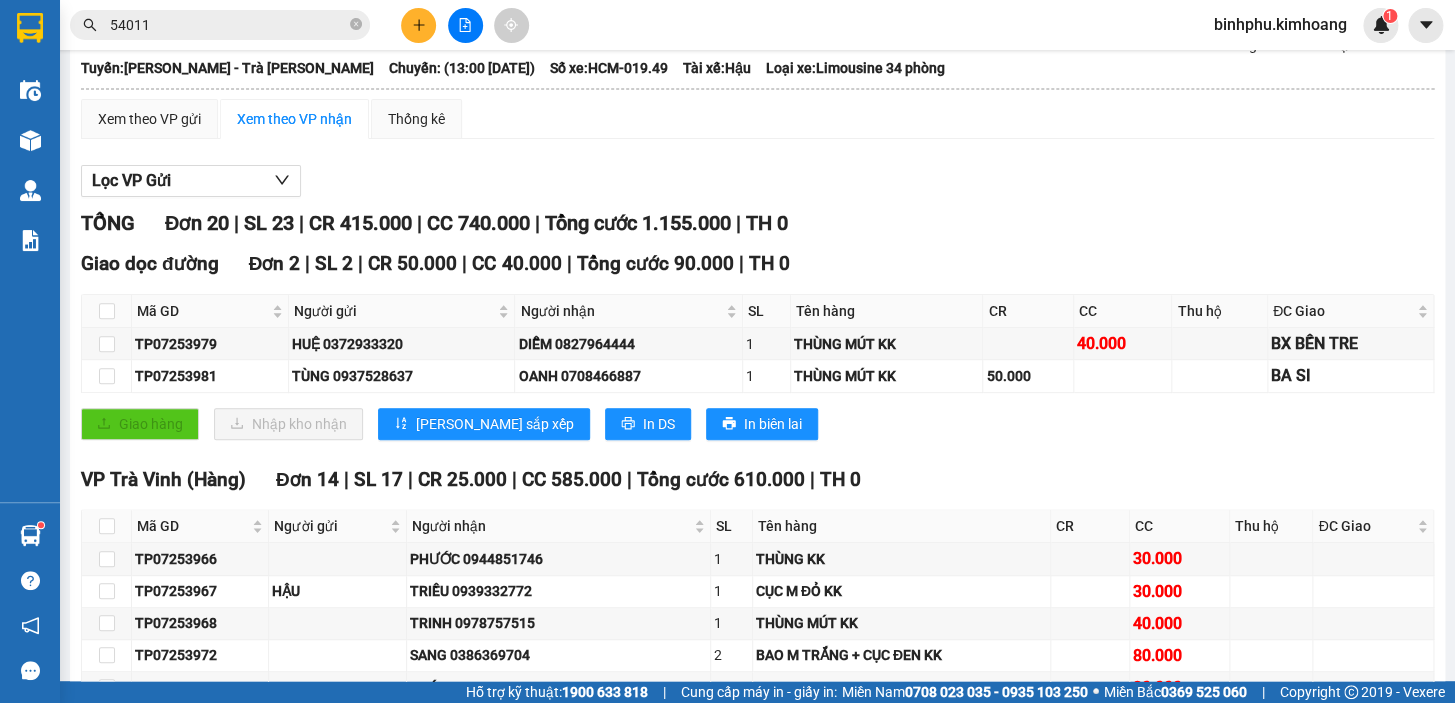 scroll, scrollTop: 0, scrollLeft: 0, axis: both 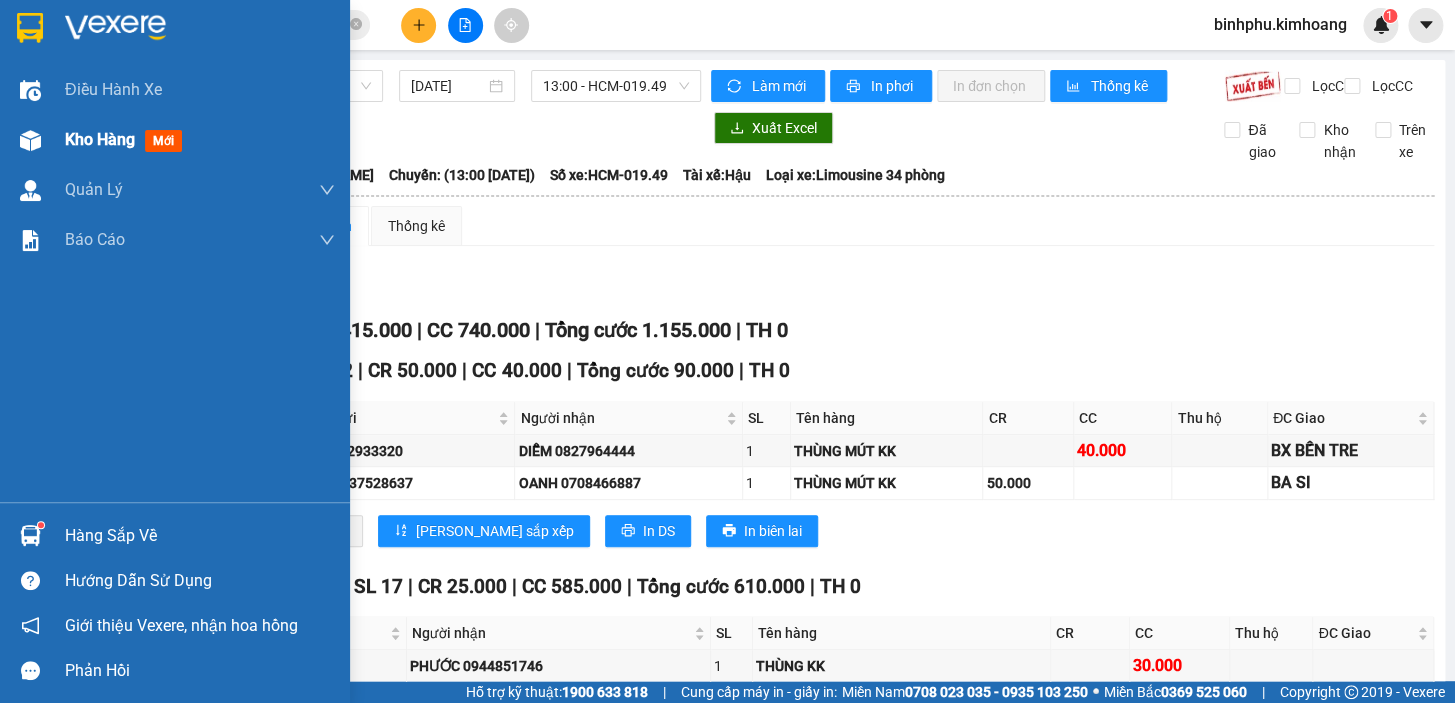 click at bounding box center [30, 140] 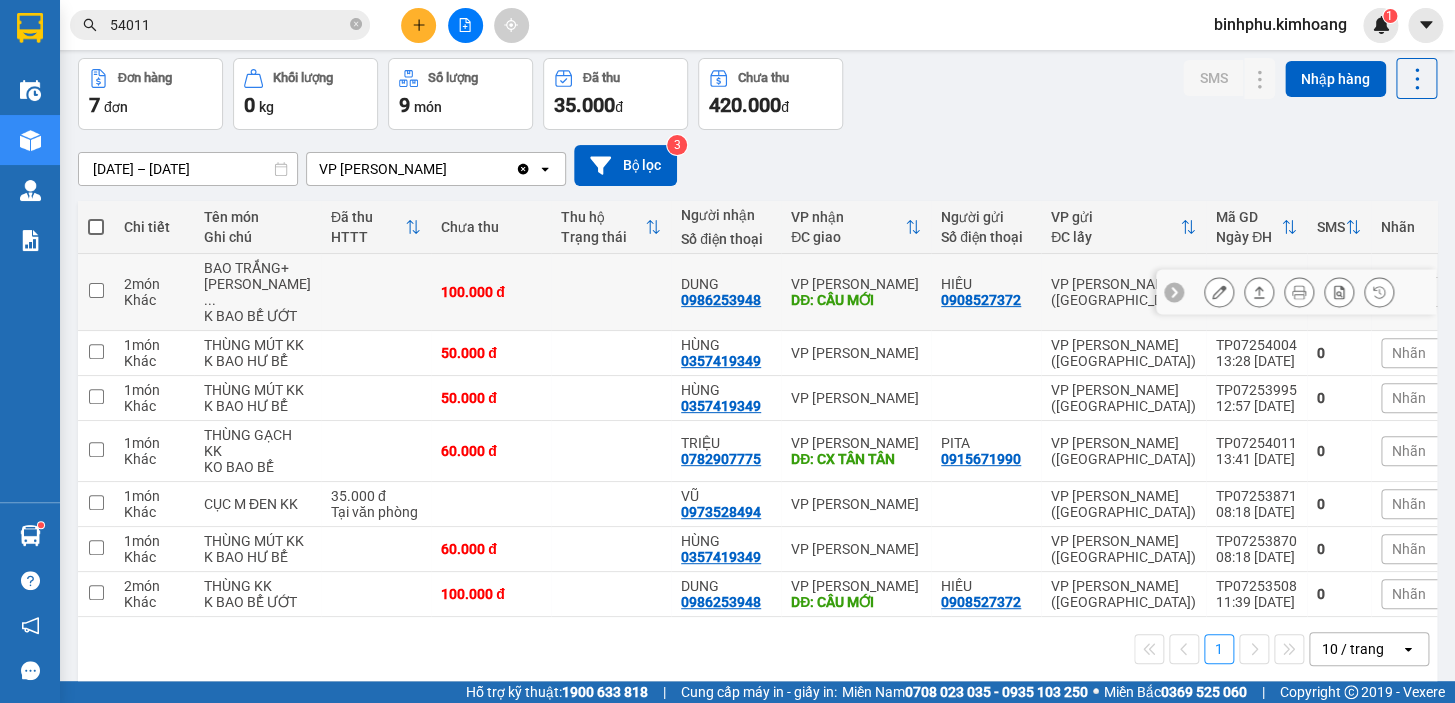 scroll, scrollTop: 233, scrollLeft: 0, axis: vertical 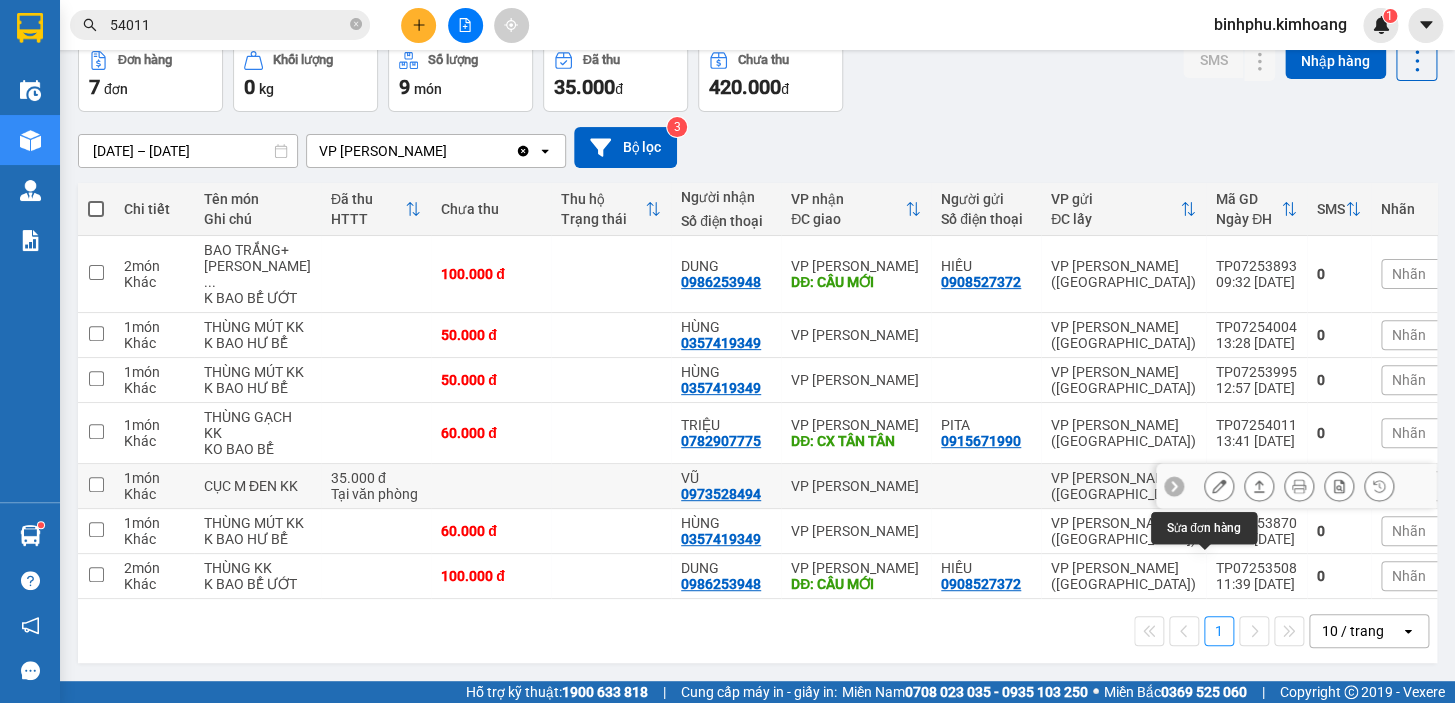 click 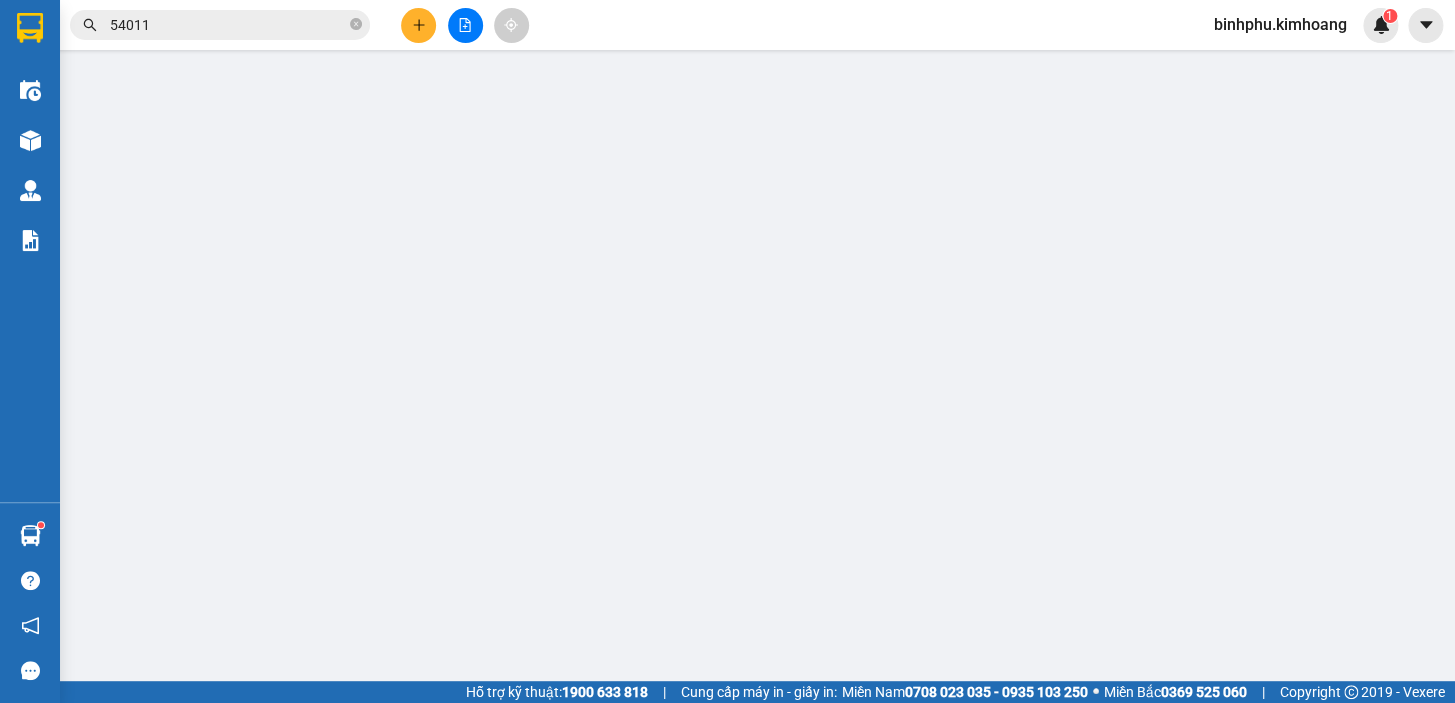 type on "0973528494" 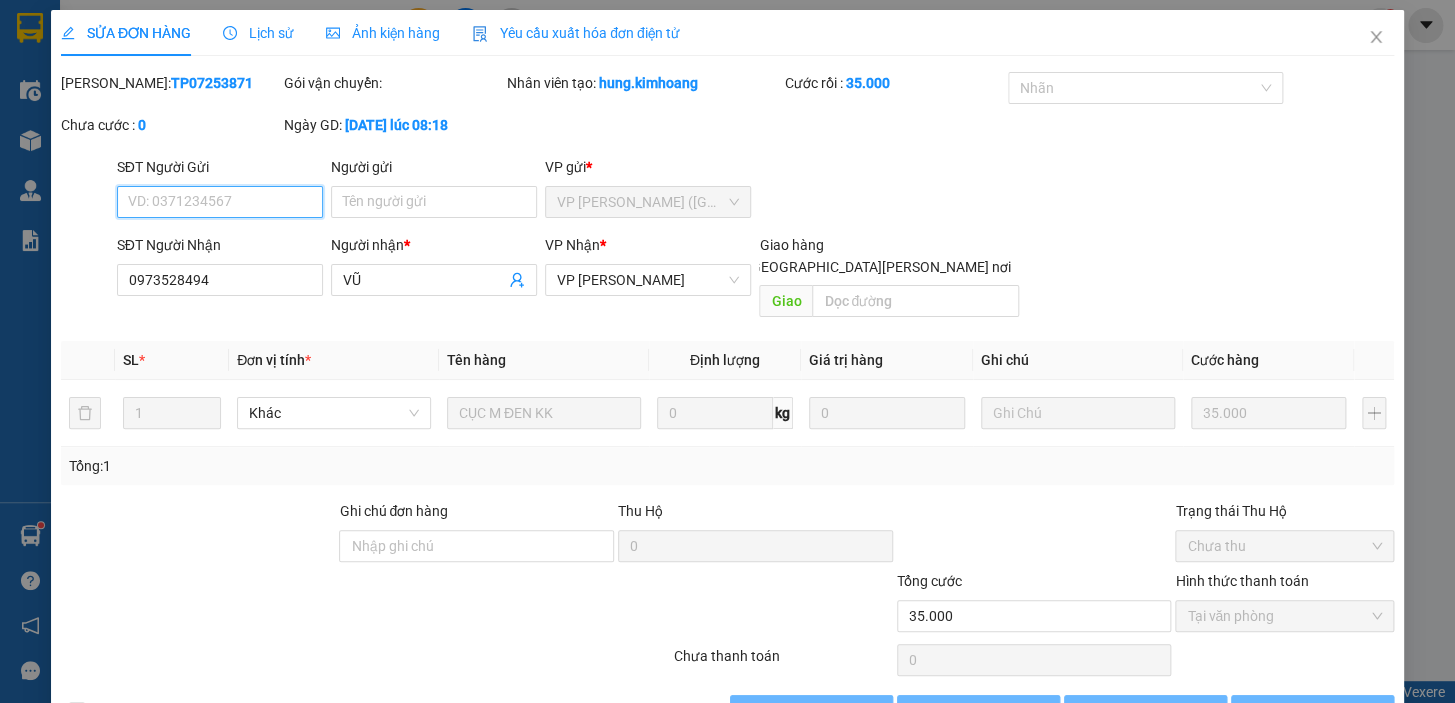 scroll, scrollTop: 0, scrollLeft: 0, axis: both 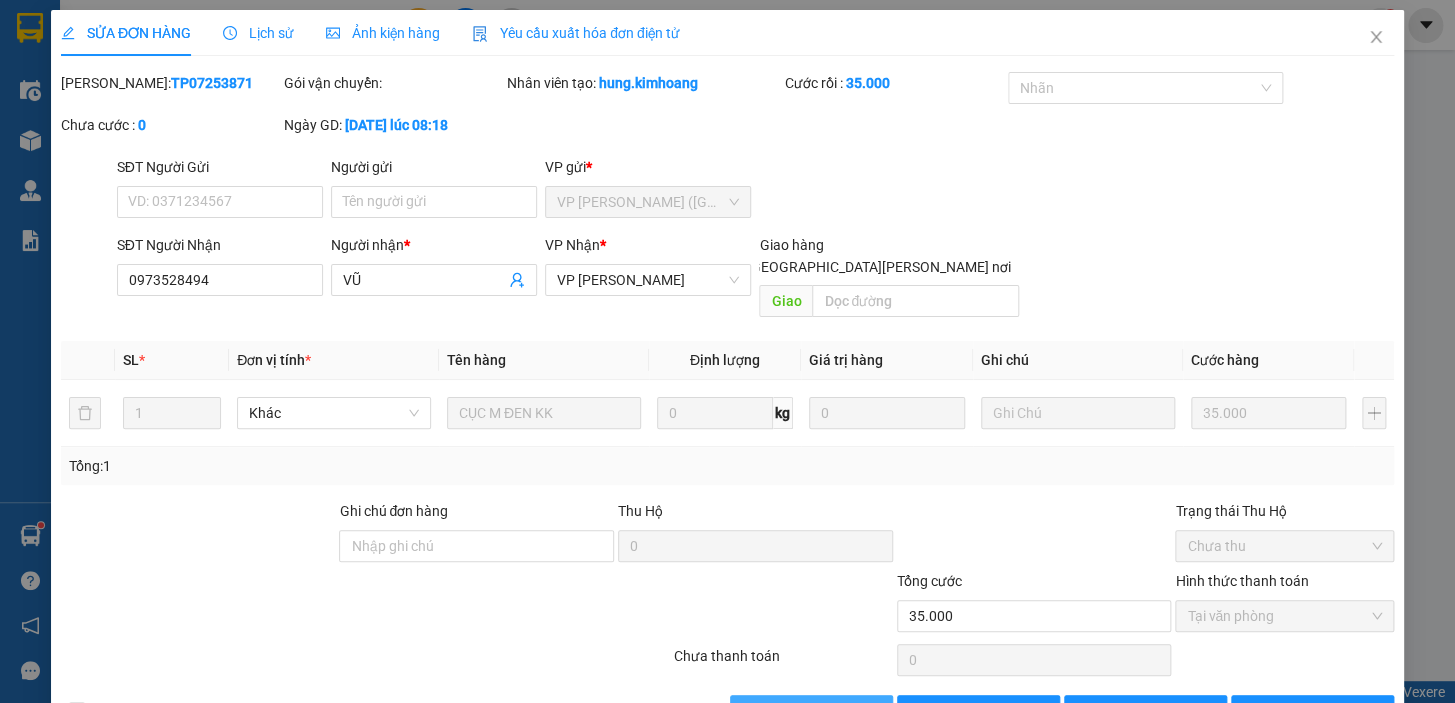 click on "[PERSON_NAME] và [PERSON_NAME] hàng" at bounding box center [903, 711] 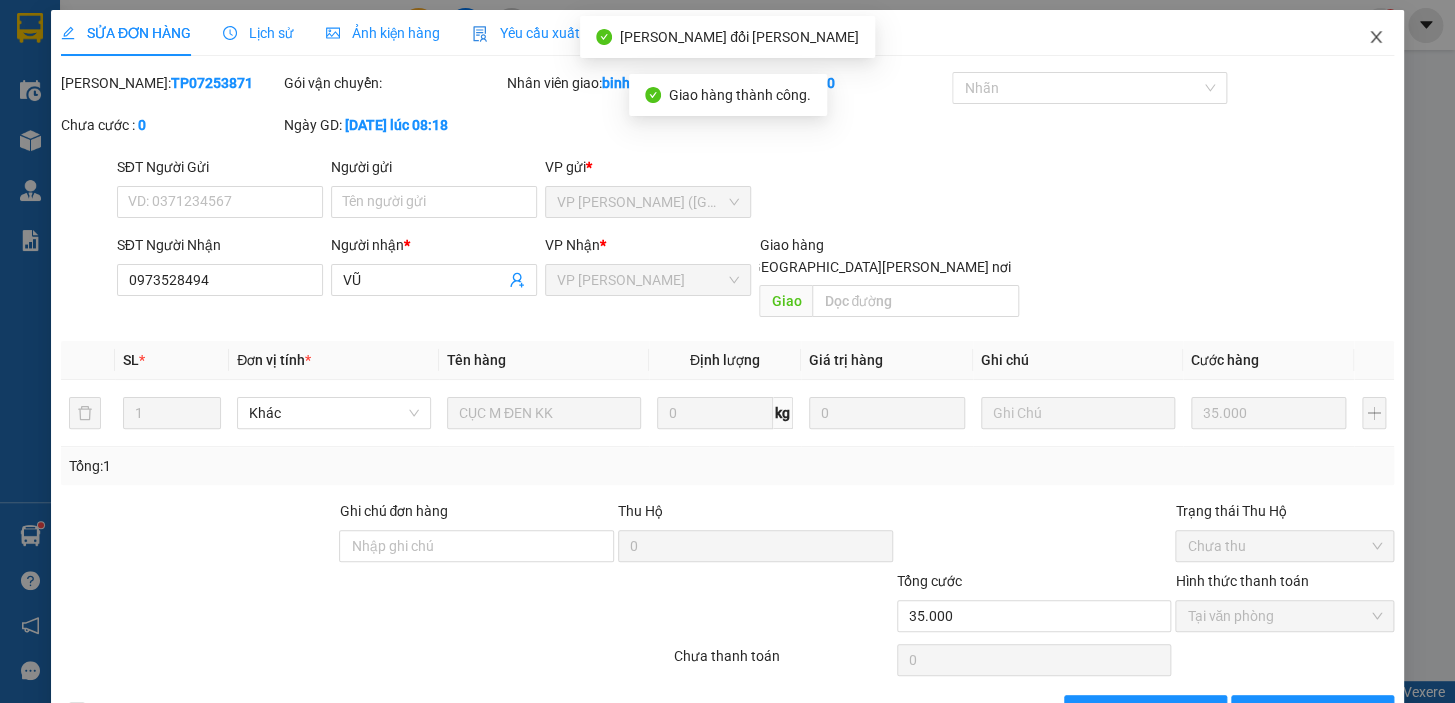 click 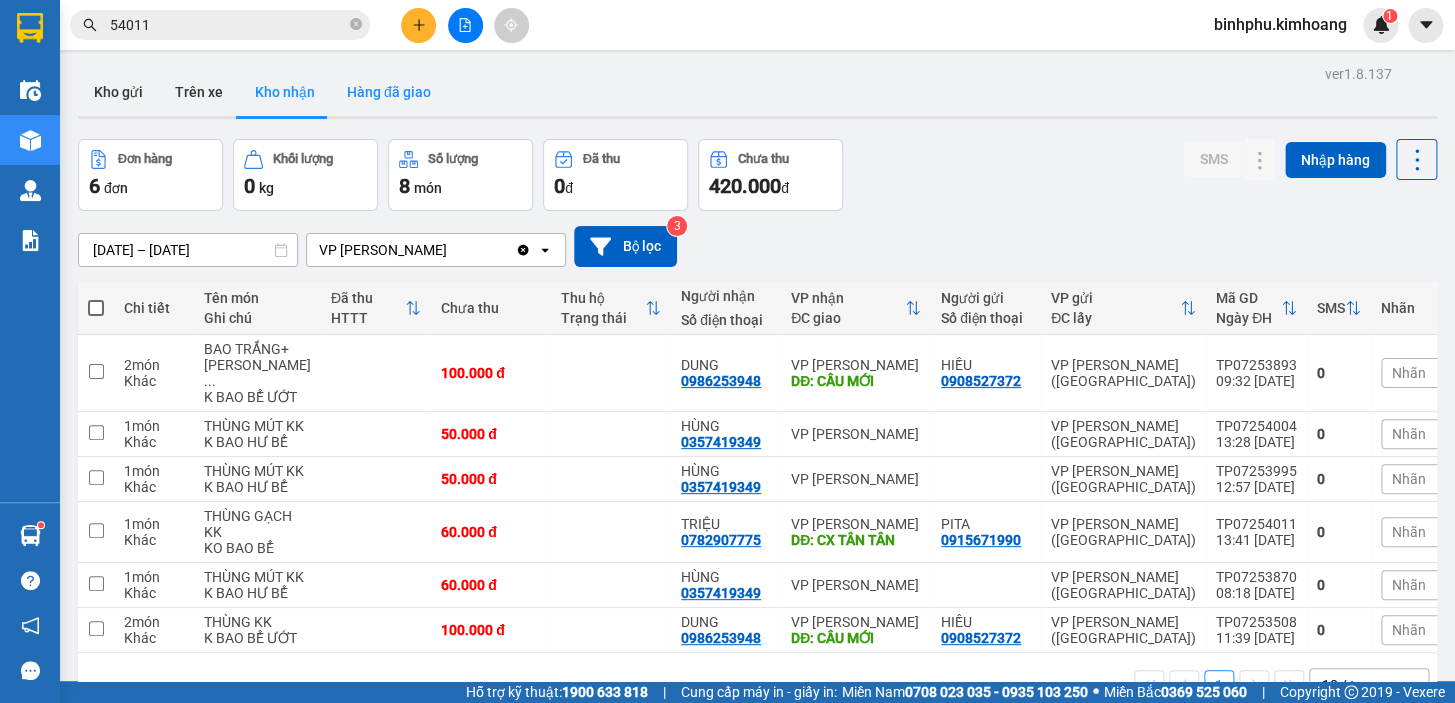click on "Hàng đã giao" at bounding box center [389, 92] 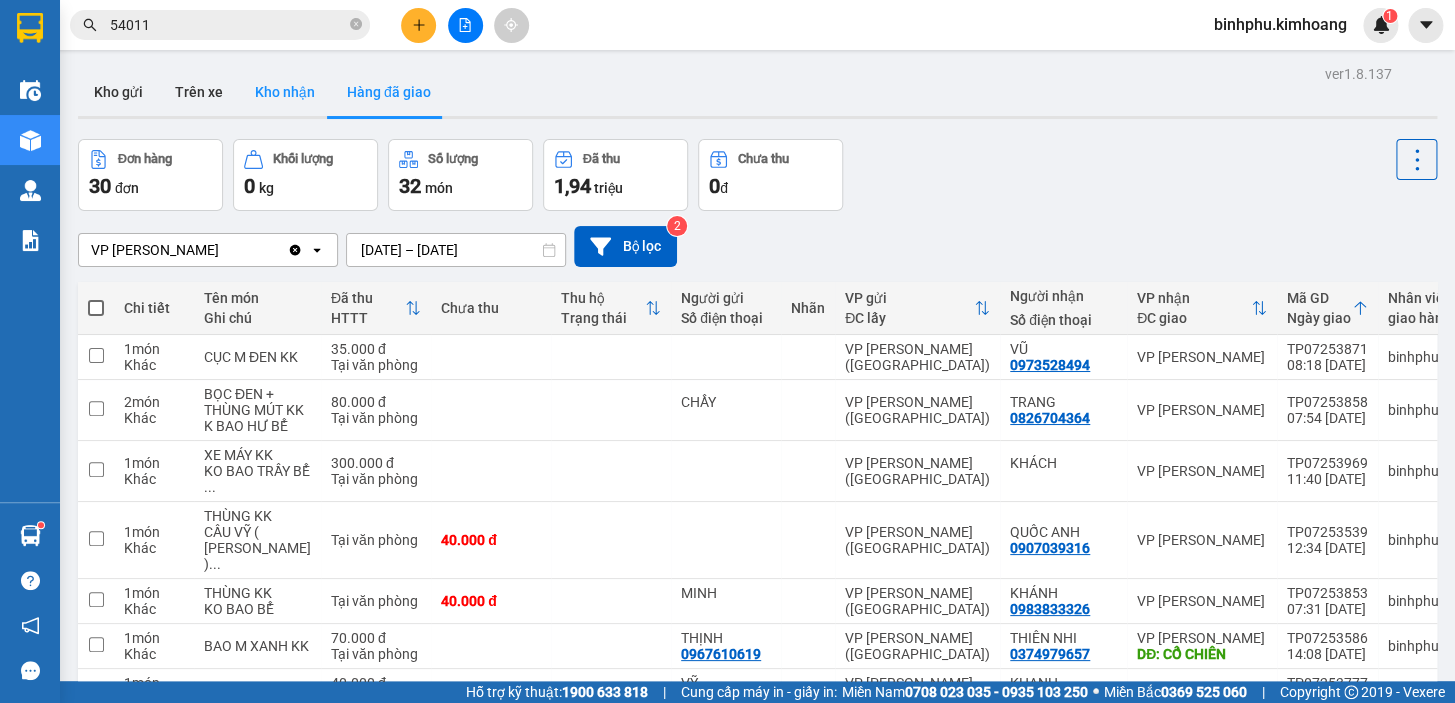 click on "Kho nhận" at bounding box center [285, 92] 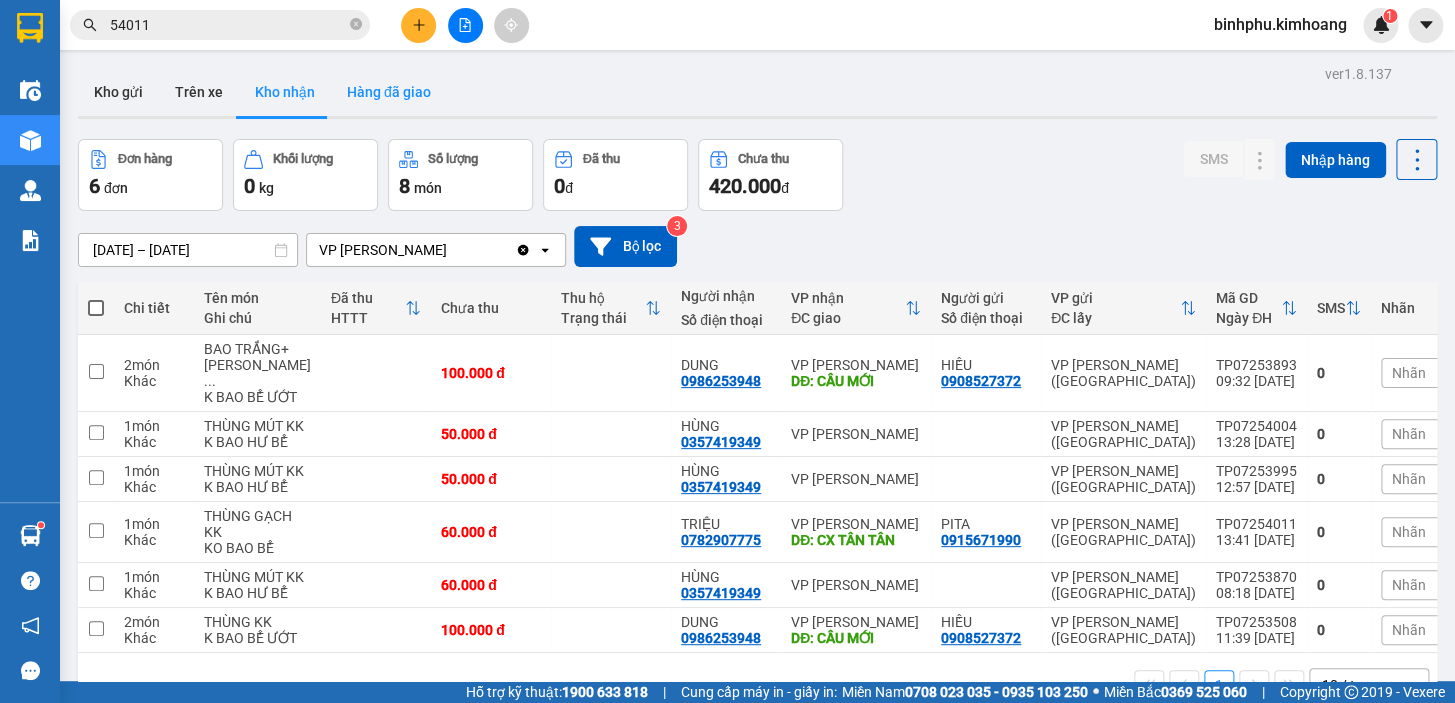 click on "Hàng đã giao" at bounding box center (389, 92) 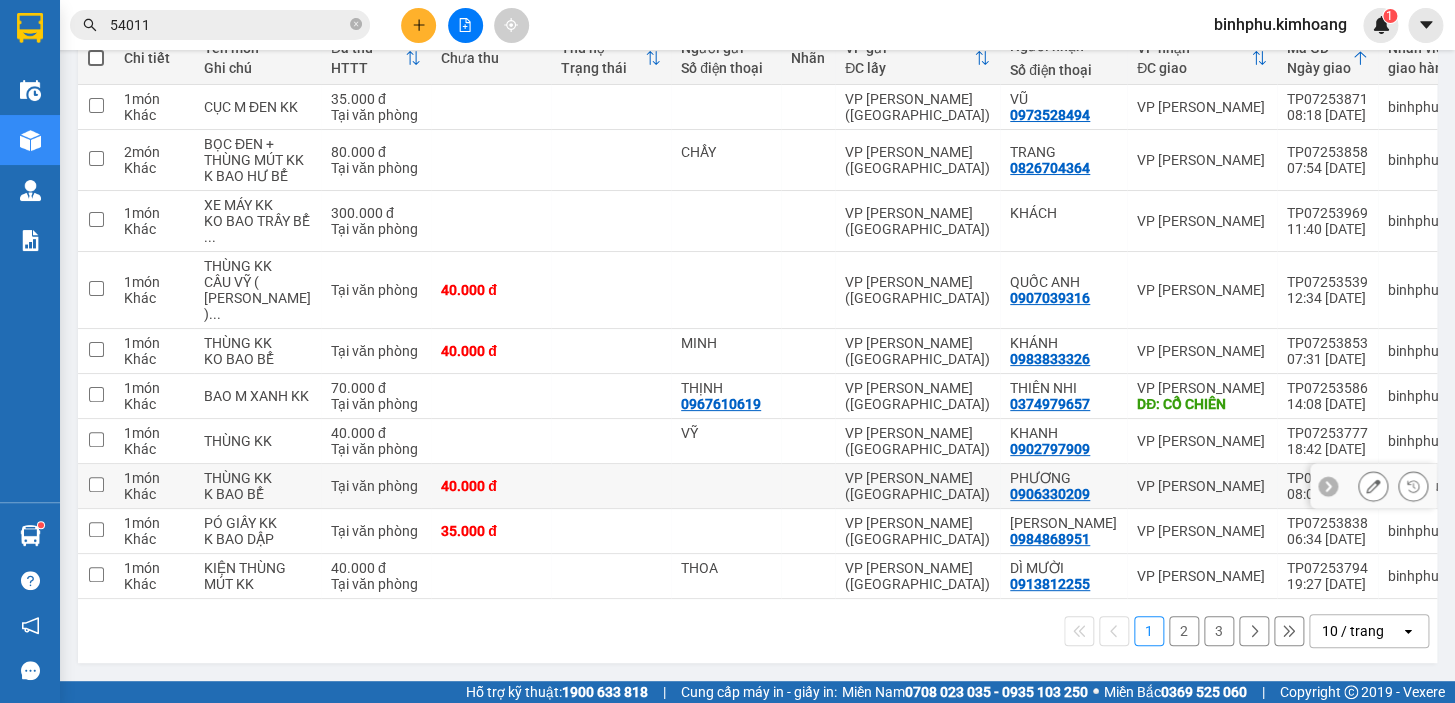 scroll, scrollTop: 0, scrollLeft: 0, axis: both 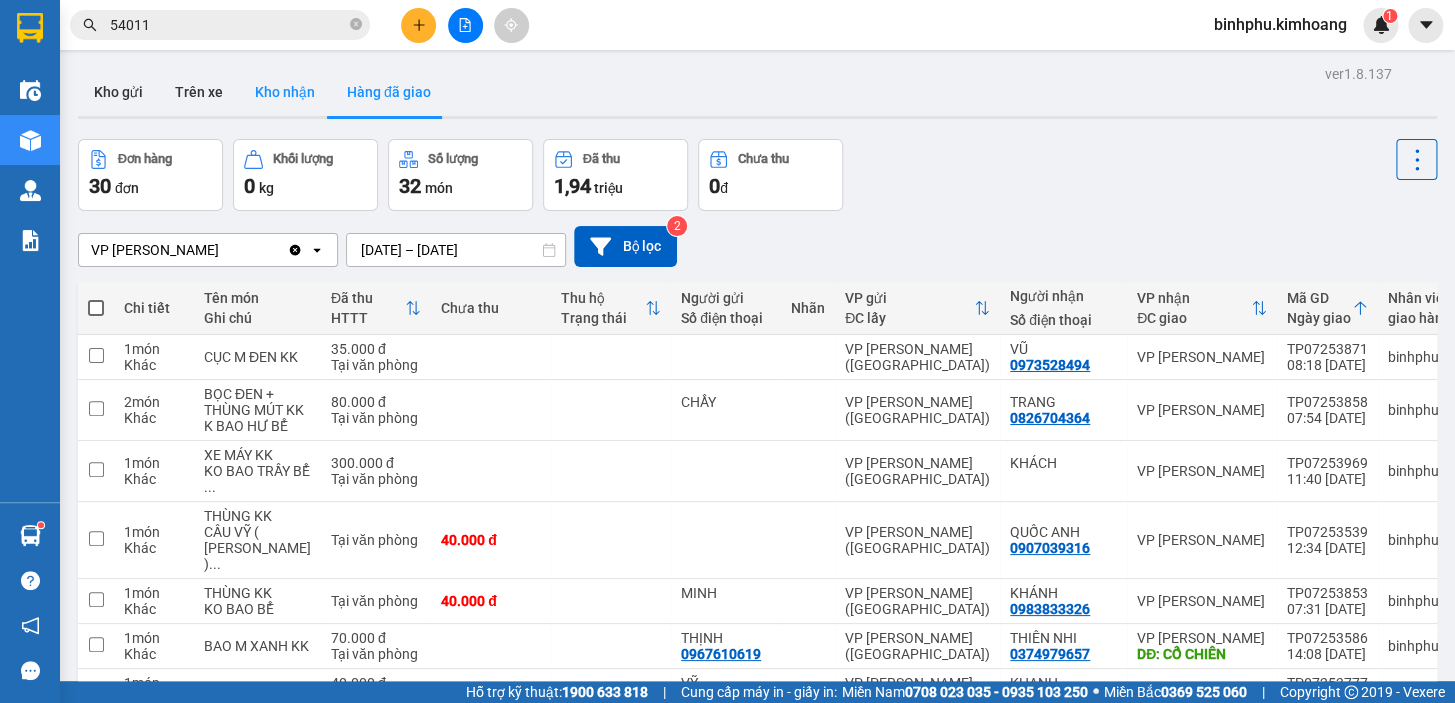 click on "Kho nhận" at bounding box center [285, 92] 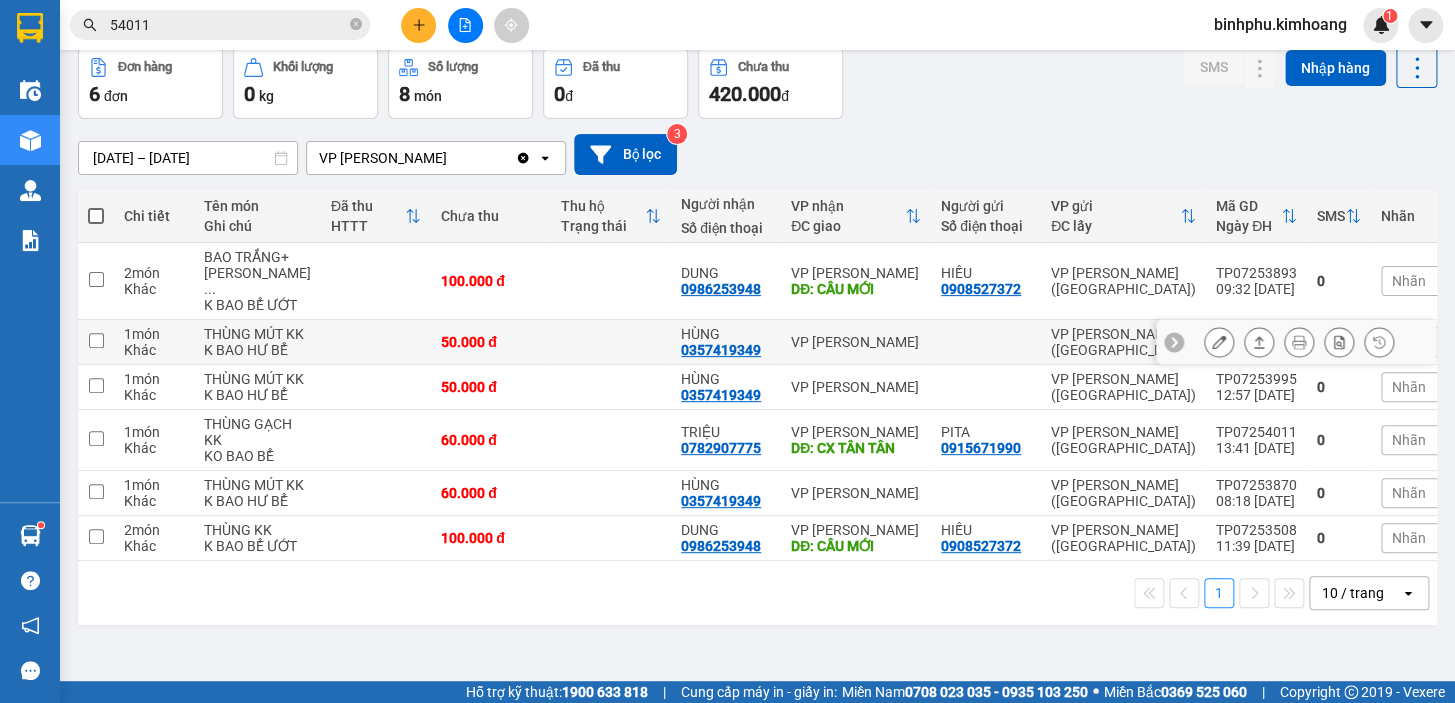 scroll, scrollTop: 181, scrollLeft: 0, axis: vertical 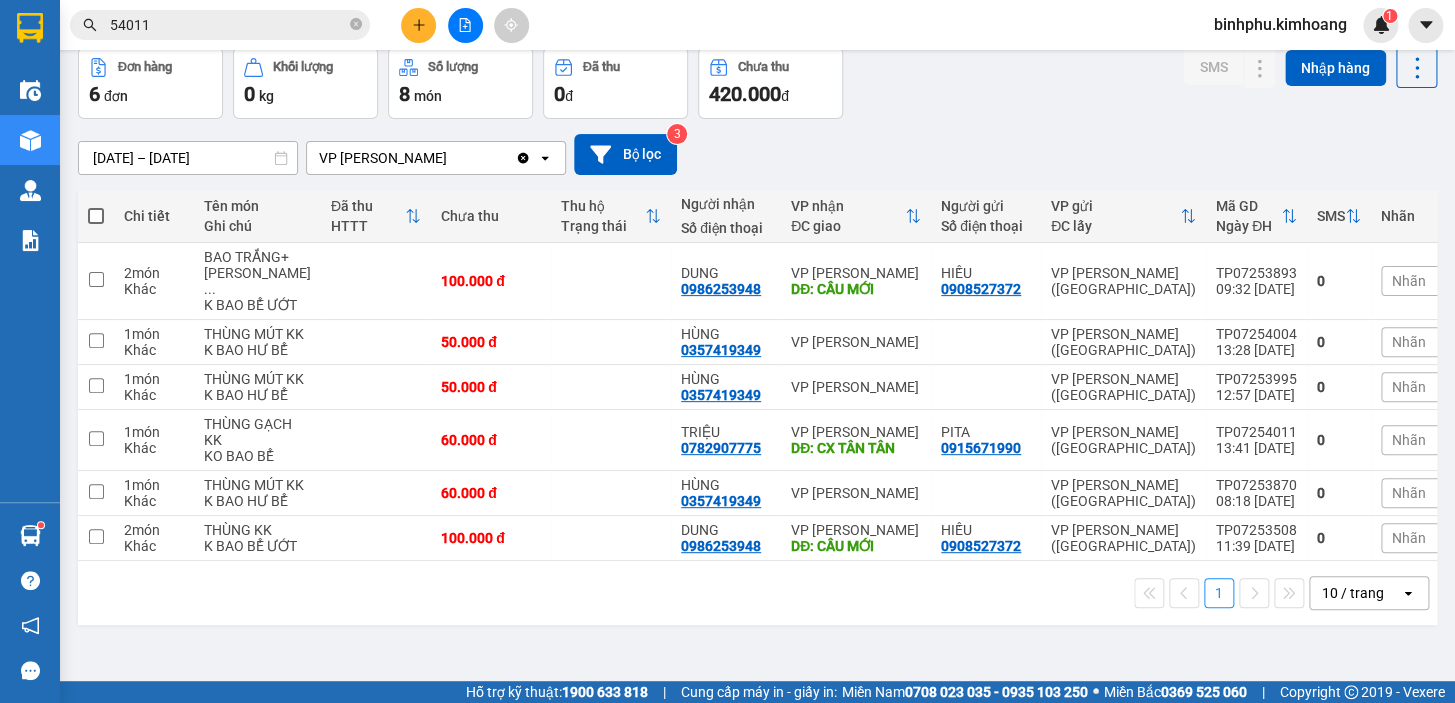click on "54011" at bounding box center (228, 25) 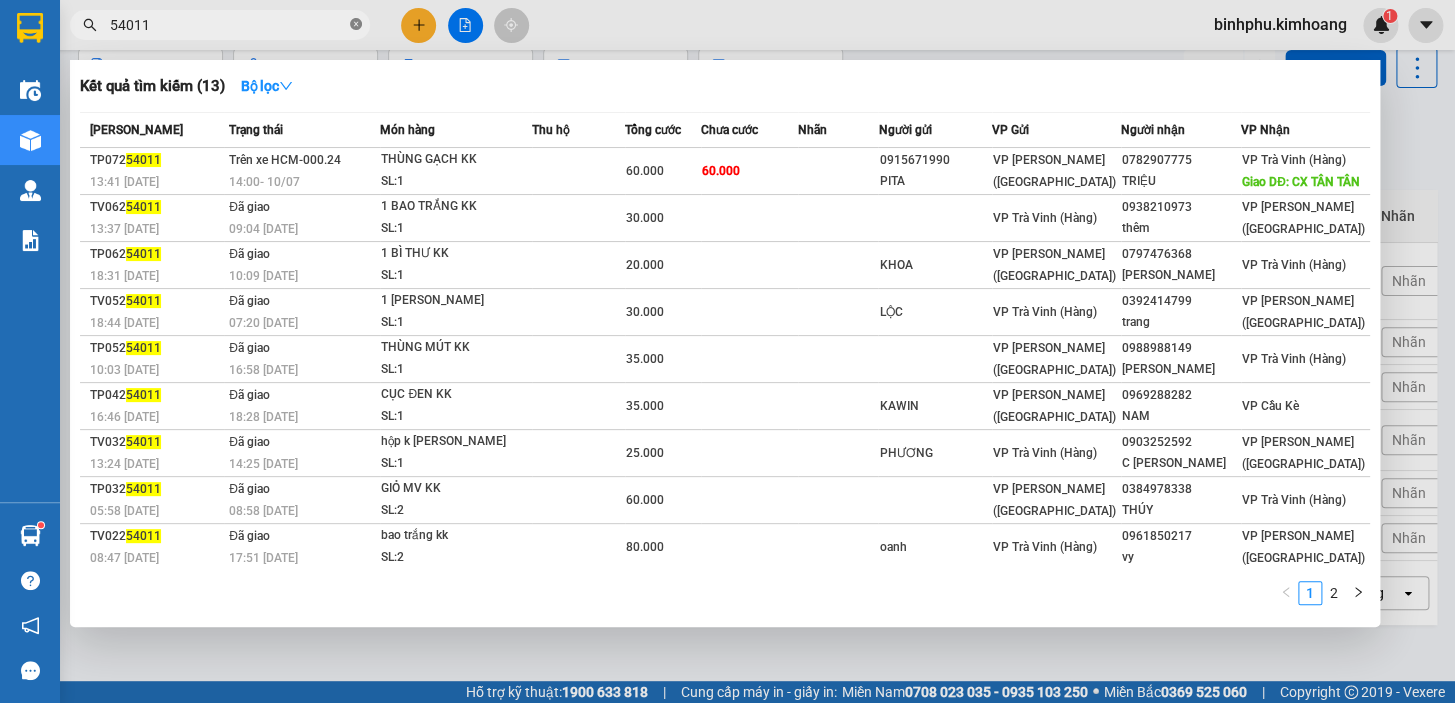 click 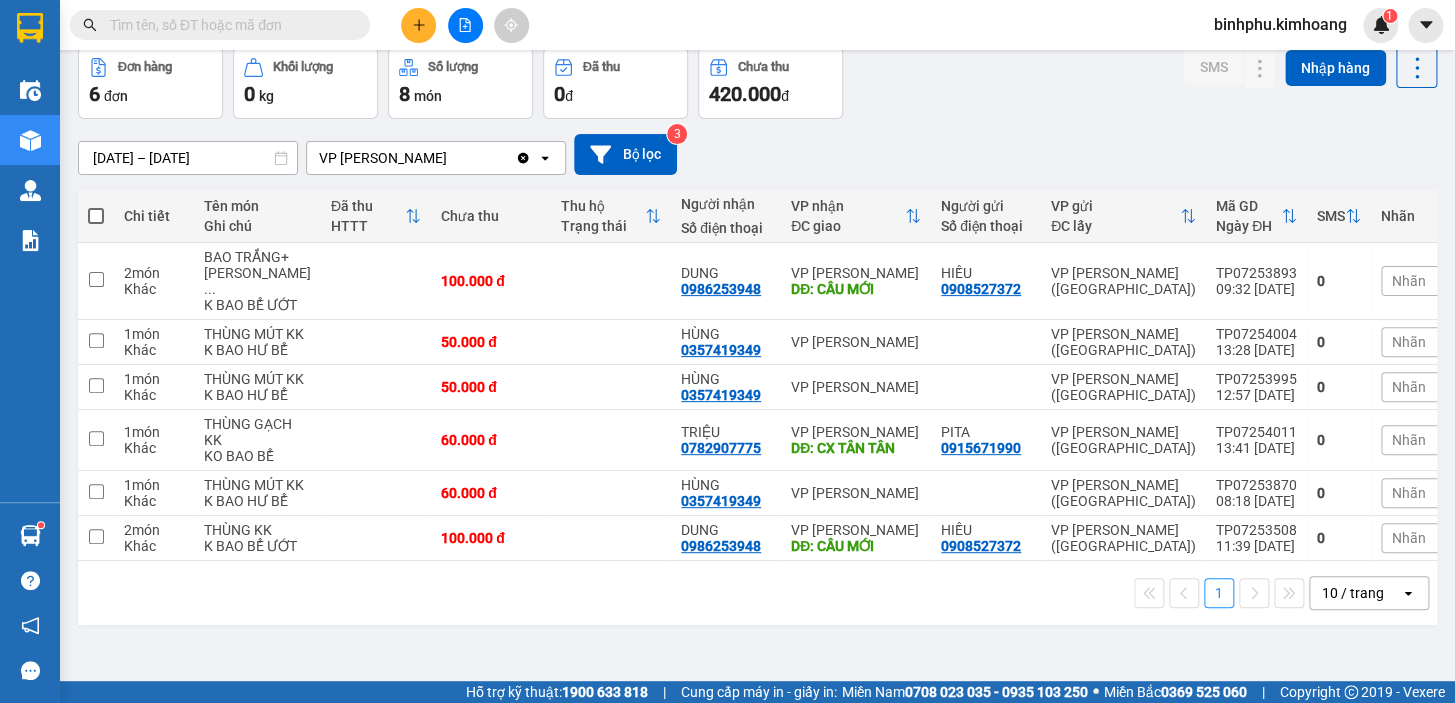 click at bounding box center [228, 25] 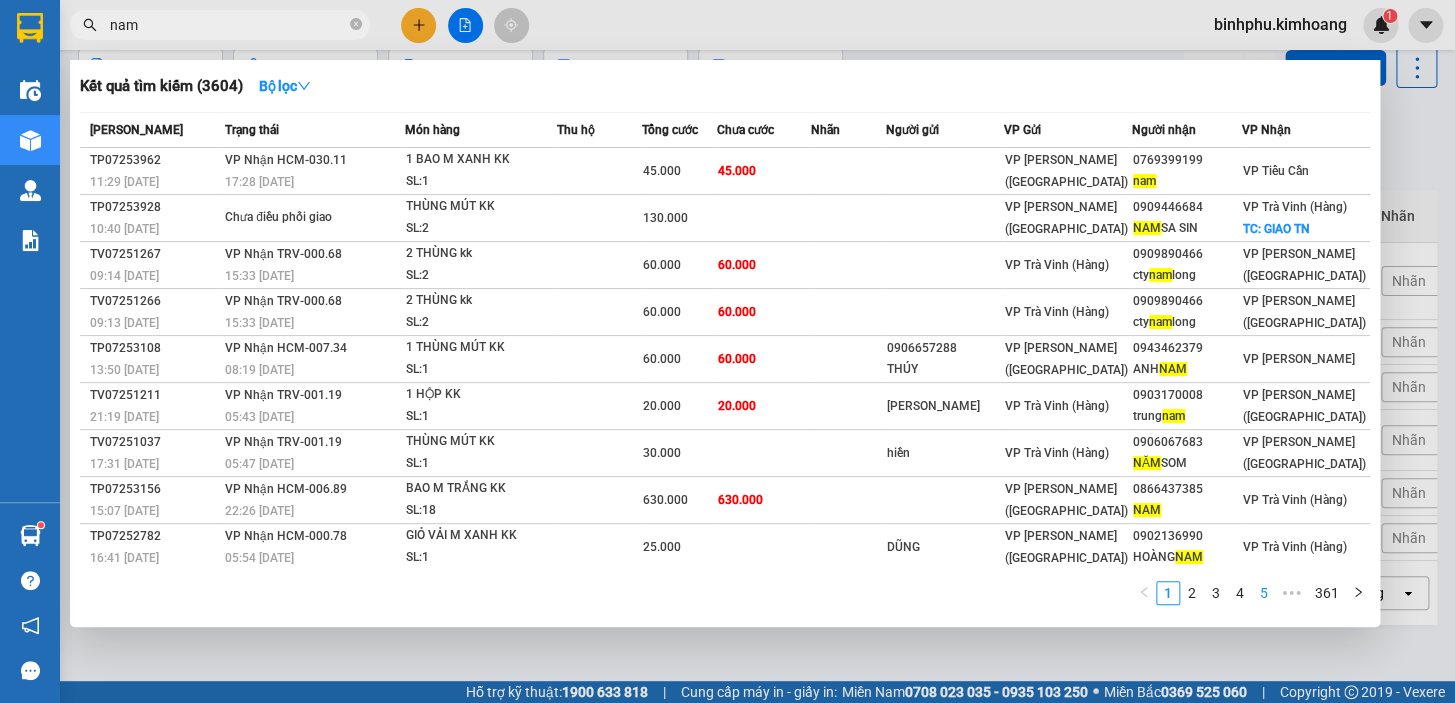 type on "nam" 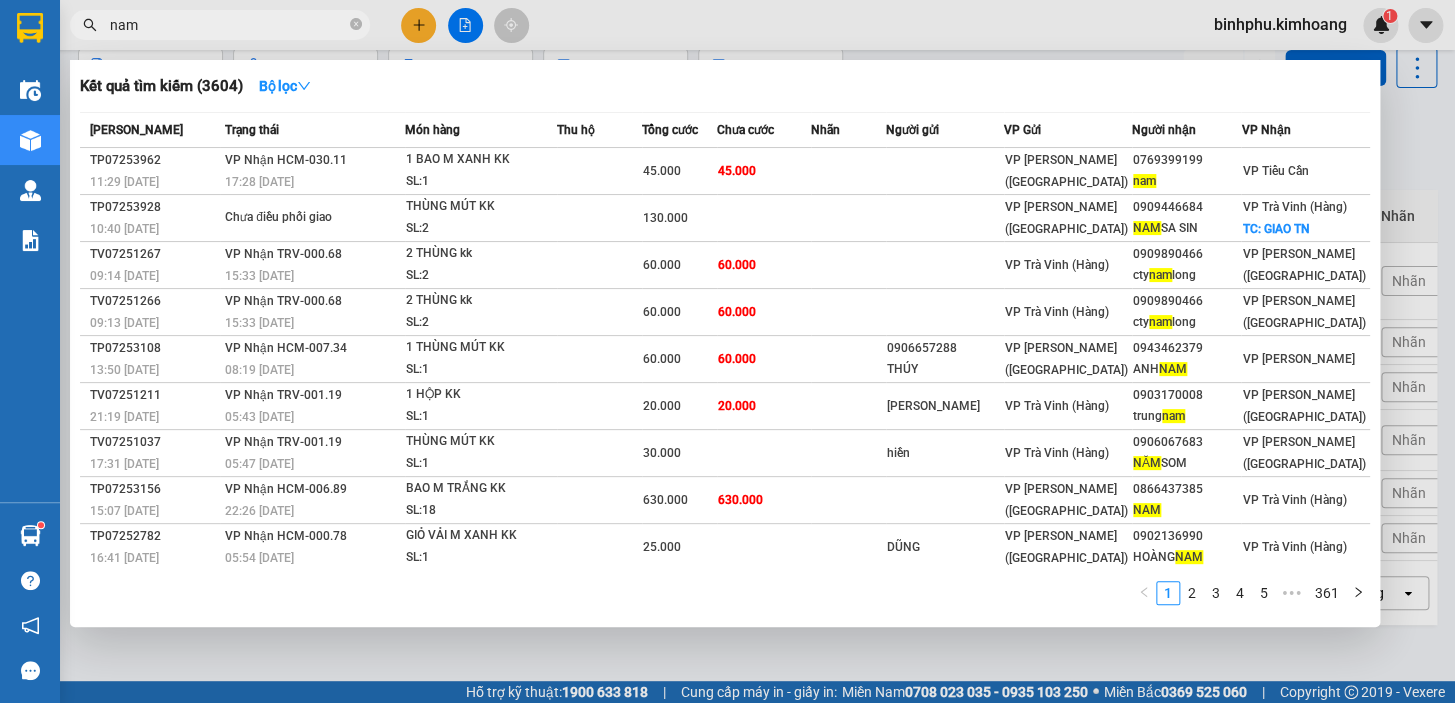 click on "5" at bounding box center [1264, 593] 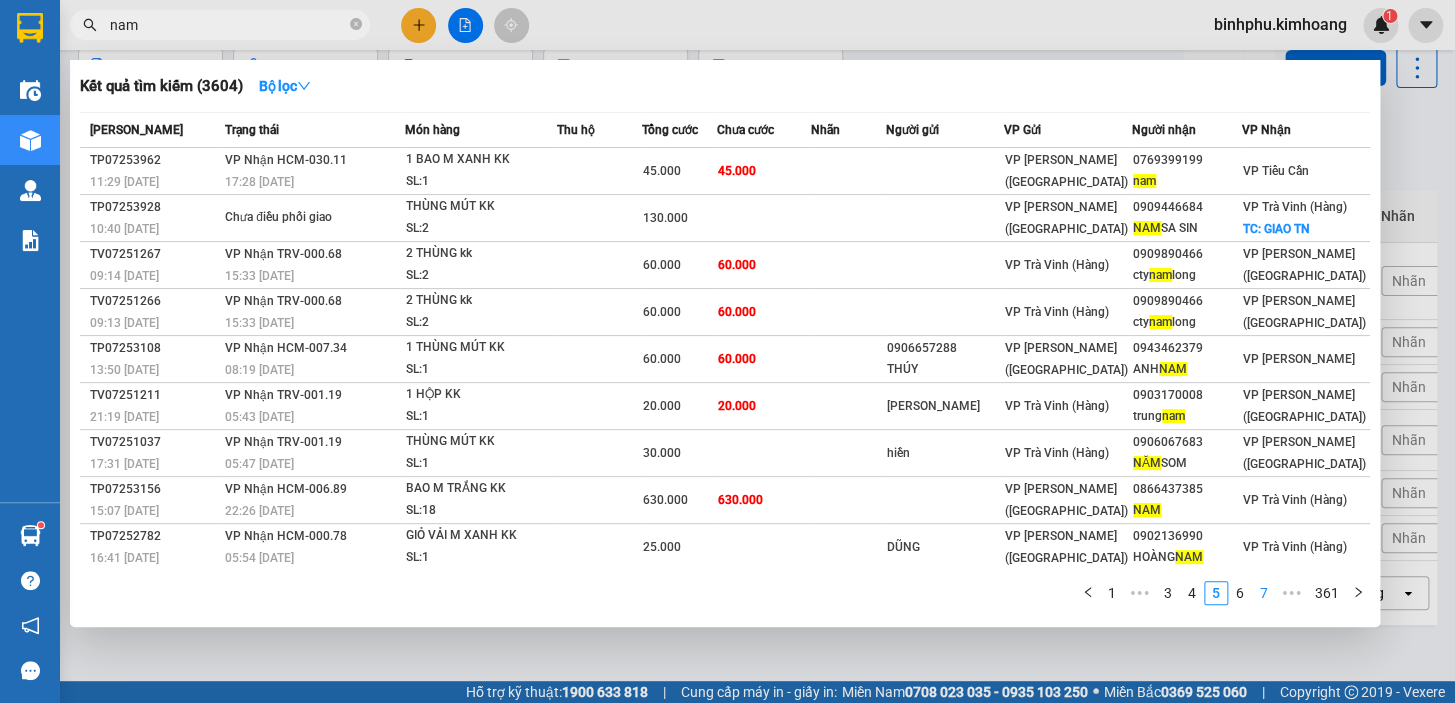 click on "7" at bounding box center [1264, 593] 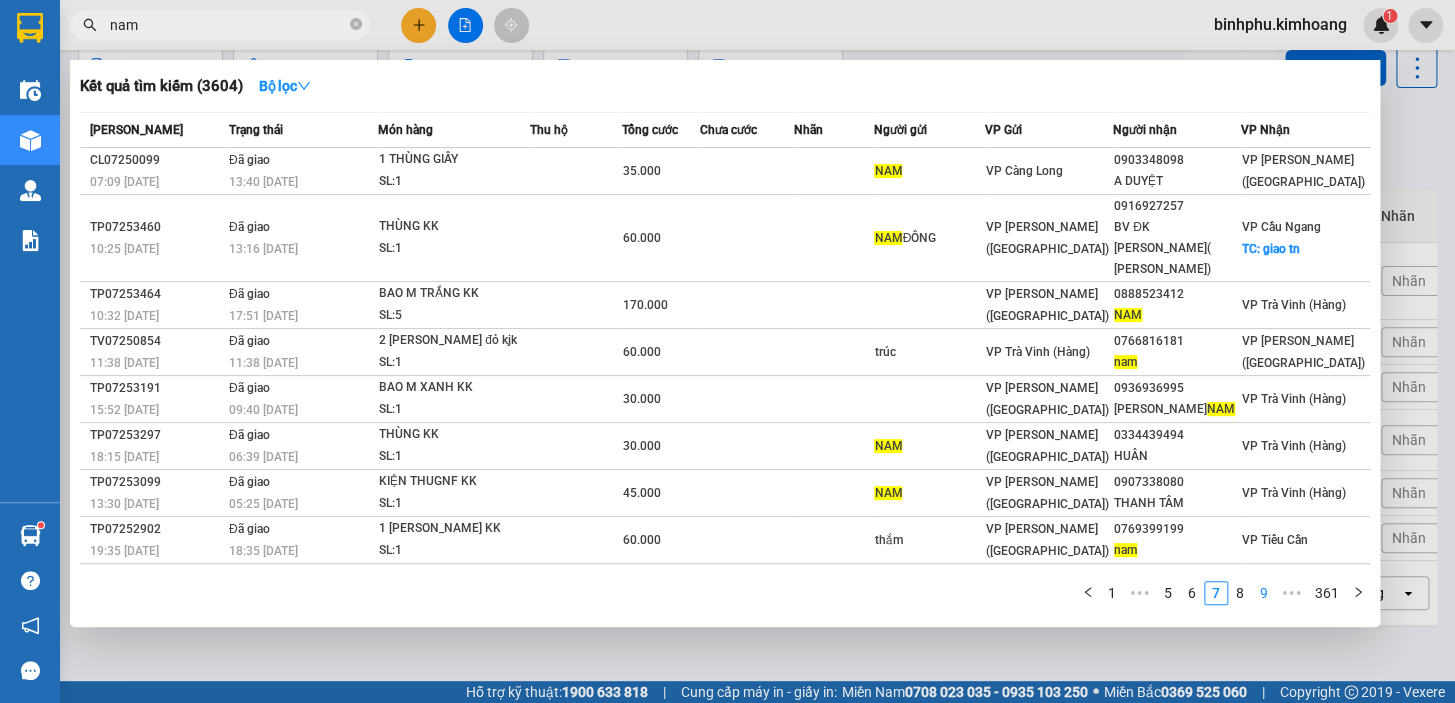 click on "9" at bounding box center (1264, 593) 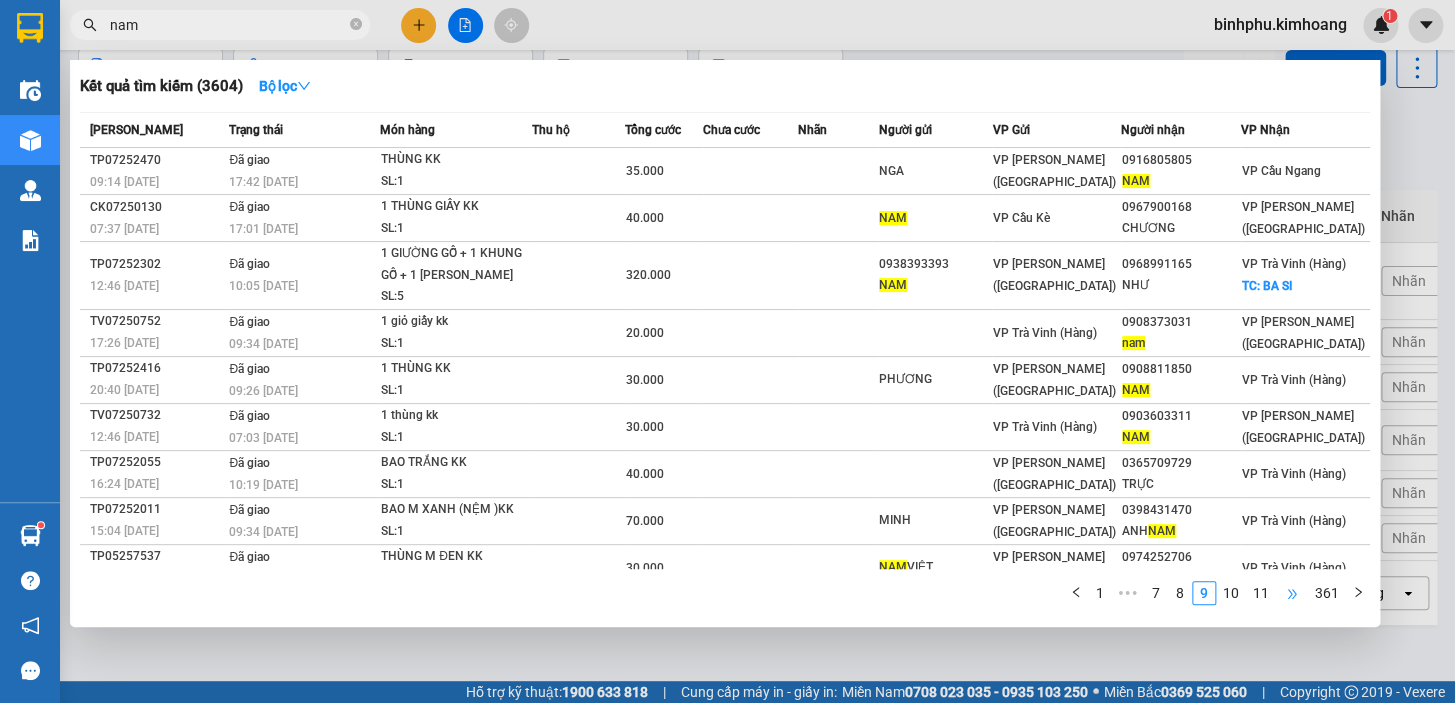 click on "•••" at bounding box center [1292, 593] 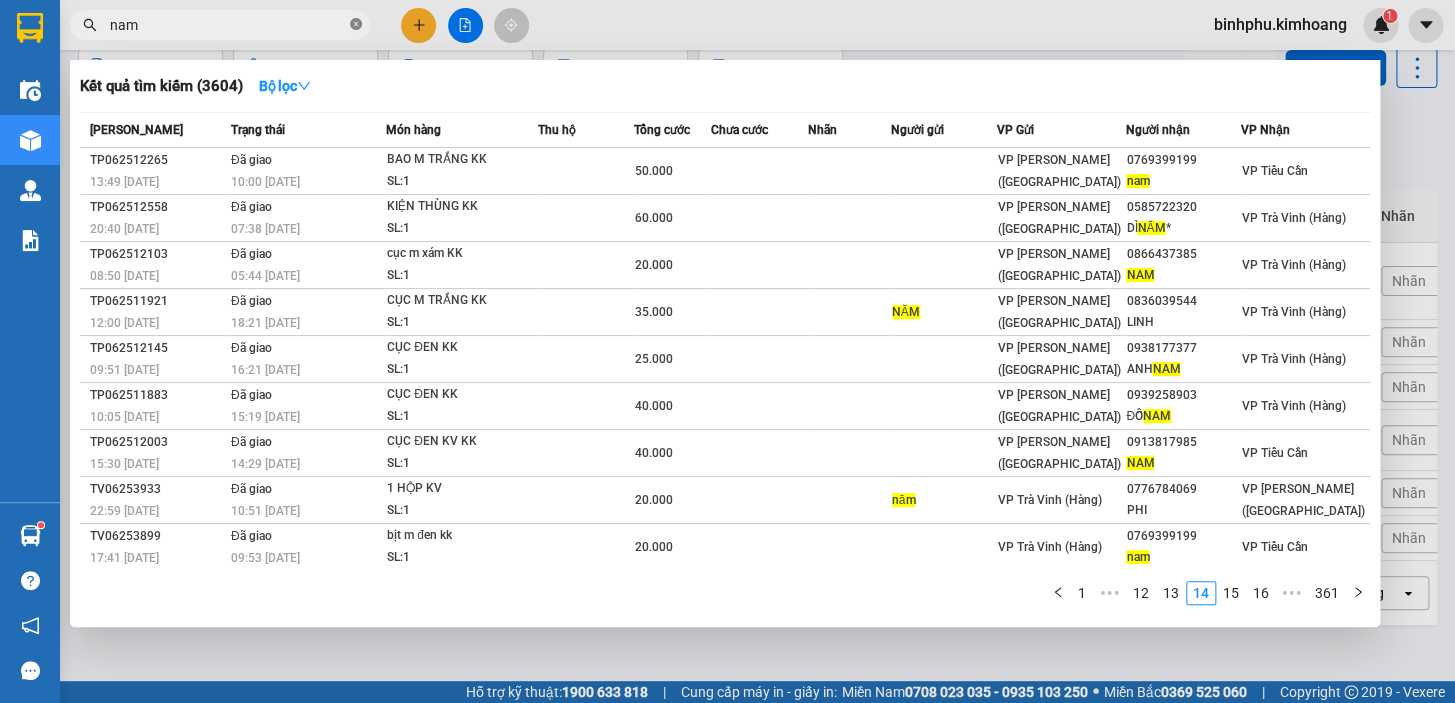 click 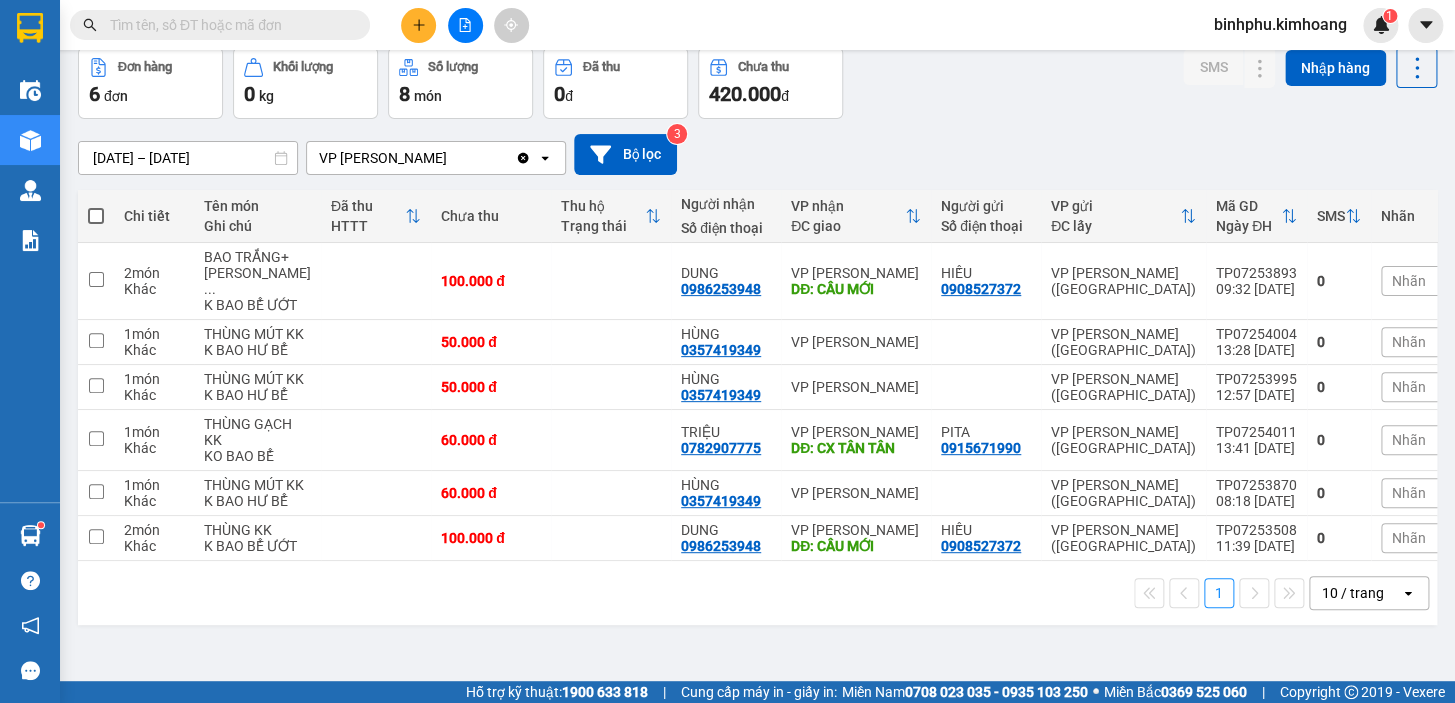 click at bounding box center [228, 25] 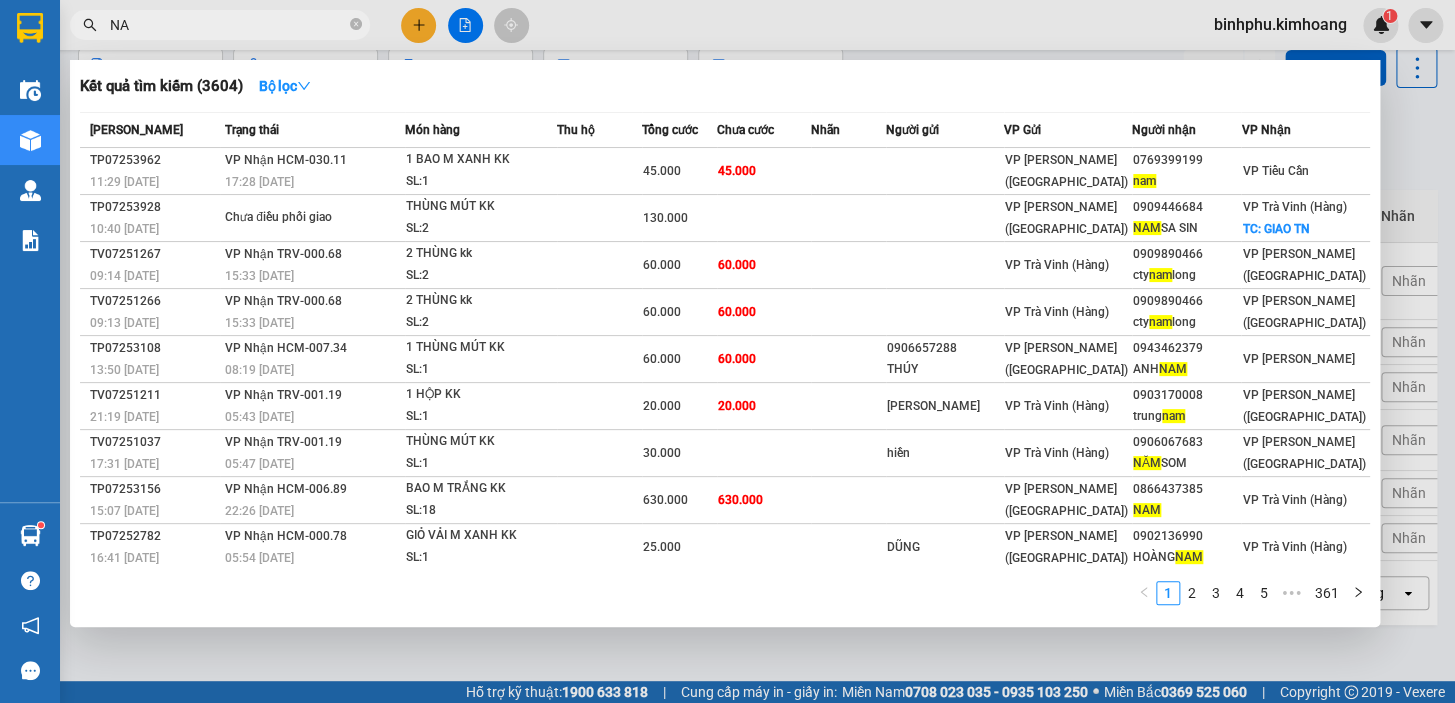 type on "N" 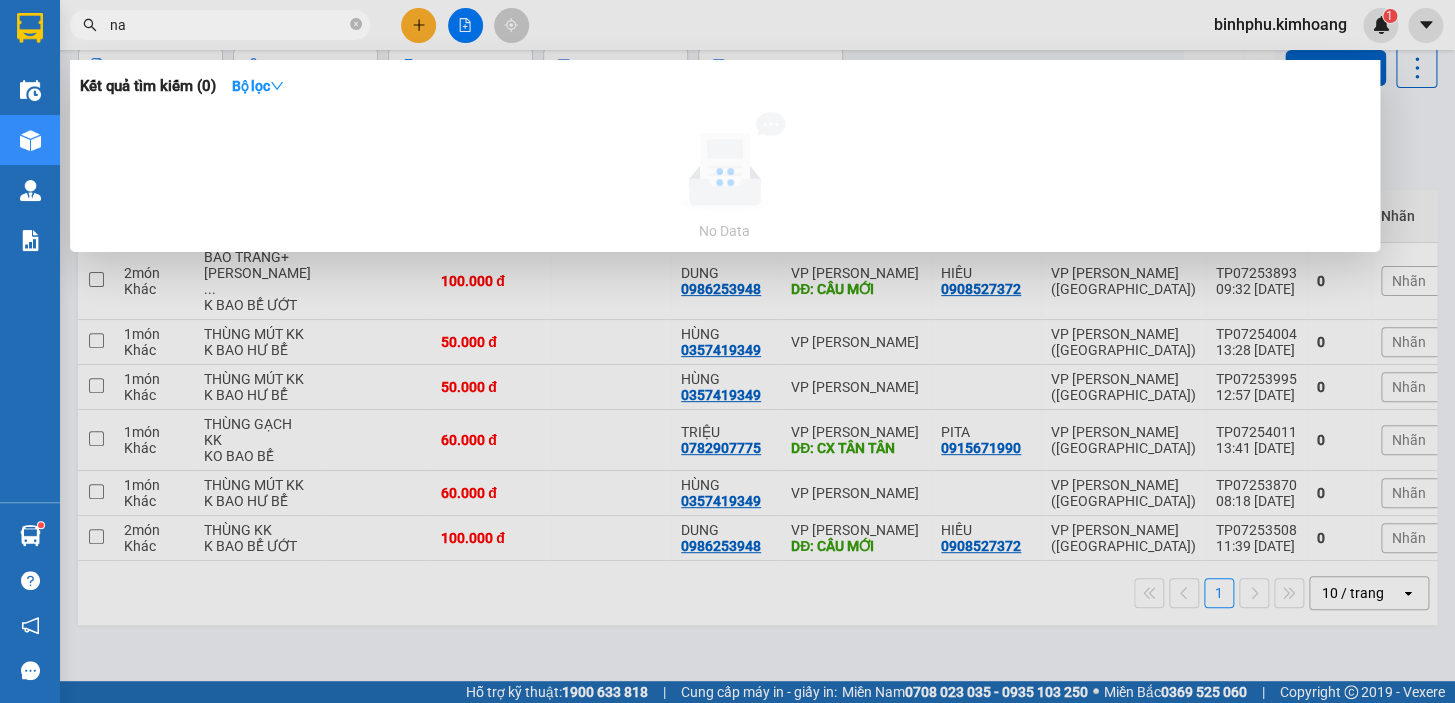 type on "n" 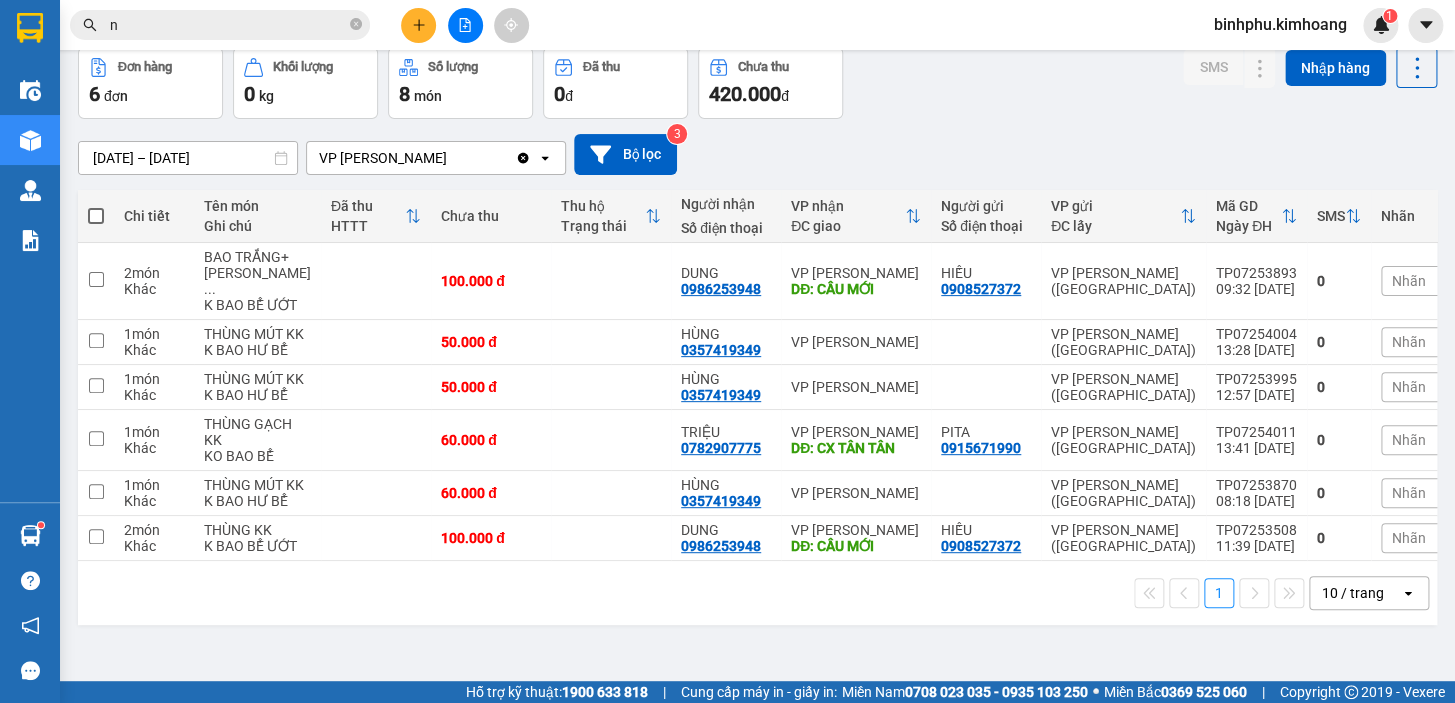 type 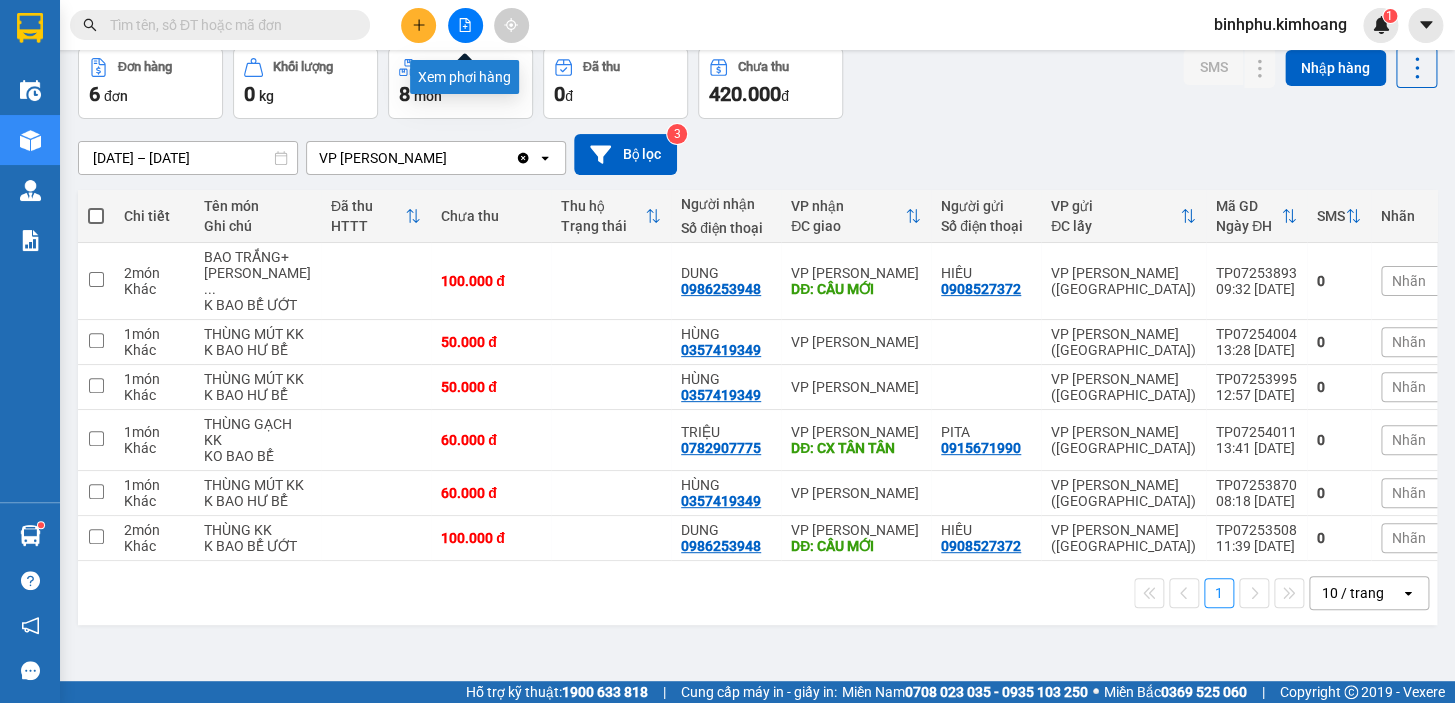 click at bounding box center (465, 25) 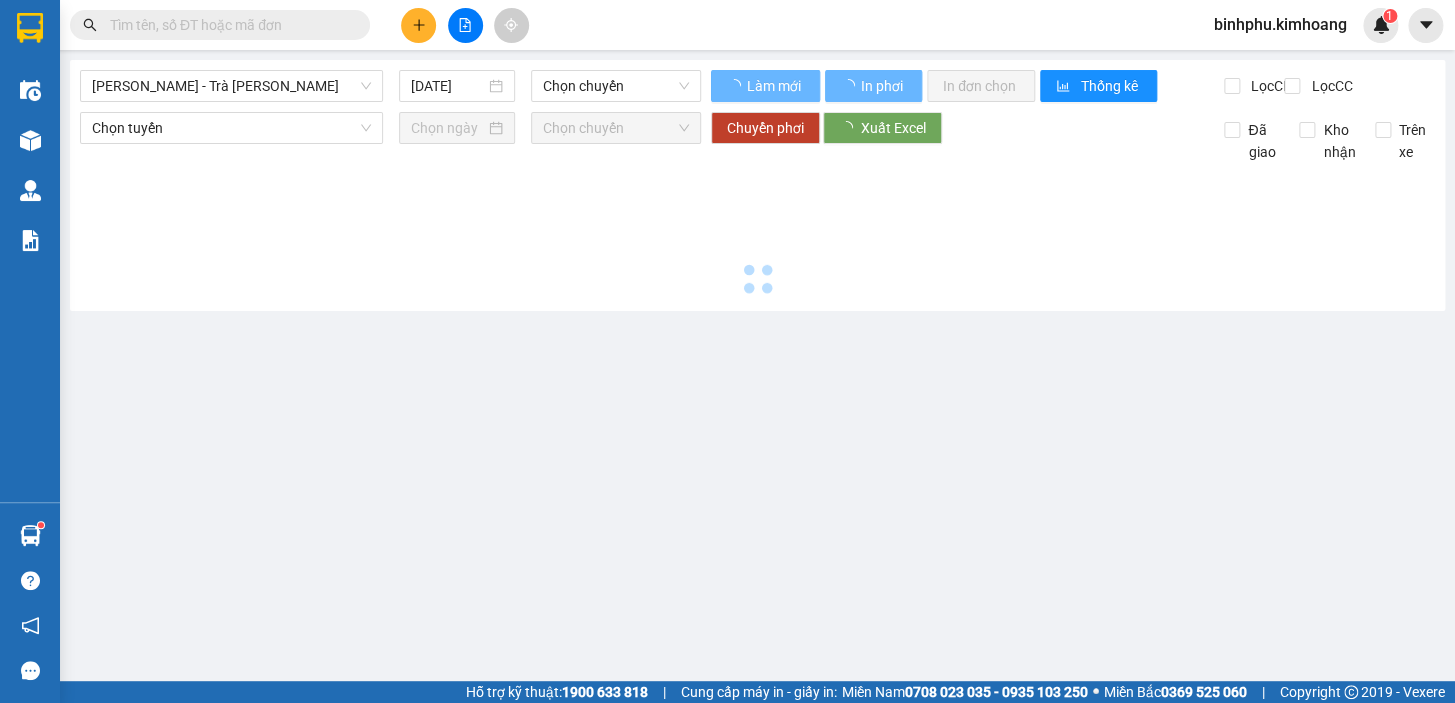 scroll, scrollTop: 0, scrollLeft: 0, axis: both 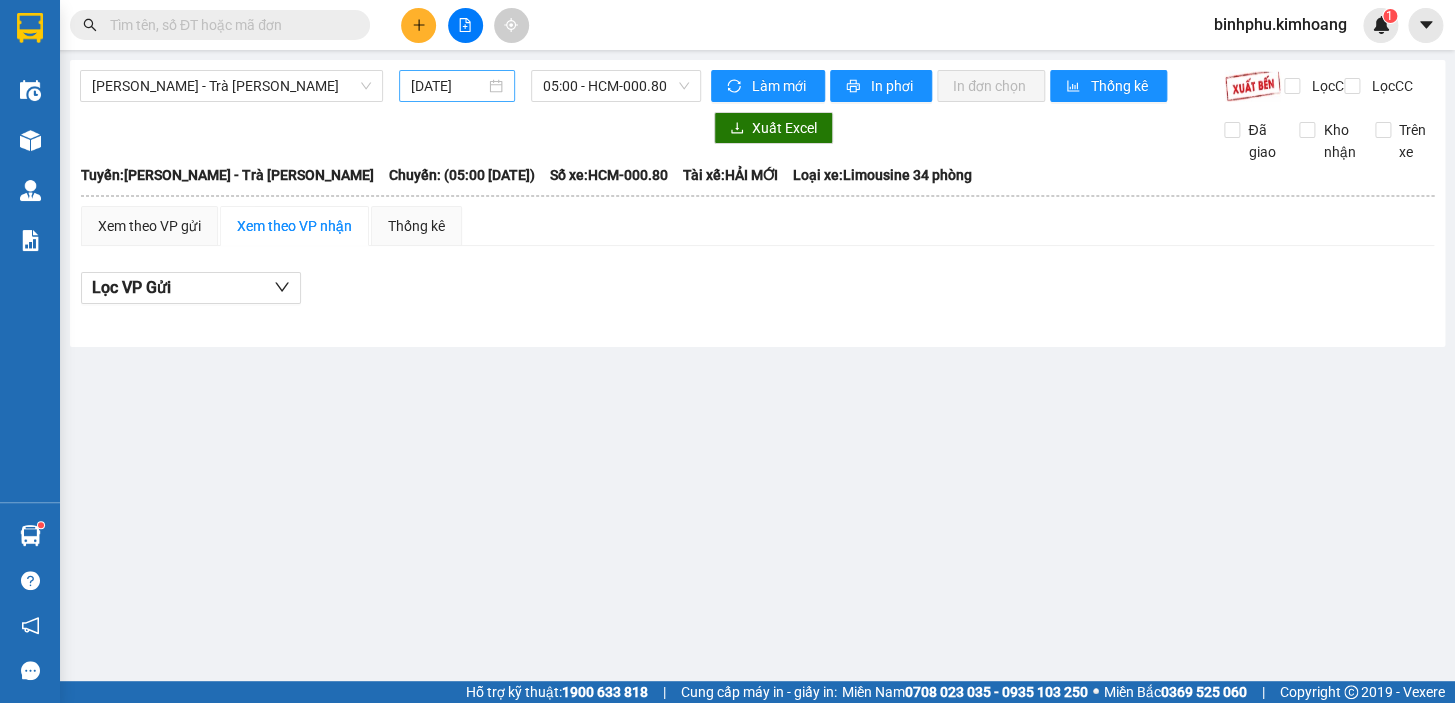 click on "[DATE]" at bounding box center [448, 86] 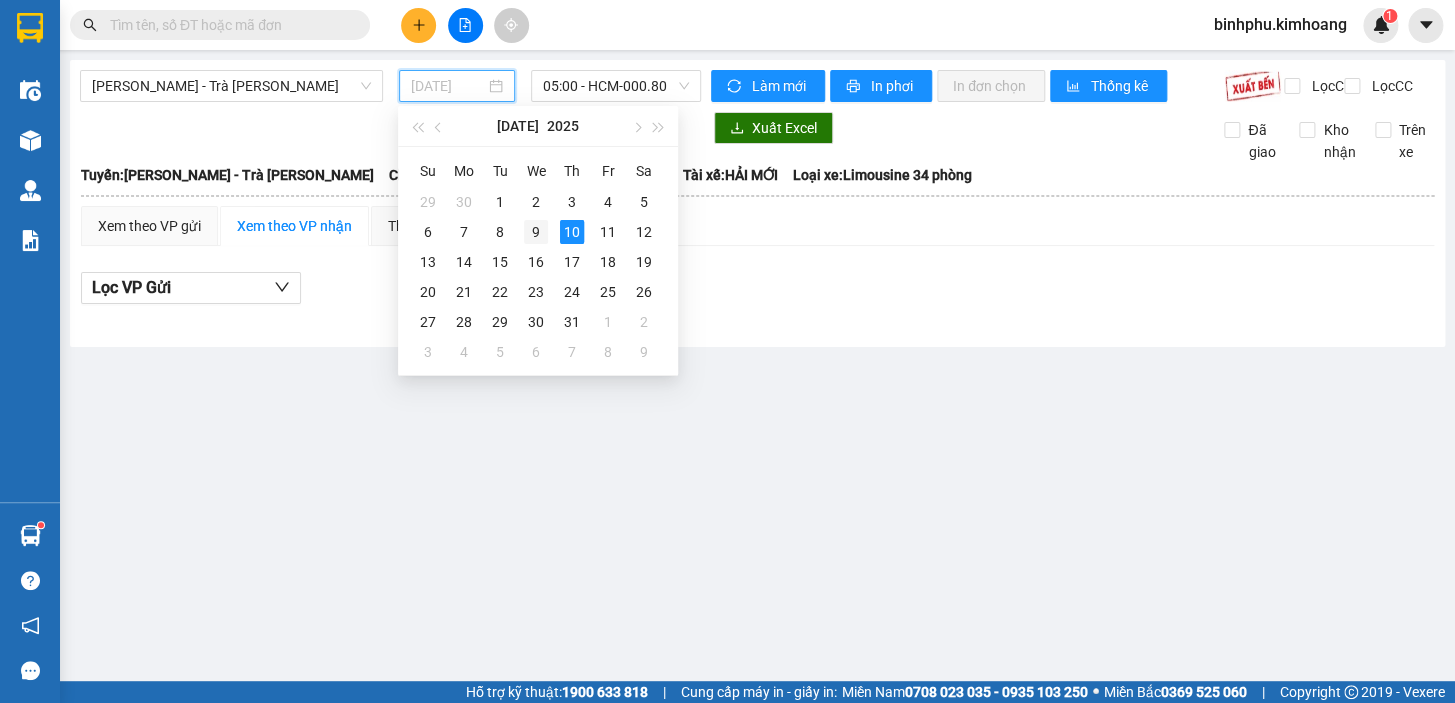 click on "9" at bounding box center [536, 232] 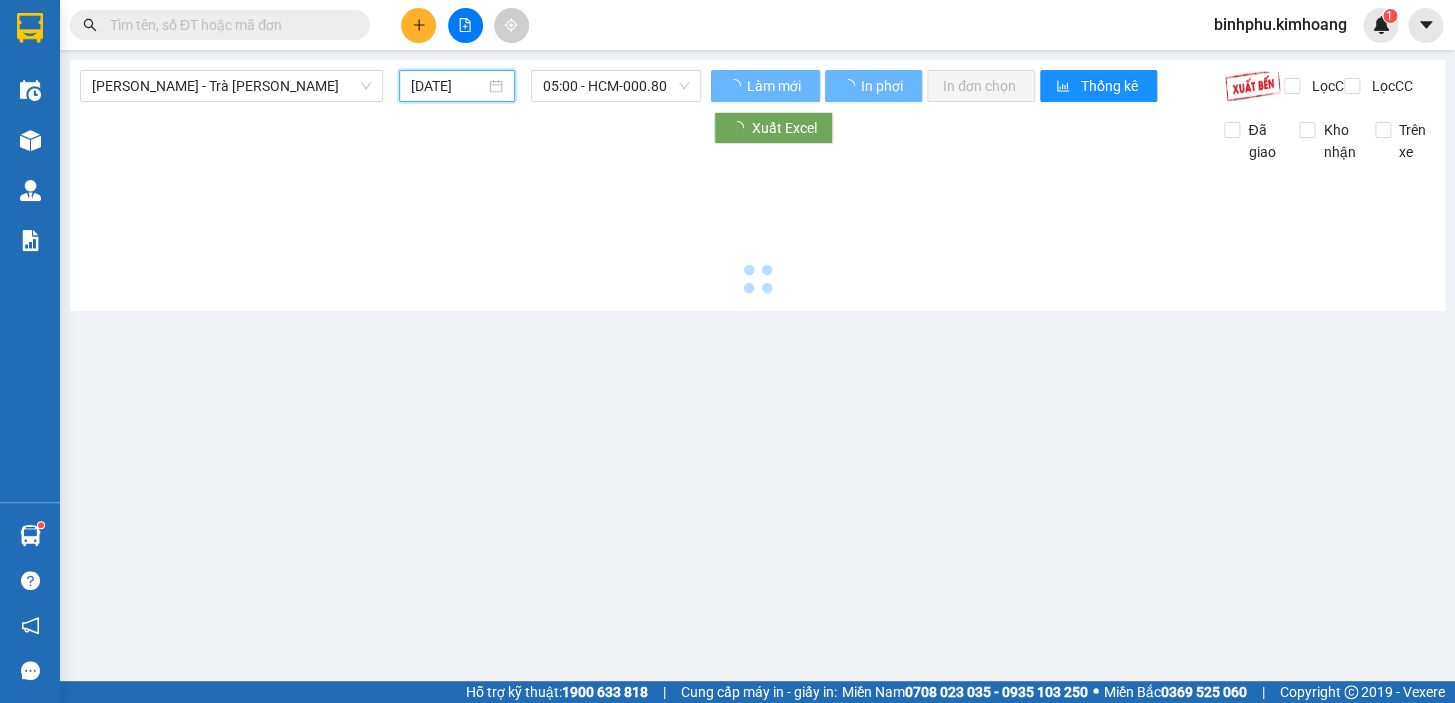 type on "[DATE]" 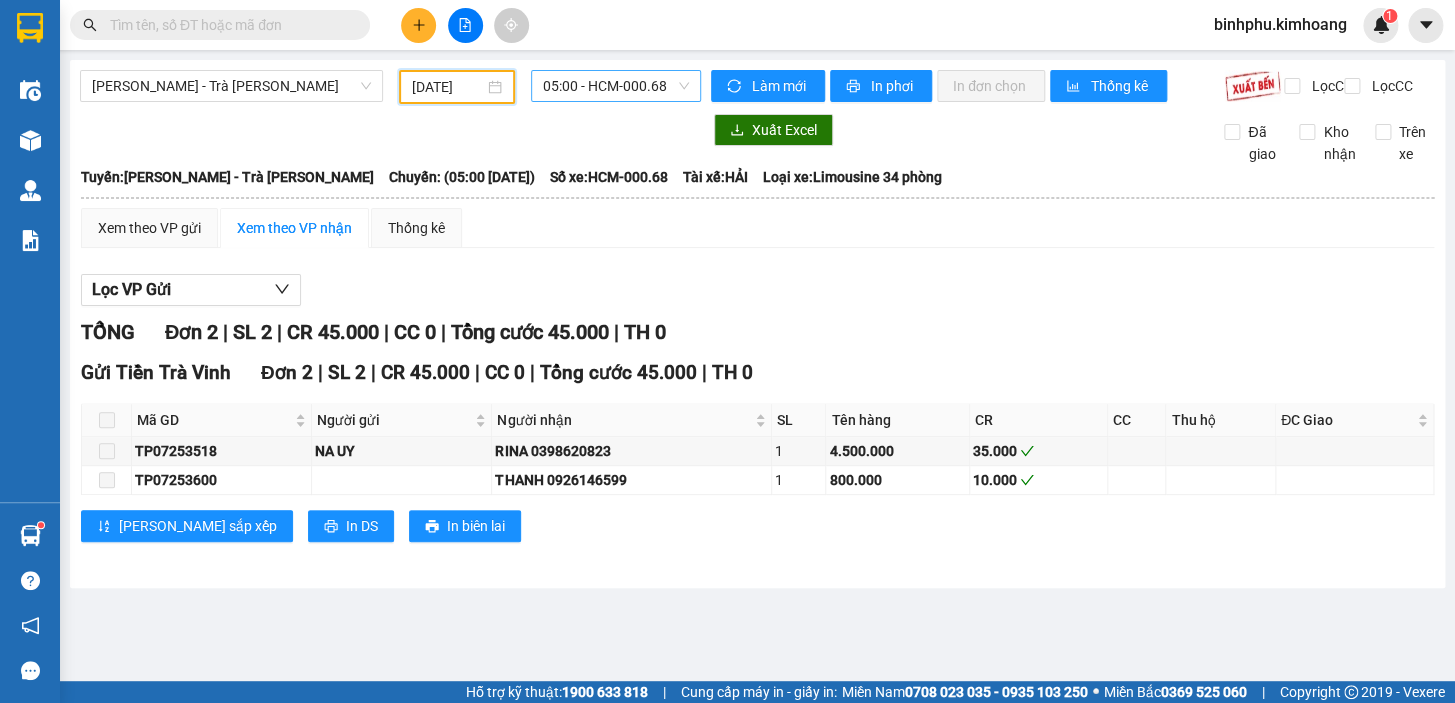 click on "05:00     - HCM-000.68" at bounding box center (616, 86) 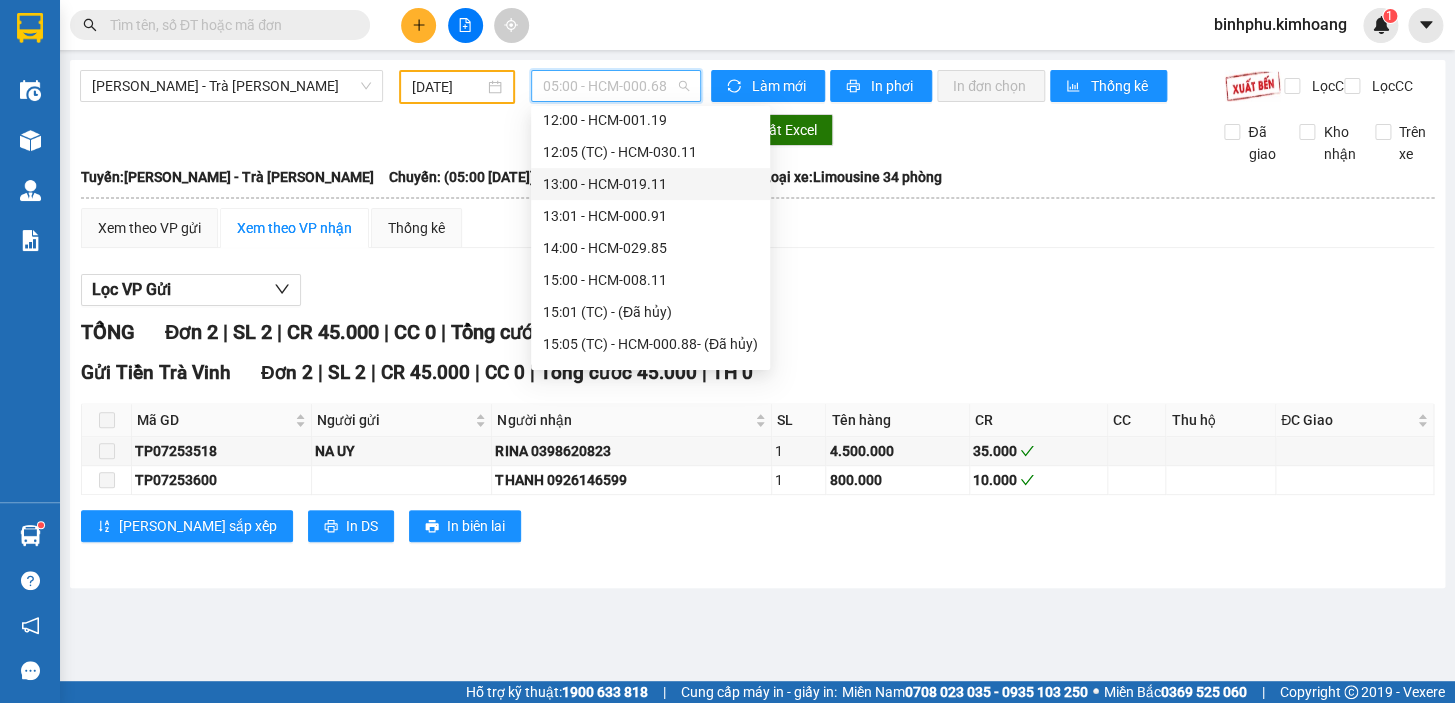 scroll, scrollTop: 454, scrollLeft: 0, axis: vertical 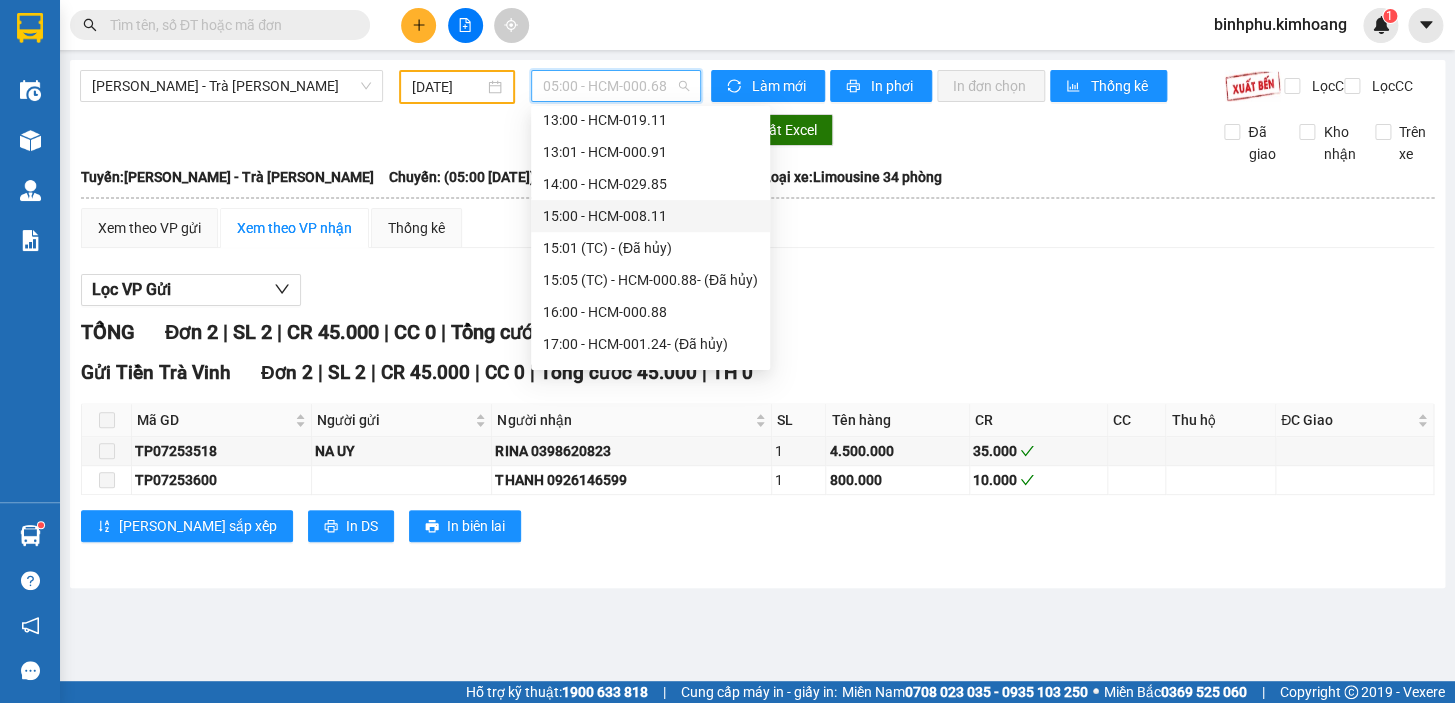 click on "15:00     - HCM-008.11" at bounding box center (650, 216) 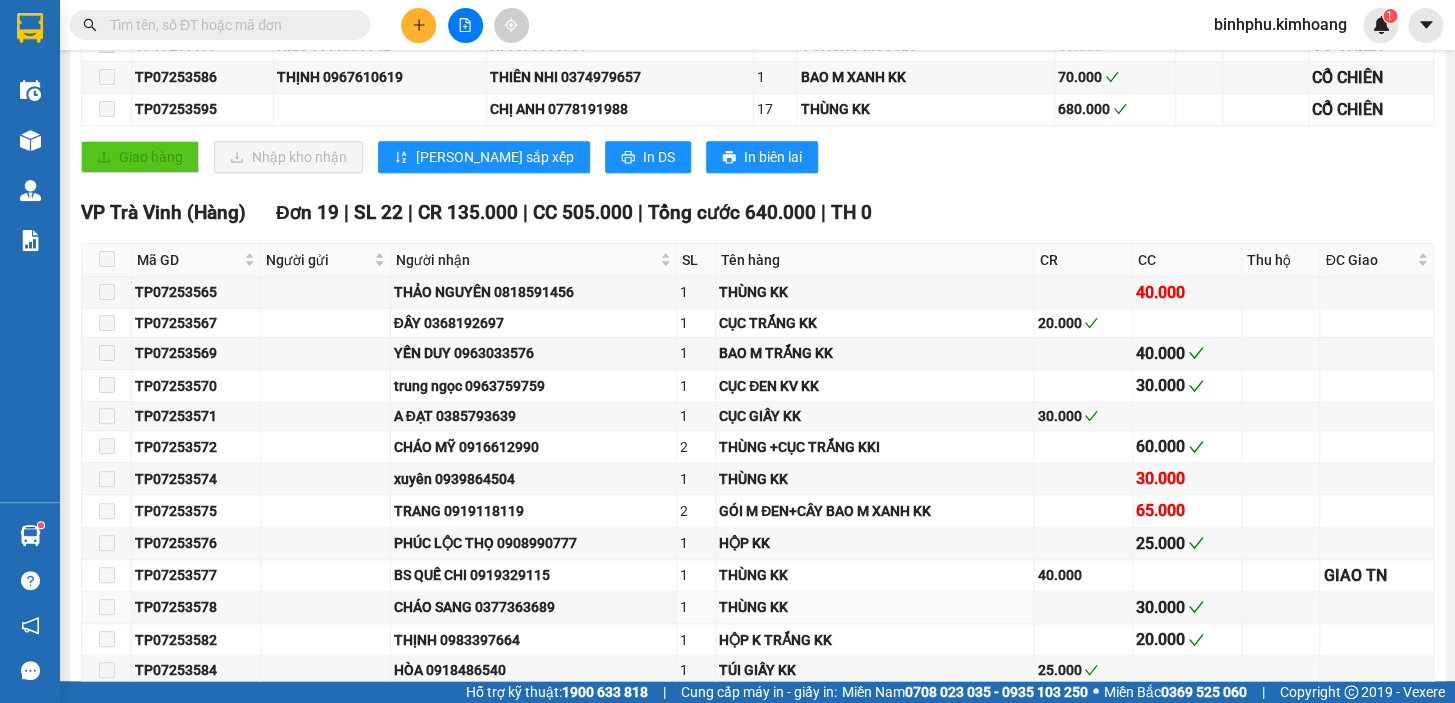 scroll, scrollTop: 363, scrollLeft: 0, axis: vertical 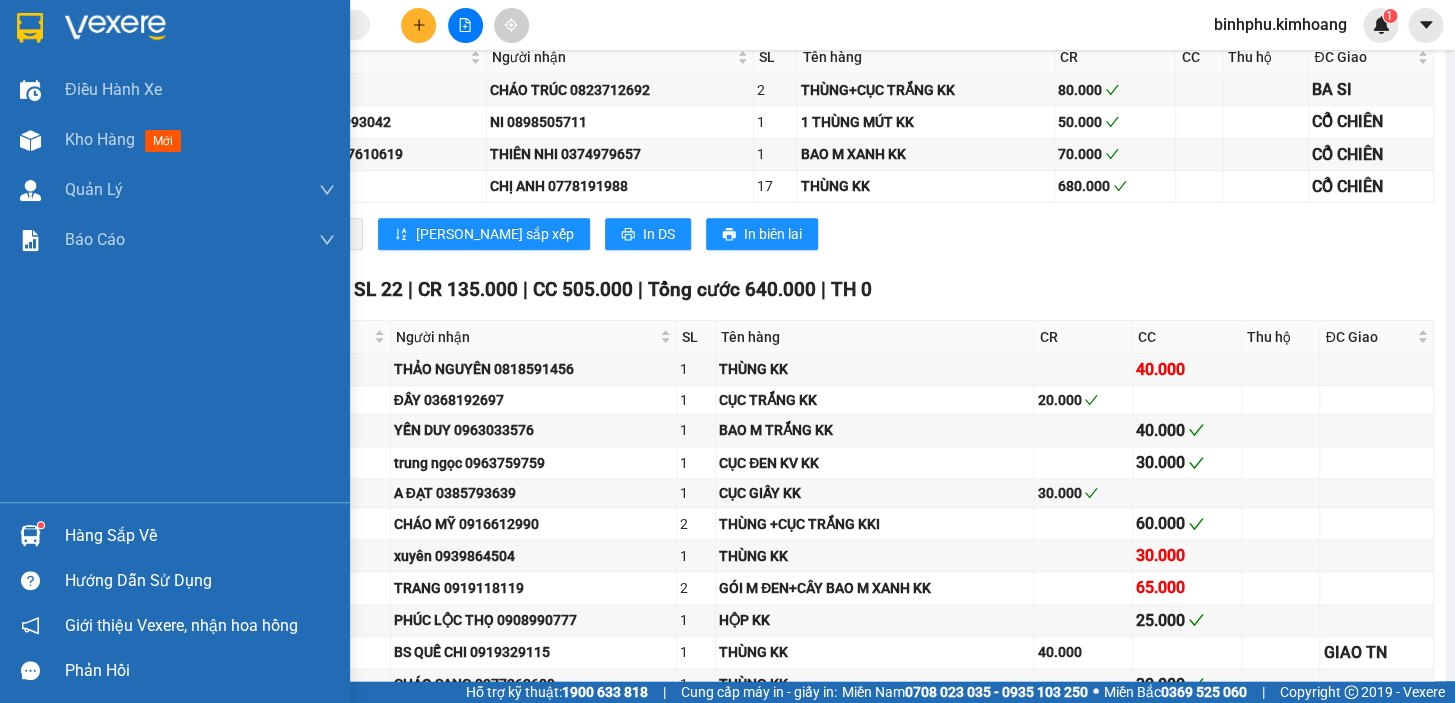 click on "Hàng sắp về" at bounding box center [200, 536] 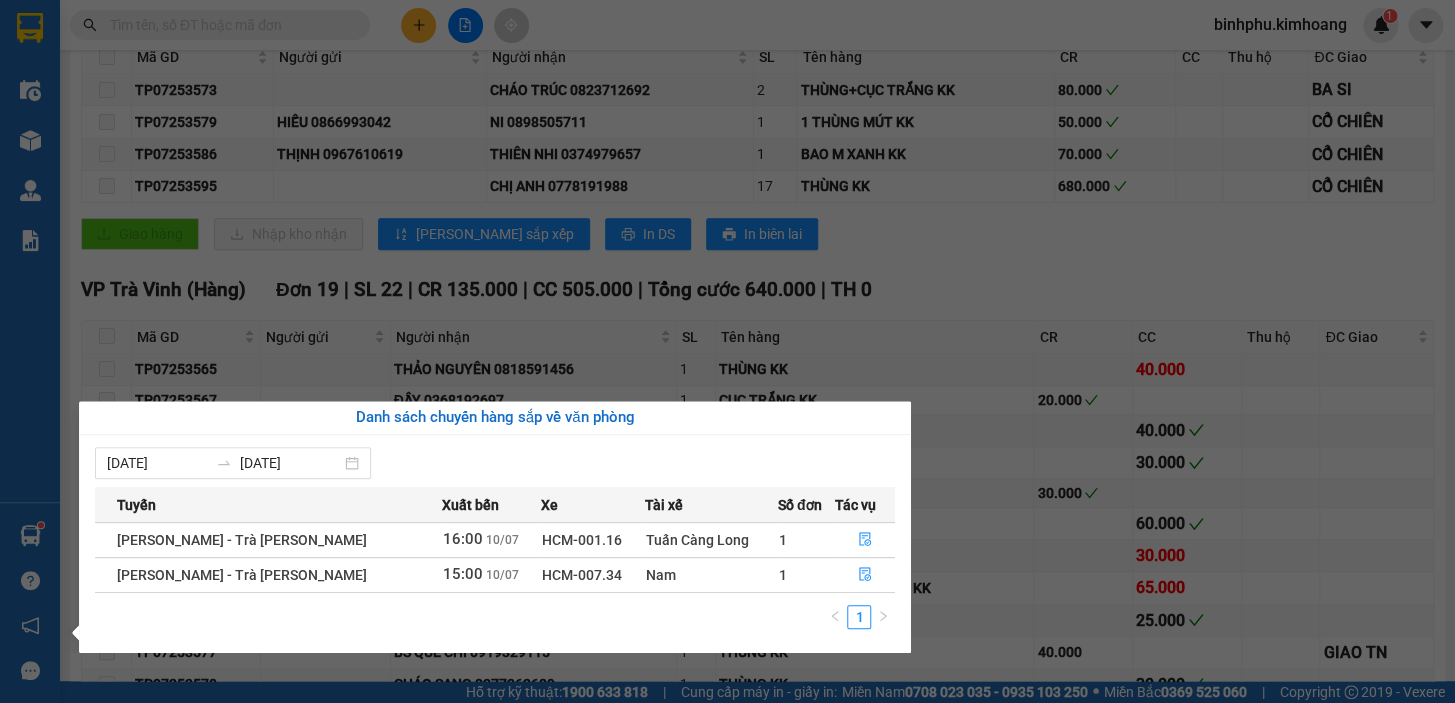 click on "Kết quả [PERSON_NAME] ( 0 )  Bộ lọc  No Data binhphu.[PERSON_NAME] 1     Điều [PERSON_NAME] xe     Kho hàng mới     [PERSON_NAME] [PERSON_NAME] [PERSON_NAME] lý khách hàng mới     [PERSON_NAME] BC [PERSON_NAME] hàng ([PERSON_NAME]) BC [PERSON_NAME] hàng ([PERSON_NAME]) [PERSON_NAME] [PERSON_NAME] ([PERSON_NAME]) [PERSON_NAME] [PERSON_NAME] (trạm) Doanh số tạo đơn theo VP gửi ([PERSON_NAME]) [PERSON_NAME] số tạo đơn theo VP gửi (trạm) Hàng sắp về [PERSON_NAME] [PERSON_NAME] [PERSON_NAME] Vexere, [PERSON_NAME] hồng [PERSON_NAME] [PERSON_NAME] mềm hỗ trợ bạn tốt chứ? [PERSON_NAME] - [GEOGRAPHIC_DATA][PERSON_NAME] [DATE] 15:00     - HCM-008.11  [PERSON_NAME] mới In phơi In [PERSON_NAME] Thống kê Lọc  CR Lọc  CC Xuất Excel Đã giao [PERSON_NAME] Trên xe [PERSON_NAME]   [PHONE_NUMBER],   273 - 273B [PERSON_NAME] [PERSON_NAME] HÀNG 17:47 [DATE] [PERSON_NAME]:  [PERSON_NAME] - [GEOGRAPHIC_DATA][PERSON_NAME]:   (15:00 [DATE]) Tài xế:  [GEOGRAPHIC_DATA] Hồng   Số xe:  HCM-008.11 [PERSON_NAME] xe:  Giường Nằm 41 [PERSON_NAME]:  [PERSON_NAME] - [GEOGRAPHIC_DATA][PERSON_NAME]:   [PERSON_NAME]" at bounding box center (727, 351) 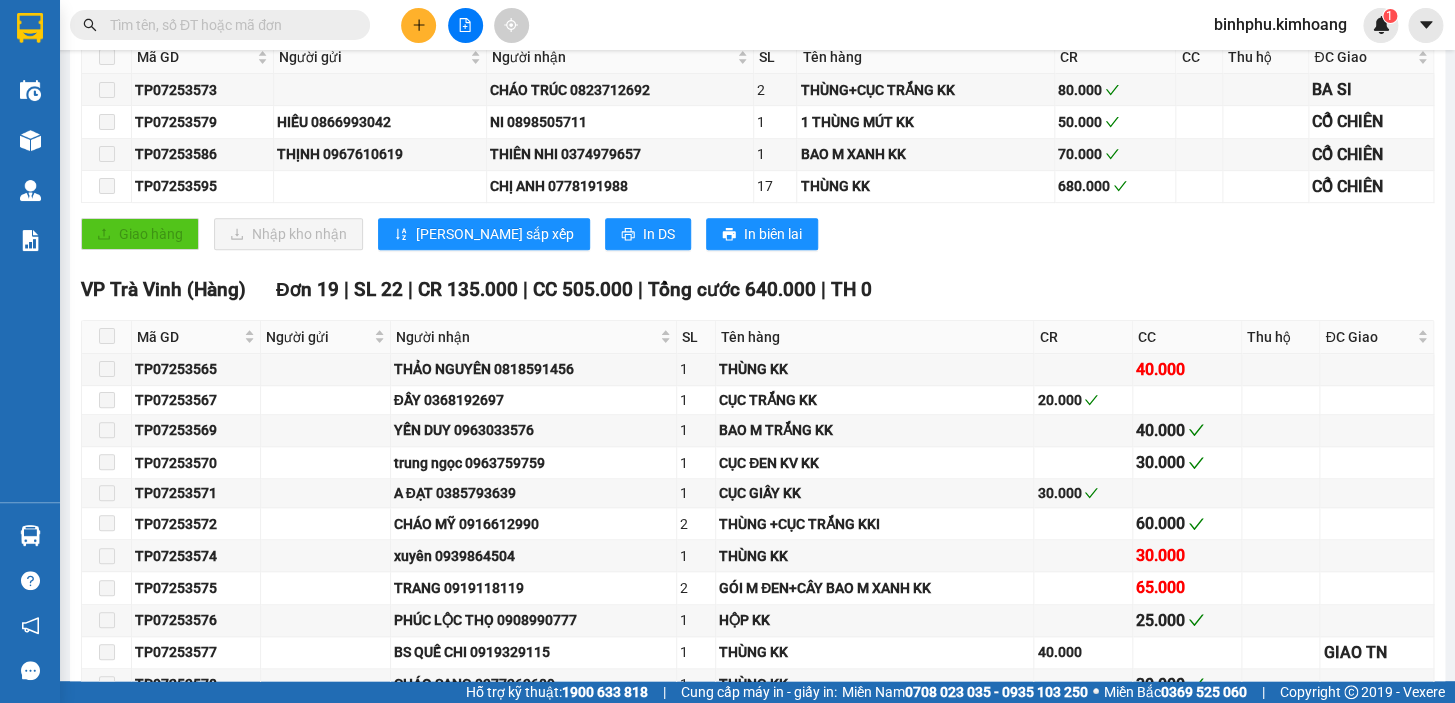 click at bounding box center [228, 25] 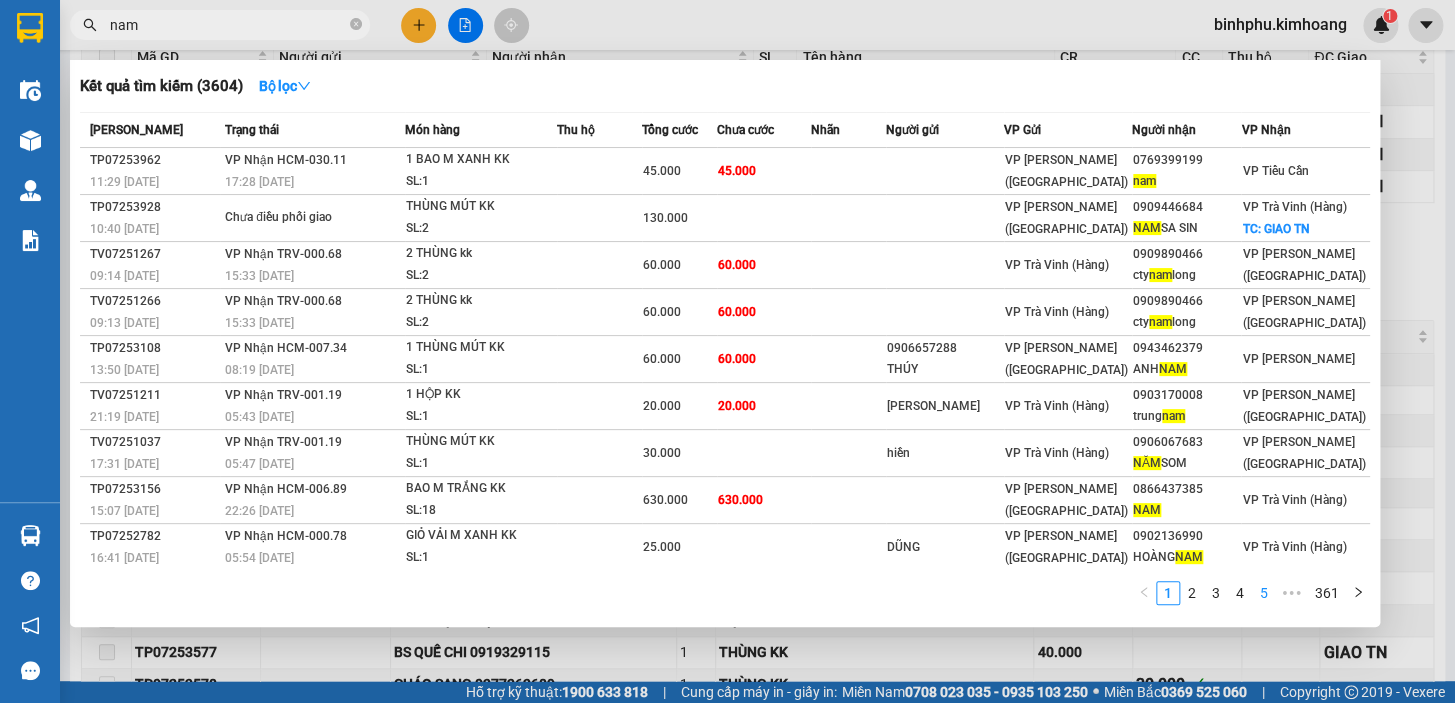 type on "nam" 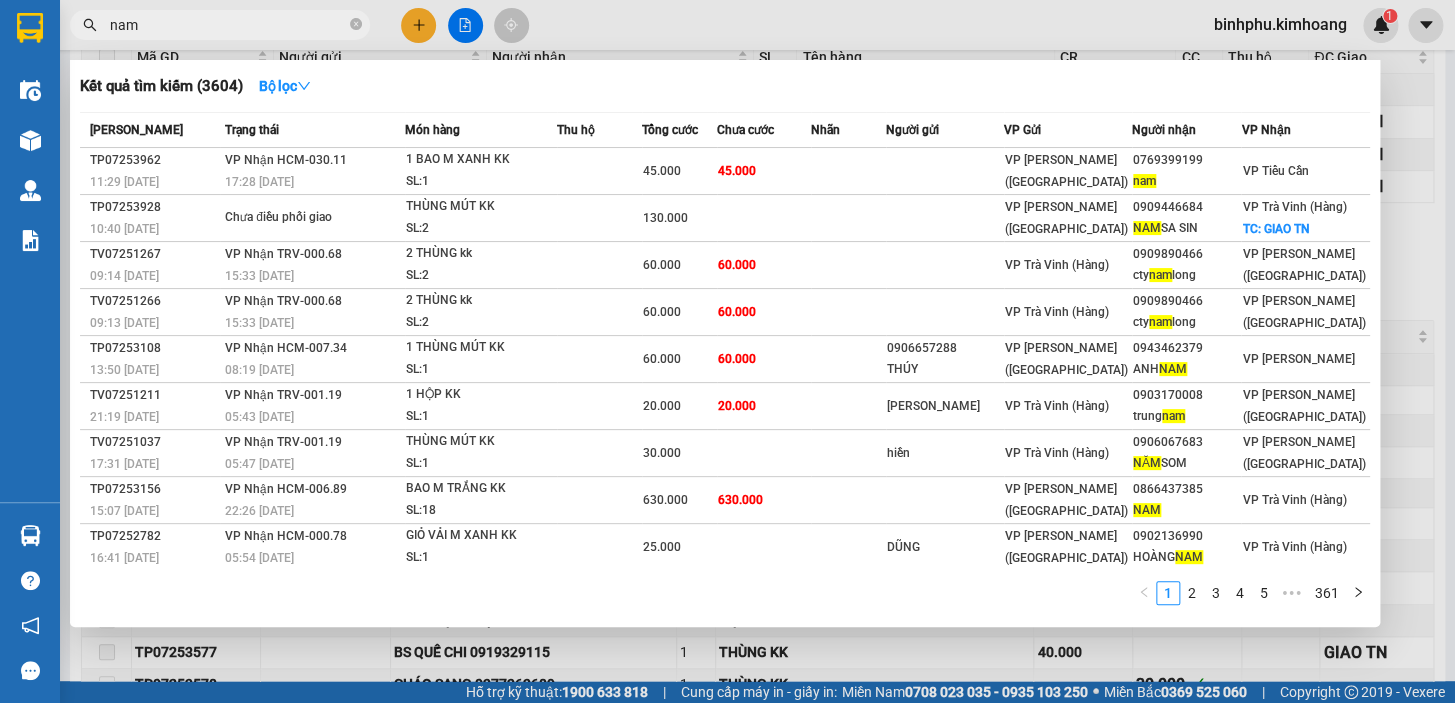 click on "5" at bounding box center [1264, 593] 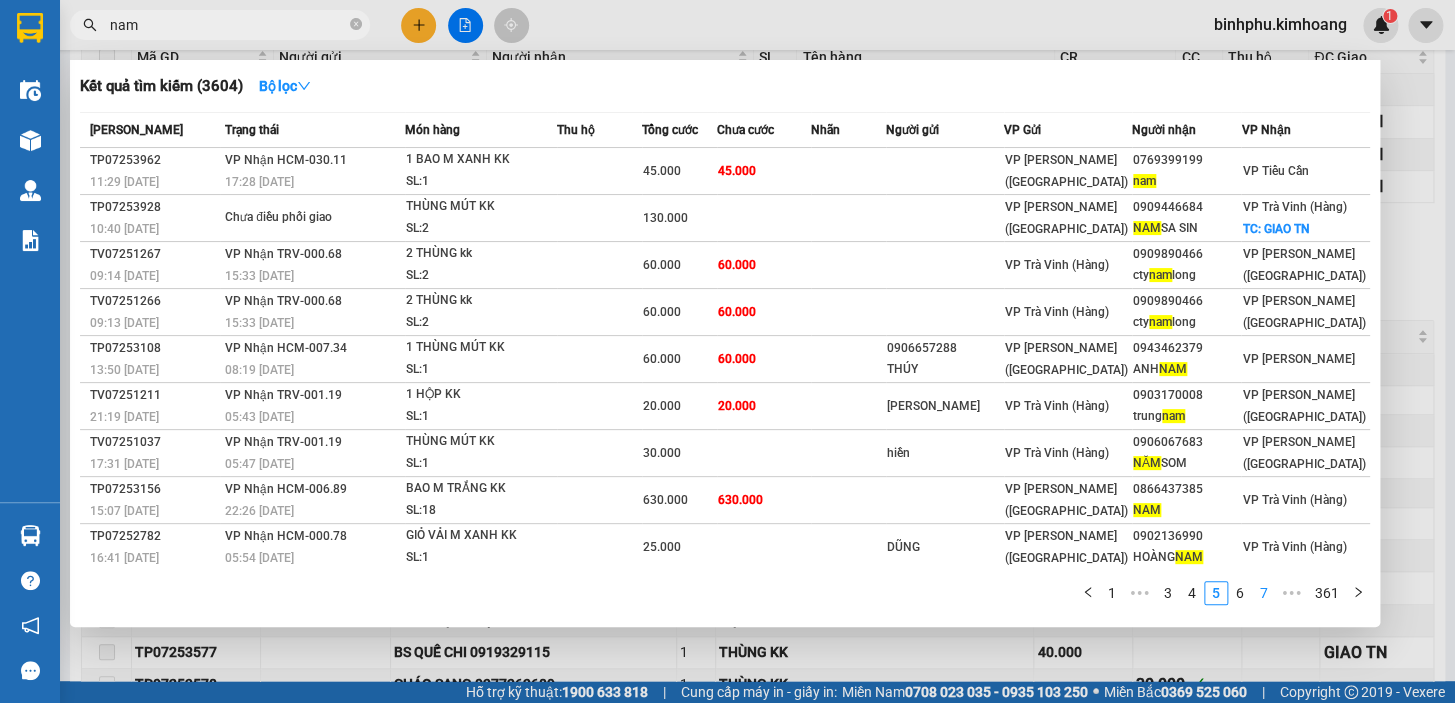 click on "7" at bounding box center (1264, 593) 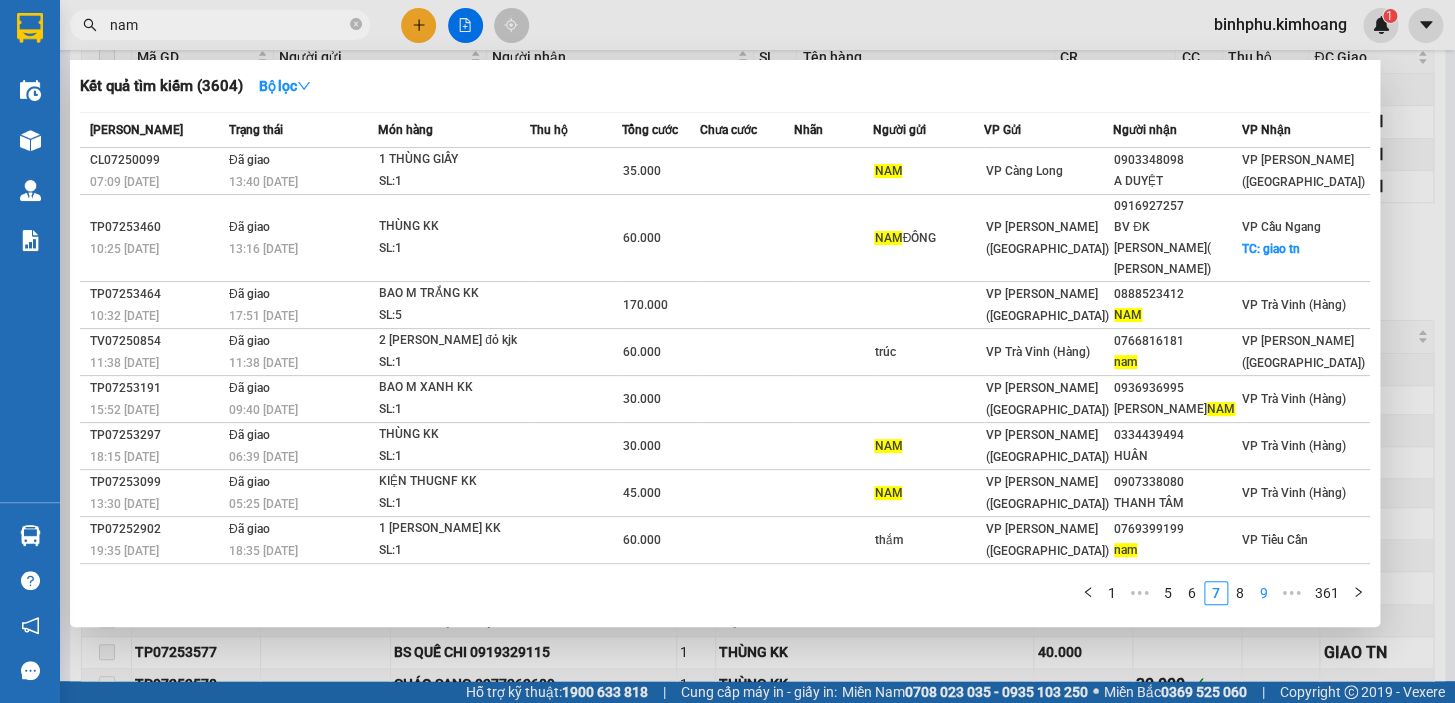 click on "9" at bounding box center (1264, 593) 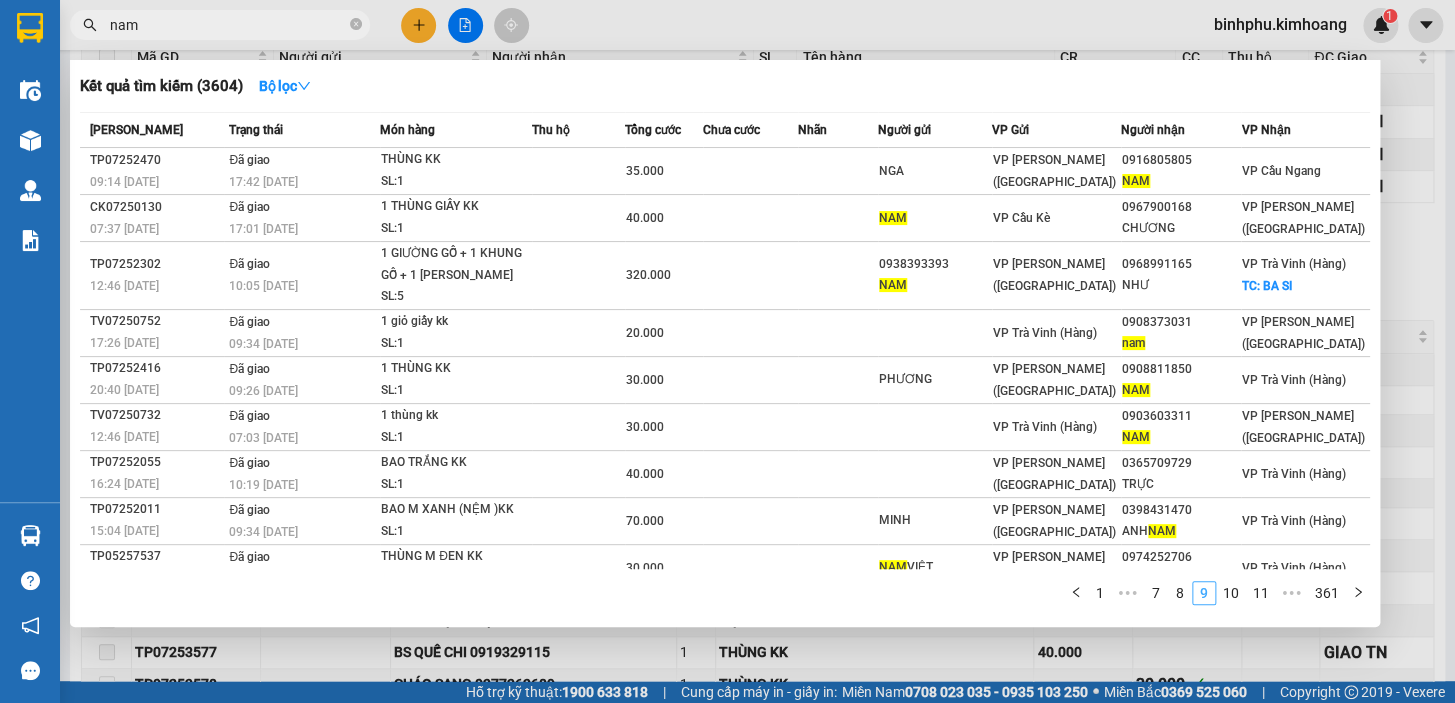 click on "11" at bounding box center (1261, 593) 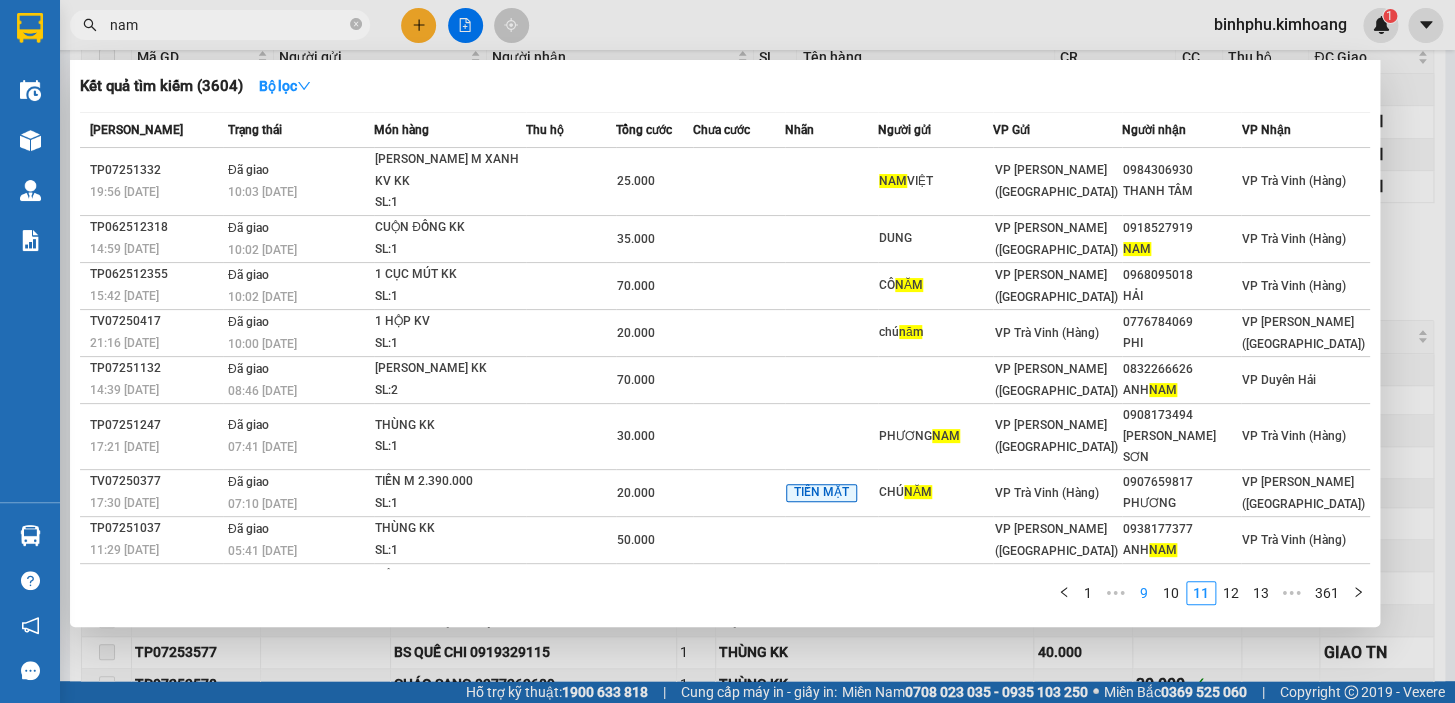 click on "13" at bounding box center (1261, 593) 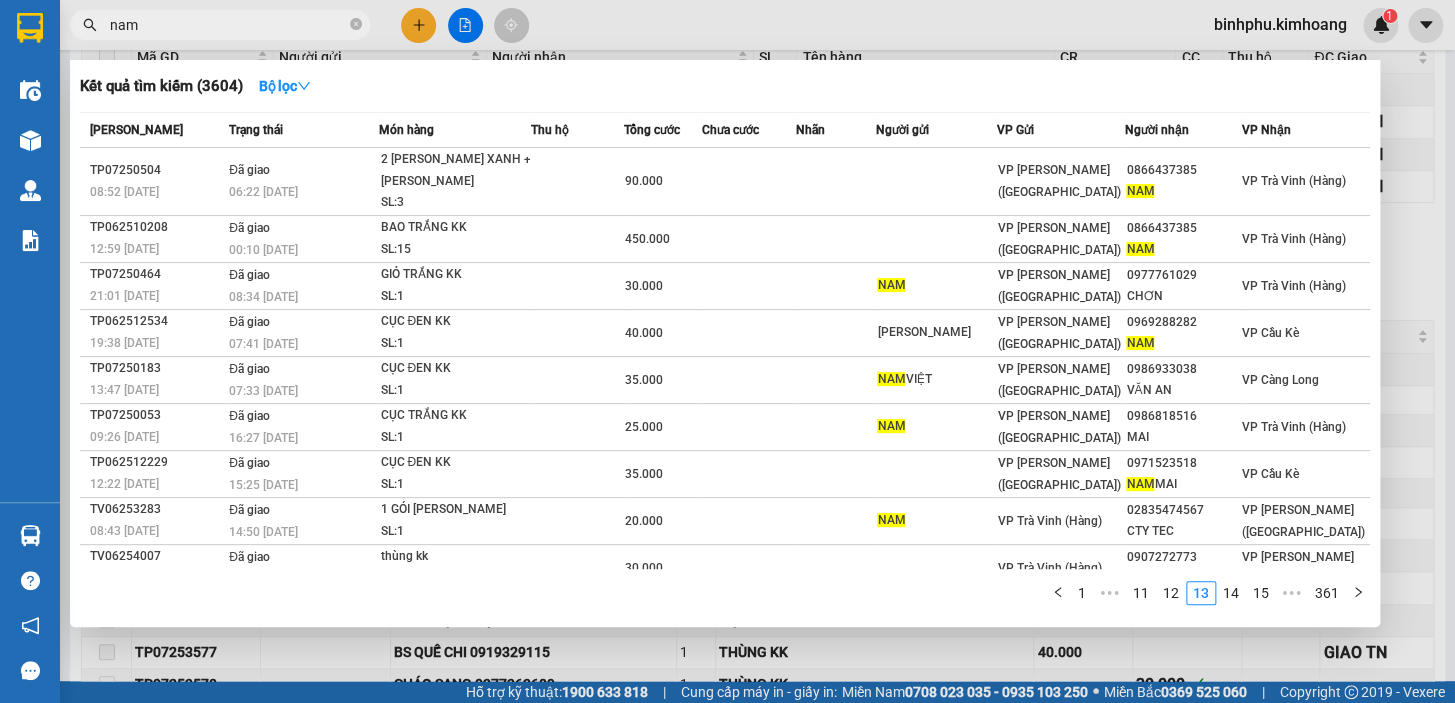 click on "15" at bounding box center (1261, 593) 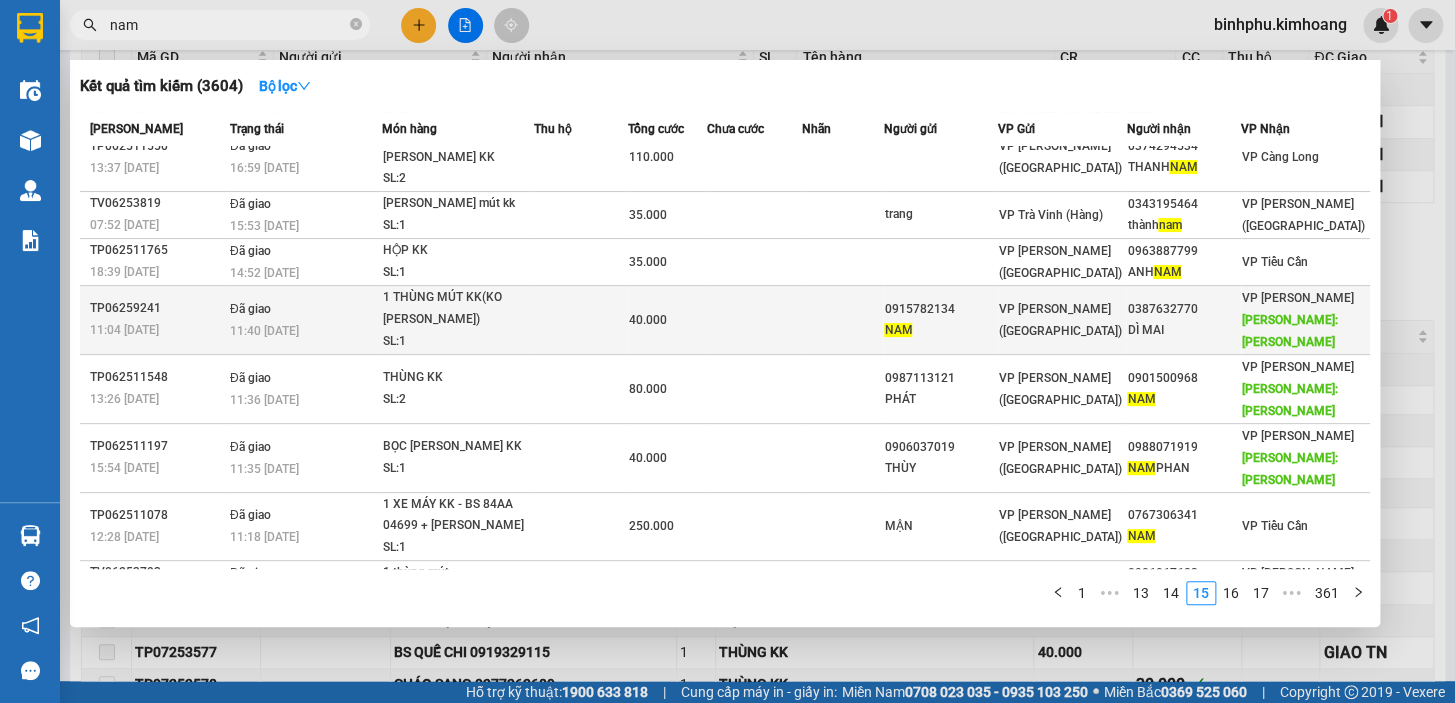 scroll, scrollTop: 132, scrollLeft: 0, axis: vertical 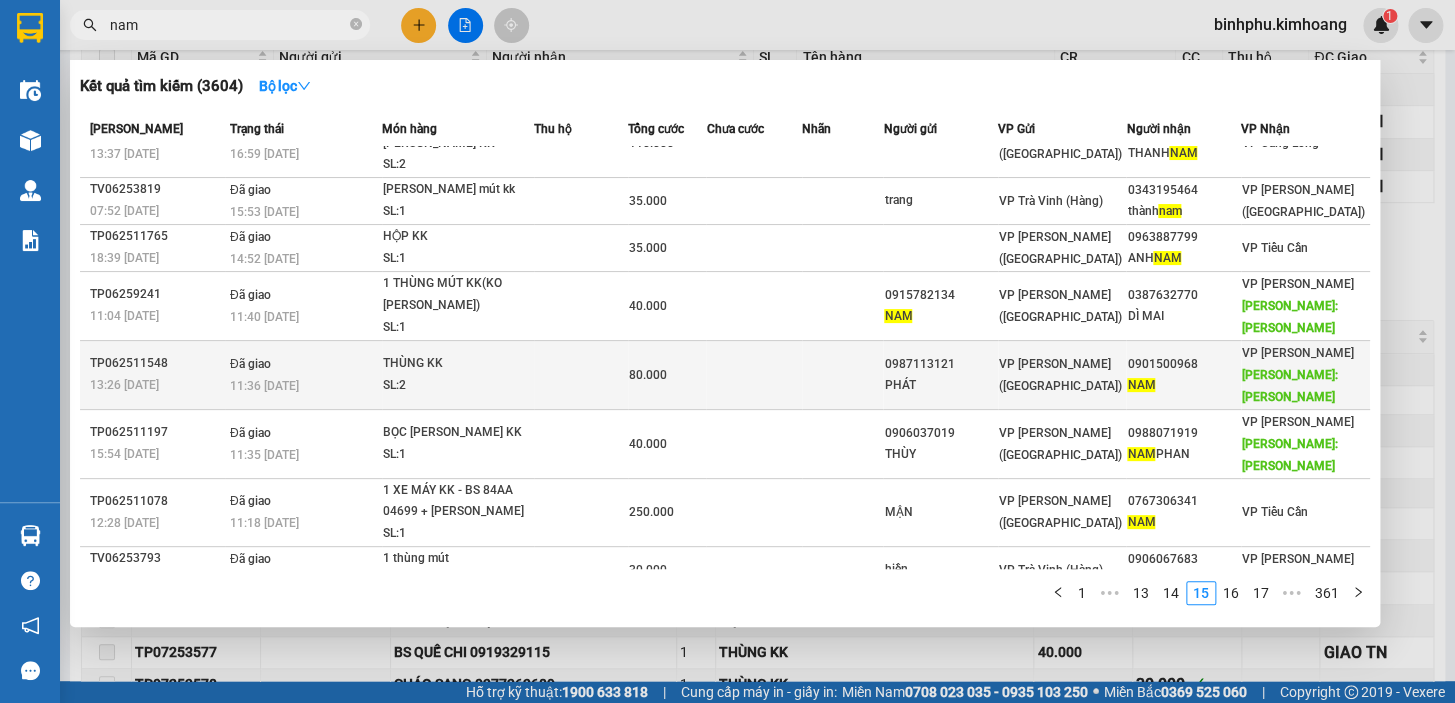 click on "0901500968" at bounding box center [1183, 364] 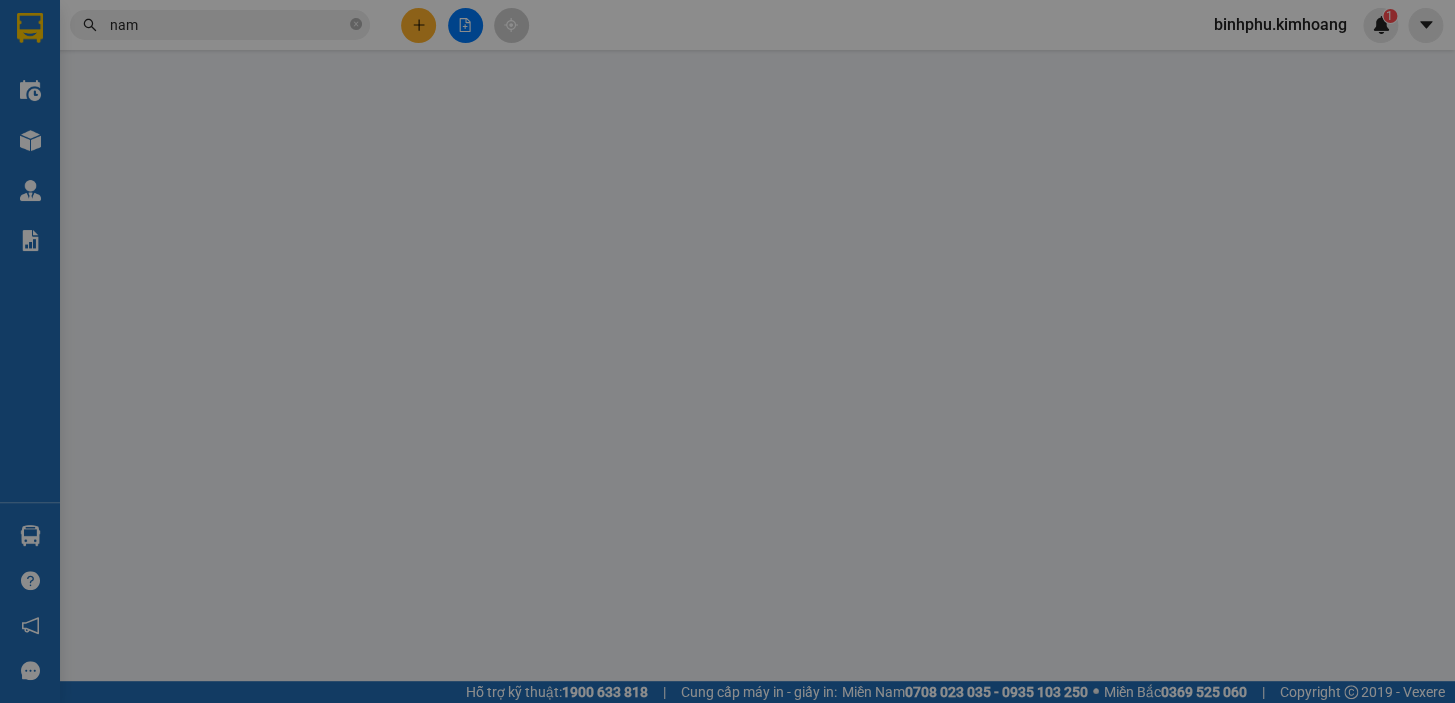 type on "0987113121" 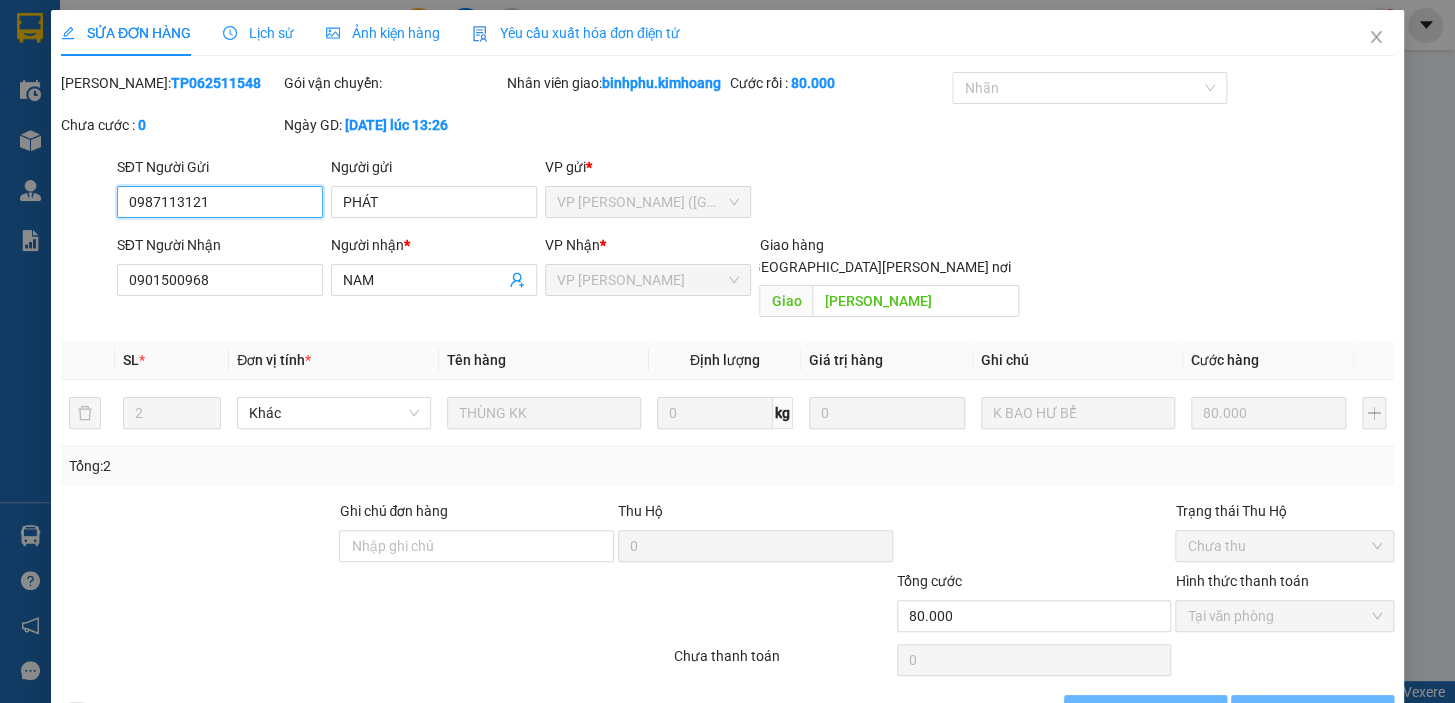 scroll, scrollTop: 0, scrollLeft: 0, axis: both 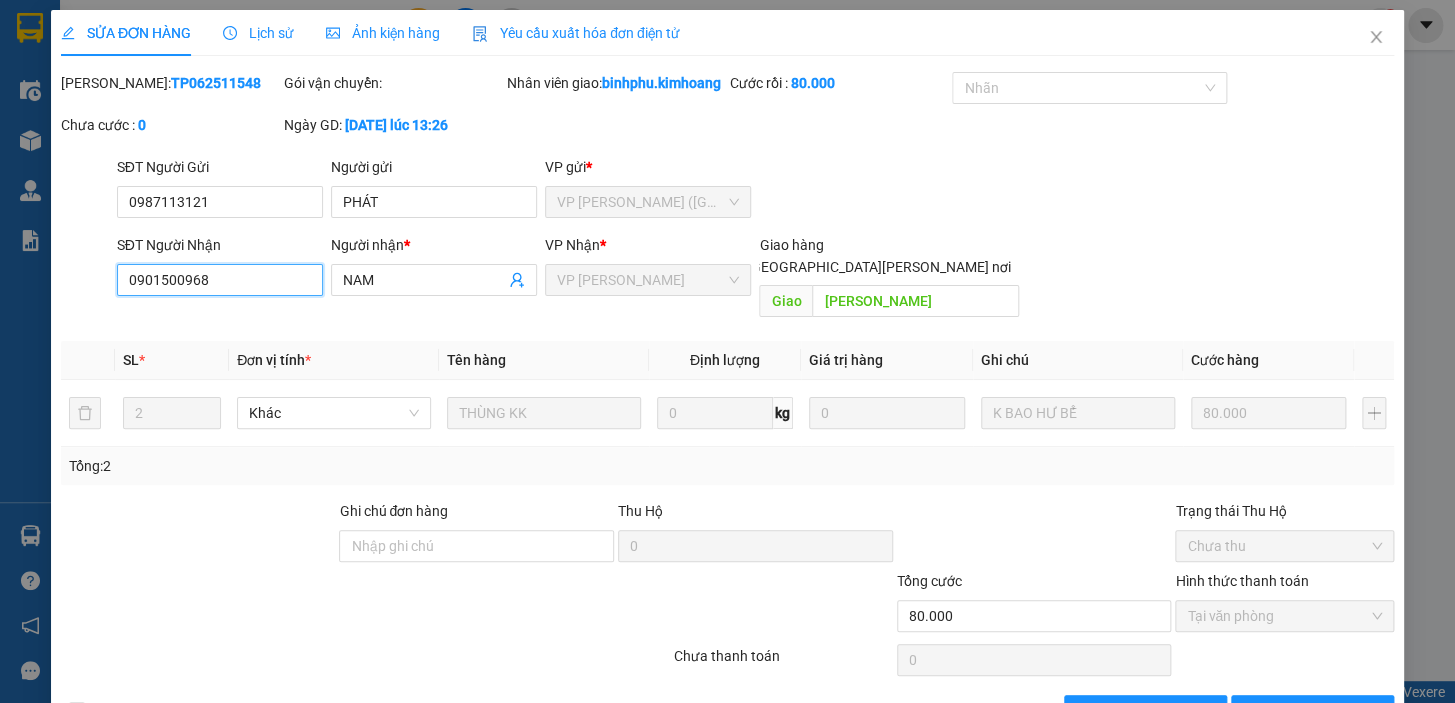 drag, startPoint x: 125, startPoint y: 300, endPoint x: 217, endPoint y: 297, distance: 92.0489 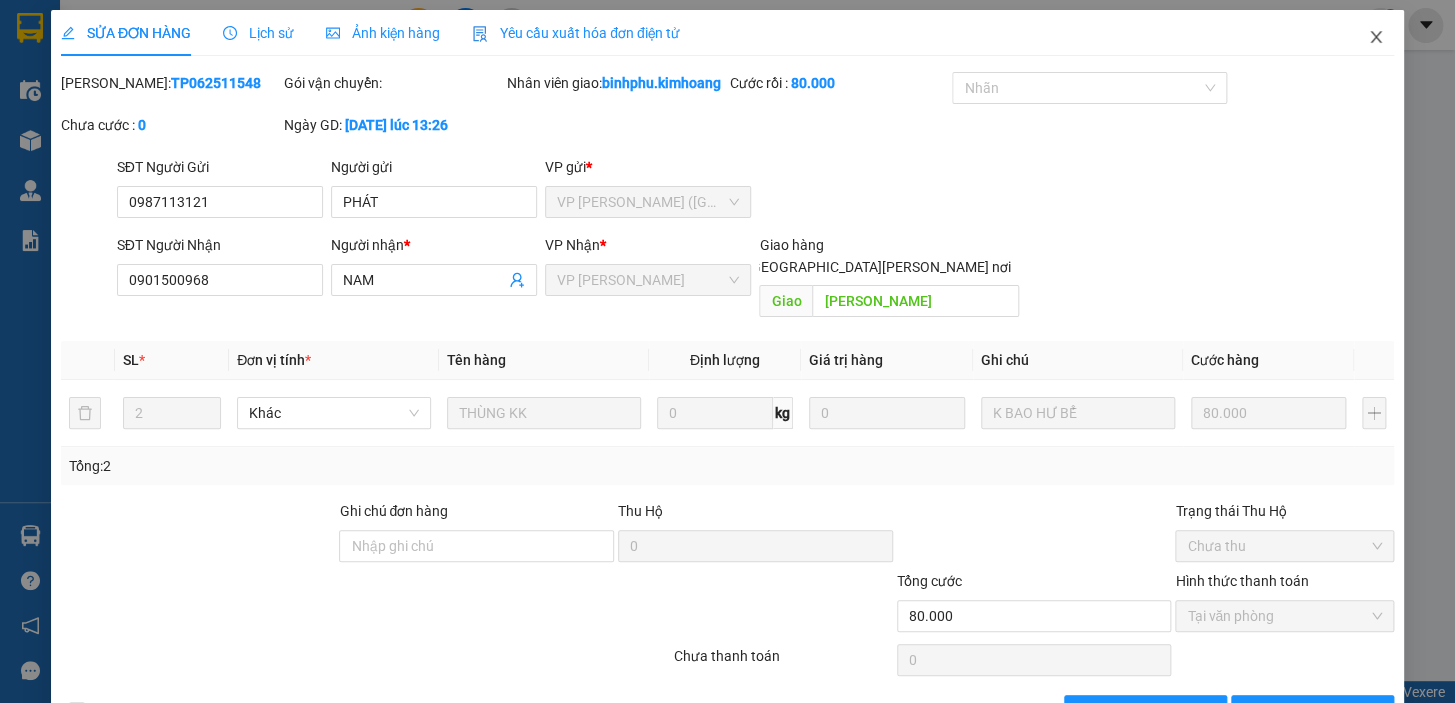 click 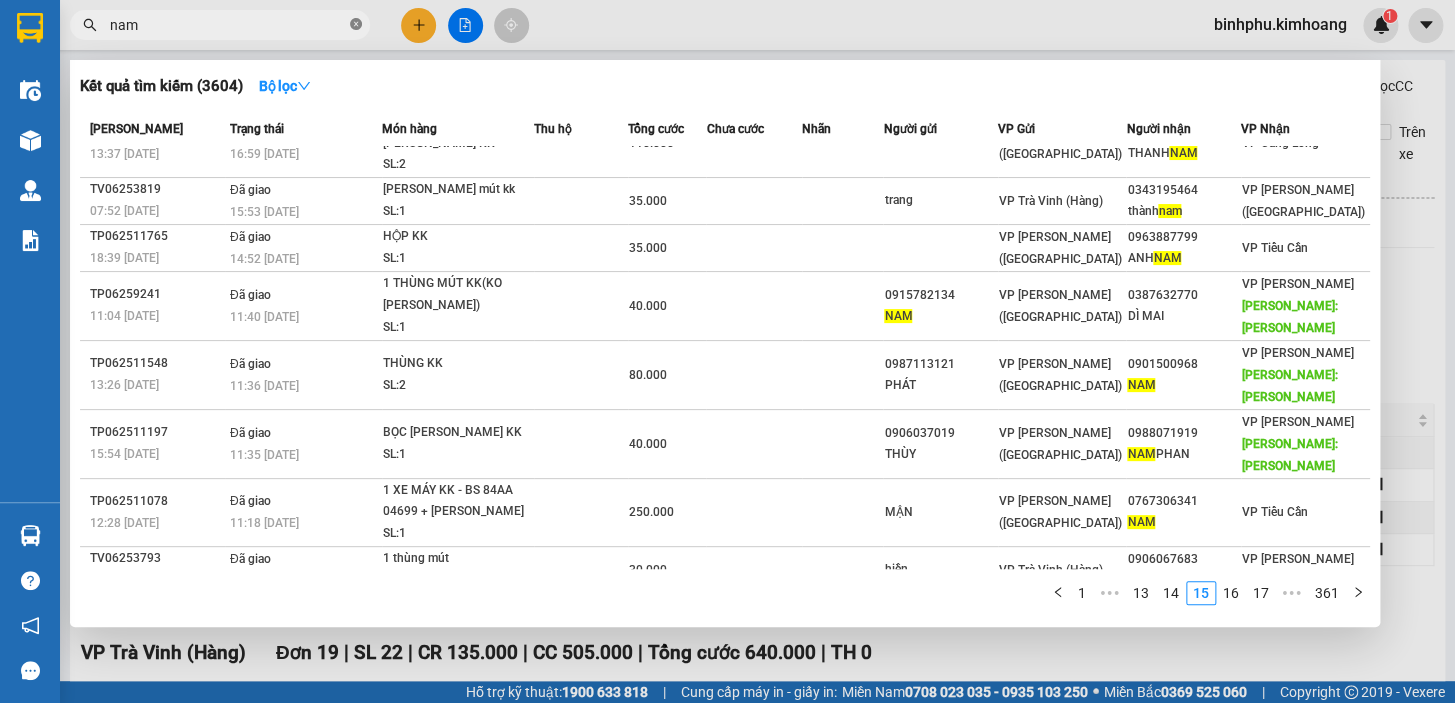 click 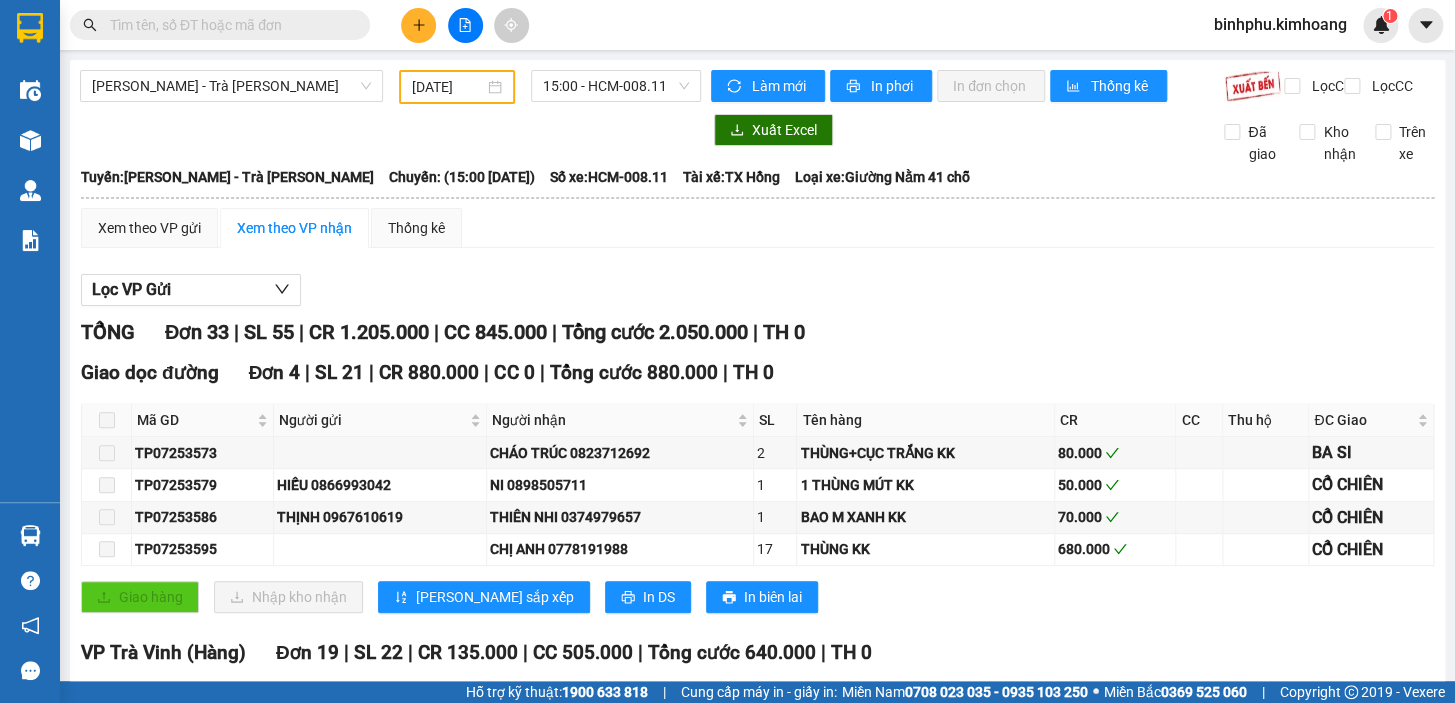 click at bounding box center [228, 25] 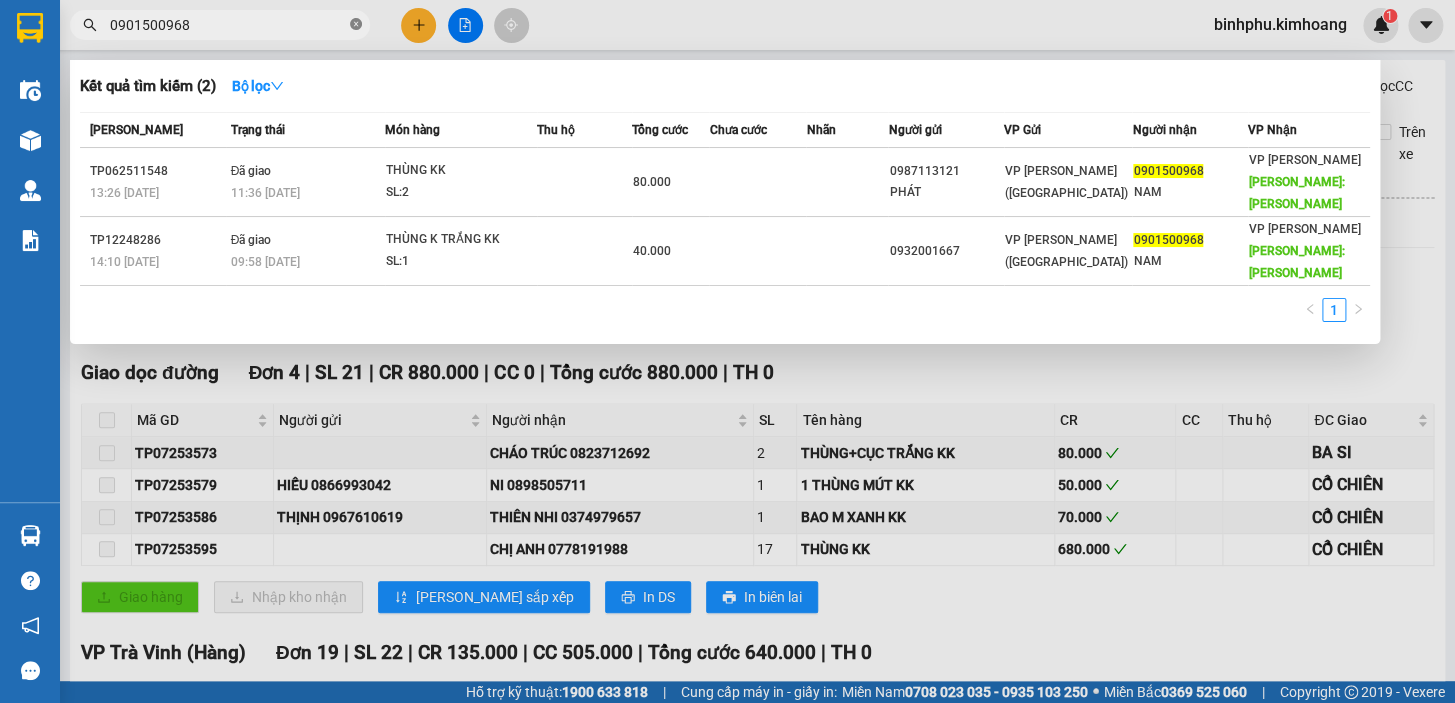click 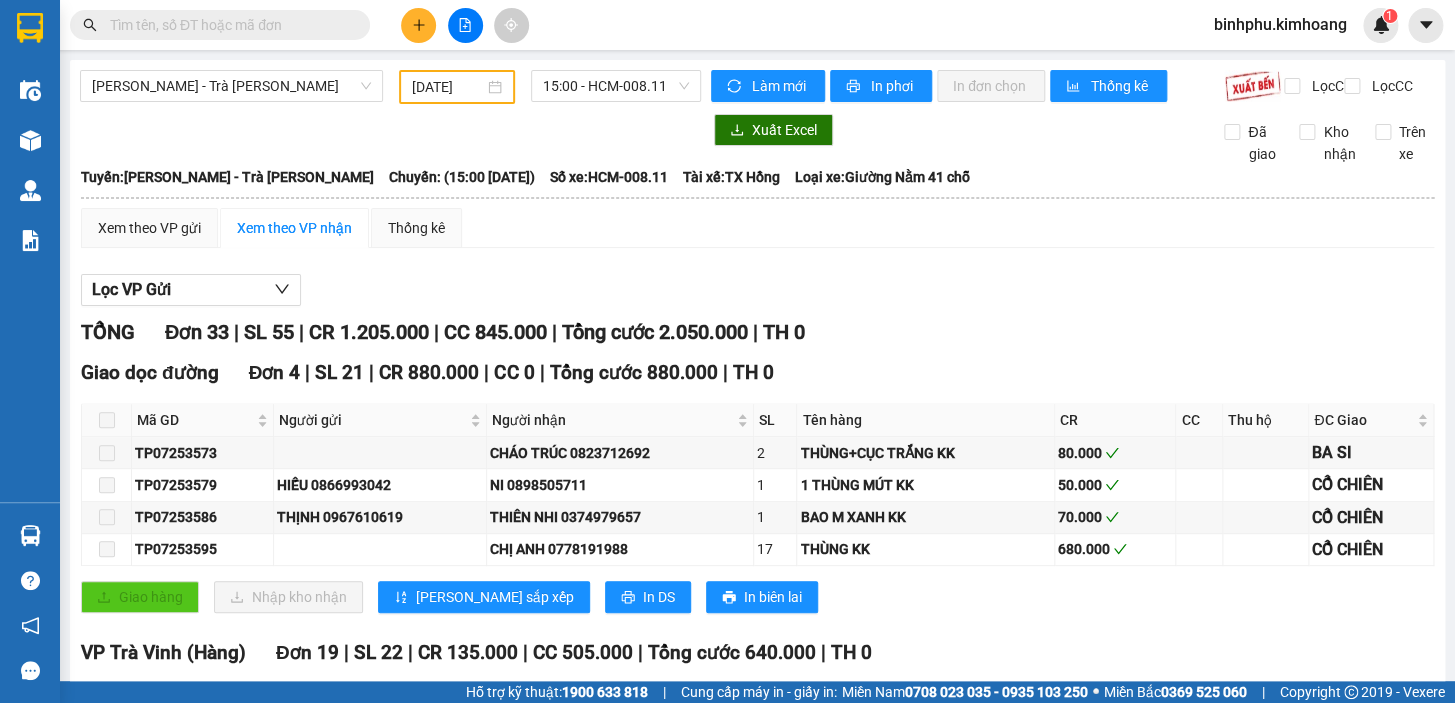 click at bounding box center (228, 25) 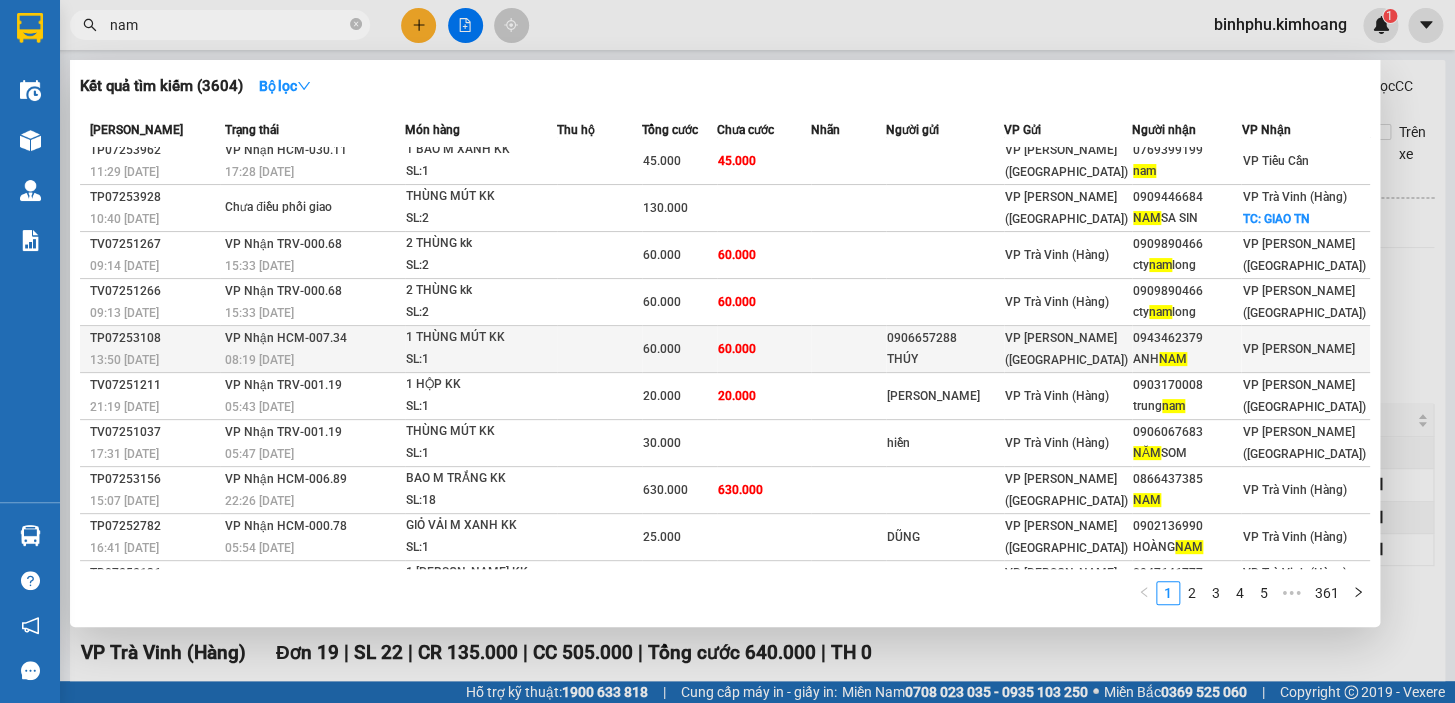 scroll, scrollTop: 45, scrollLeft: 0, axis: vertical 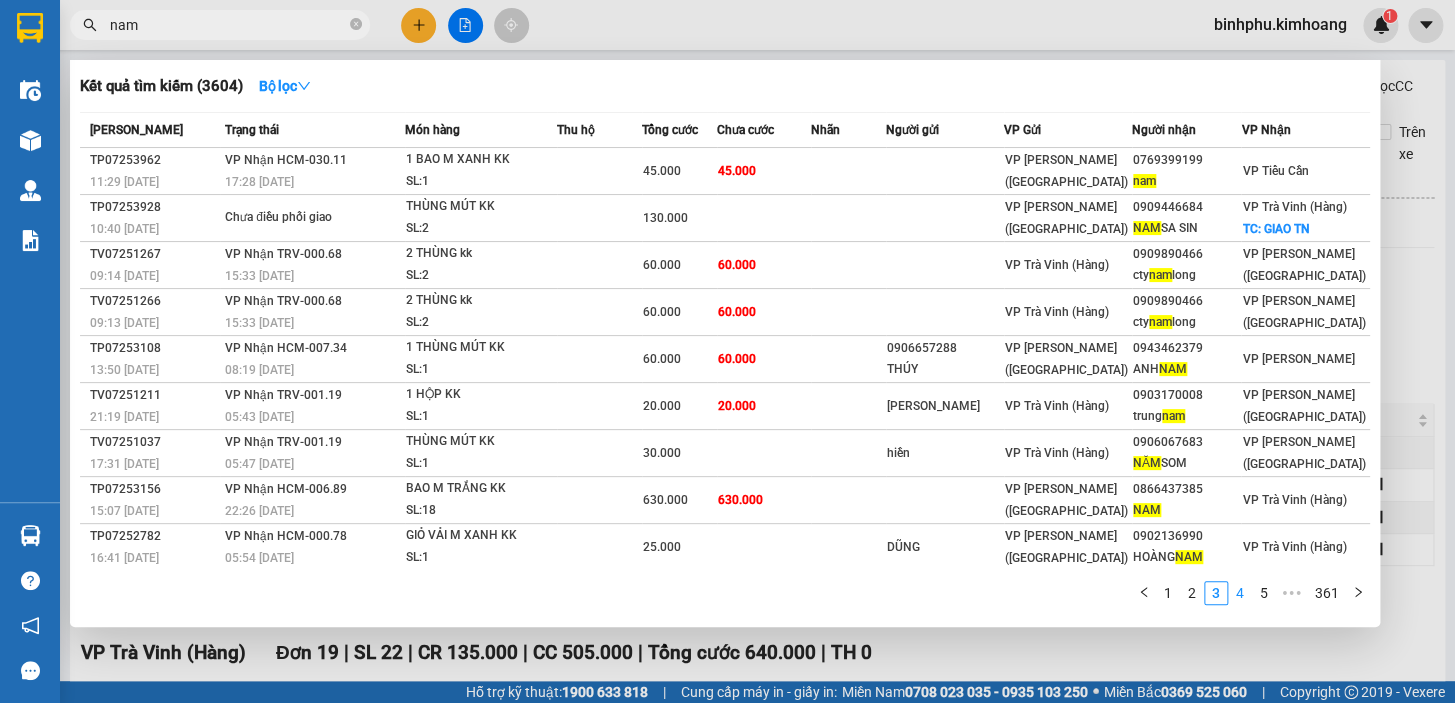 click on "4" at bounding box center [1240, 593] 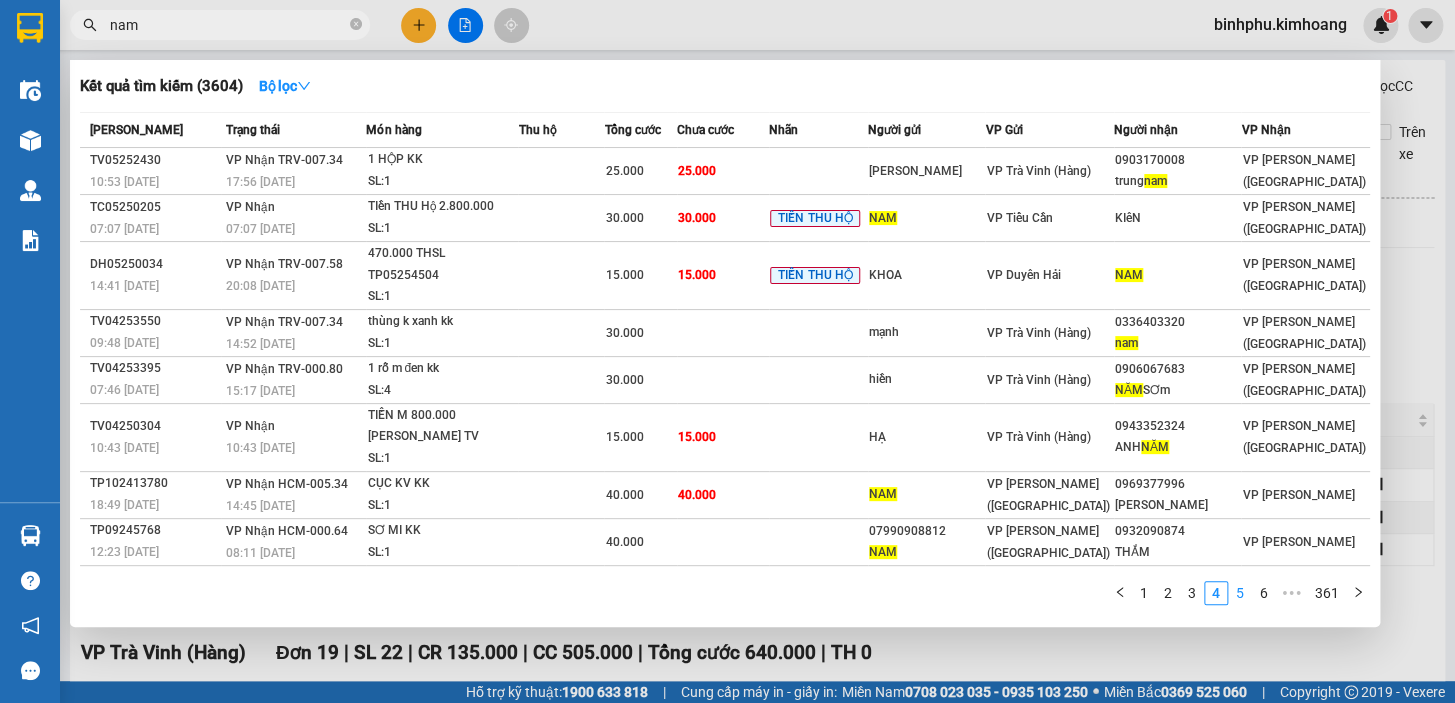 click on "5" at bounding box center [1240, 593] 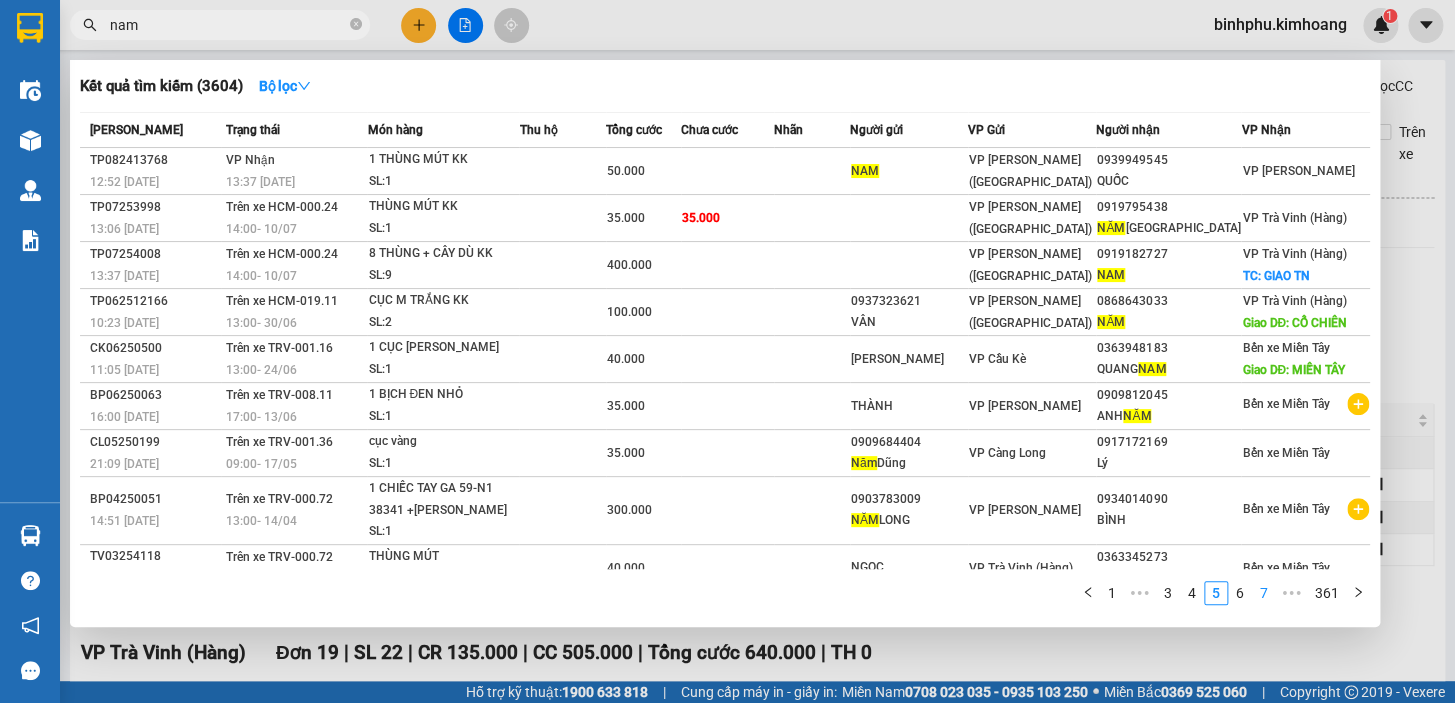 click on "7" at bounding box center [1264, 593] 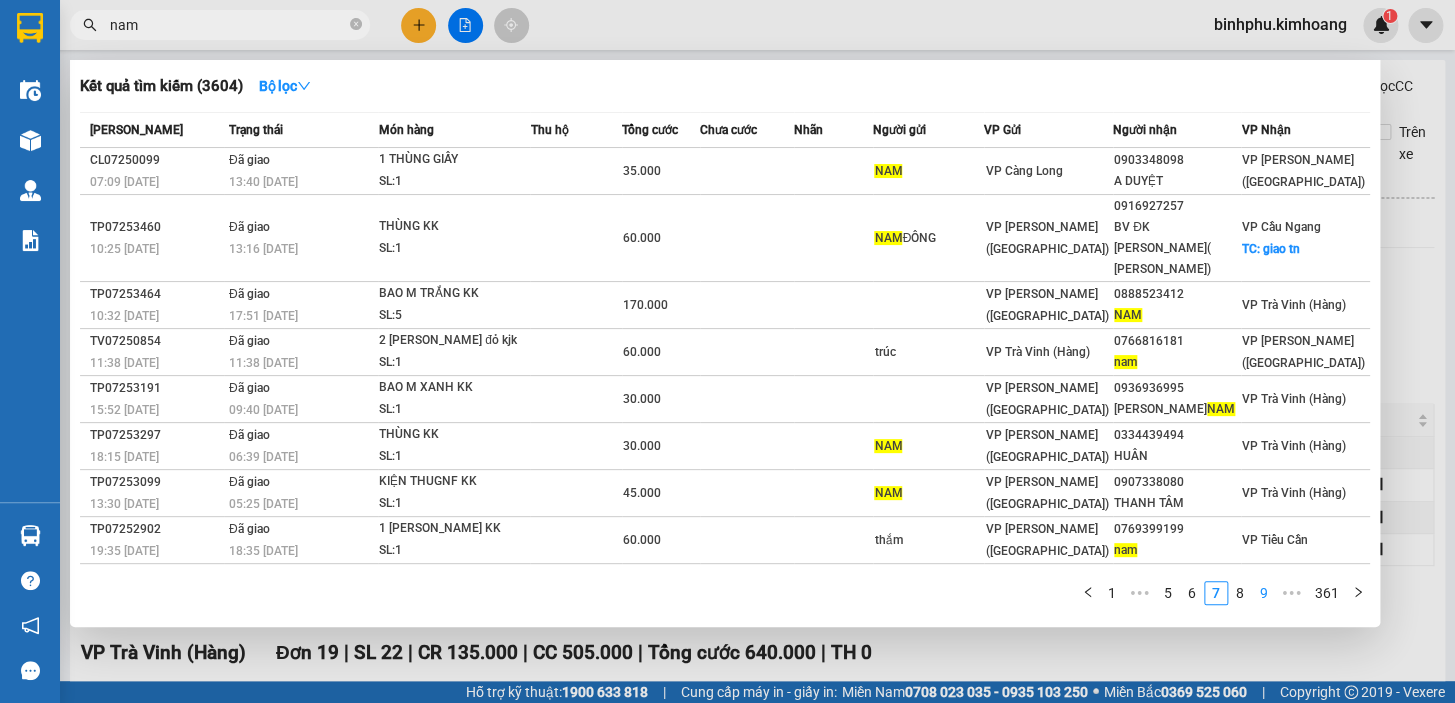 click on "9" at bounding box center [1264, 593] 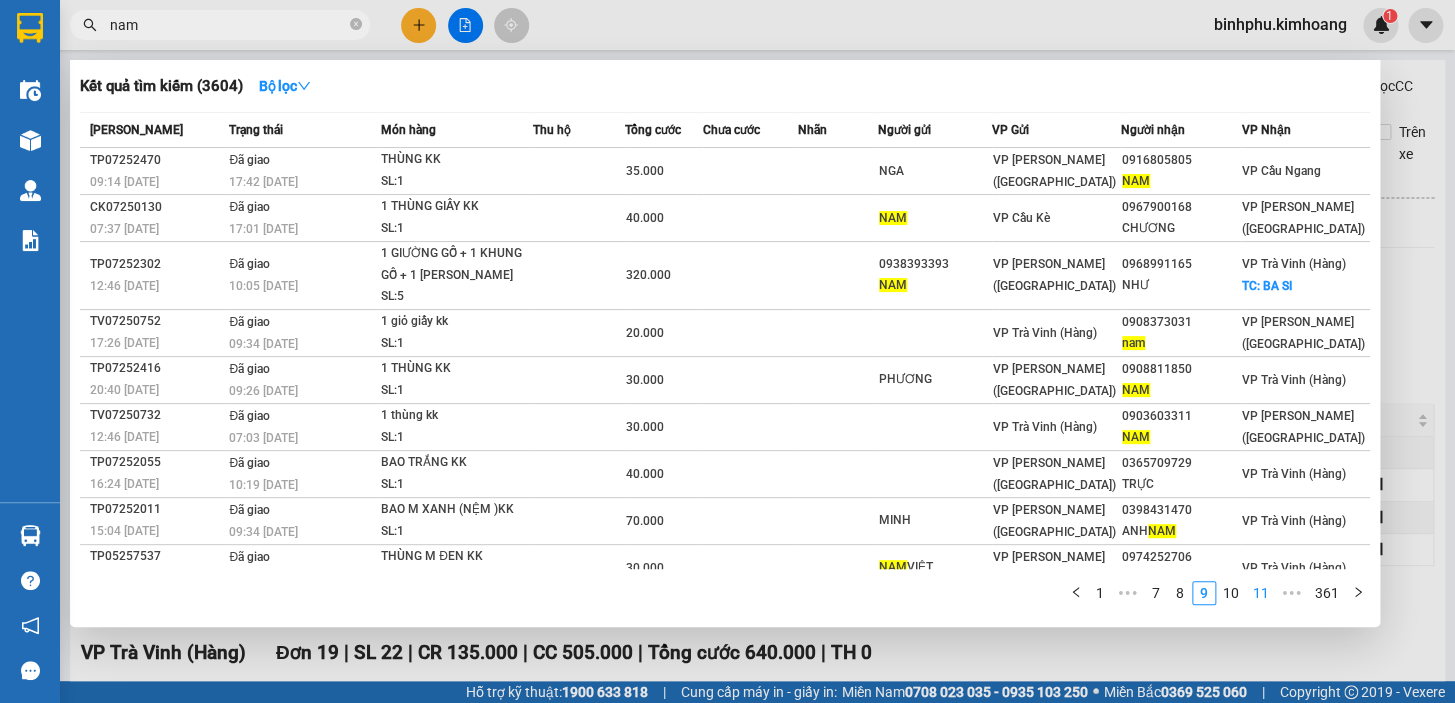 click on "11" at bounding box center (1261, 593) 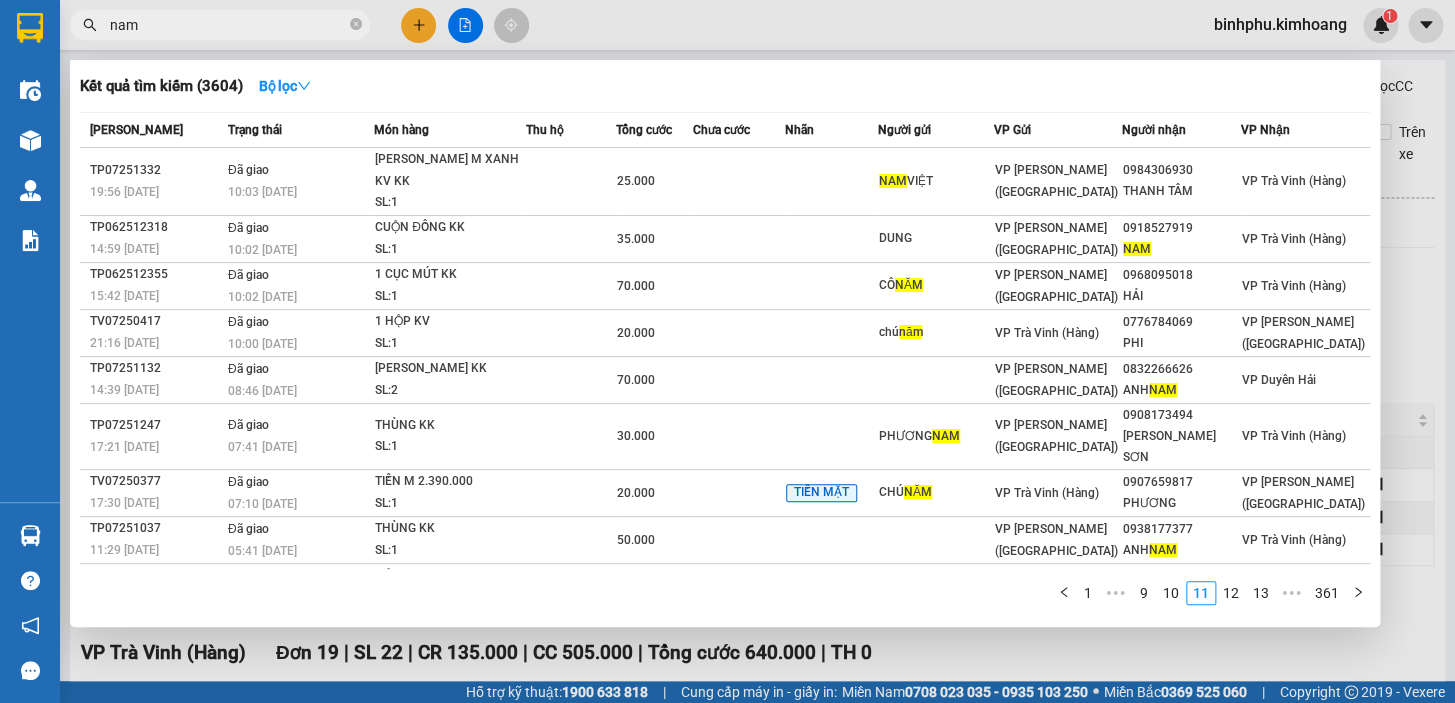 click on "nam" at bounding box center (228, 25) 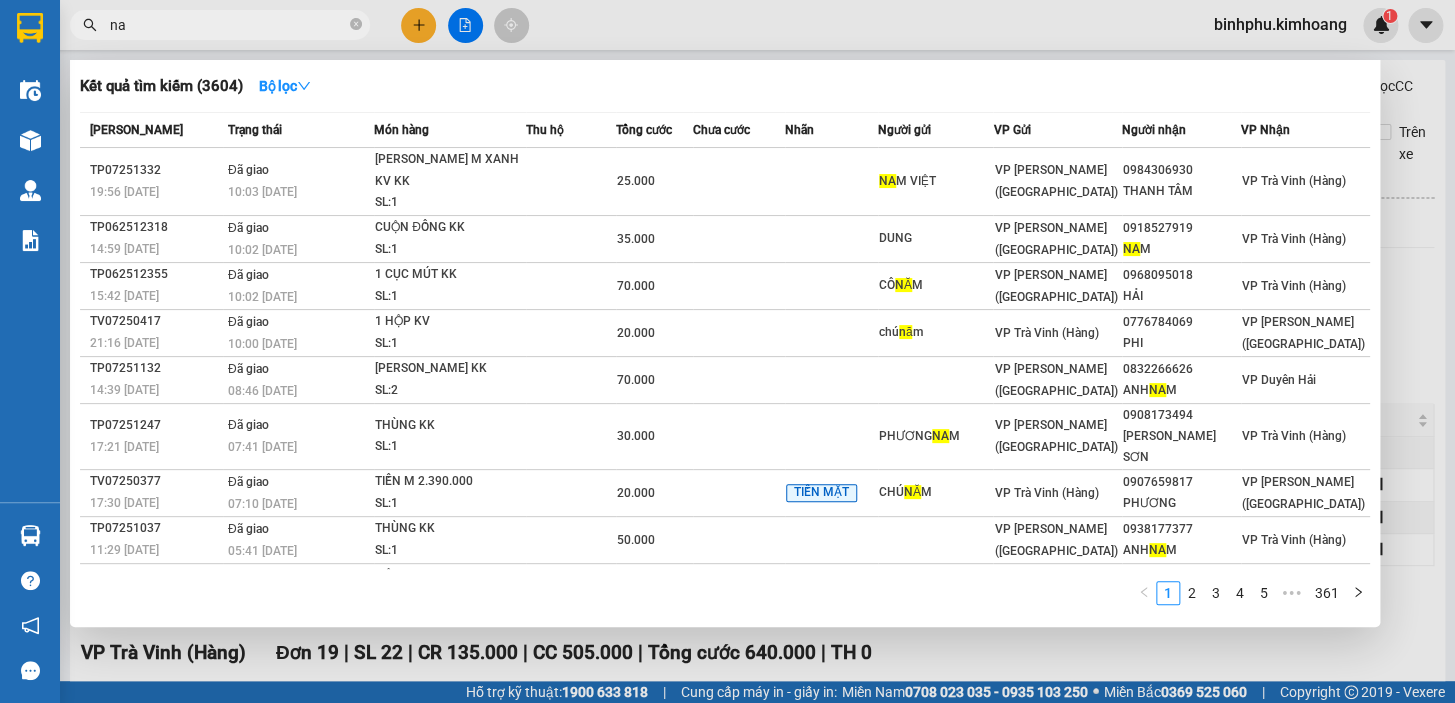 type on "n" 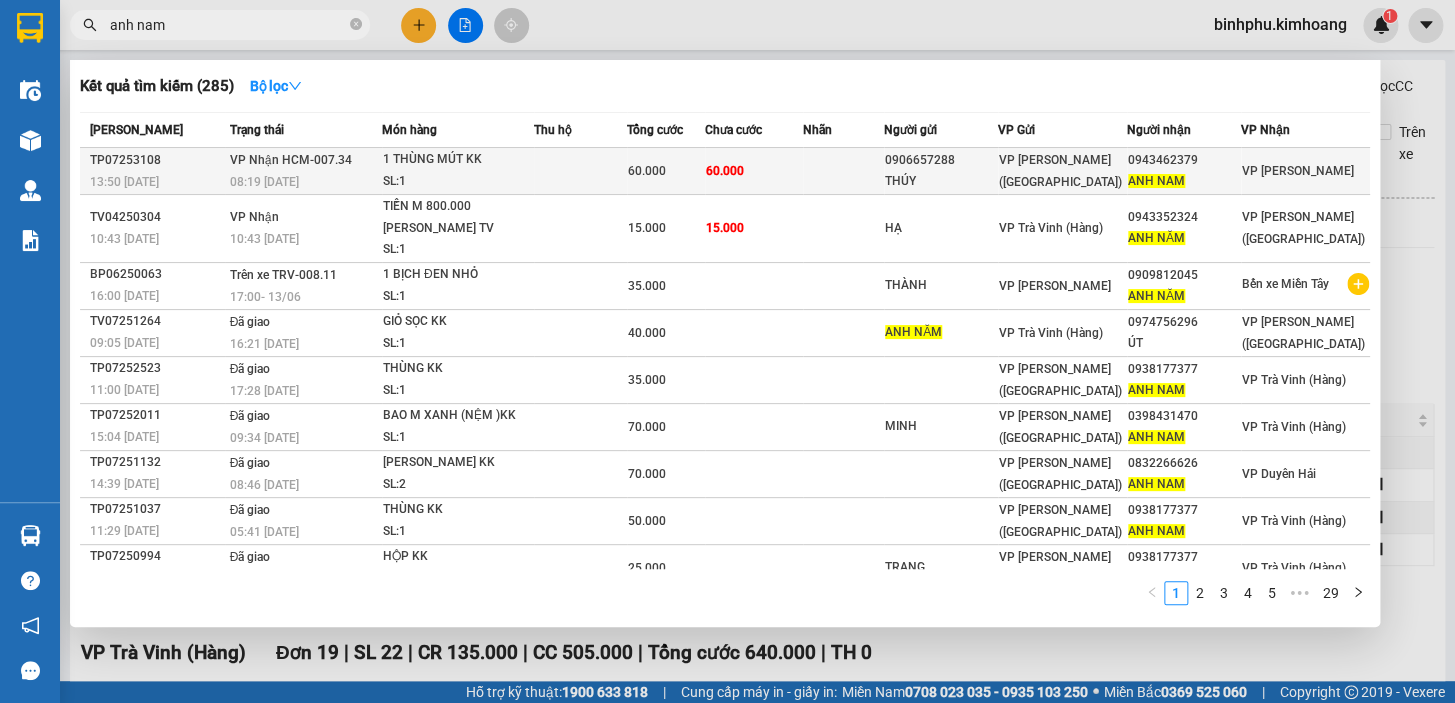 type on "anh nam" 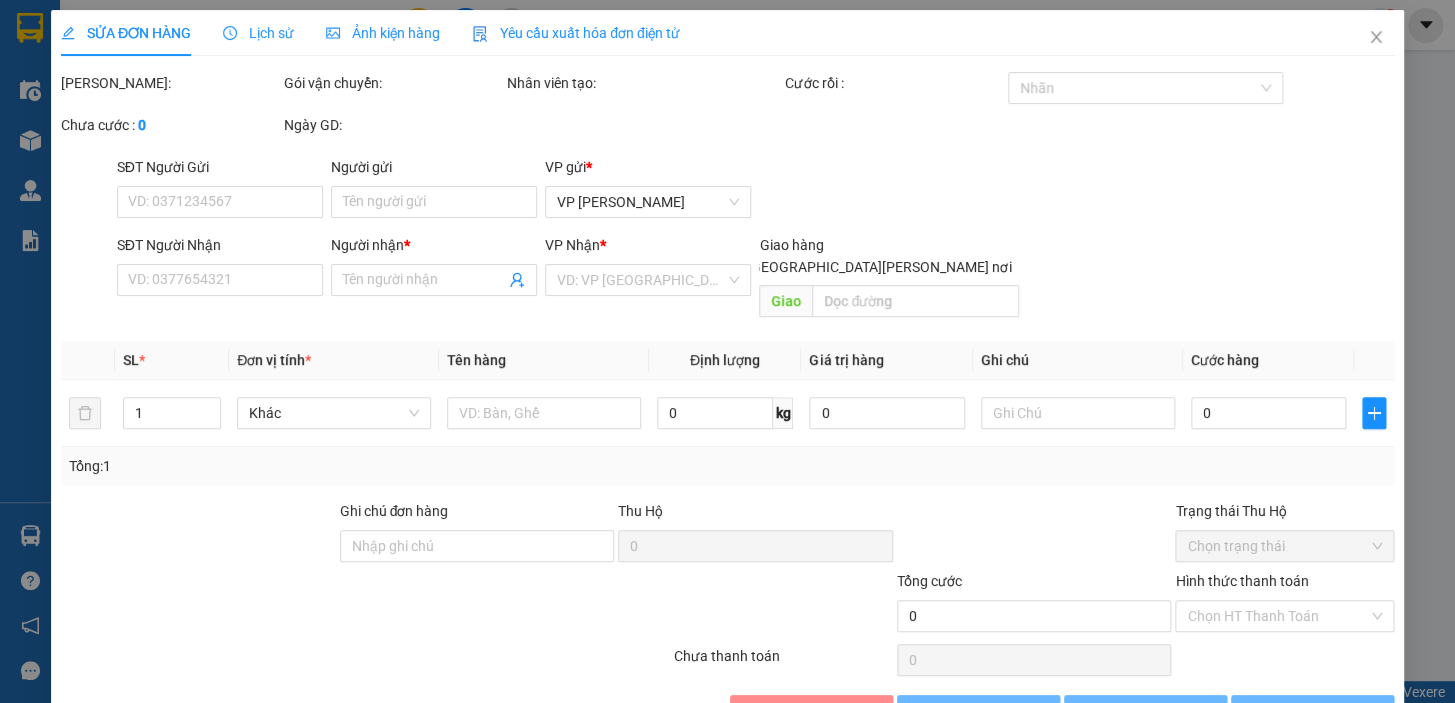 type on "0906657288" 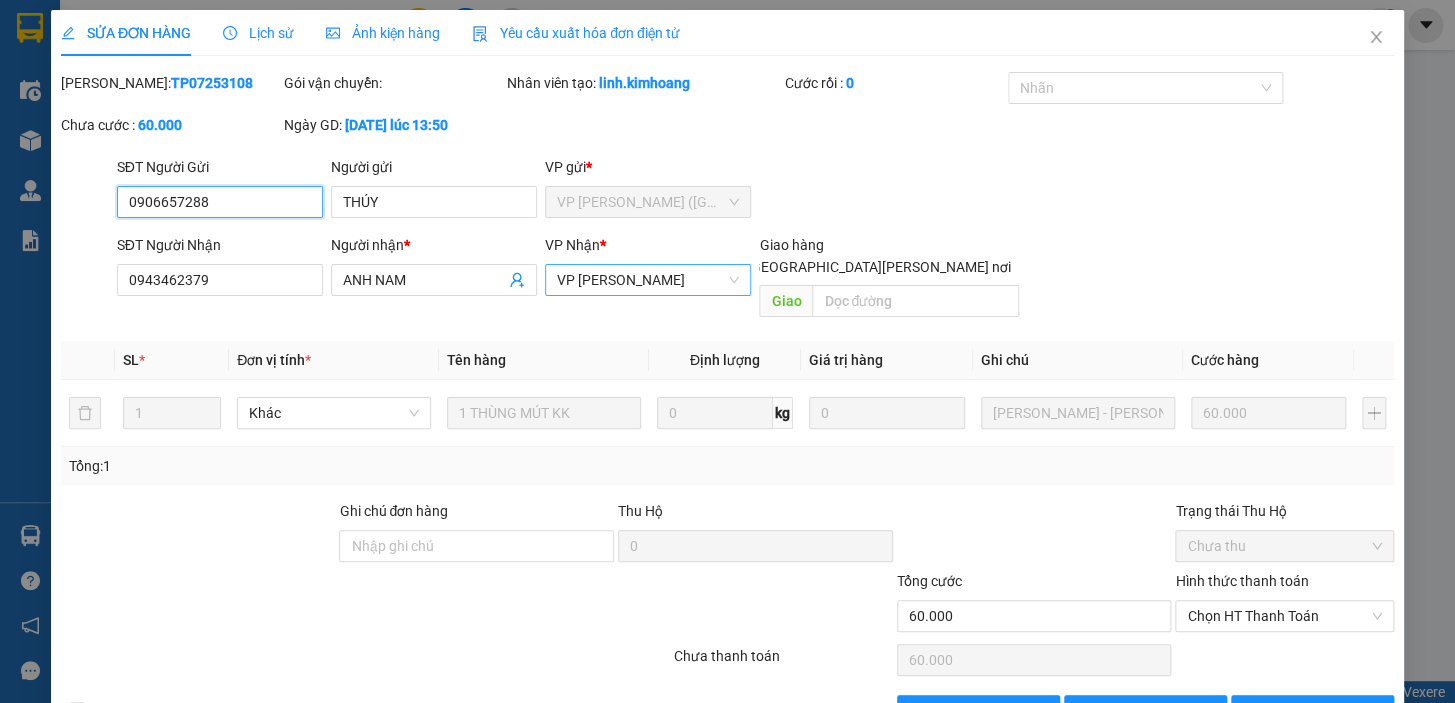 click on "VP [PERSON_NAME]" at bounding box center (648, 280) 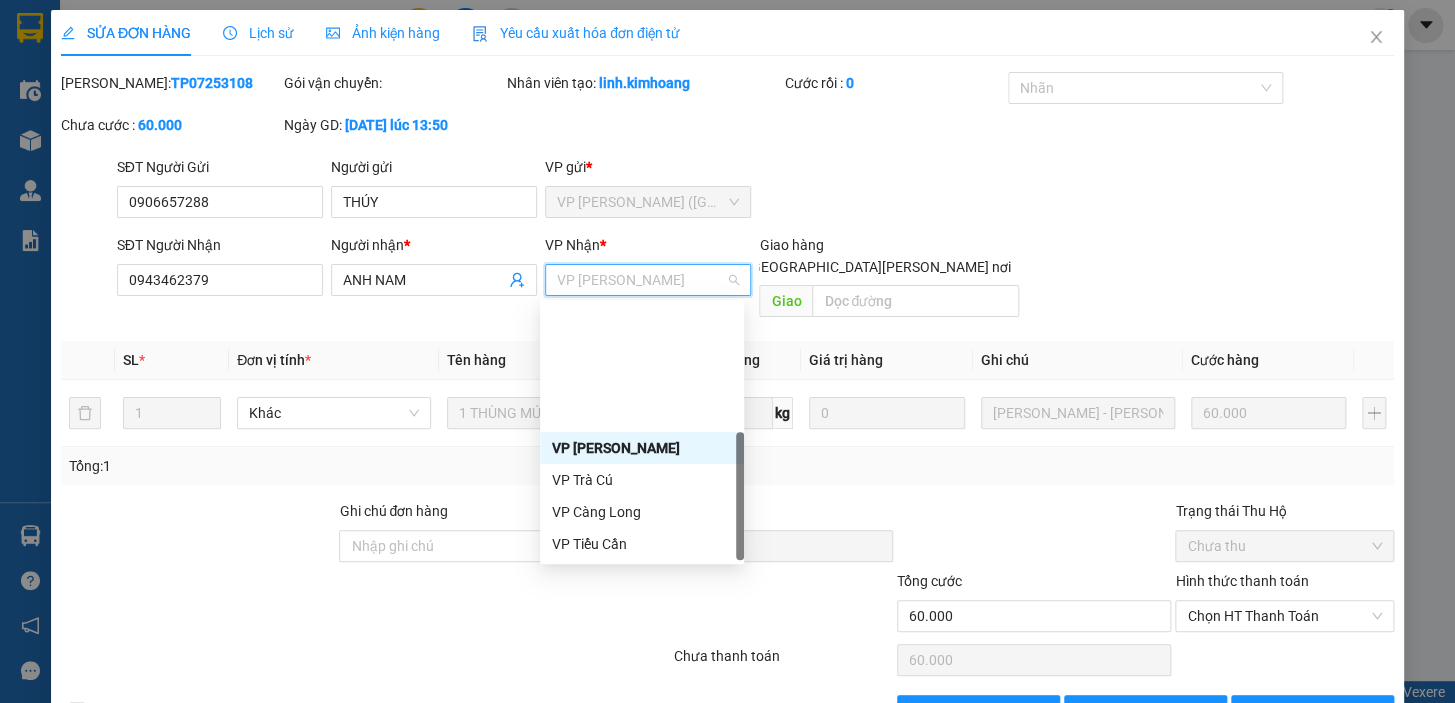 scroll, scrollTop: 160, scrollLeft: 0, axis: vertical 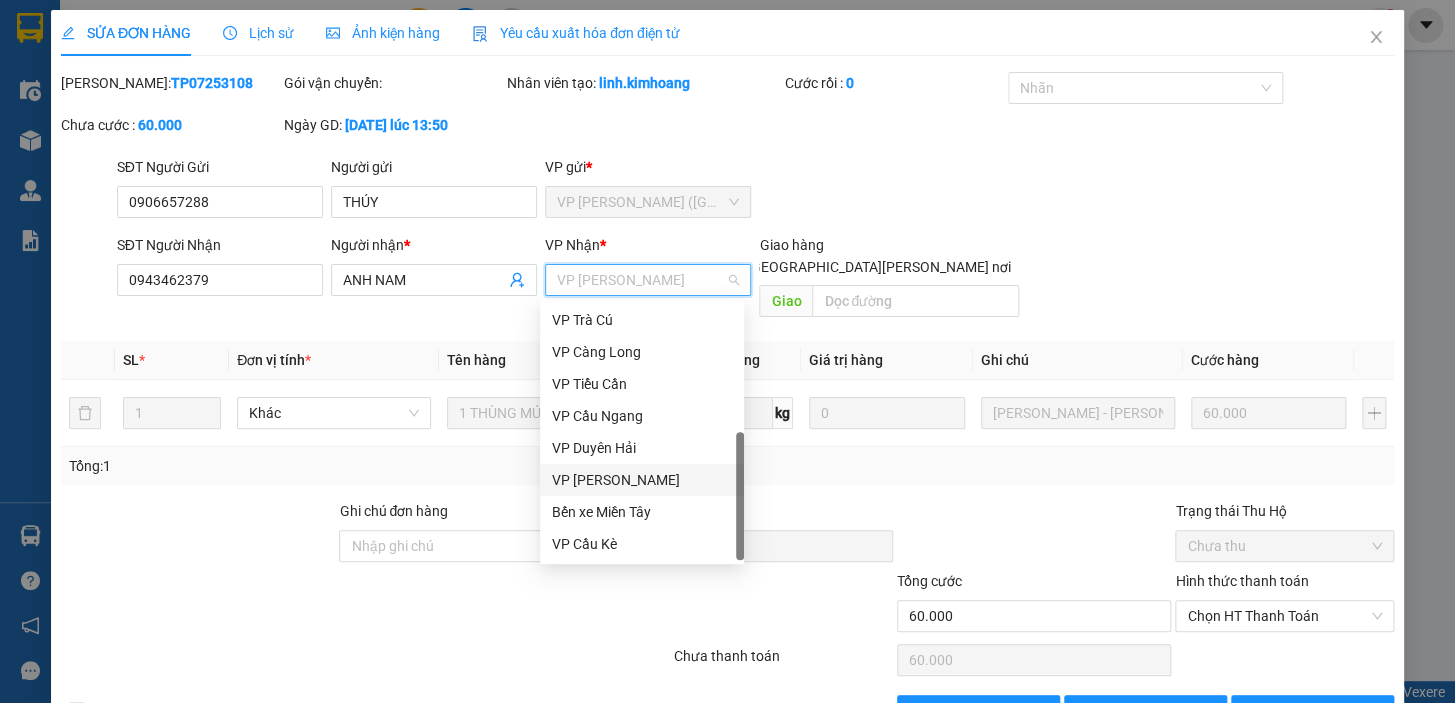 click on "VP [PERSON_NAME]" at bounding box center [642, 480] 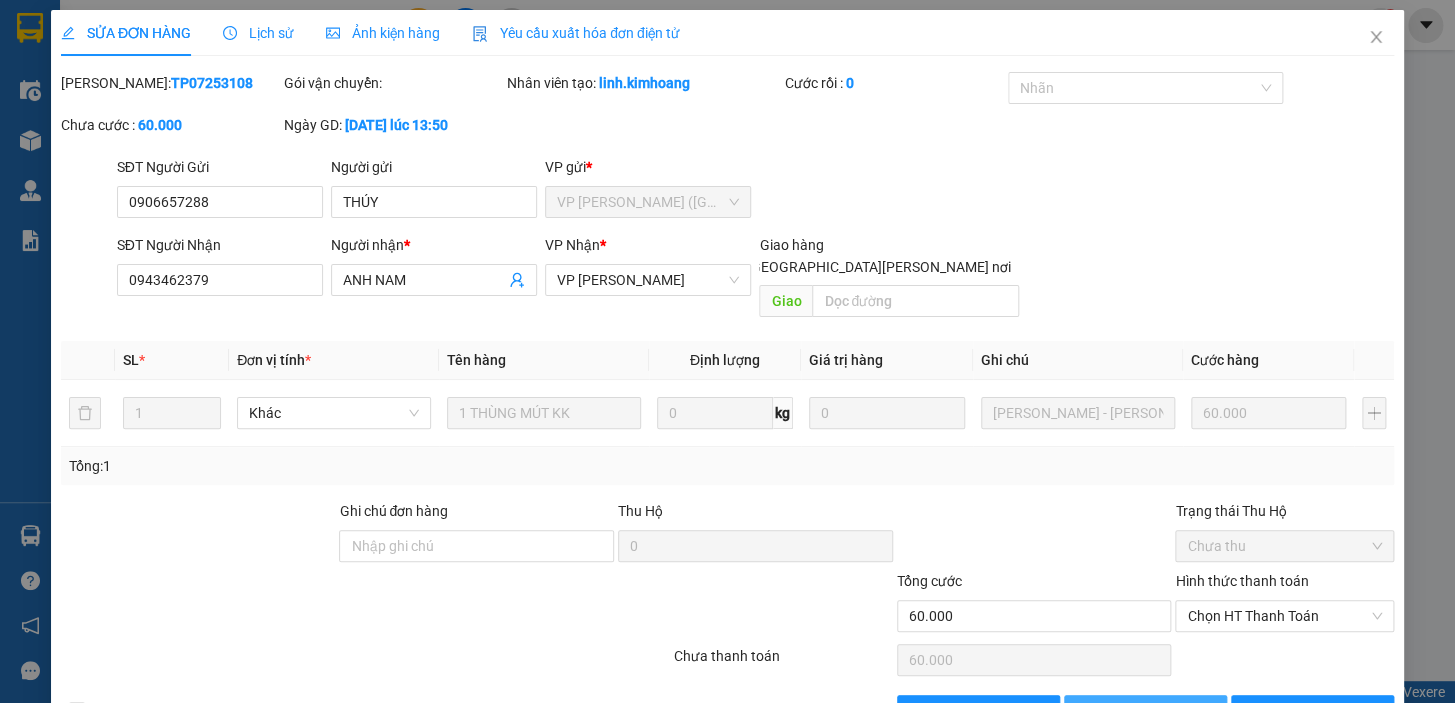 click on "[PERSON_NAME] đổi" at bounding box center [1166, 711] 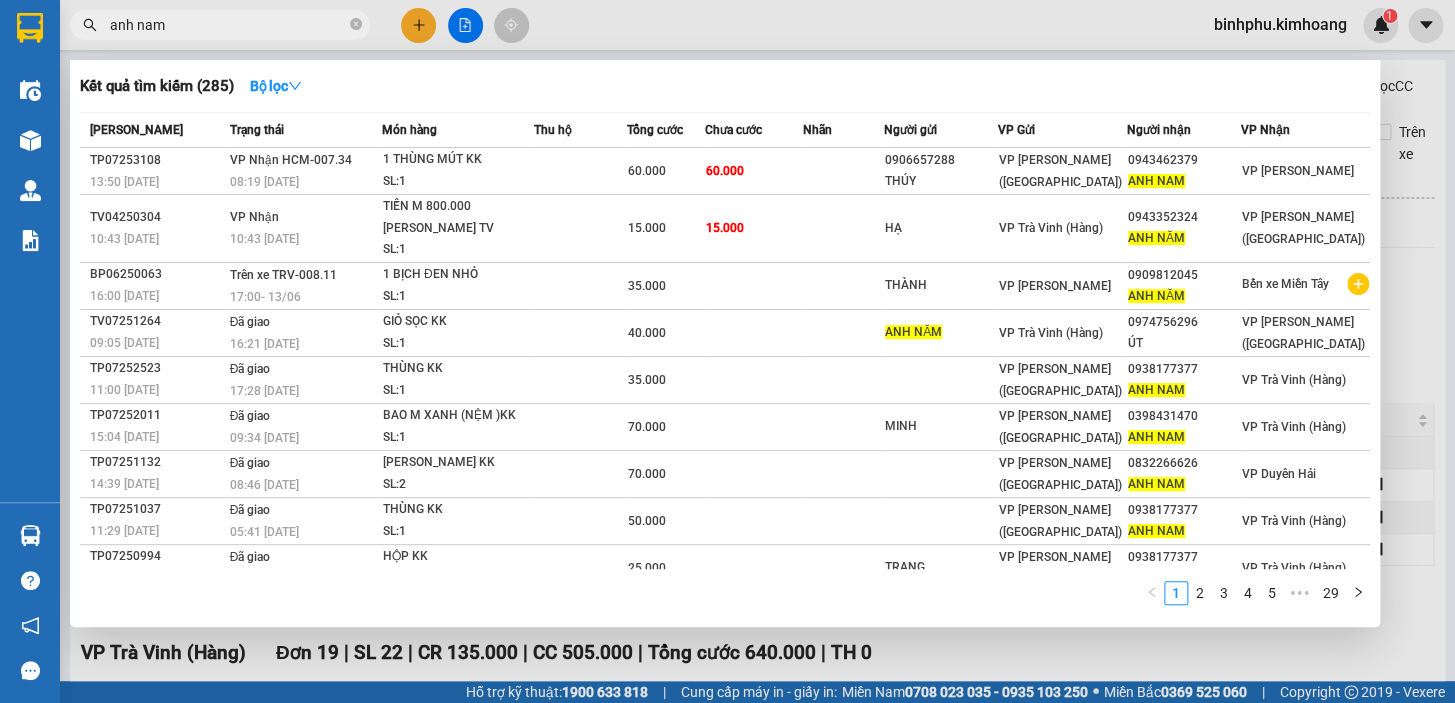 click on "anh nam" at bounding box center [220, 25] 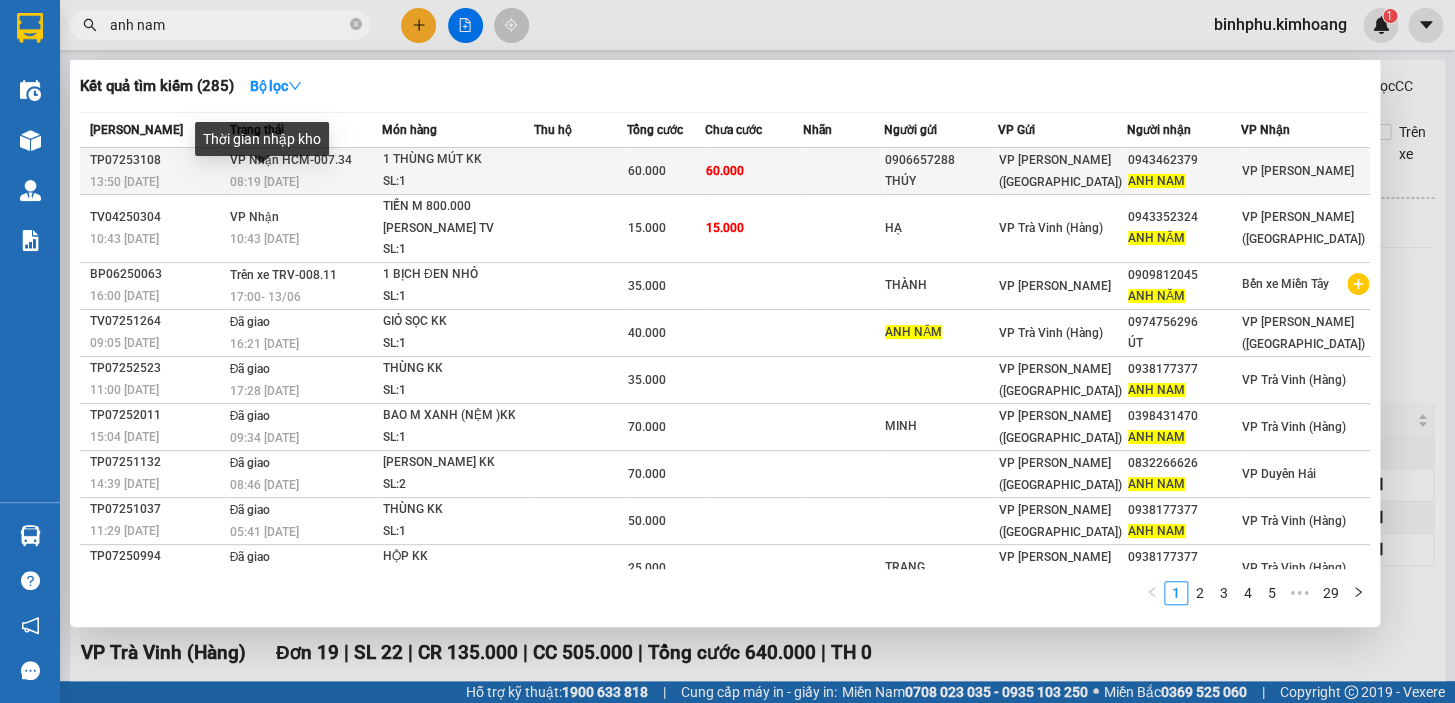 click on "08:19 [DATE]" at bounding box center [264, 182] 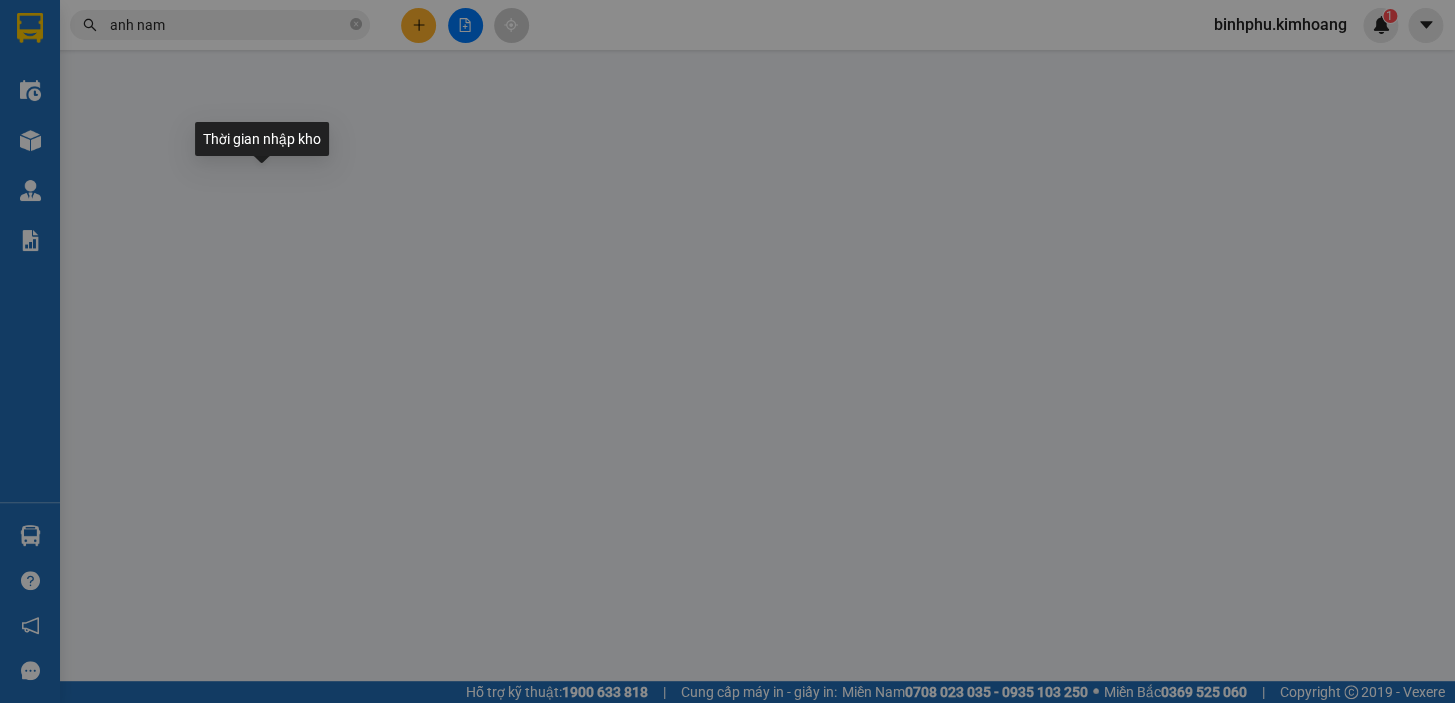 type on "0906657288" 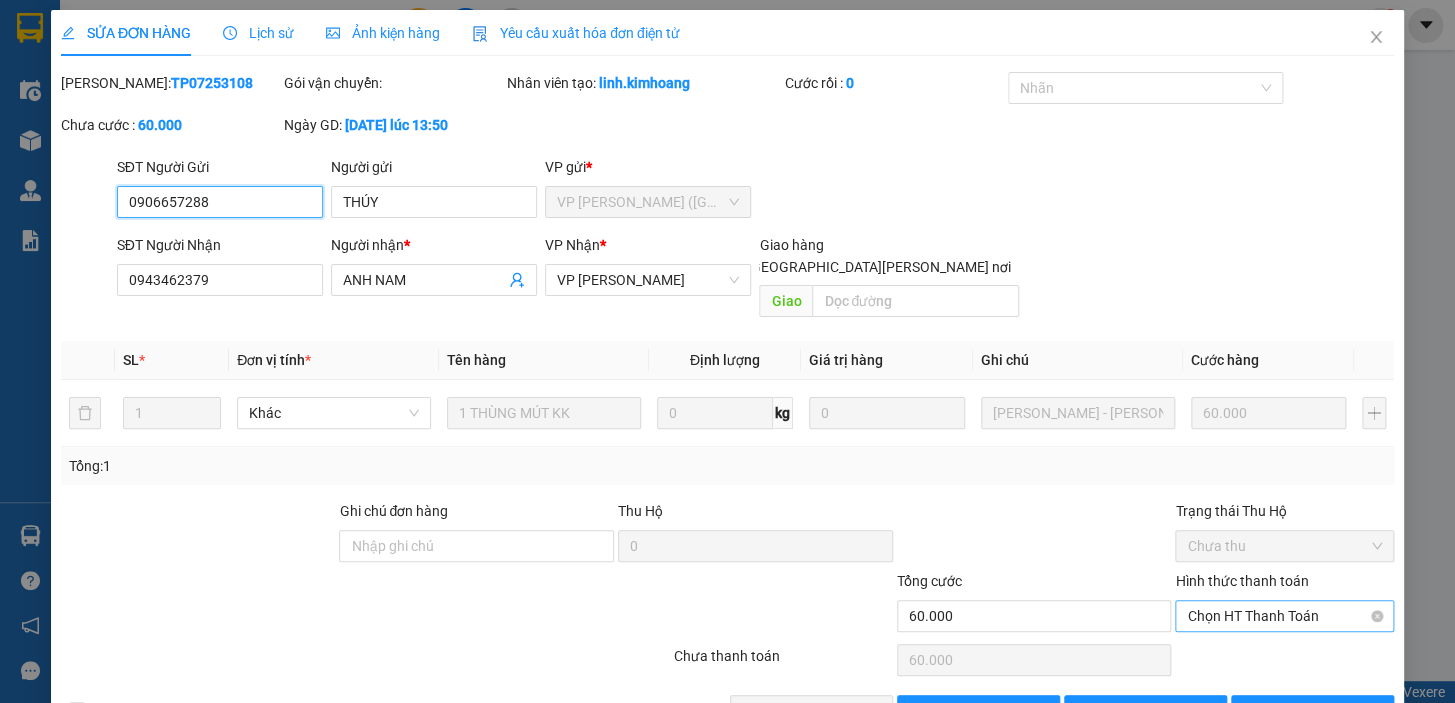 click on "Chọn HT Thanh Toán" at bounding box center [1284, 616] 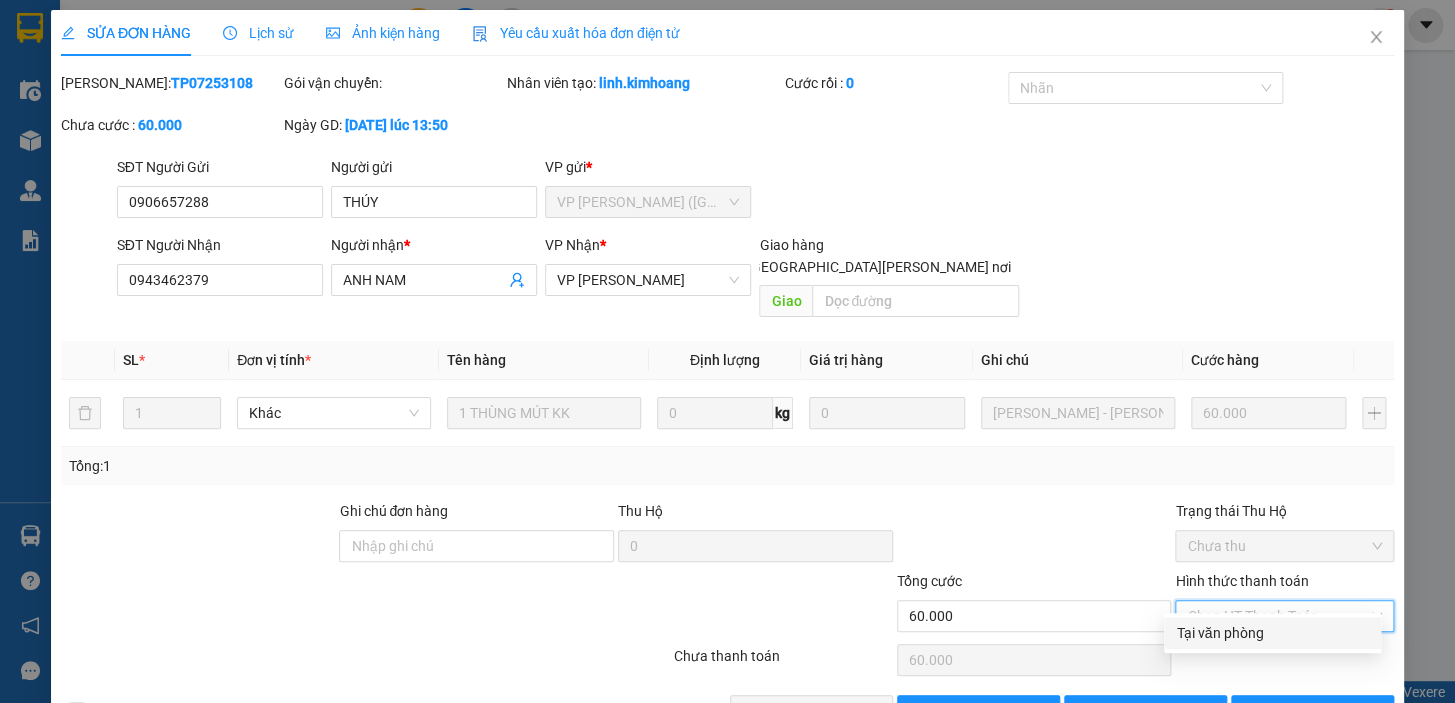 click on "Tại văn phòng" at bounding box center (1272, 633) 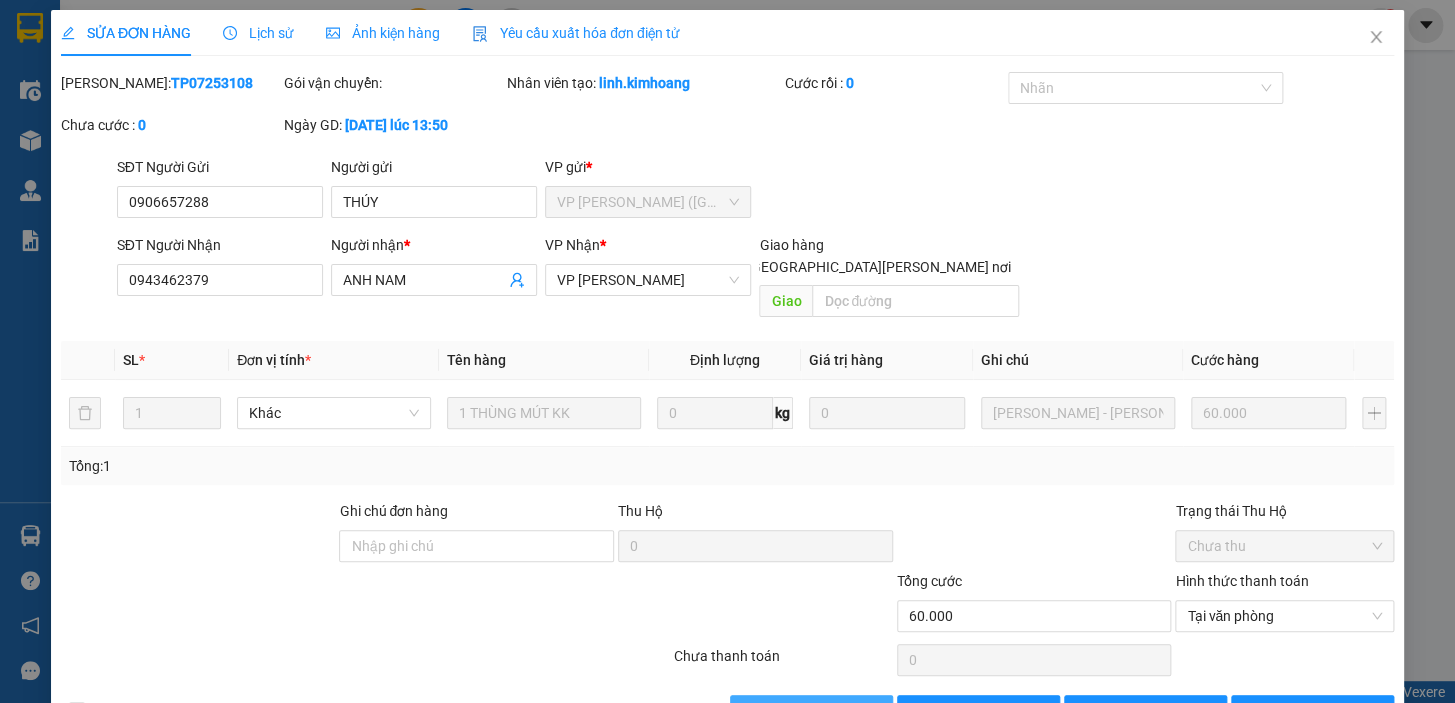 click on "[PERSON_NAME] và [PERSON_NAME] hàng" at bounding box center [903, 711] 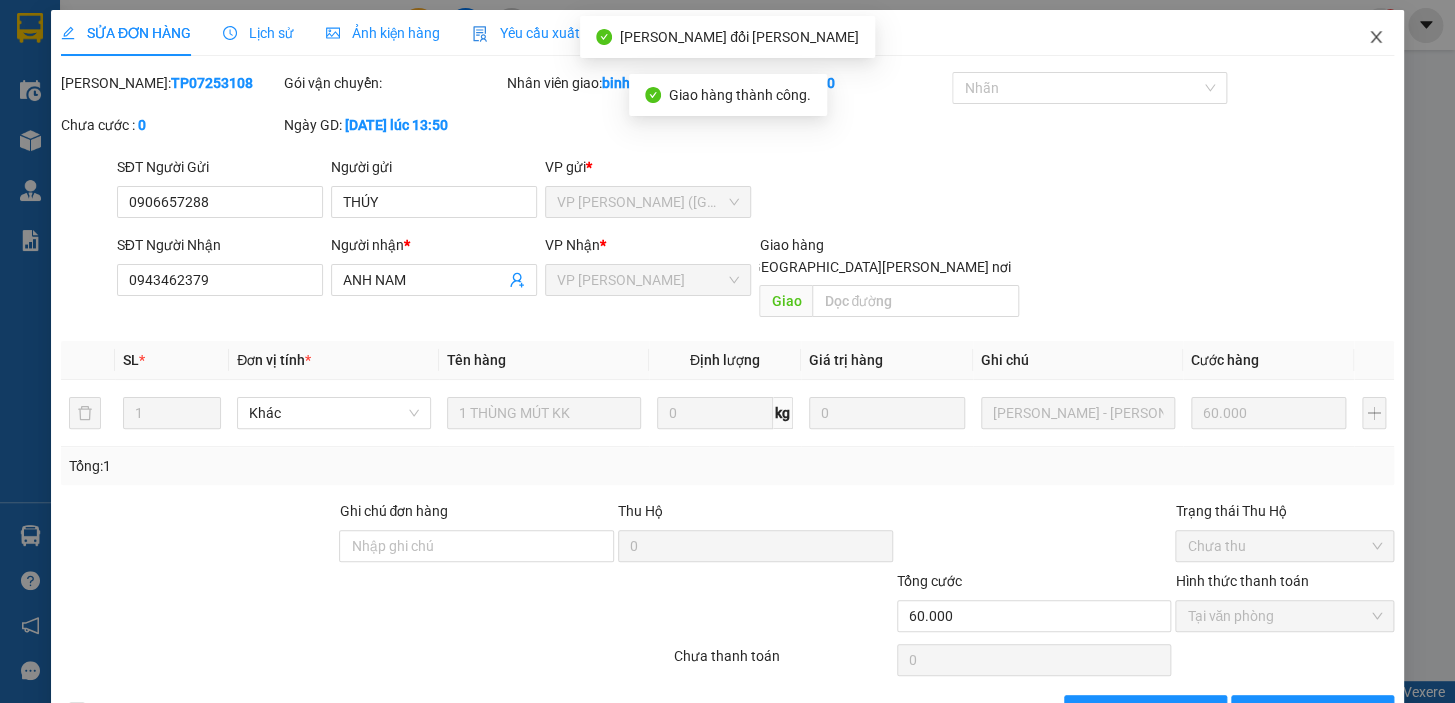 click 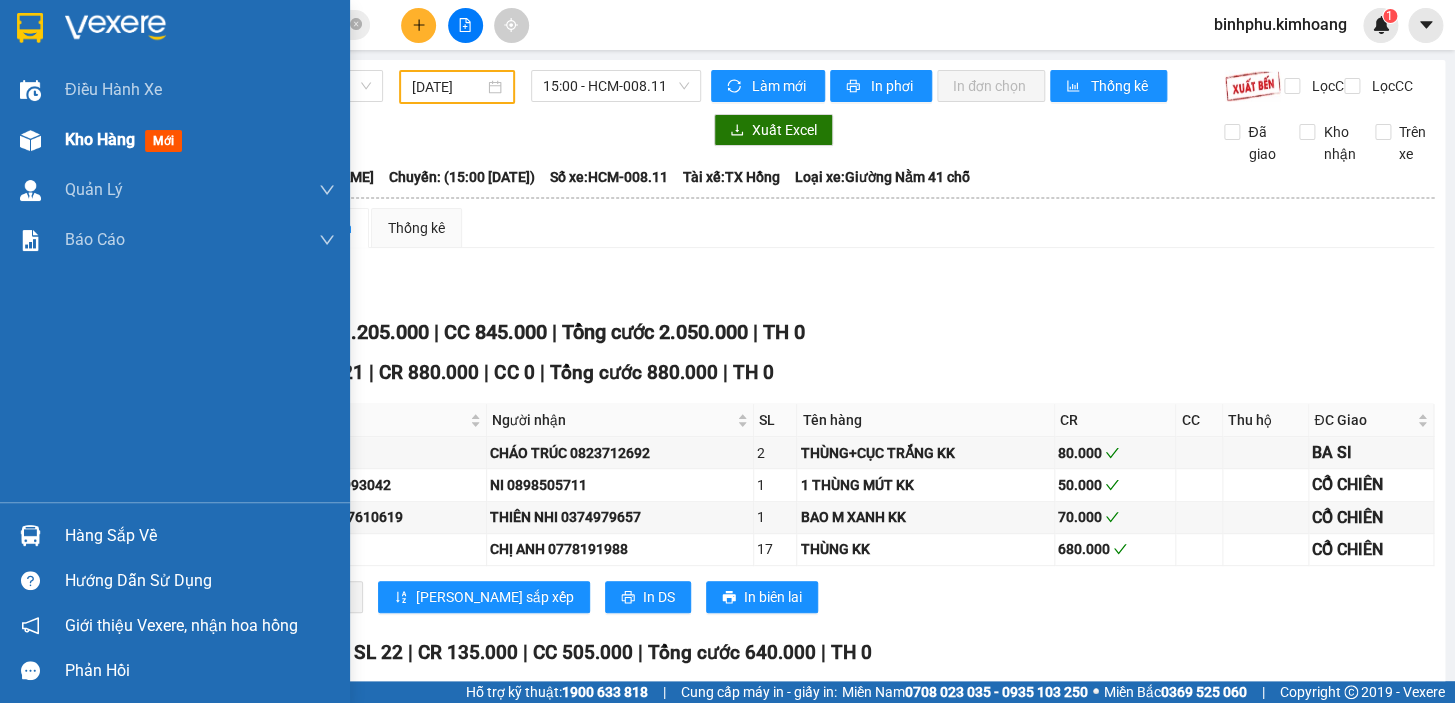 click on "Kho hàng" at bounding box center [100, 139] 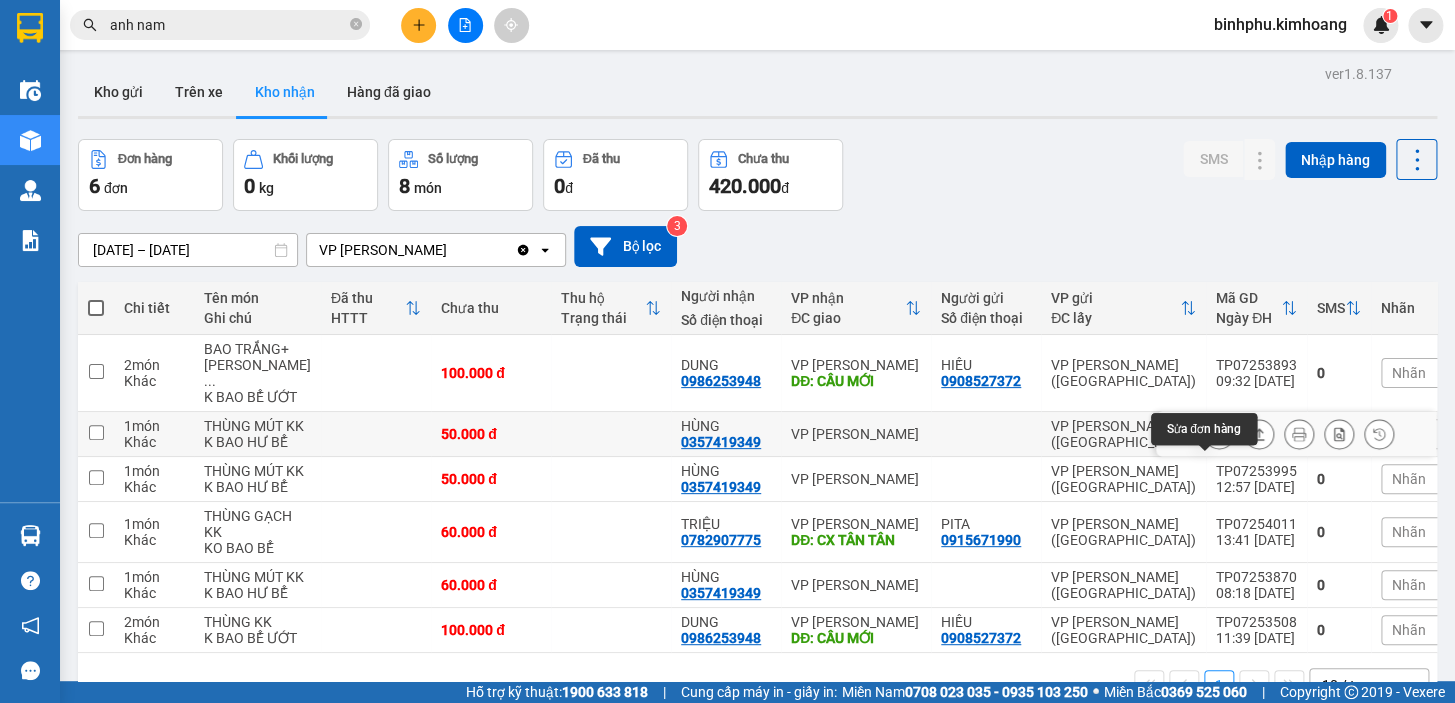 click at bounding box center (1219, 434) 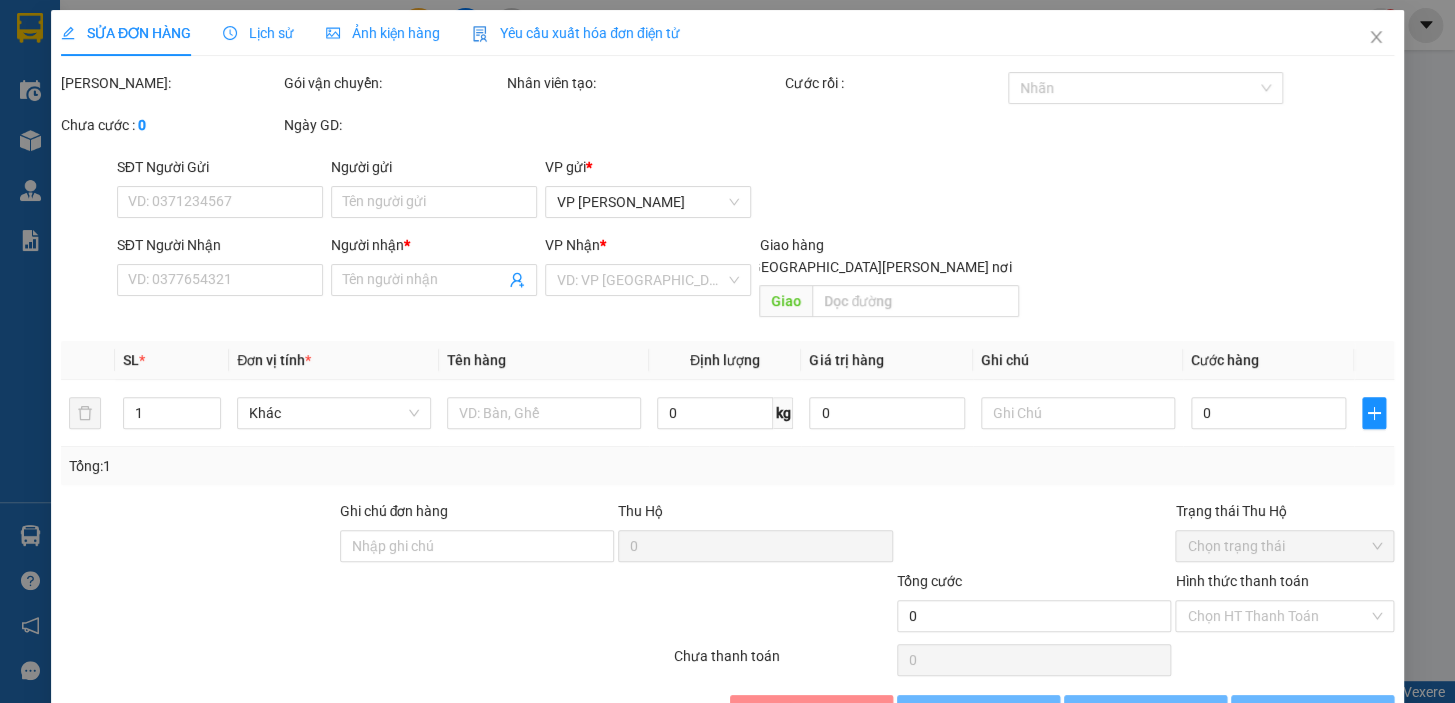type on "0357419349" 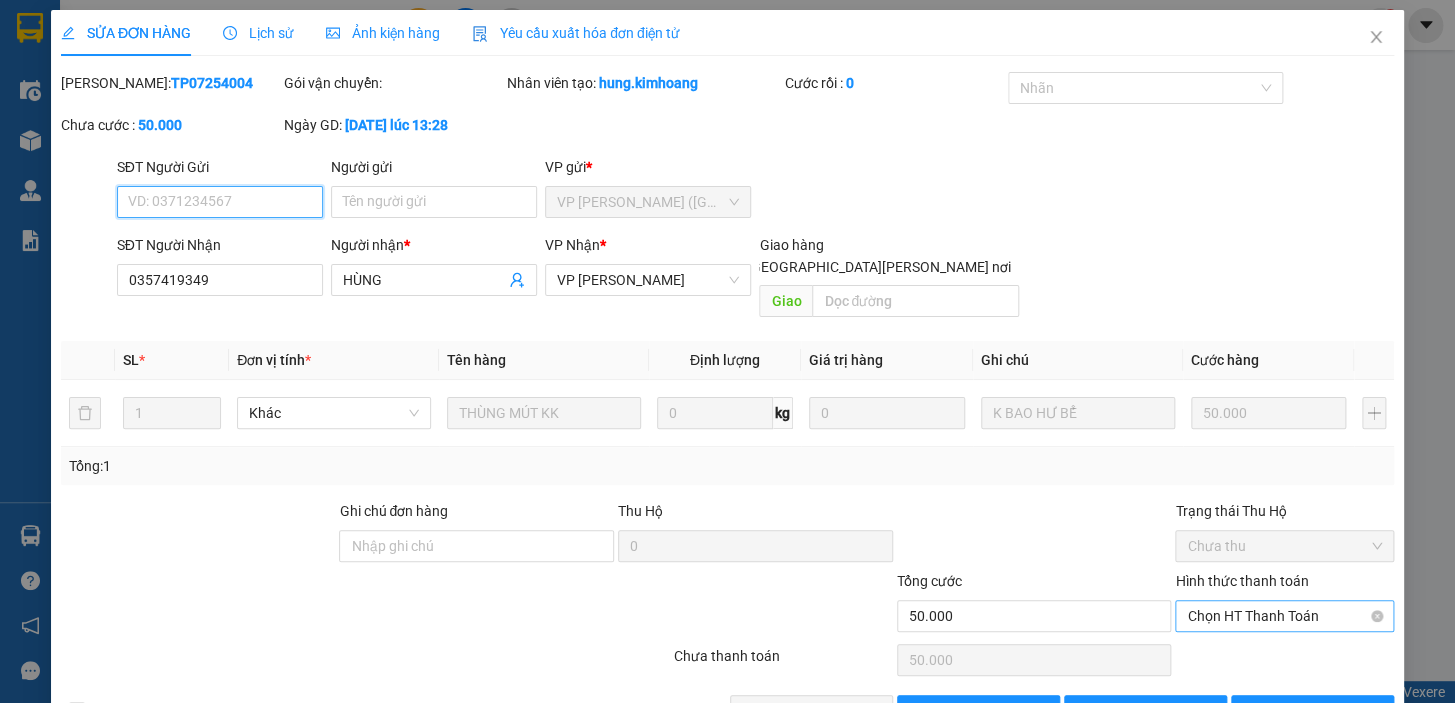 click on "Chọn HT Thanh Toán" at bounding box center [1284, 616] 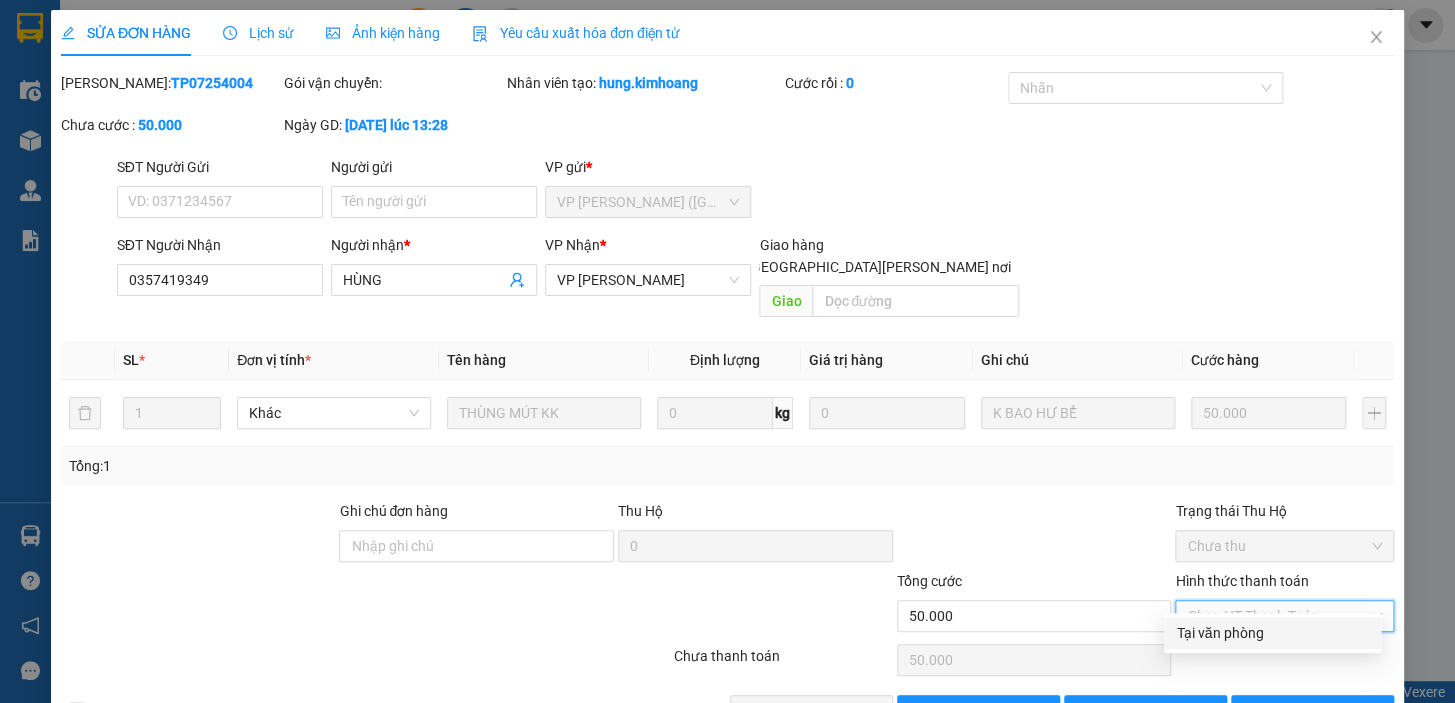 click on "Tại văn phòng" at bounding box center [1272, 633] 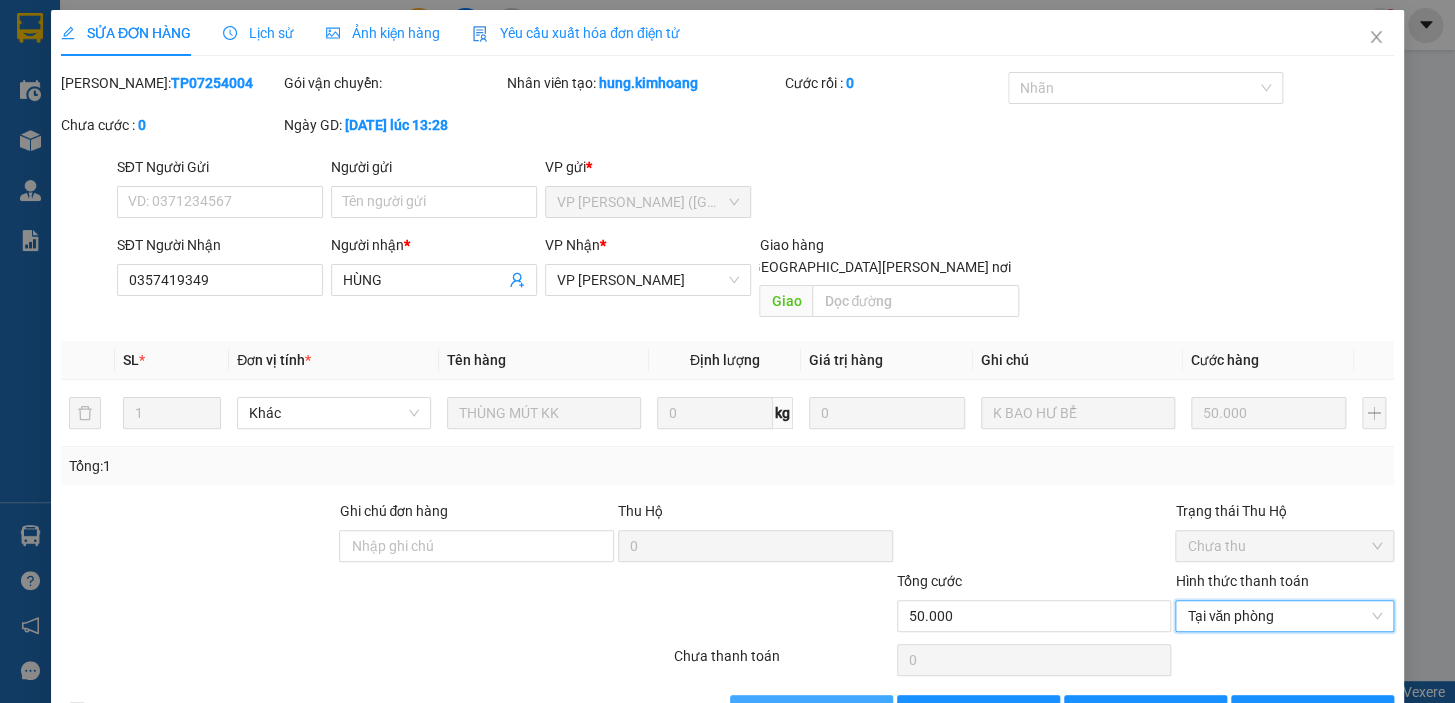 click on "[PERSON_NAME] và [PERSON_NAME] hàng" at bounding box center [903, 711] 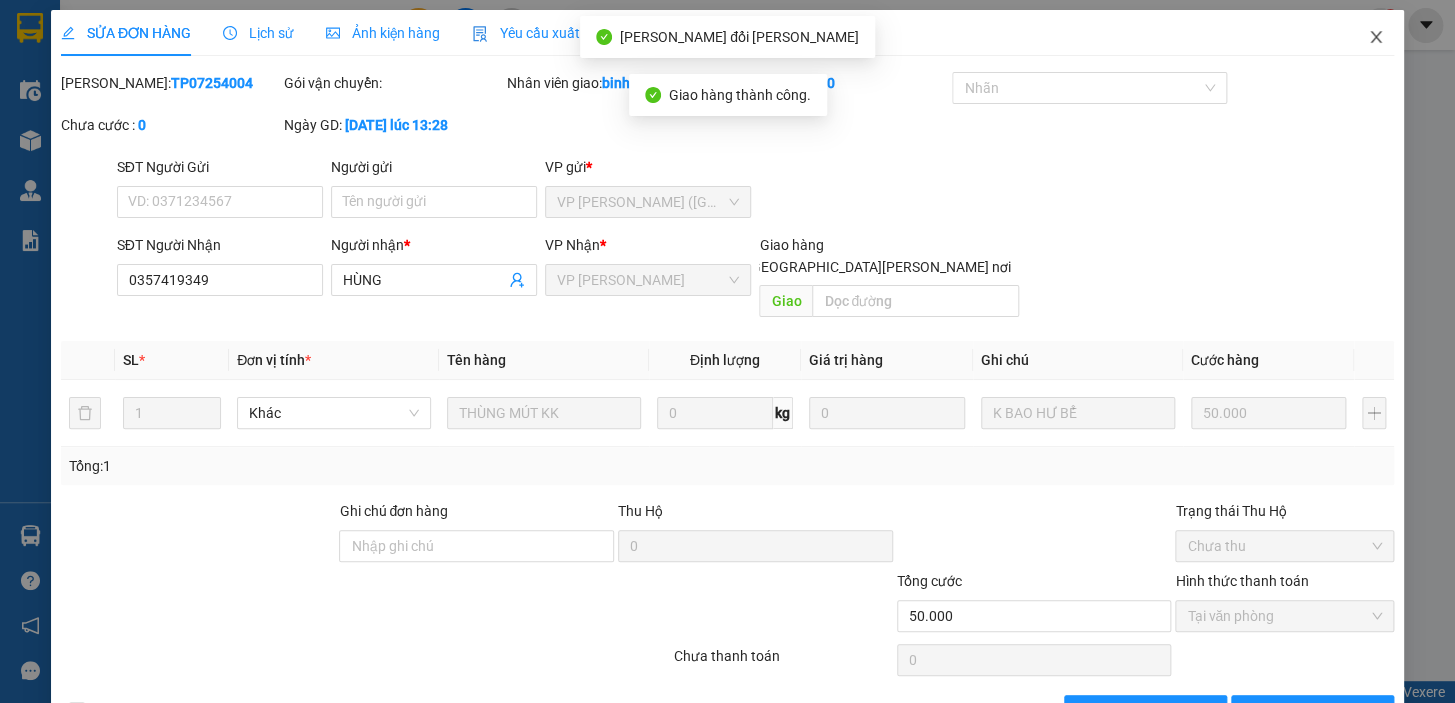 click at bounding box center (1376, 38) 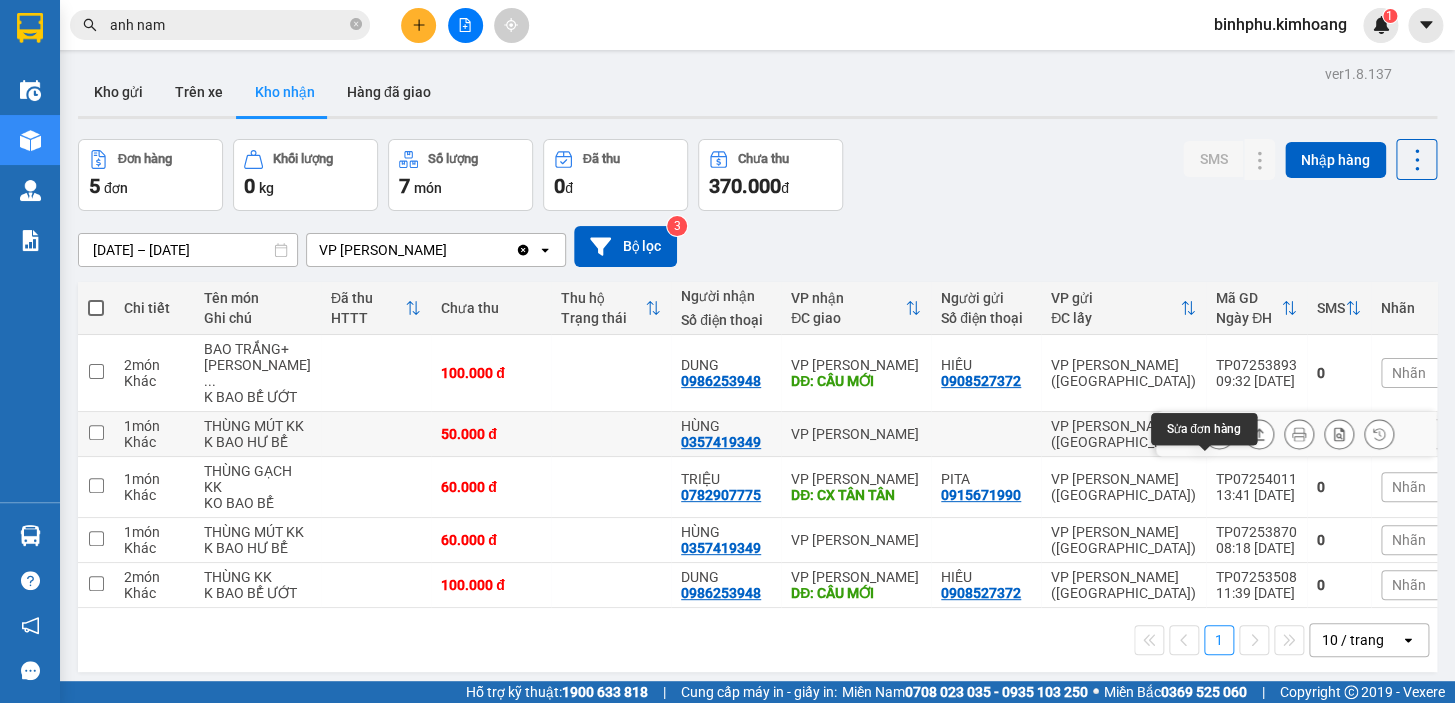 click at bounding box center [1219, 434] 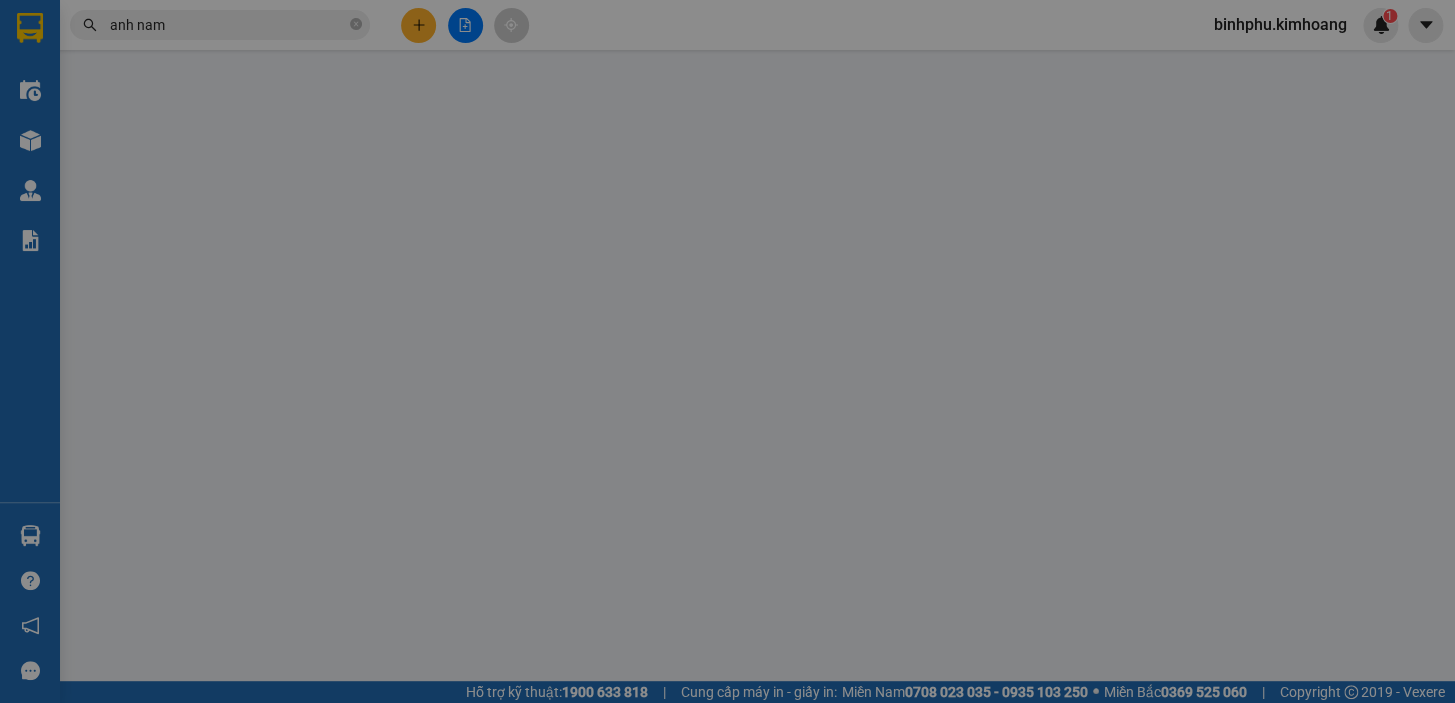type on "0357419349" 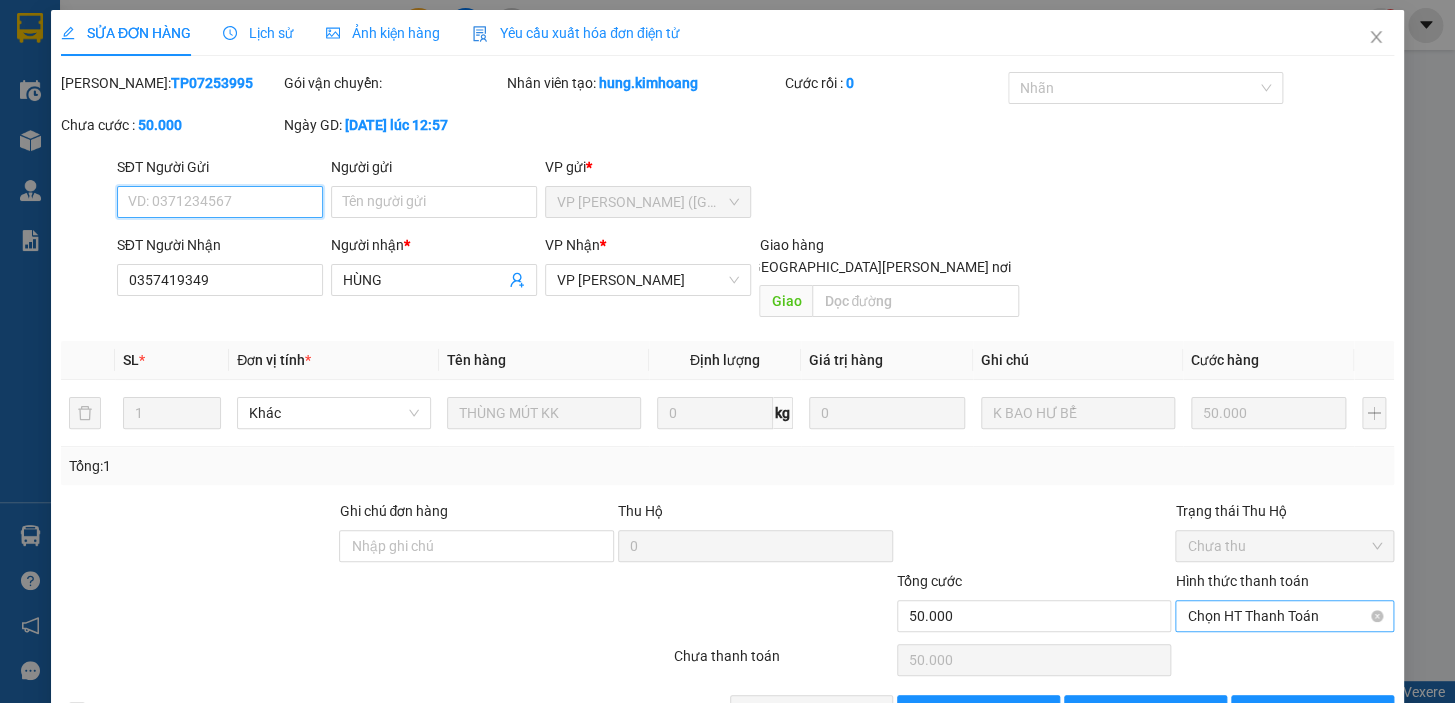 click on "Chọn HT Thanh Toán" at bounding box center [1284, 616] 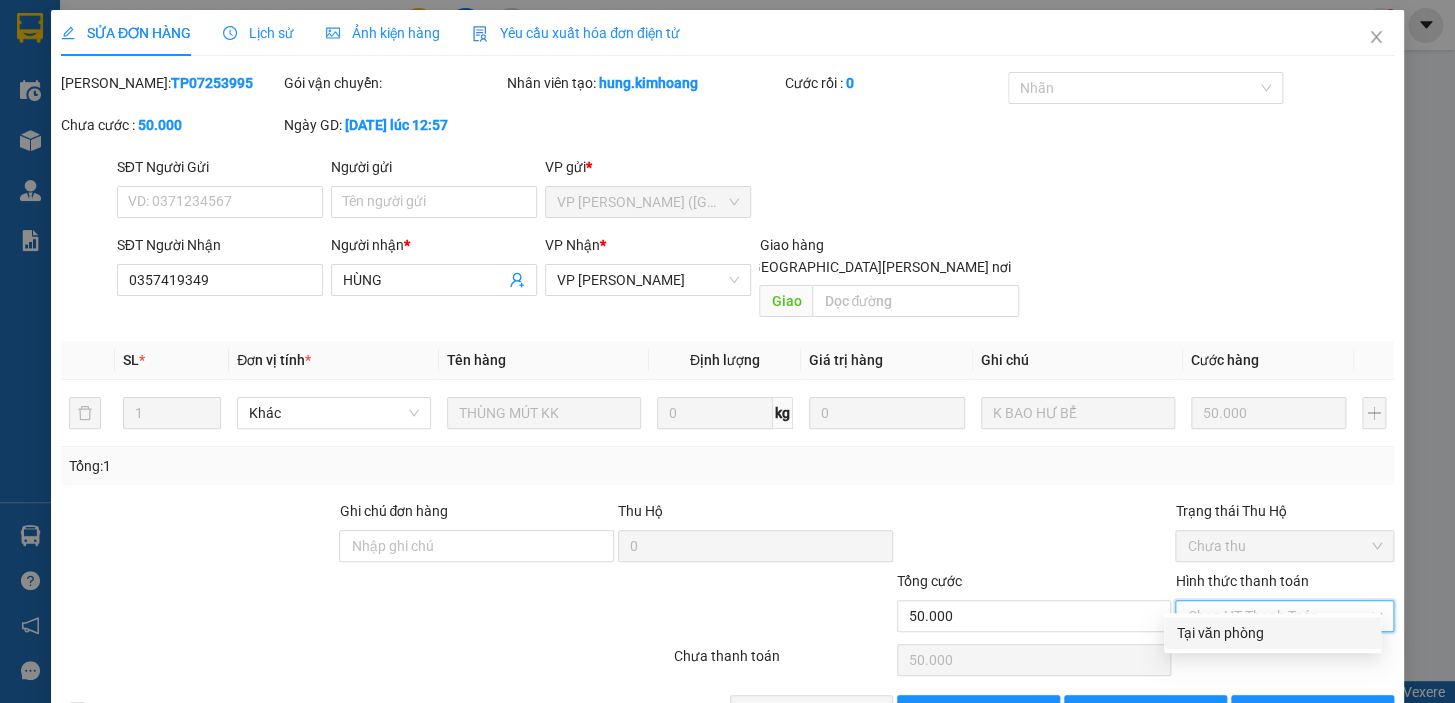 click on "Tại văn phòng" at bounding box center (1272, 633) 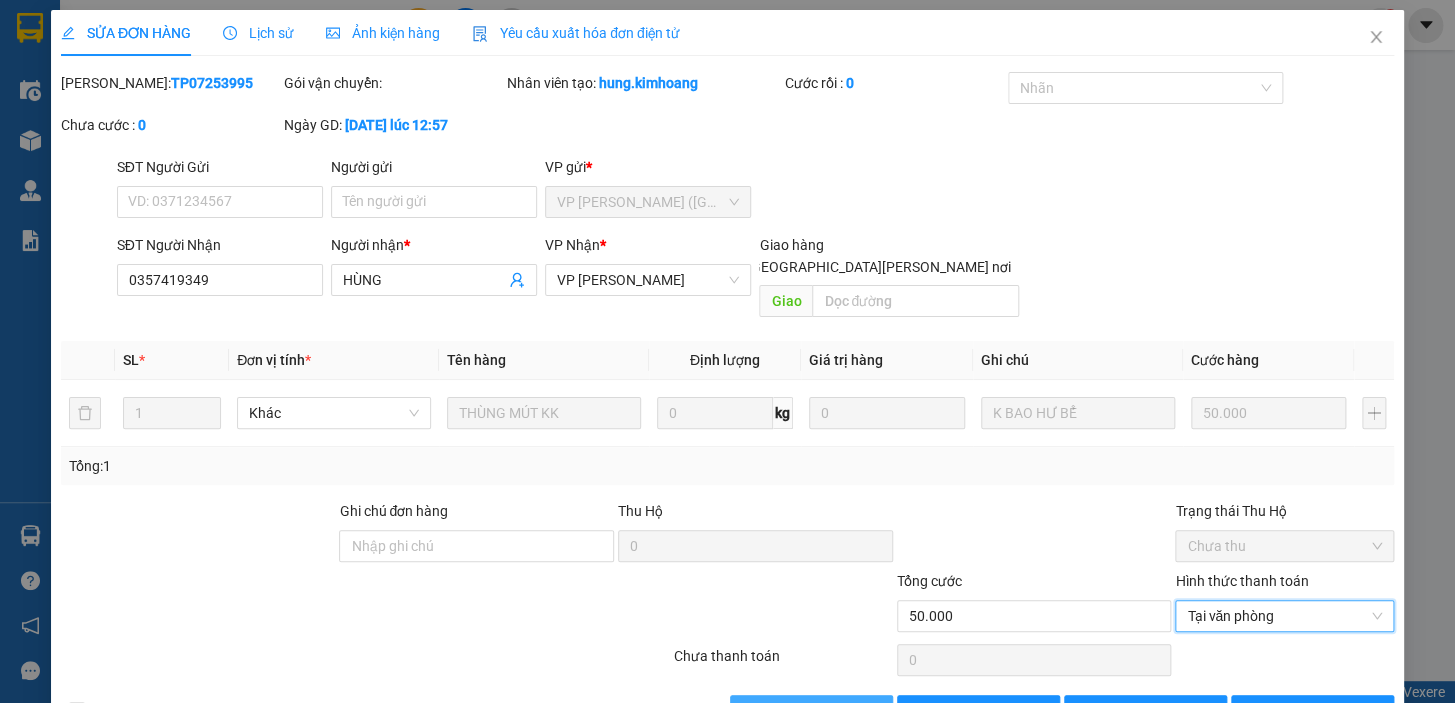 click on "[PERSON_NAME] và [PERSON_NAME] hàng" at bounding box center [903, 711] 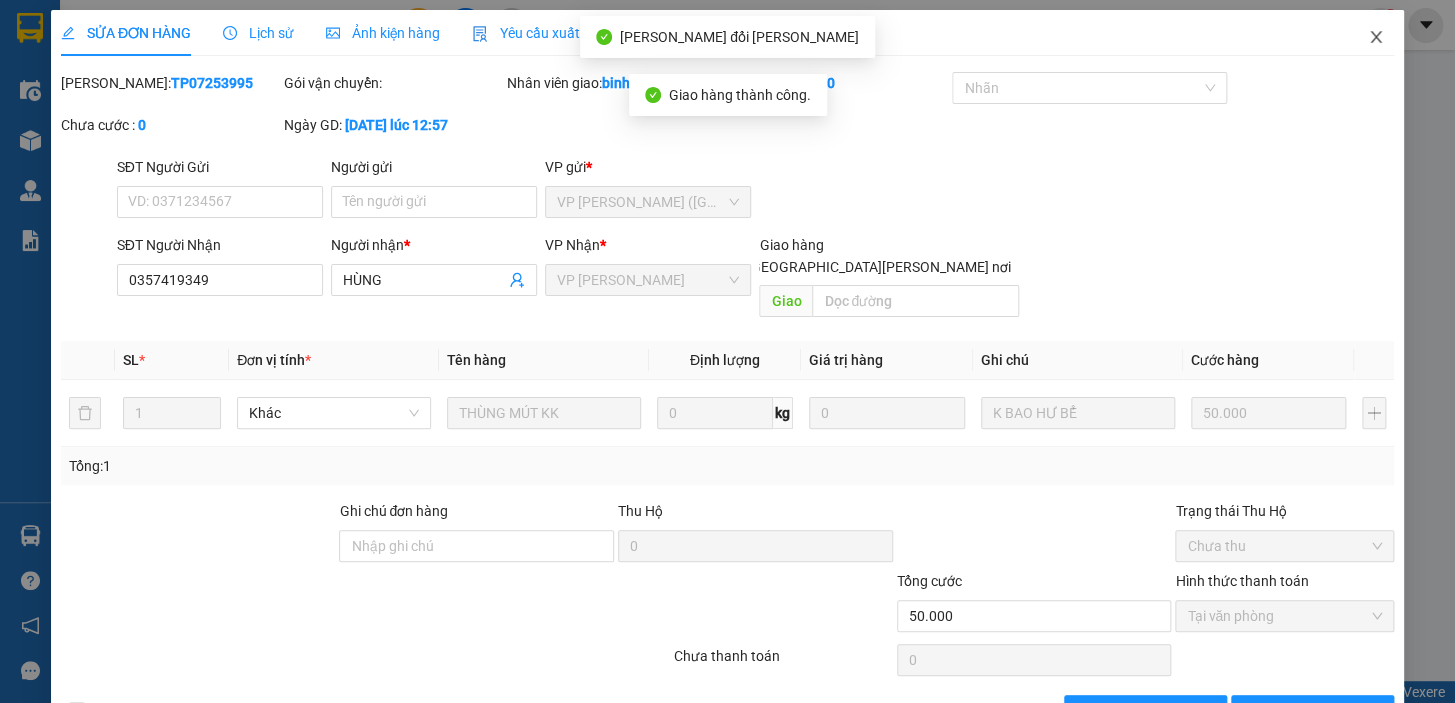 click 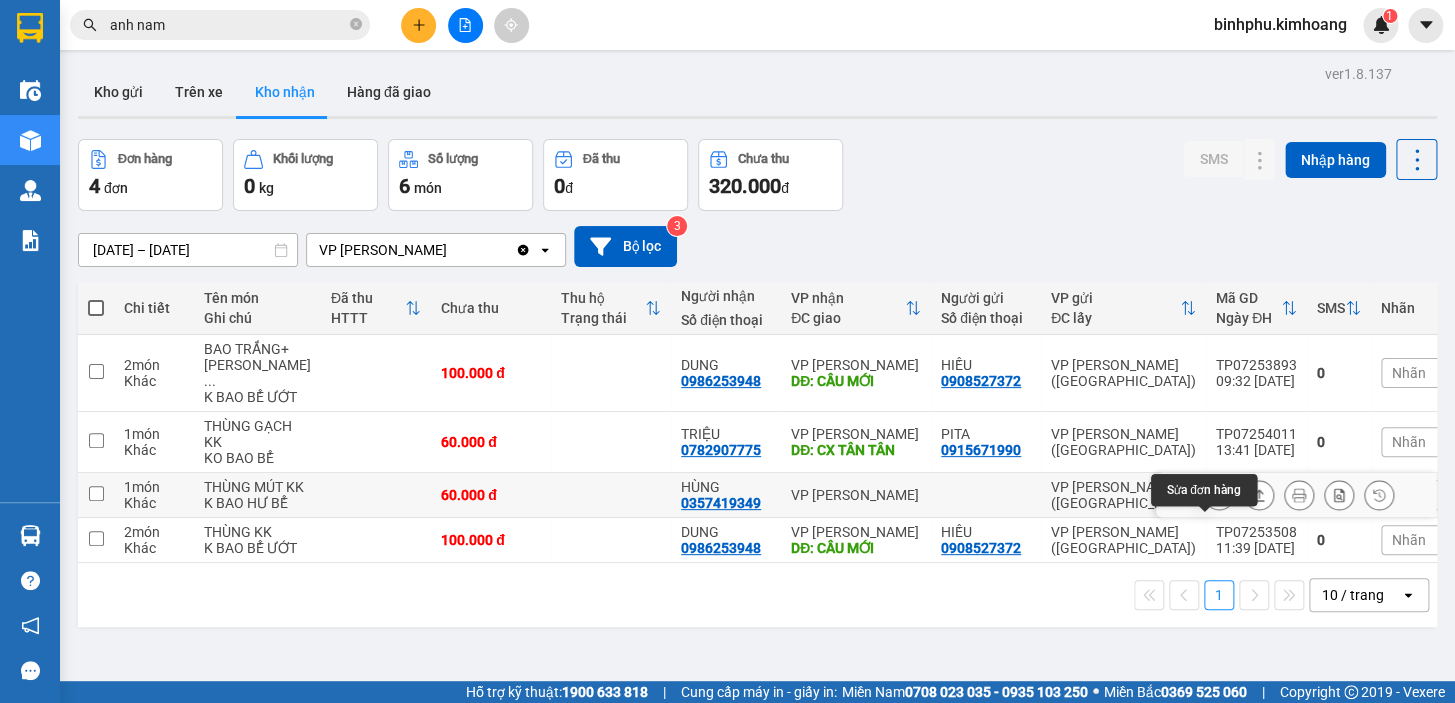 click at bounding box center (1219, 495) 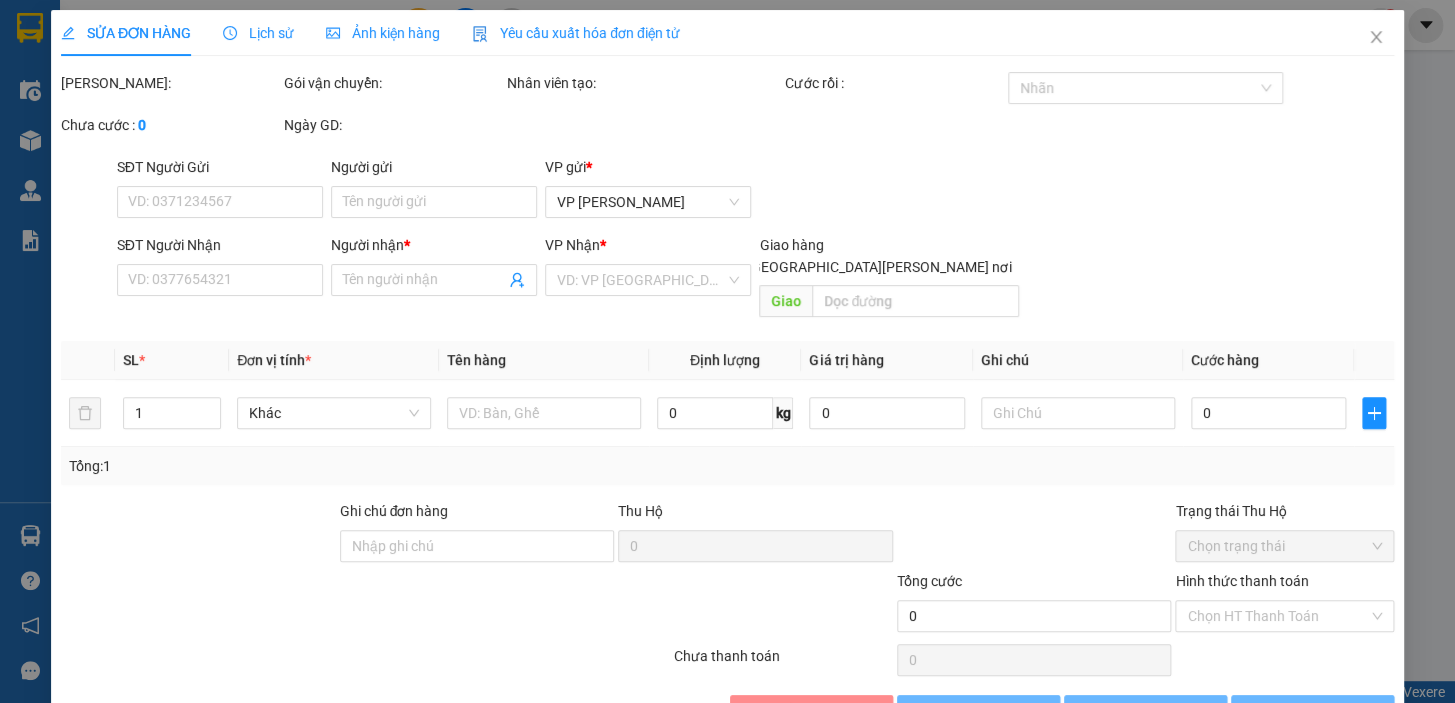 type on "0357419349" 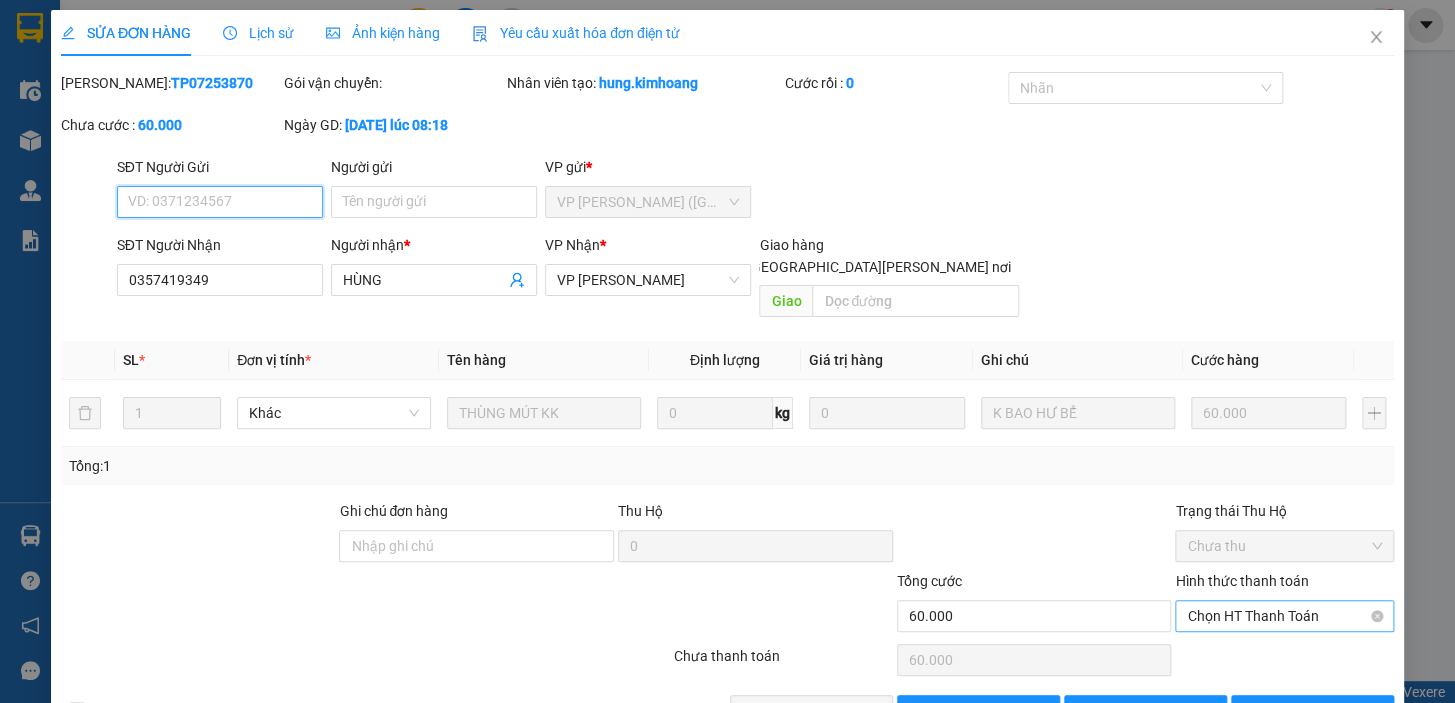 click on "Chọn HT Thanh Toán" at bounding box center [1284, 616] 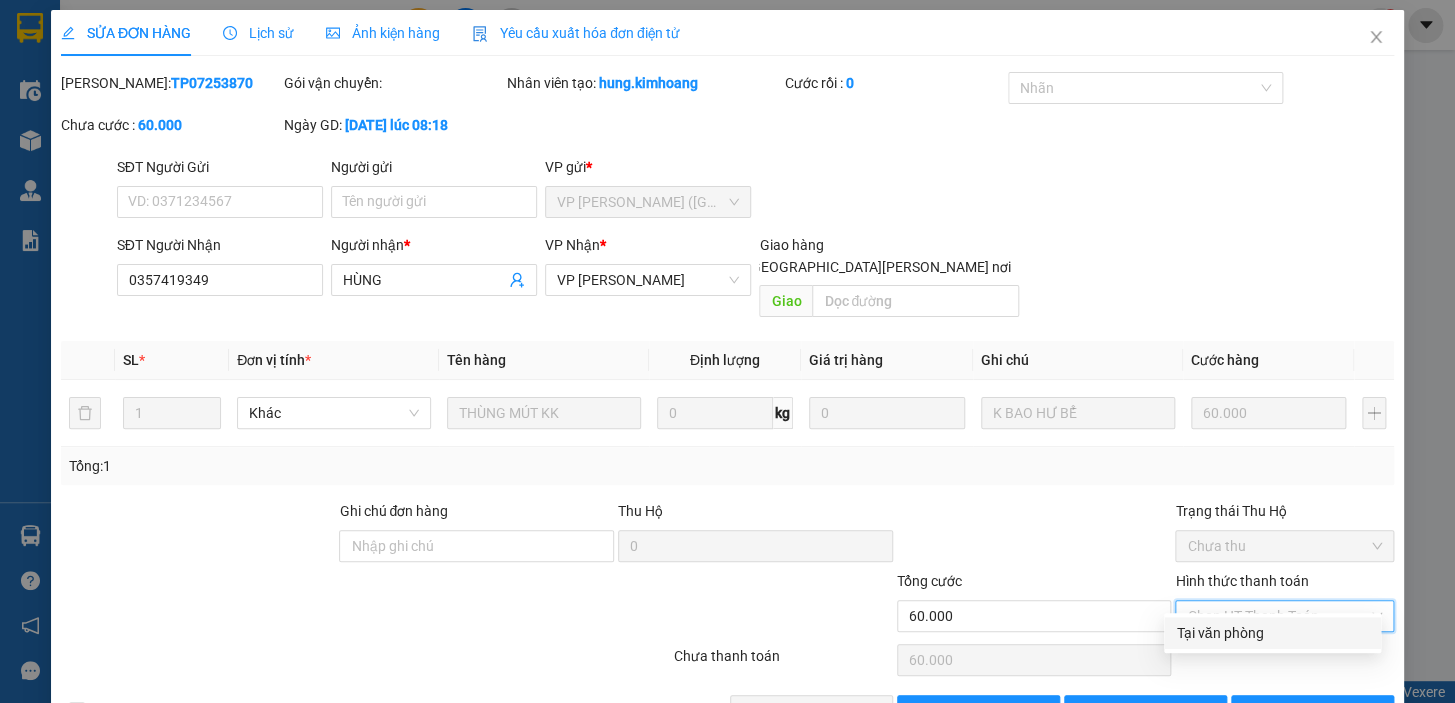 click on "Tại văn phòng" at bounding box center [1272, 633] 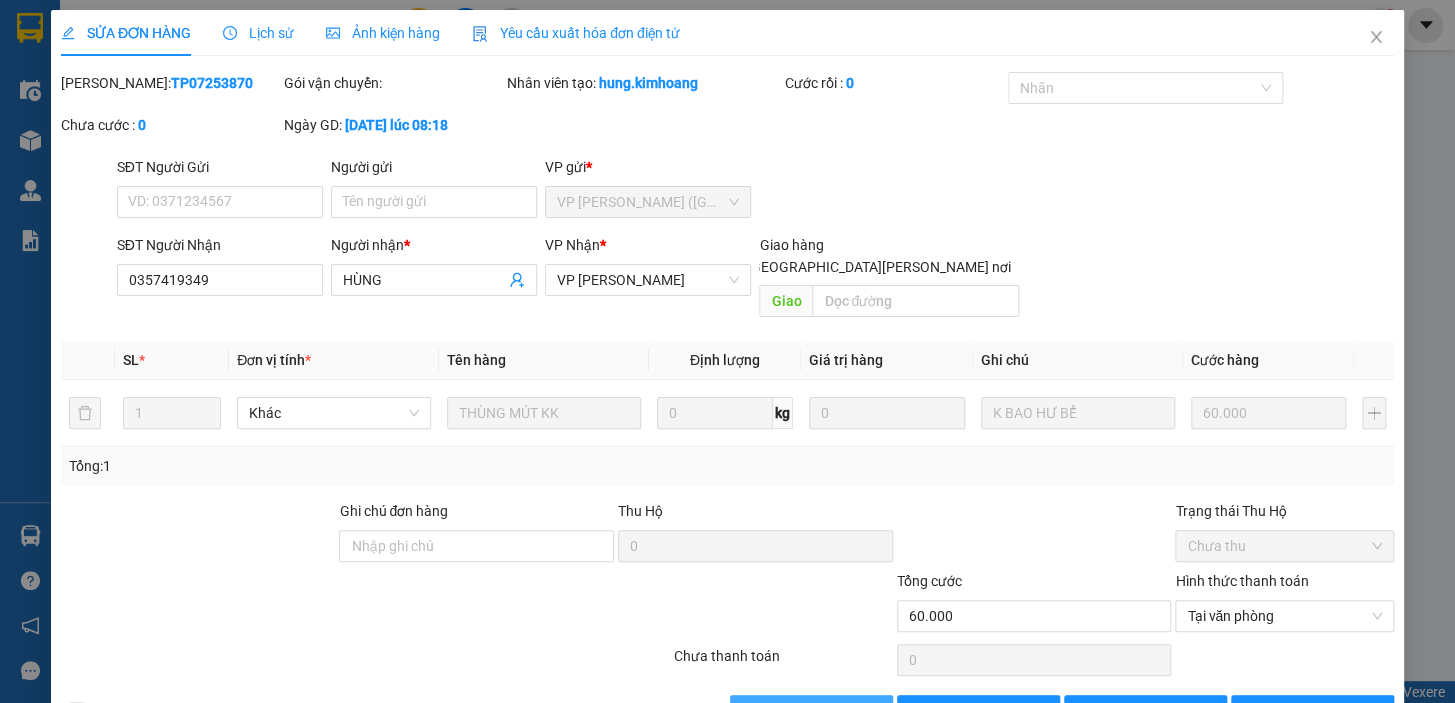 click on "[PERSON_NAME] và [PERSON_NAME] hàng" at bounding box center (903, 711) 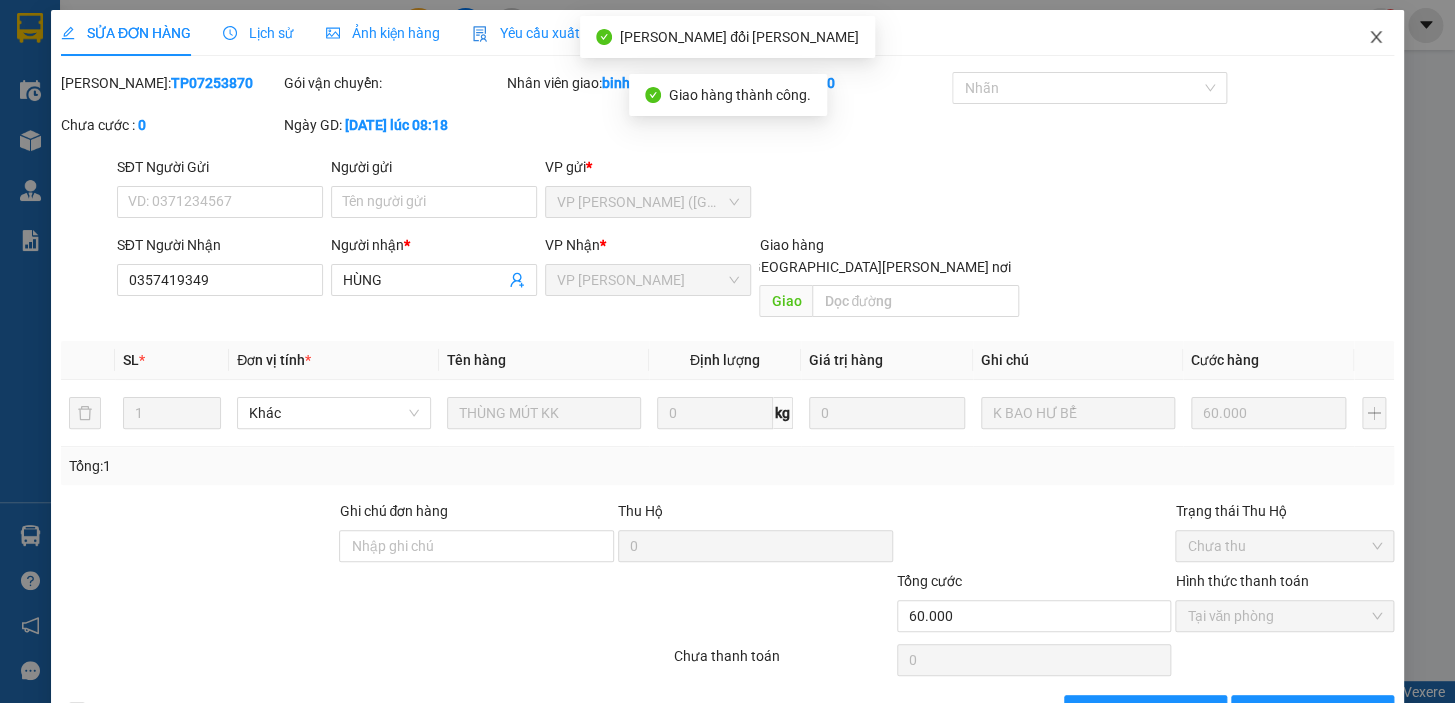 click at bounding box center [1376, 38] 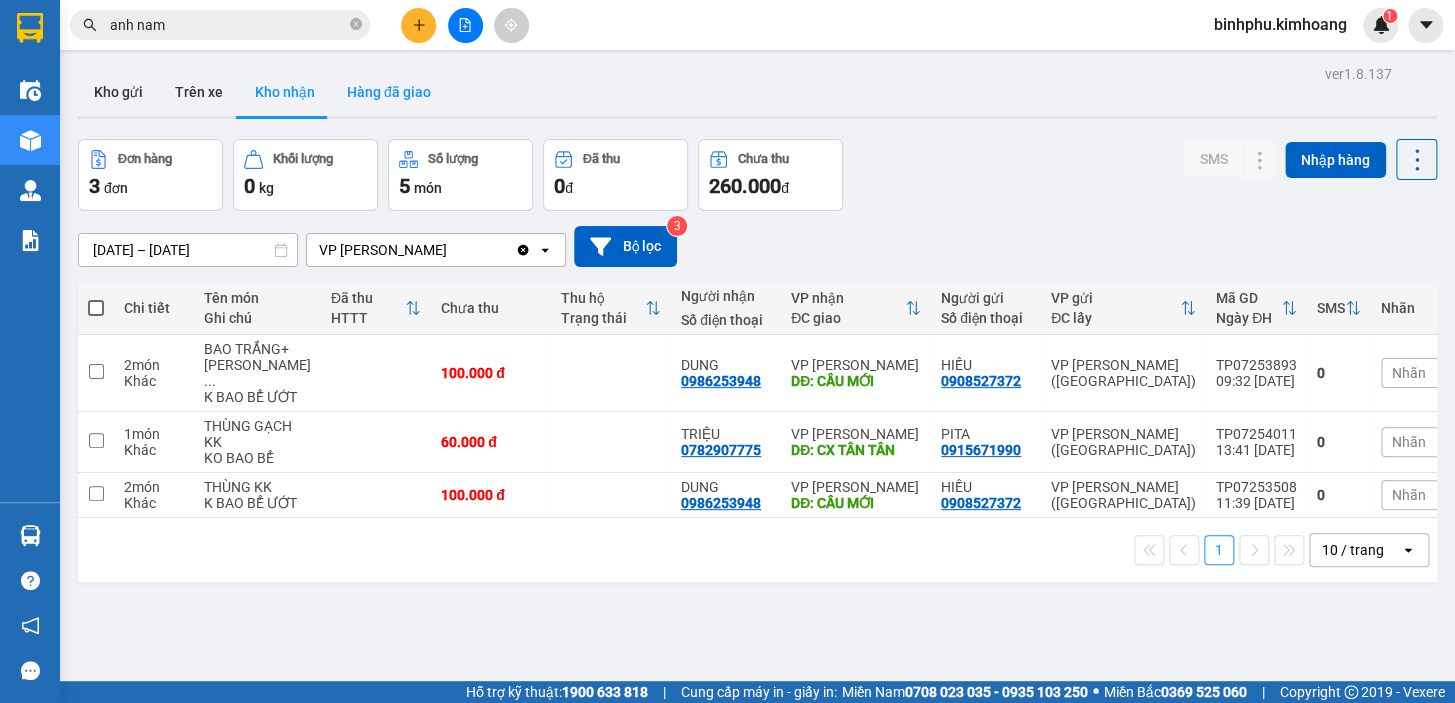 click on "Hàng đã giao" at bounding box center (389, 92) 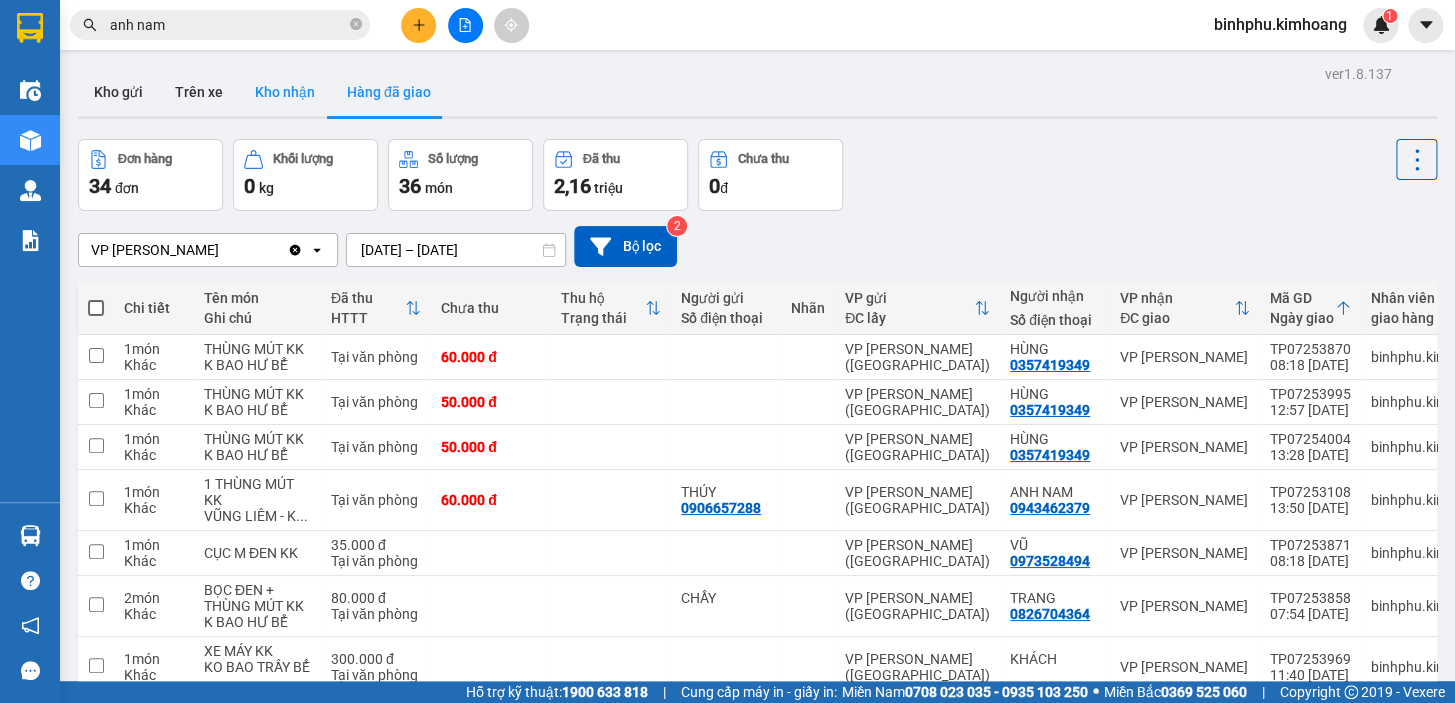 click on "Kho nhận" at bounding box center (285, 92) 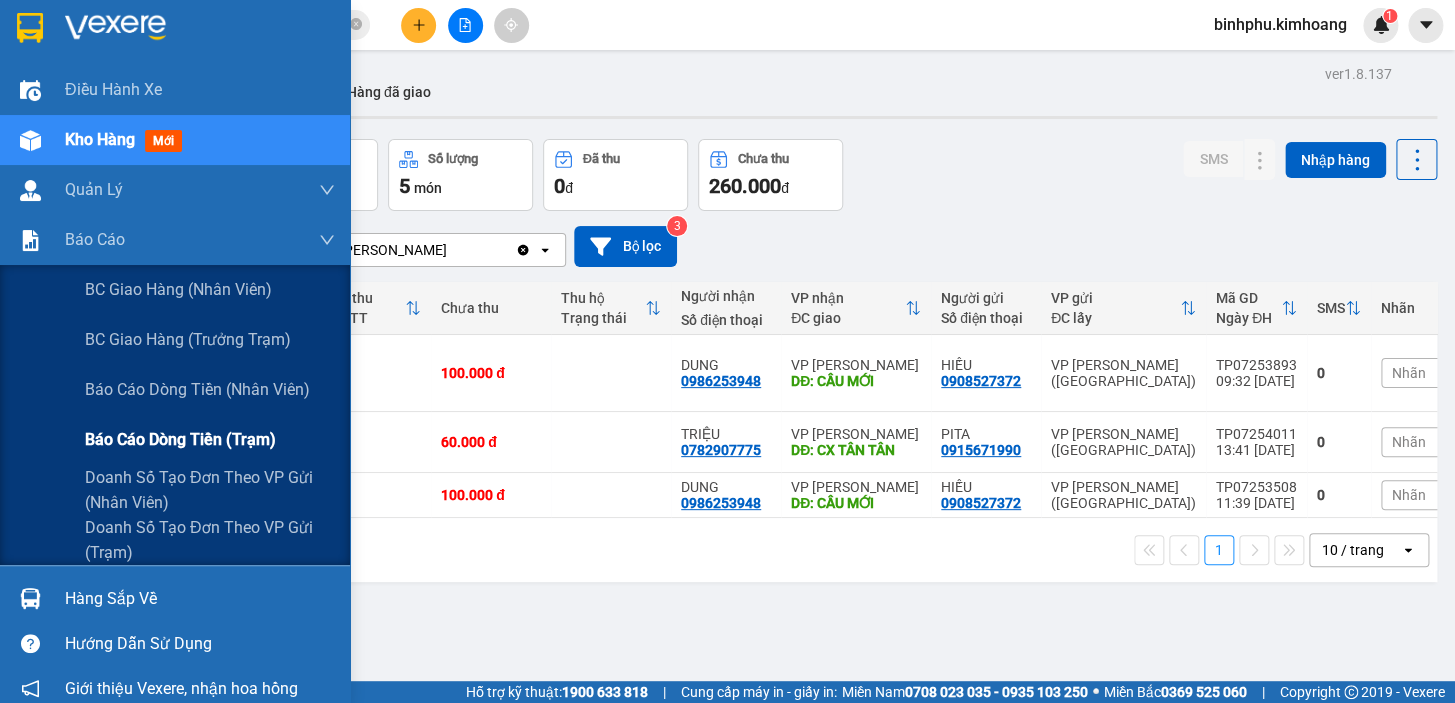 click on "Báo cáo dòng tiền (trạm)" at bounding box center (210, 440) 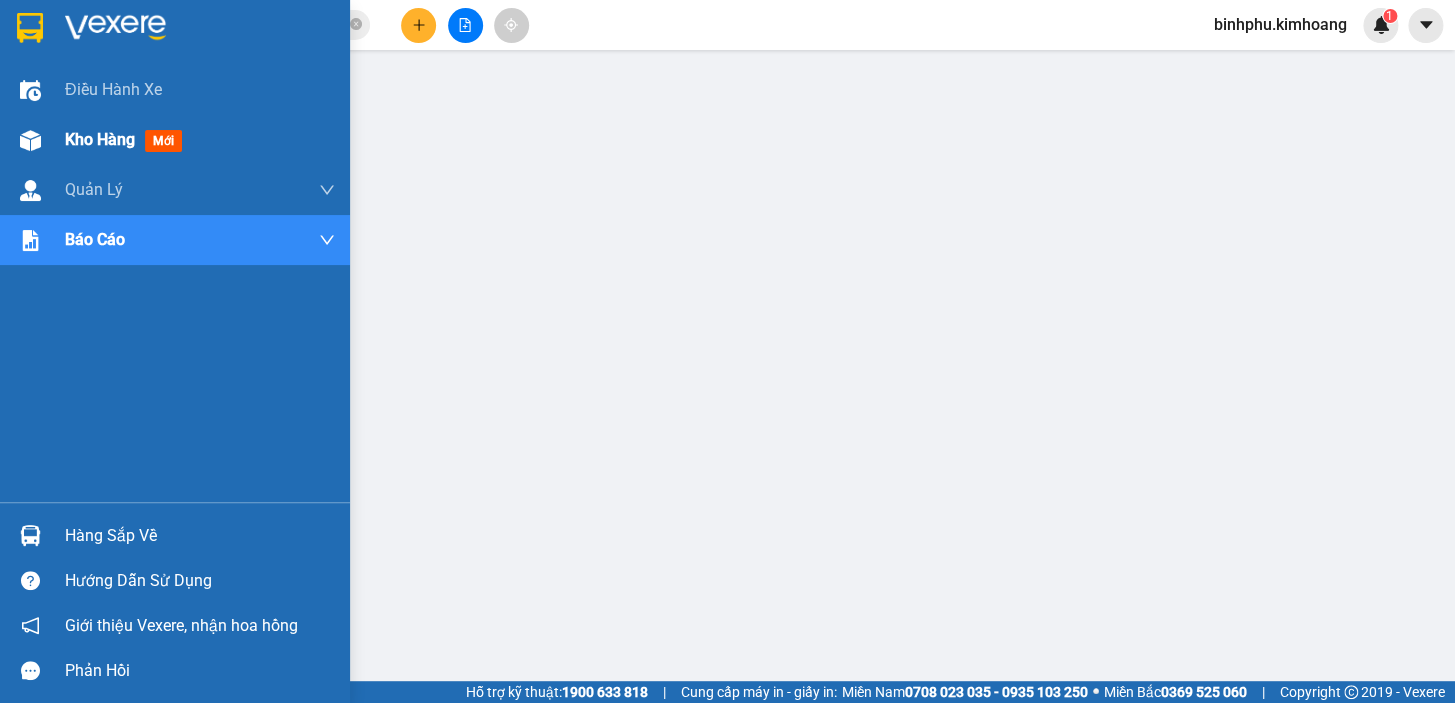 click on "Kho hàng" at bounding box center [100, 139] 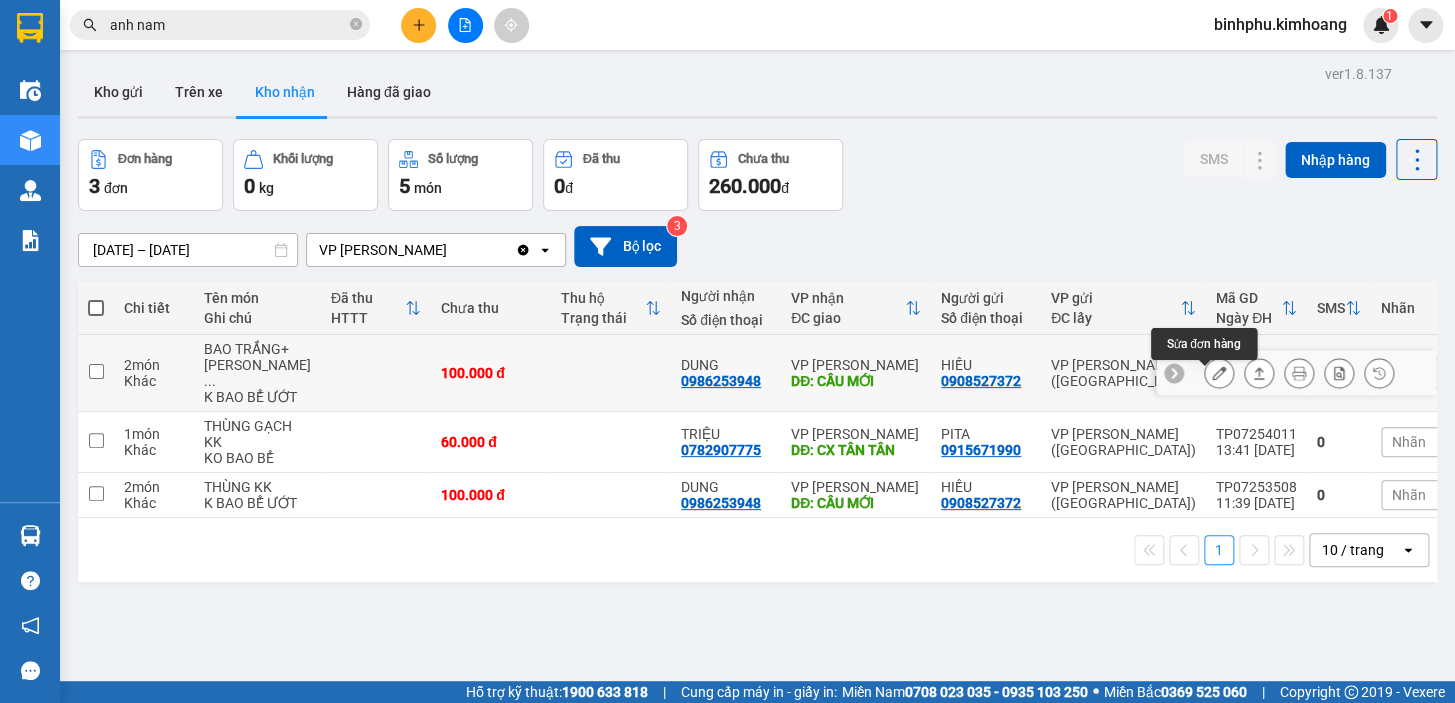 click 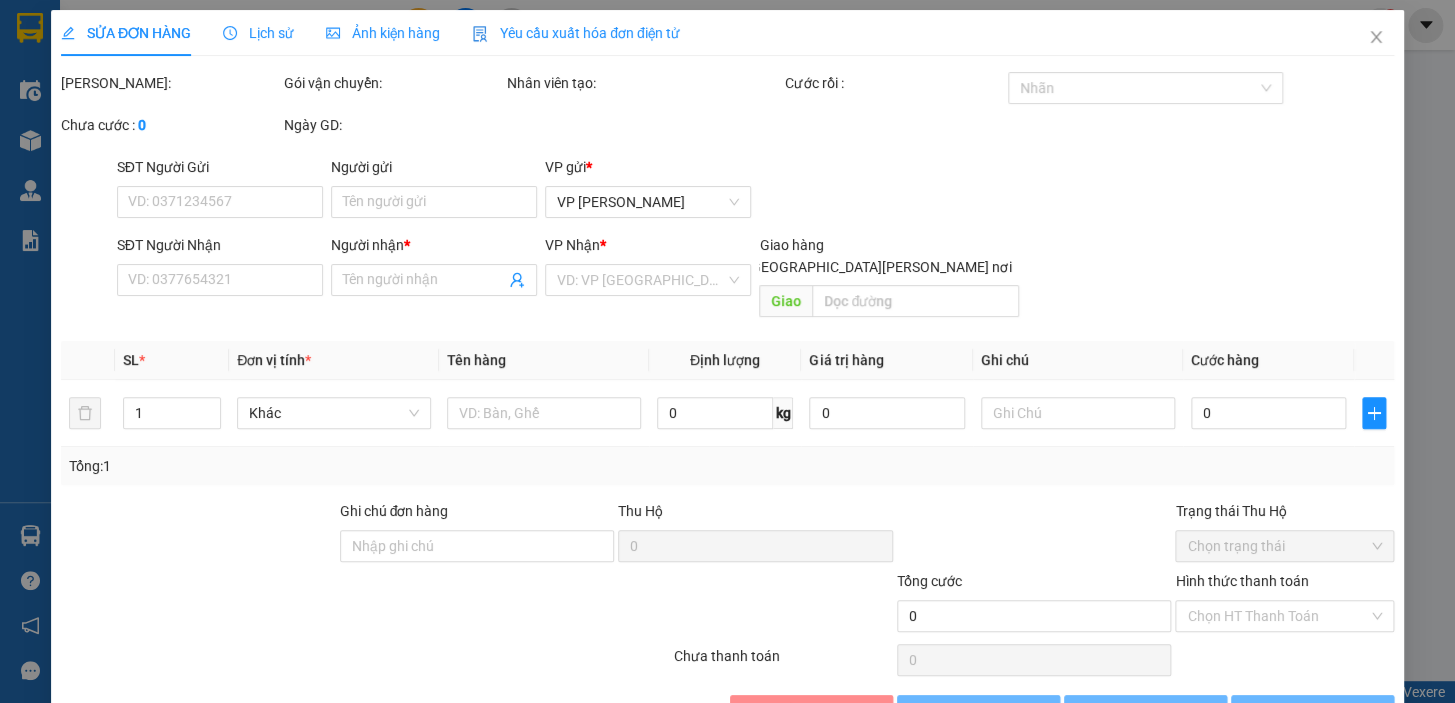 type on "0908527372" 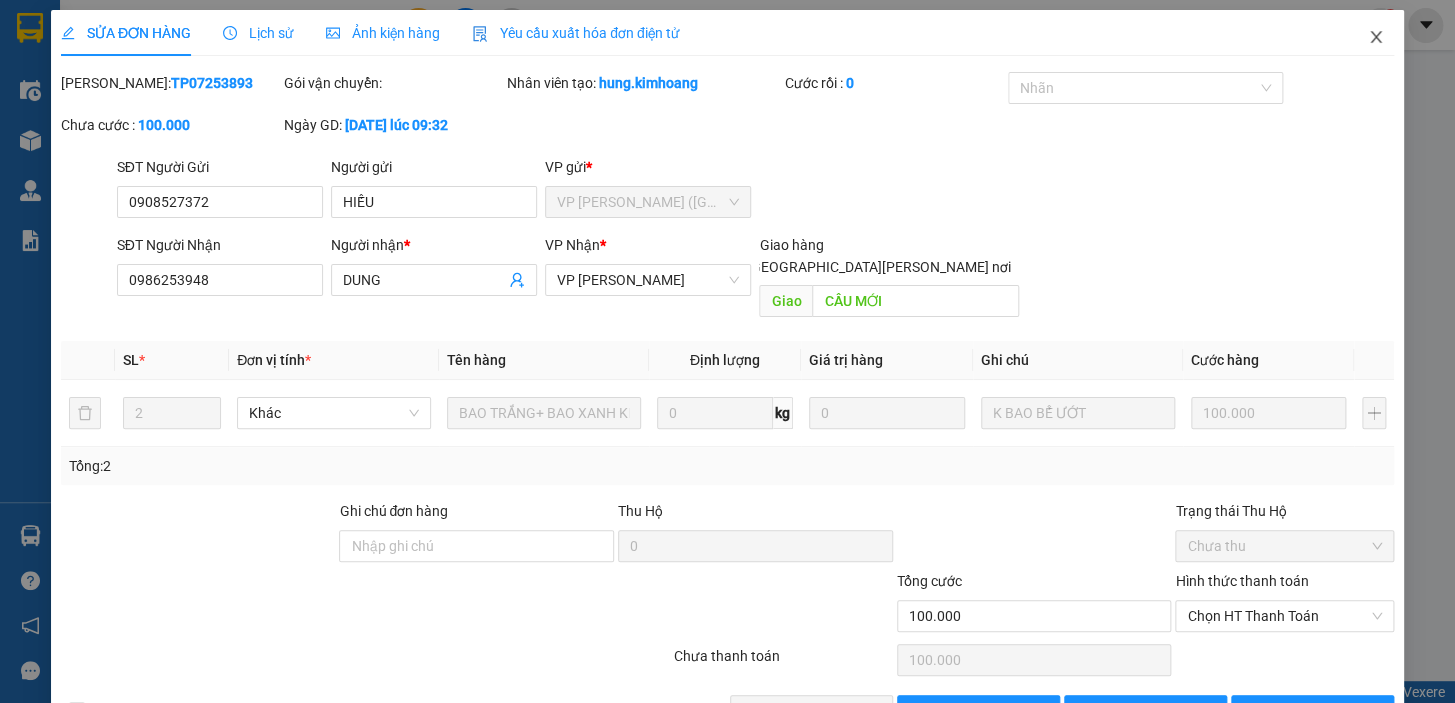 click 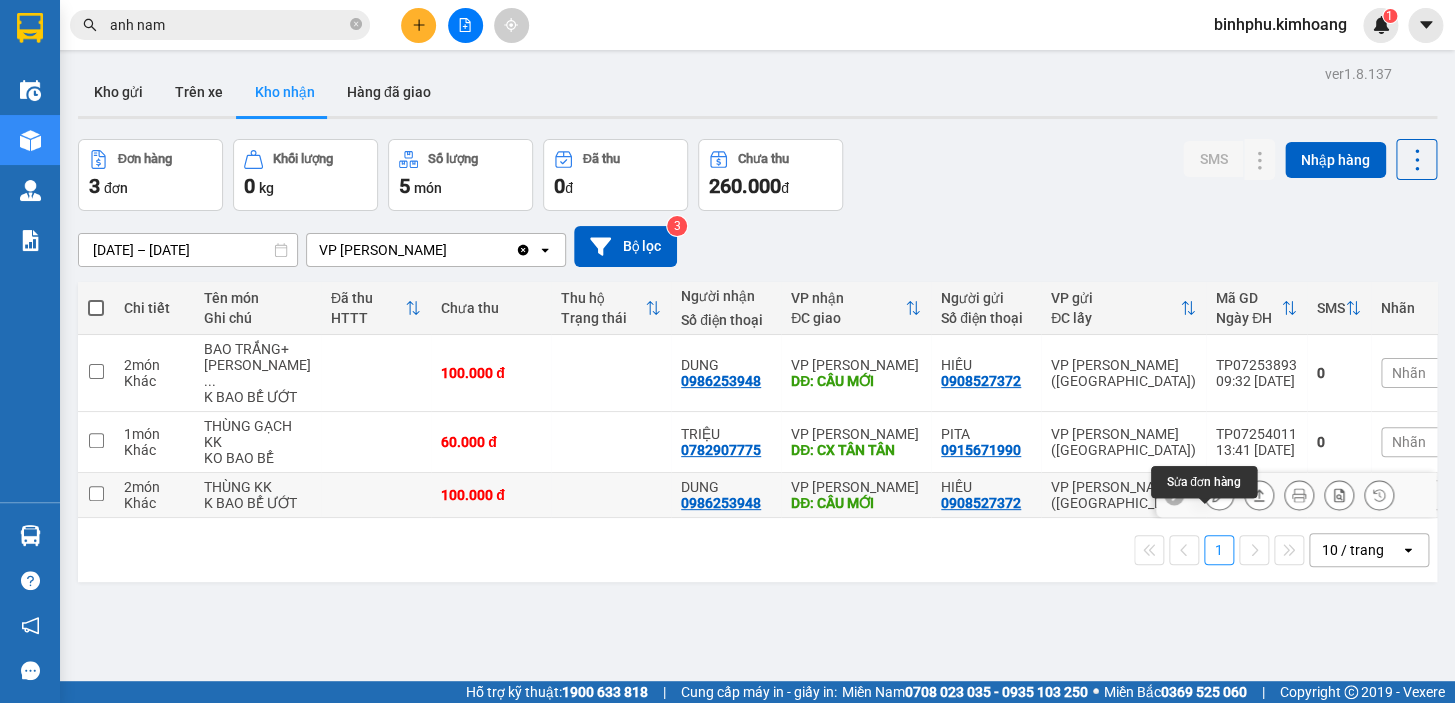 click at bounding box center (1219, 495) 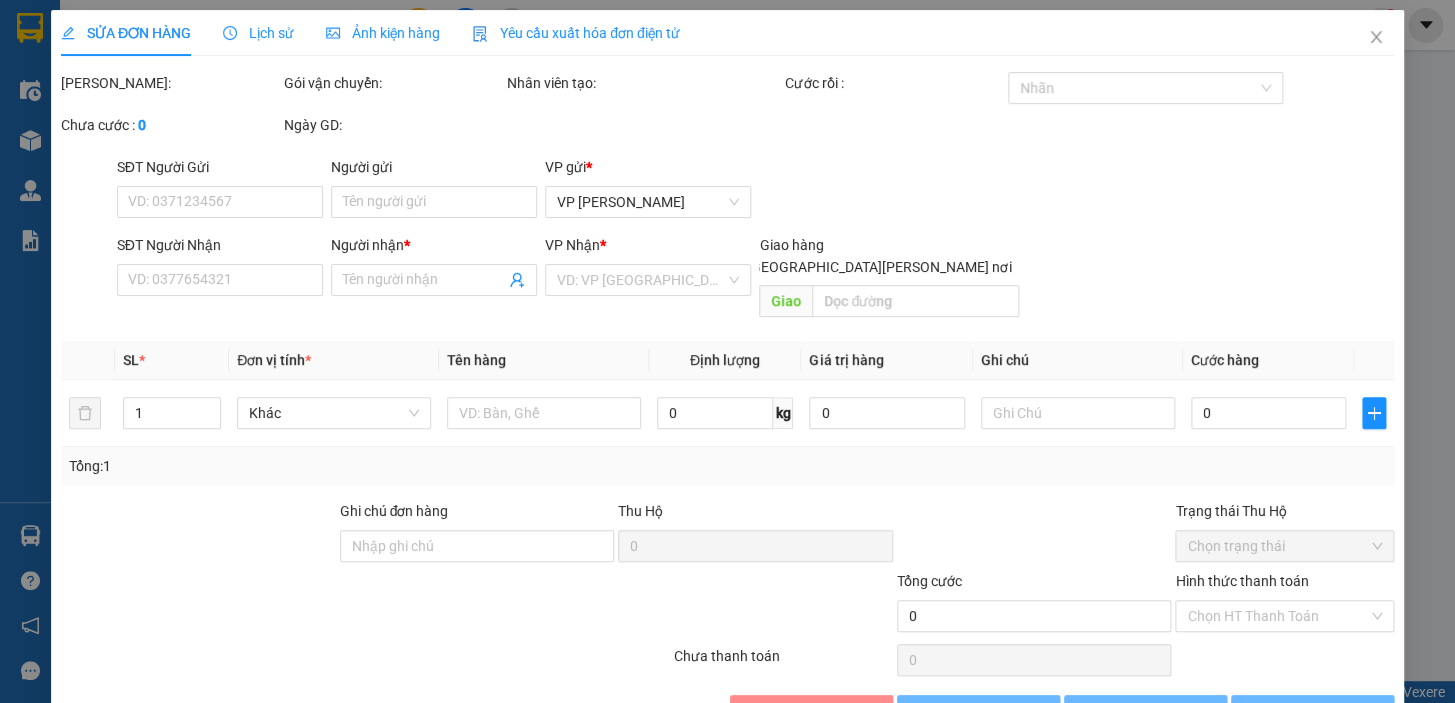 type on "0908527372" 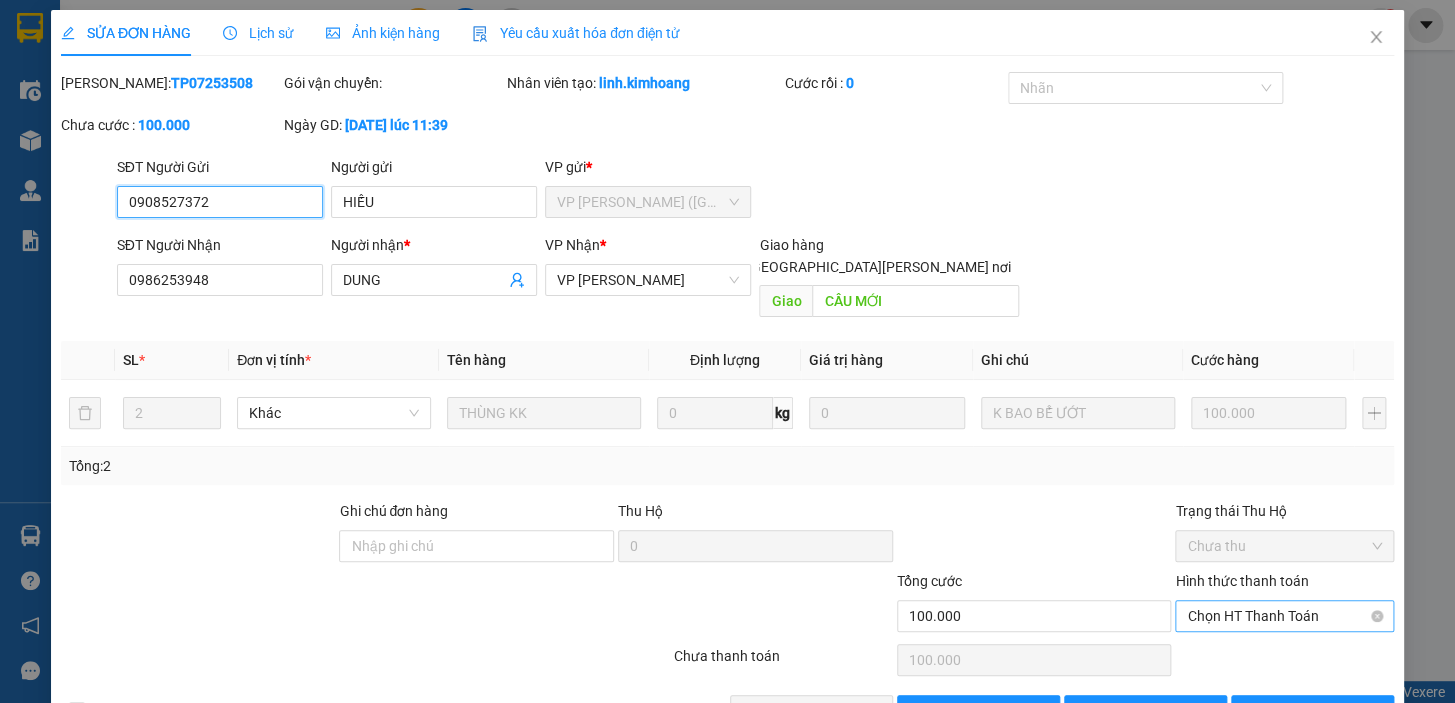 click on "Chọn HT Thanh Toán" at bounding box center [1284, 616] 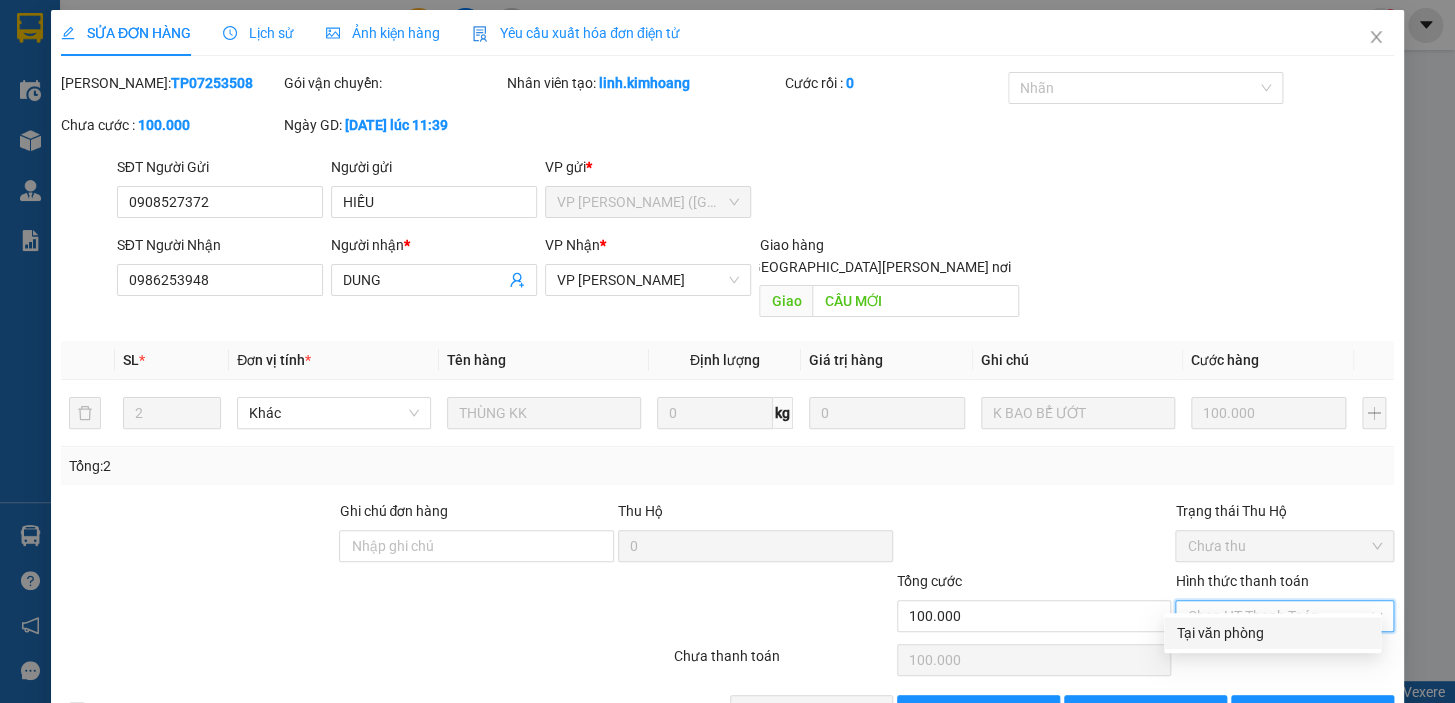 click on "Tại văn phòng" at bounding box center (1272, 633) 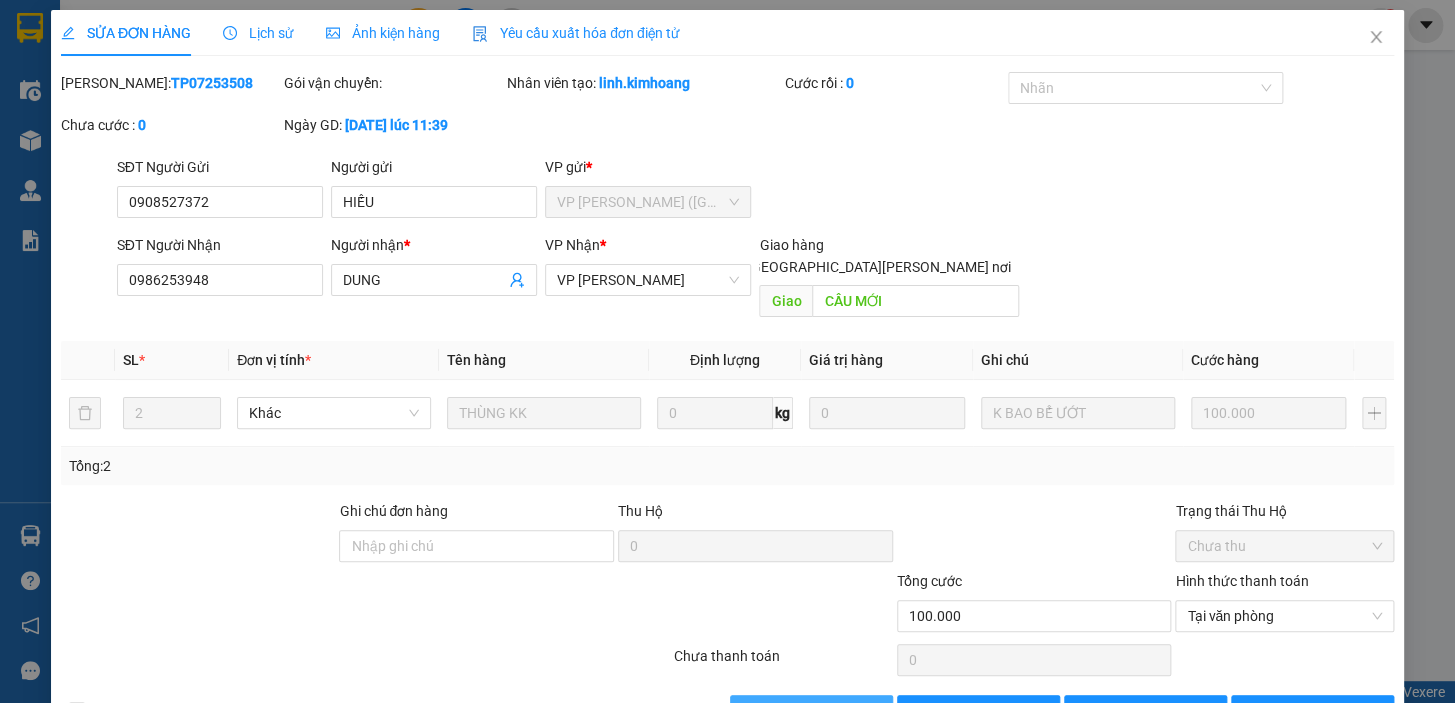 click on "[PERSON_NAME] và [PERSON_NAME] hàng" at bounding box center (903, 711) 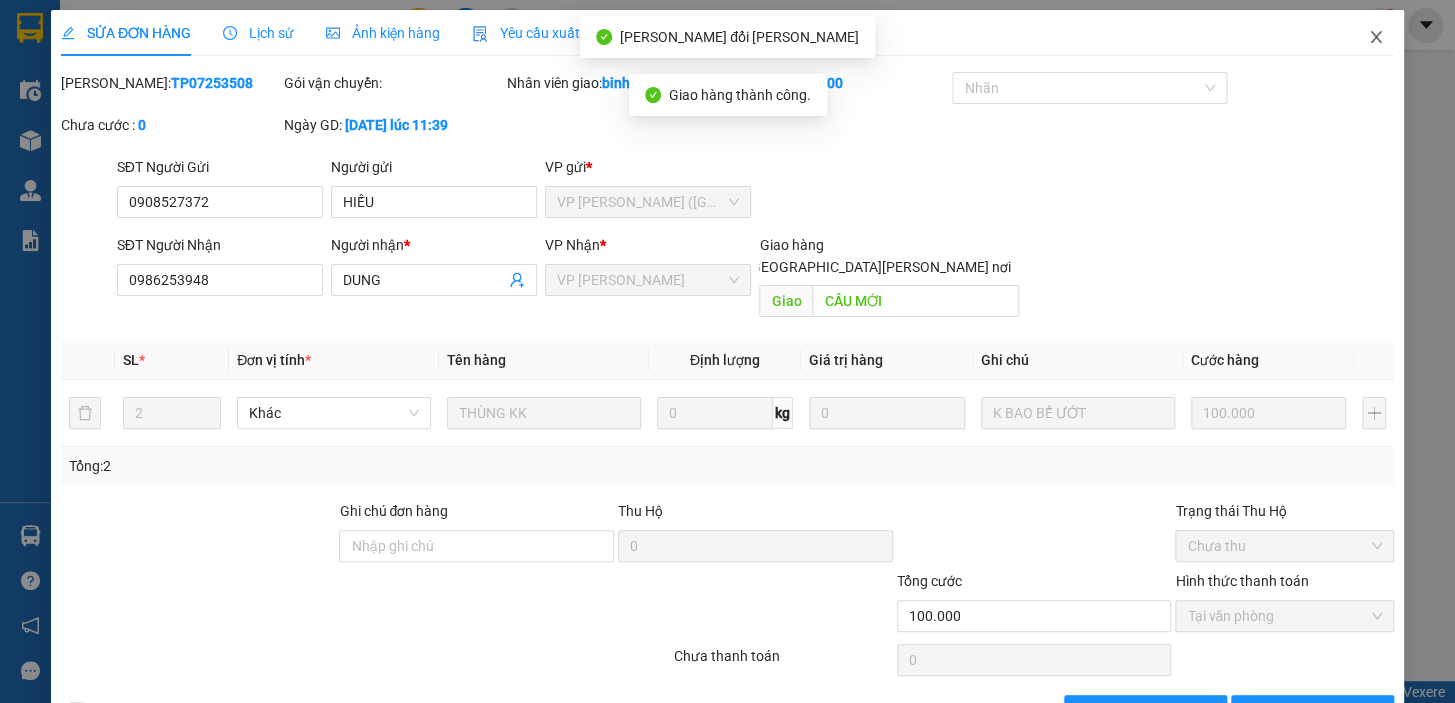 click 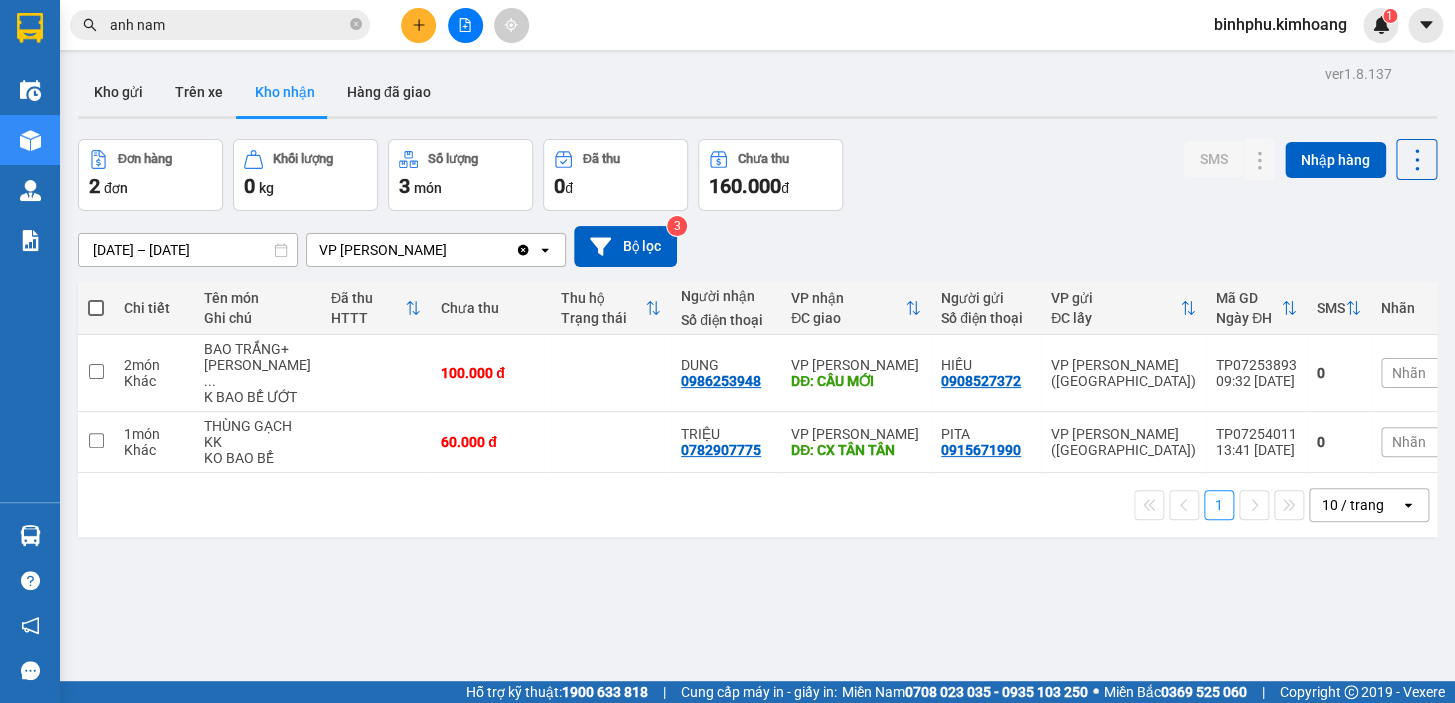 click at bounding box center (465, 25) 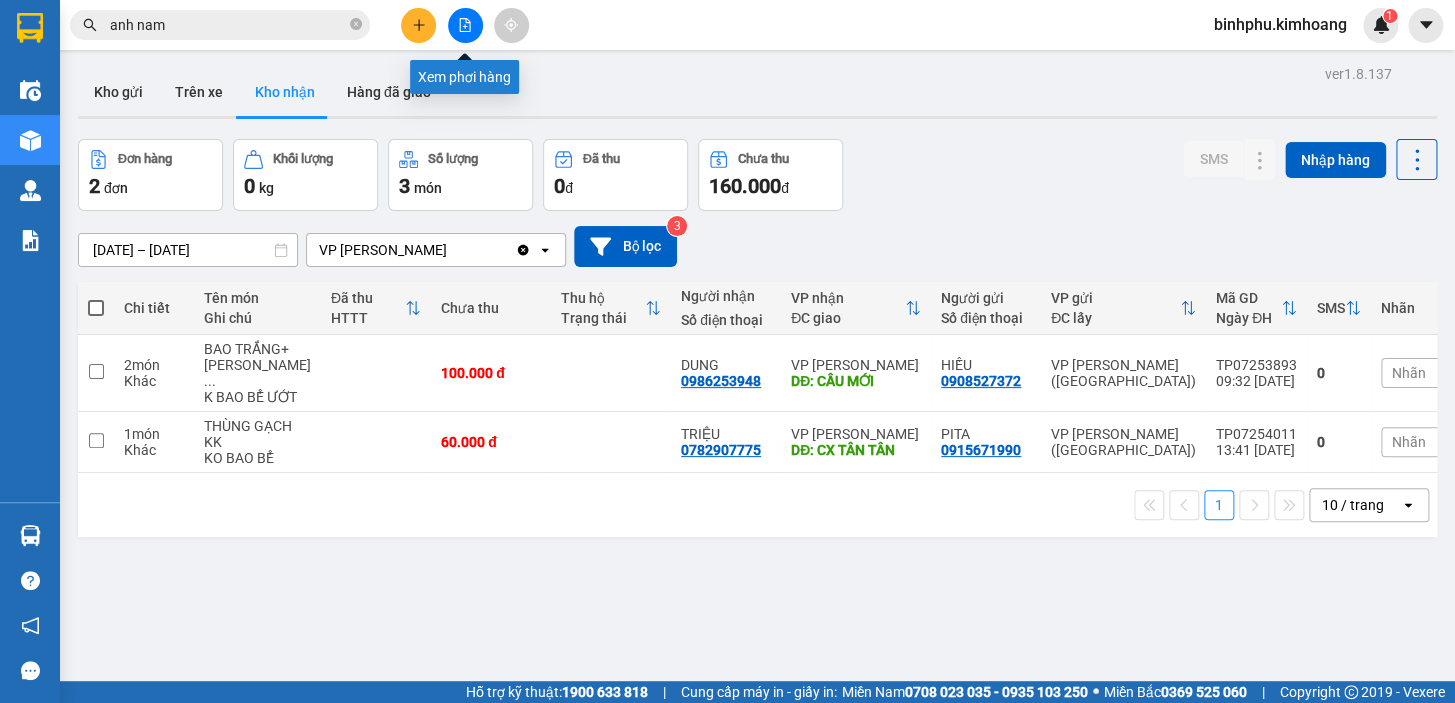 click 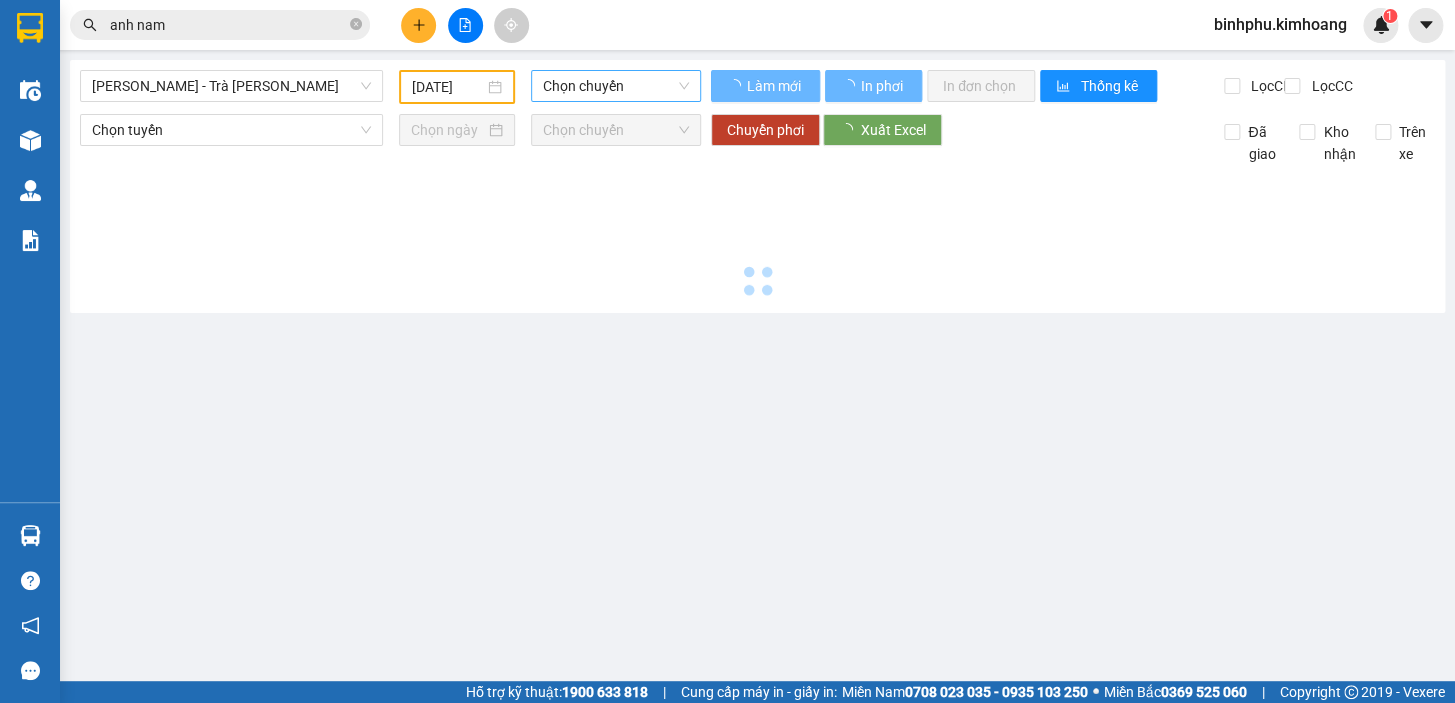 type on "[DATE]" 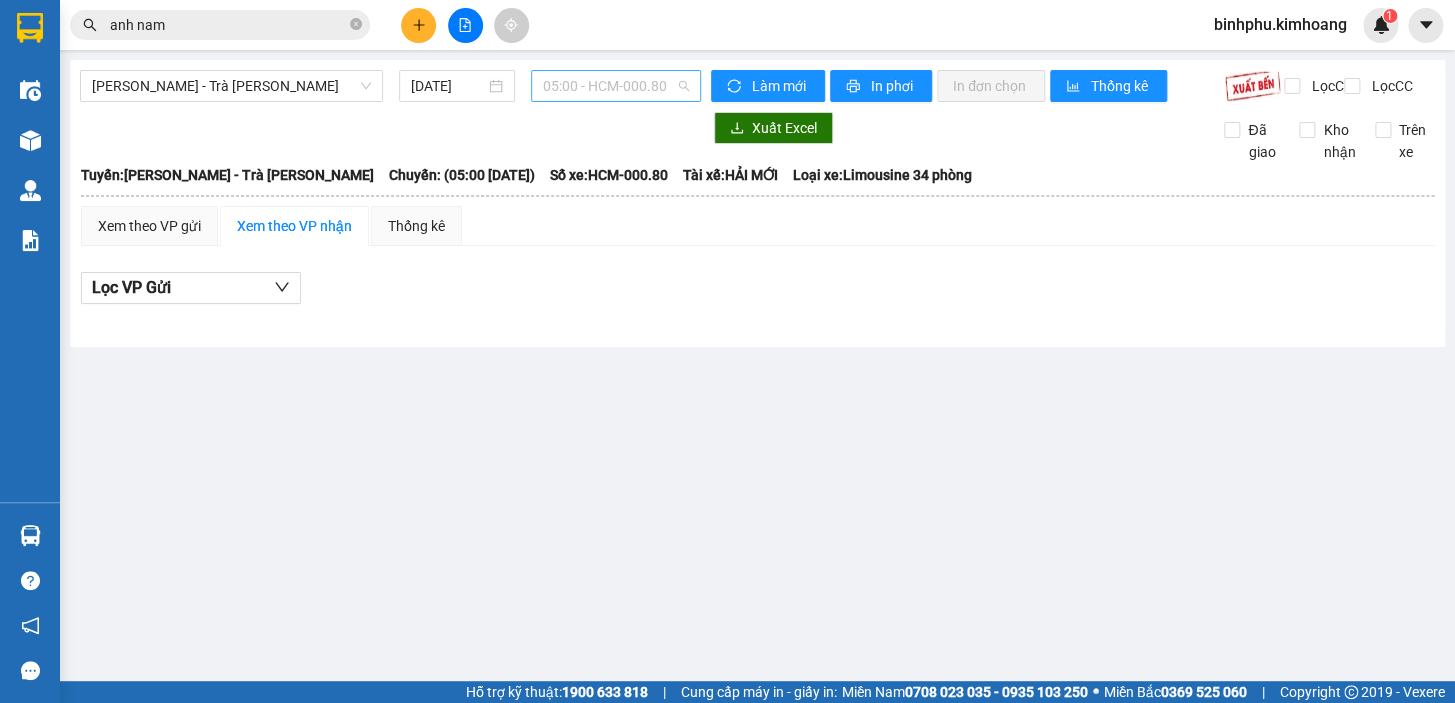 click on "05:00     - HCM-000.80" at bounding box center [616, 86] 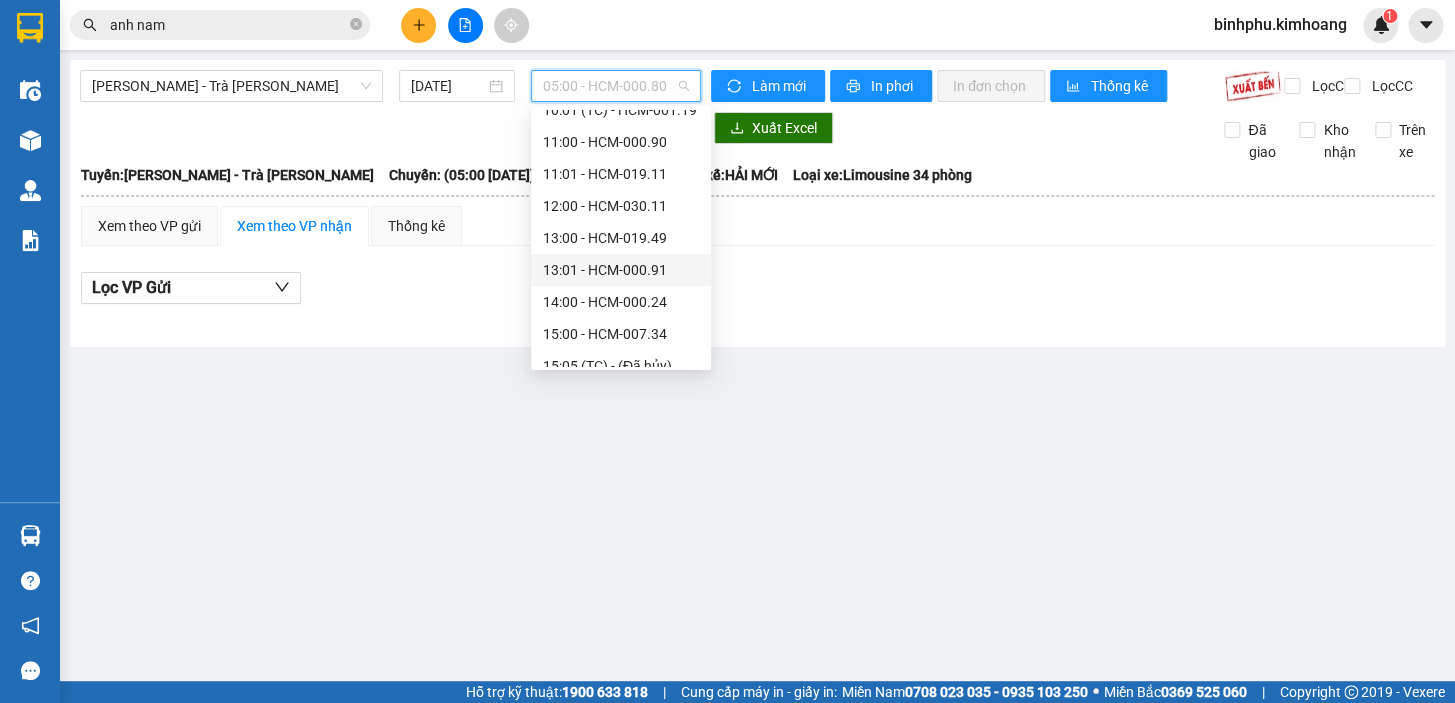 scroll, scrollTop: 454, scrollLeft: 0, axis: vertical 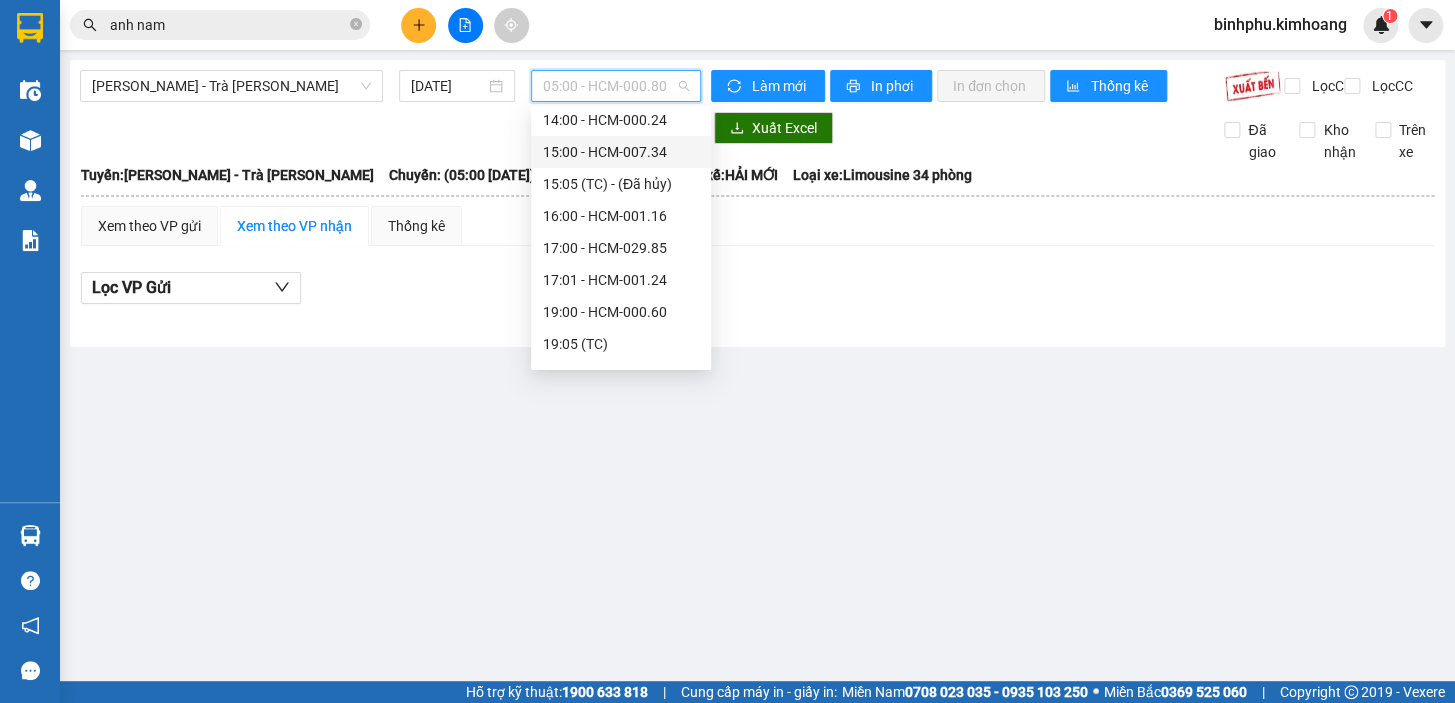 click on "15:00     - HCM-007.34" at bounding box center [621, 152] 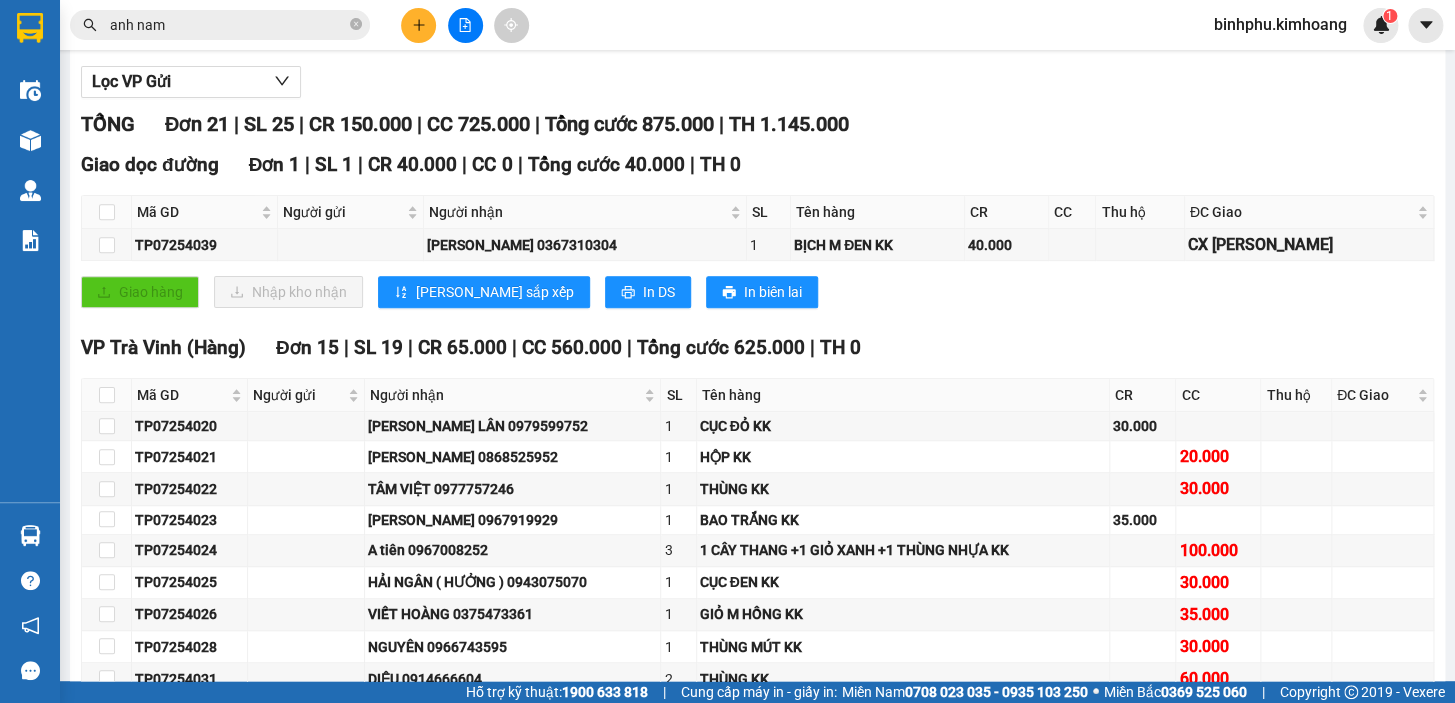 scroll, scrollTop: 181, scrollLeft: 0, axis: vertical 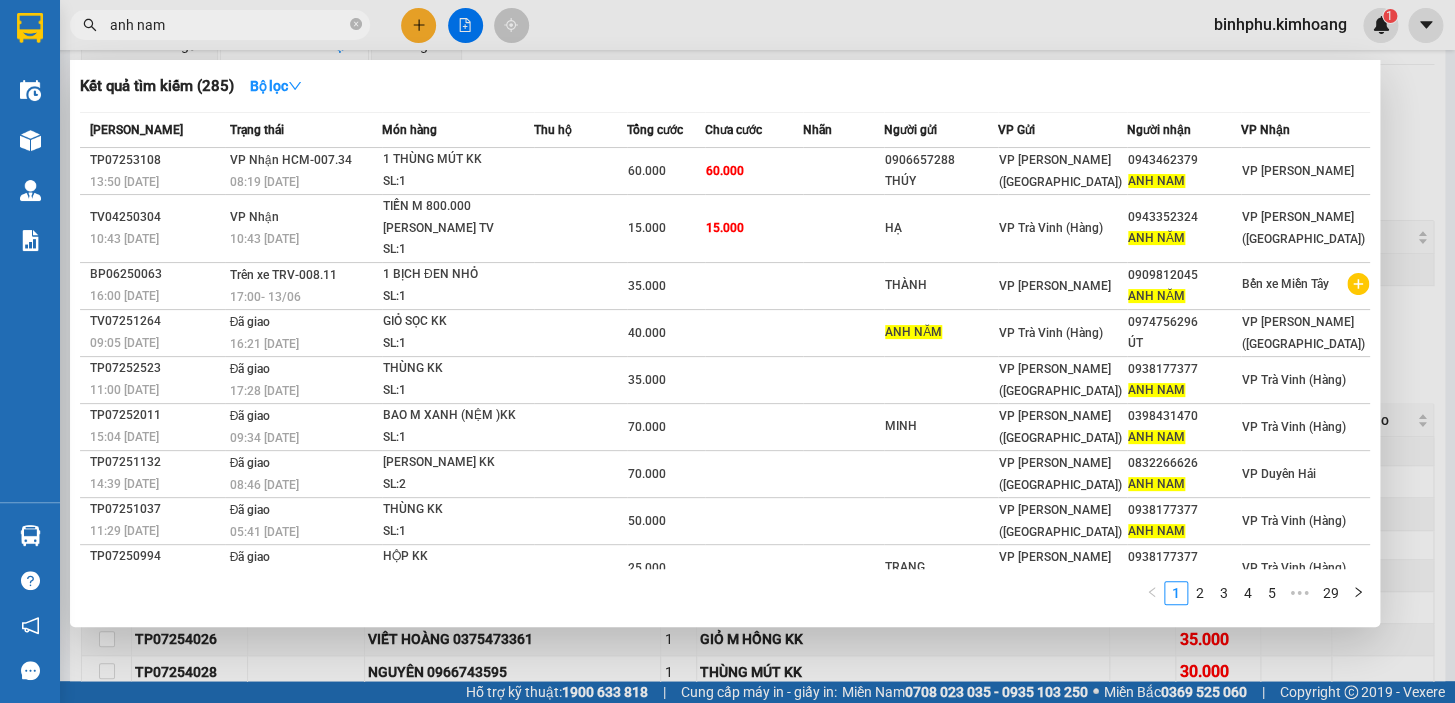 click on "anh nam" at bounding box center (228, 25) 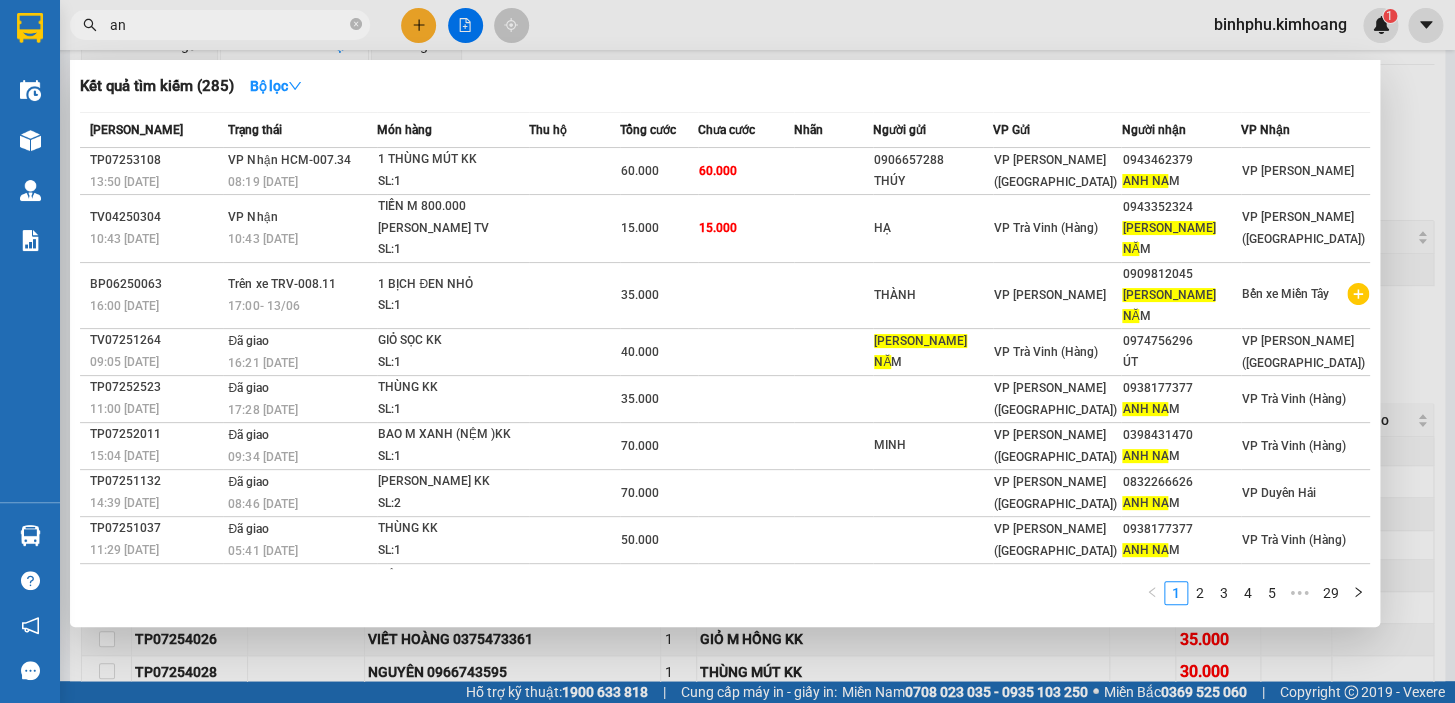 type on "a" 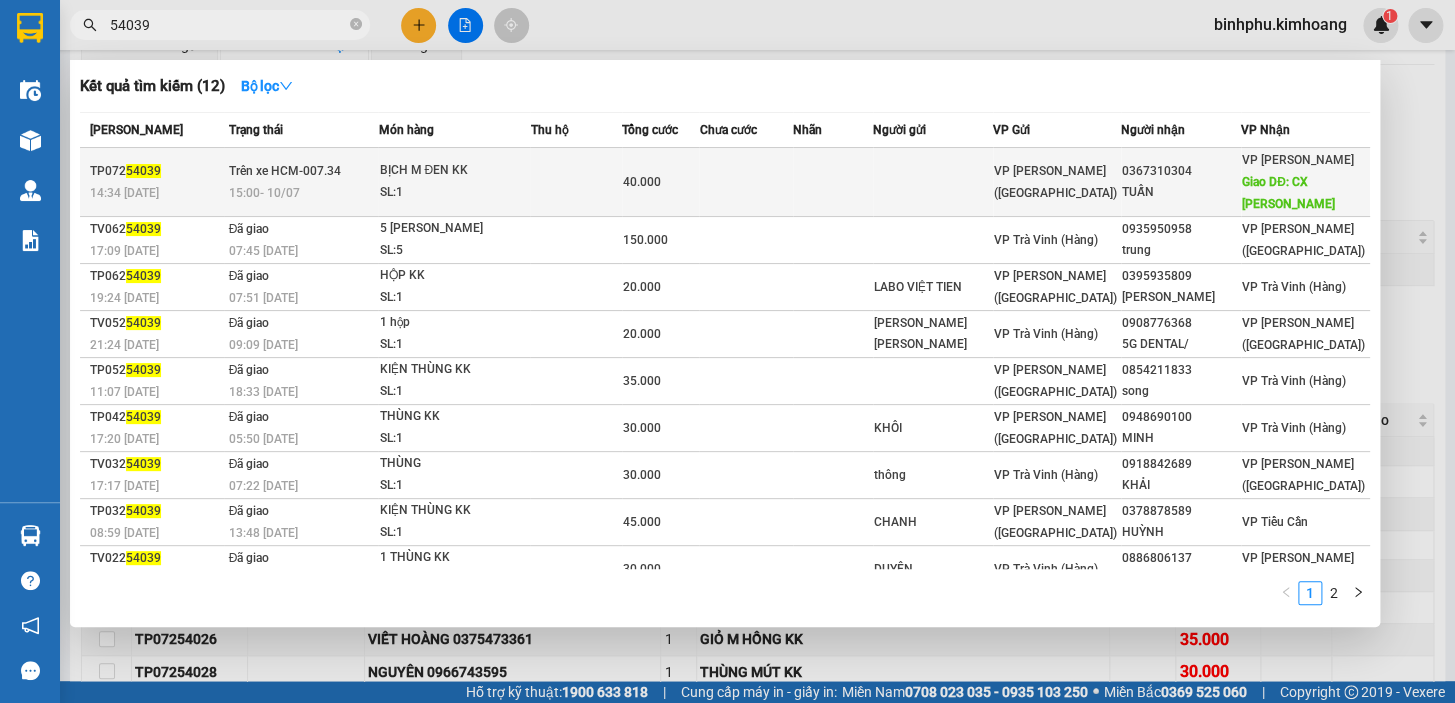 type on "54039" 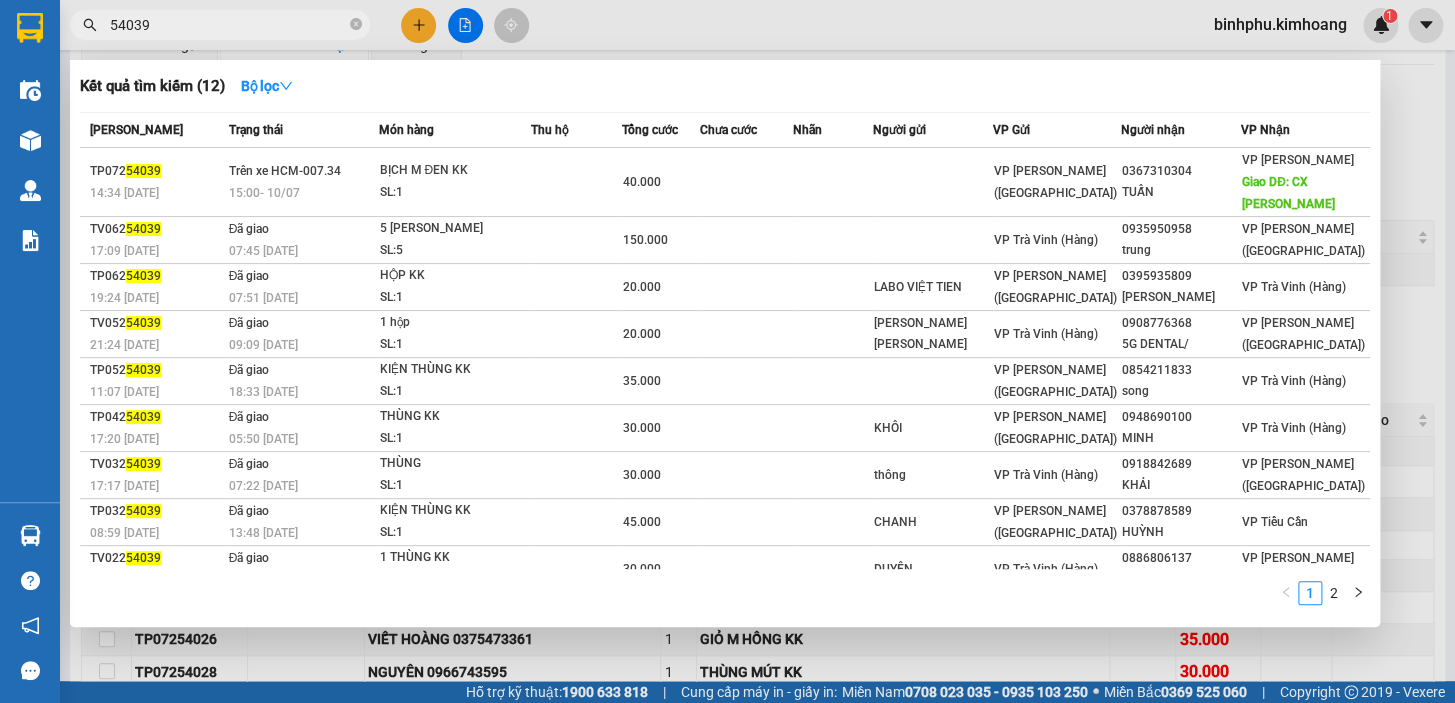 click on "SL:  1" at bounding box center (454, 193) 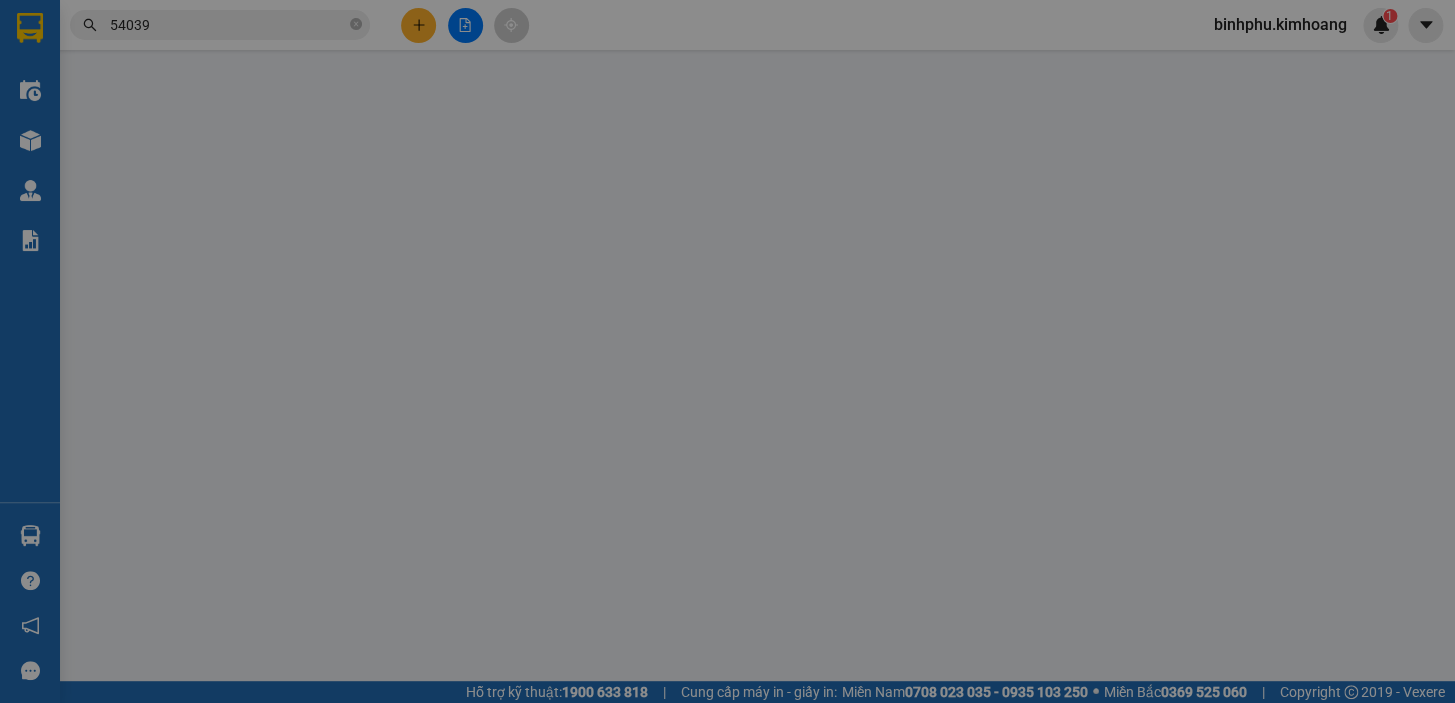 scroll, scrollTop: 0, scrollLeft: 0, axis: both 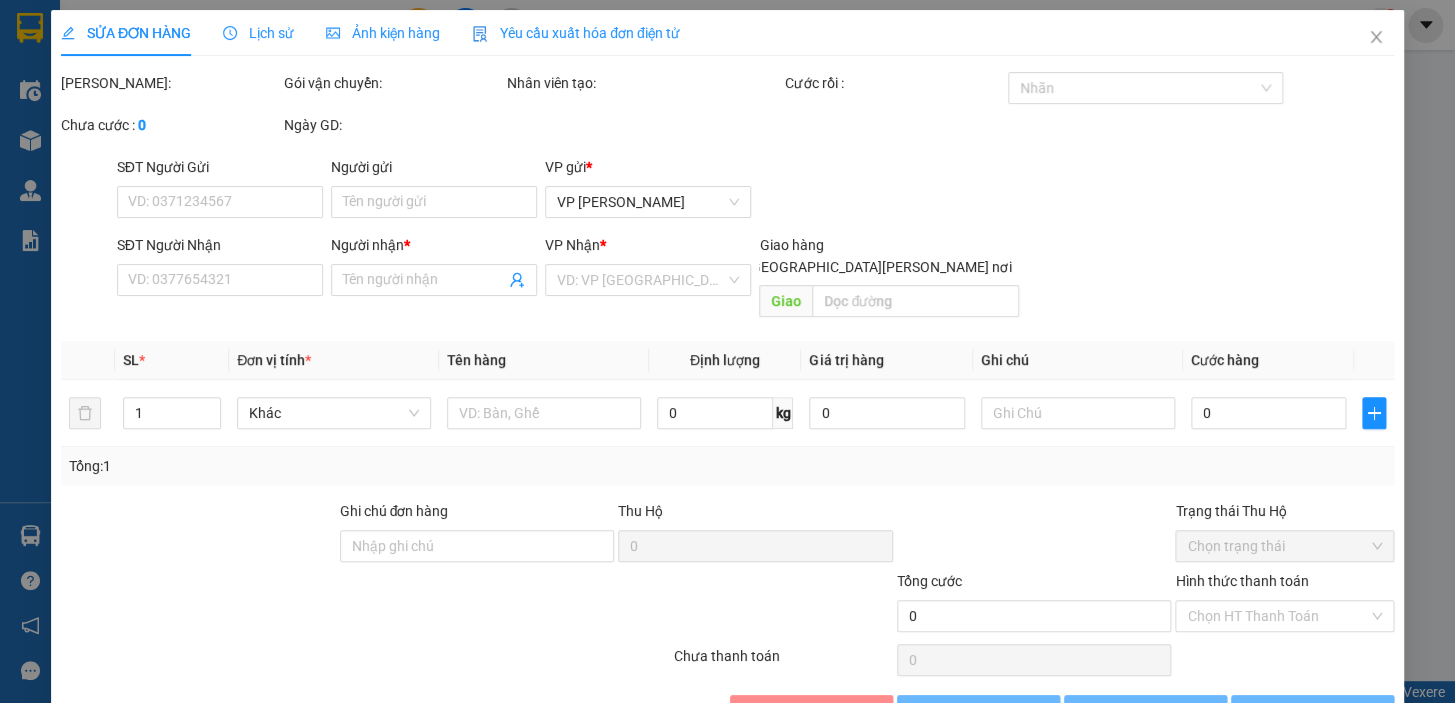 type on "0367310304" 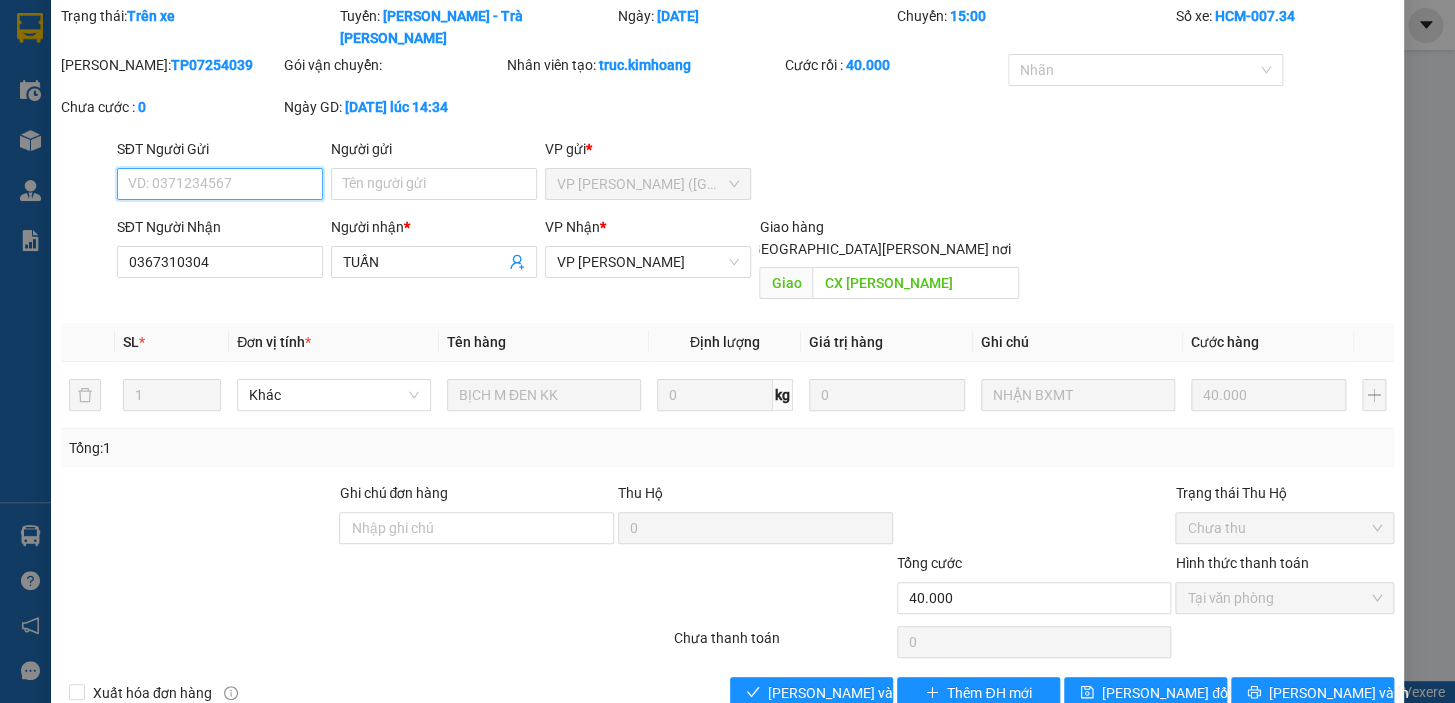 scroll, scrollTop: 0, scrollLeft: 0, axis: both 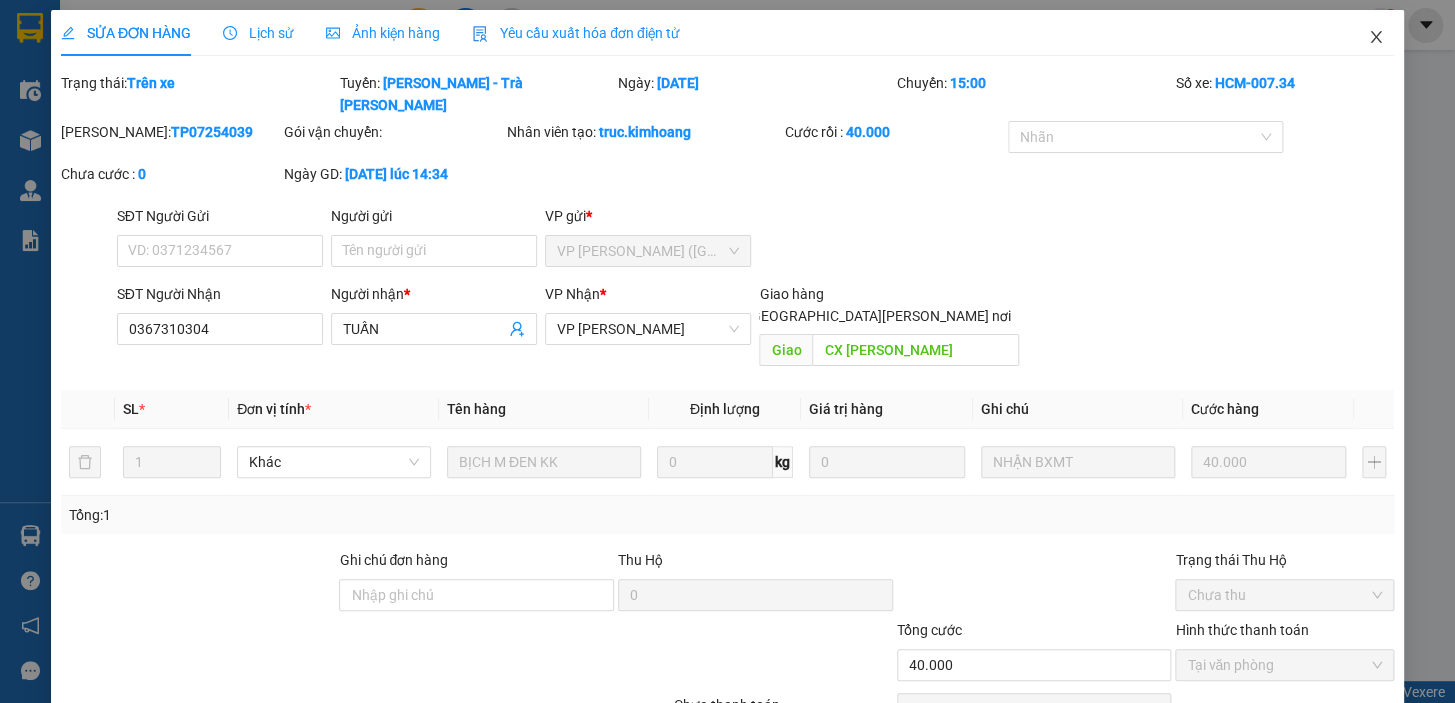 click at bounding box center (1376, 38) 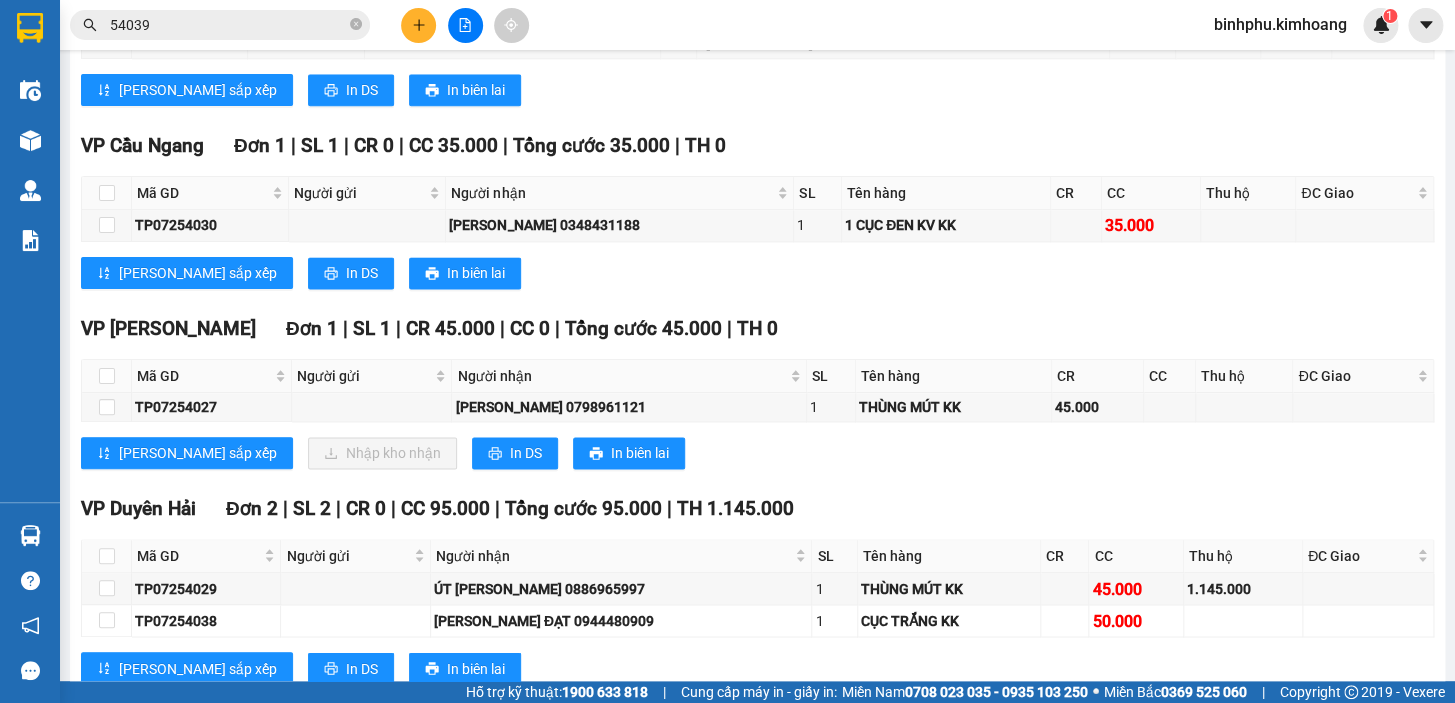 scroll, scrollTop: 1090, scrollLeft: 0, axis: vertical 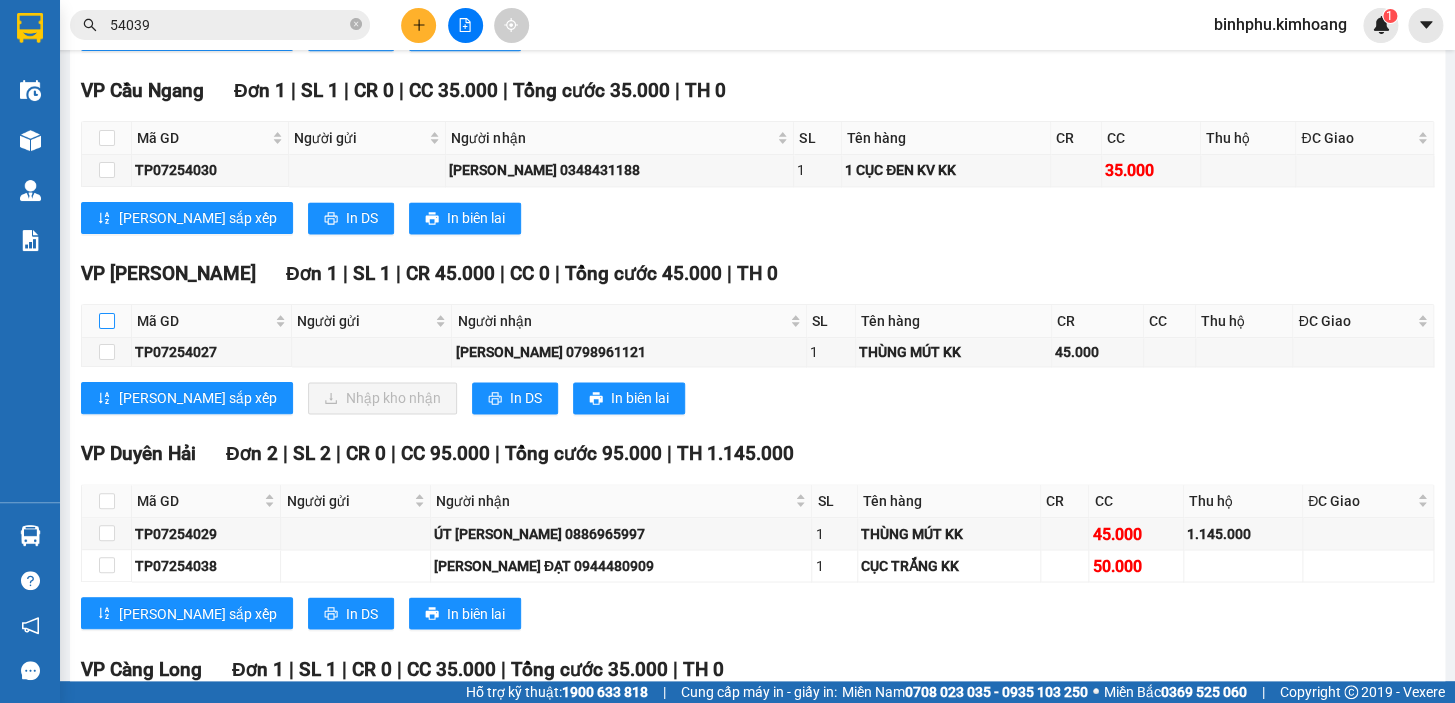 click at bounding box center [107, 321] 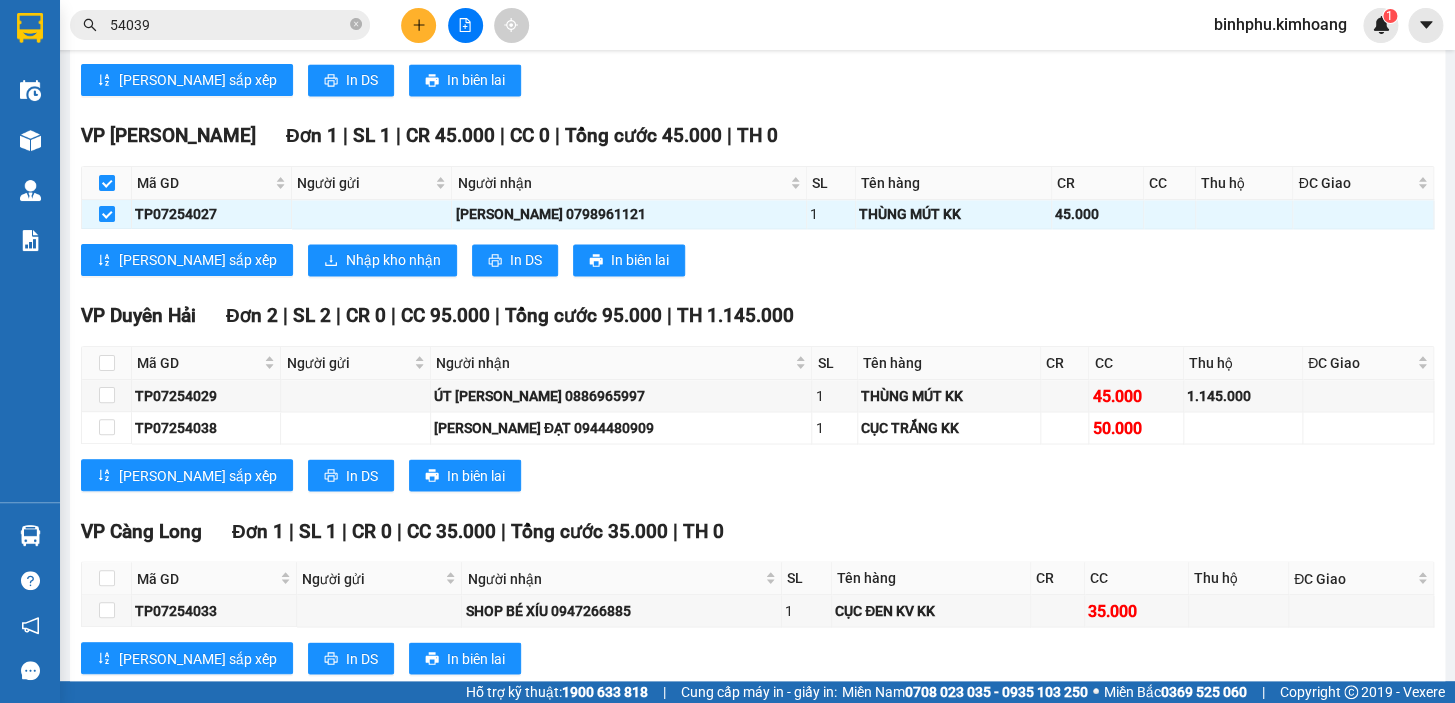 scroll, scrollTop: 1199, scrollLeft: 0, axis: vertical 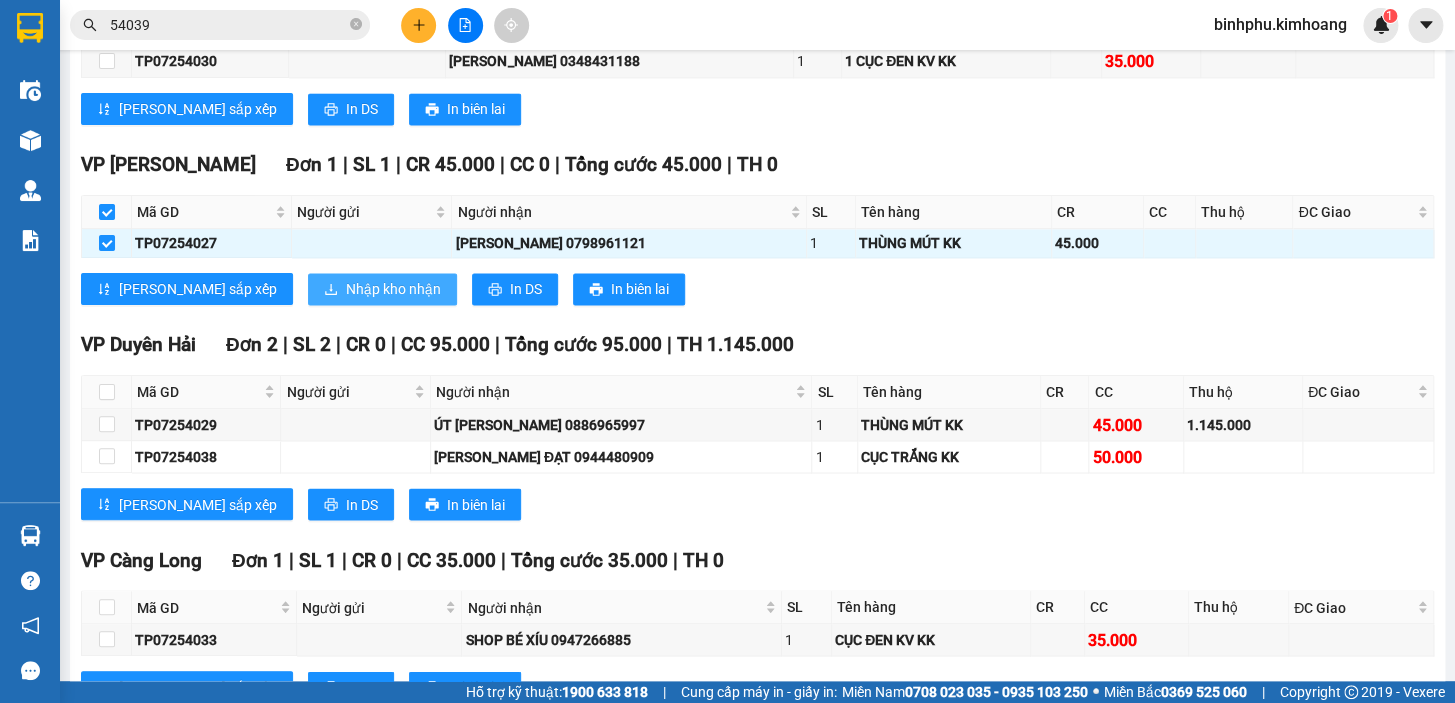 click on "Nhập kho nhận" at bounding box center [393, 289] 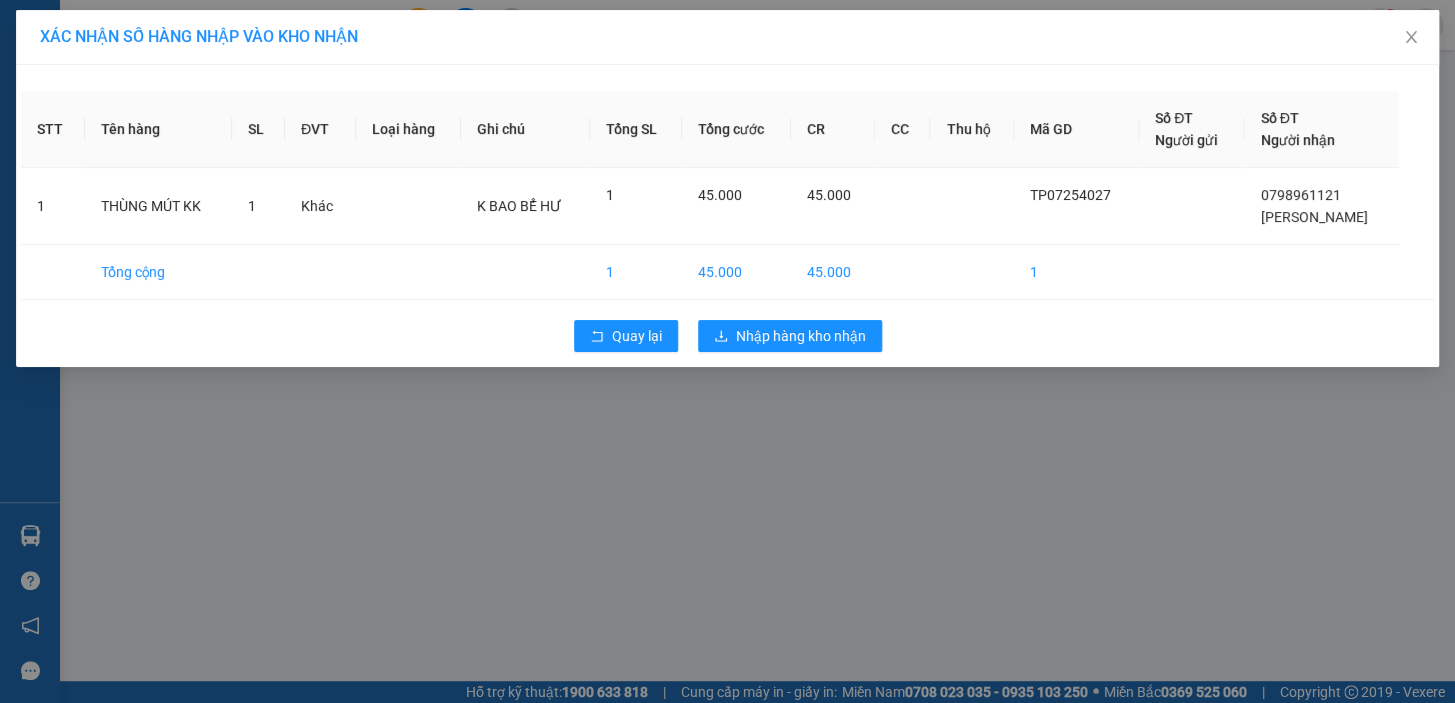 scroll, scrollTop: 0, scrollLeft: 0, axis: both 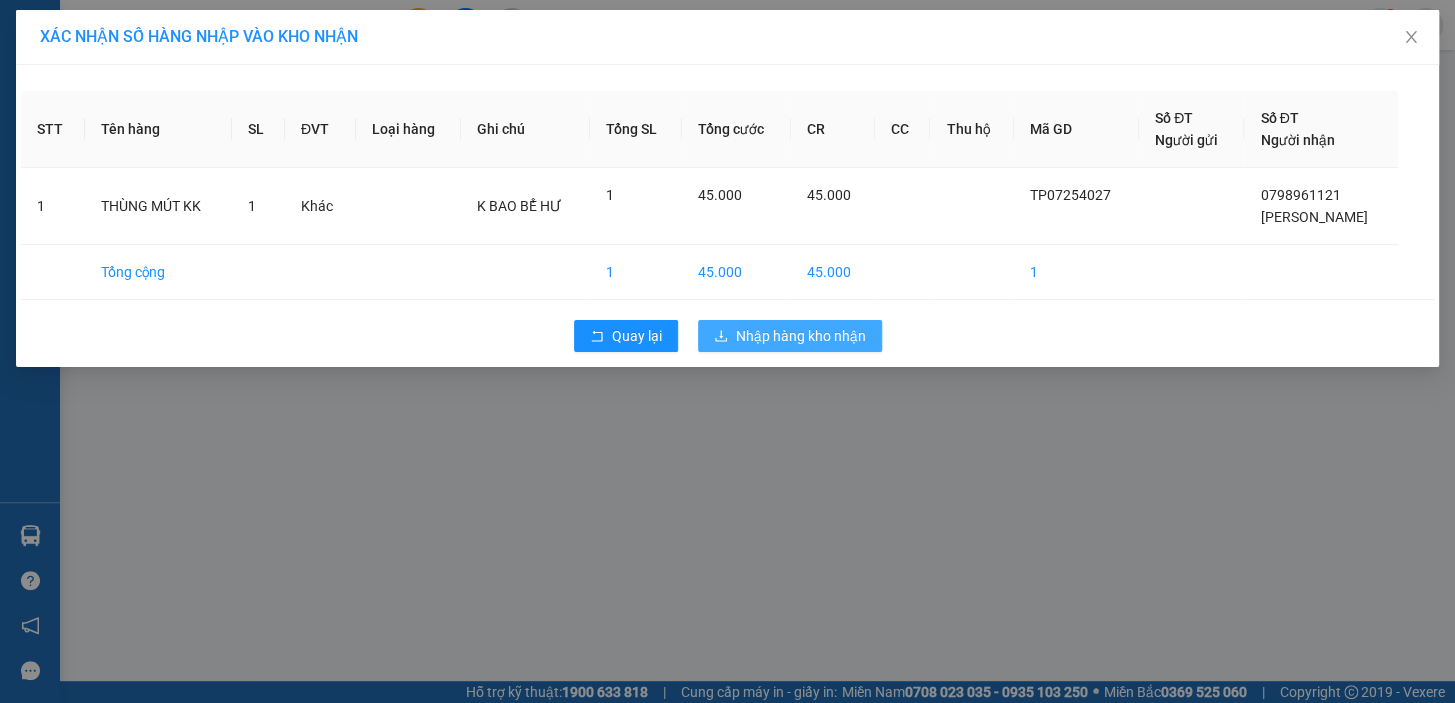 click on "Nhập hàng kho nhận" at bounding box center (801, 336) 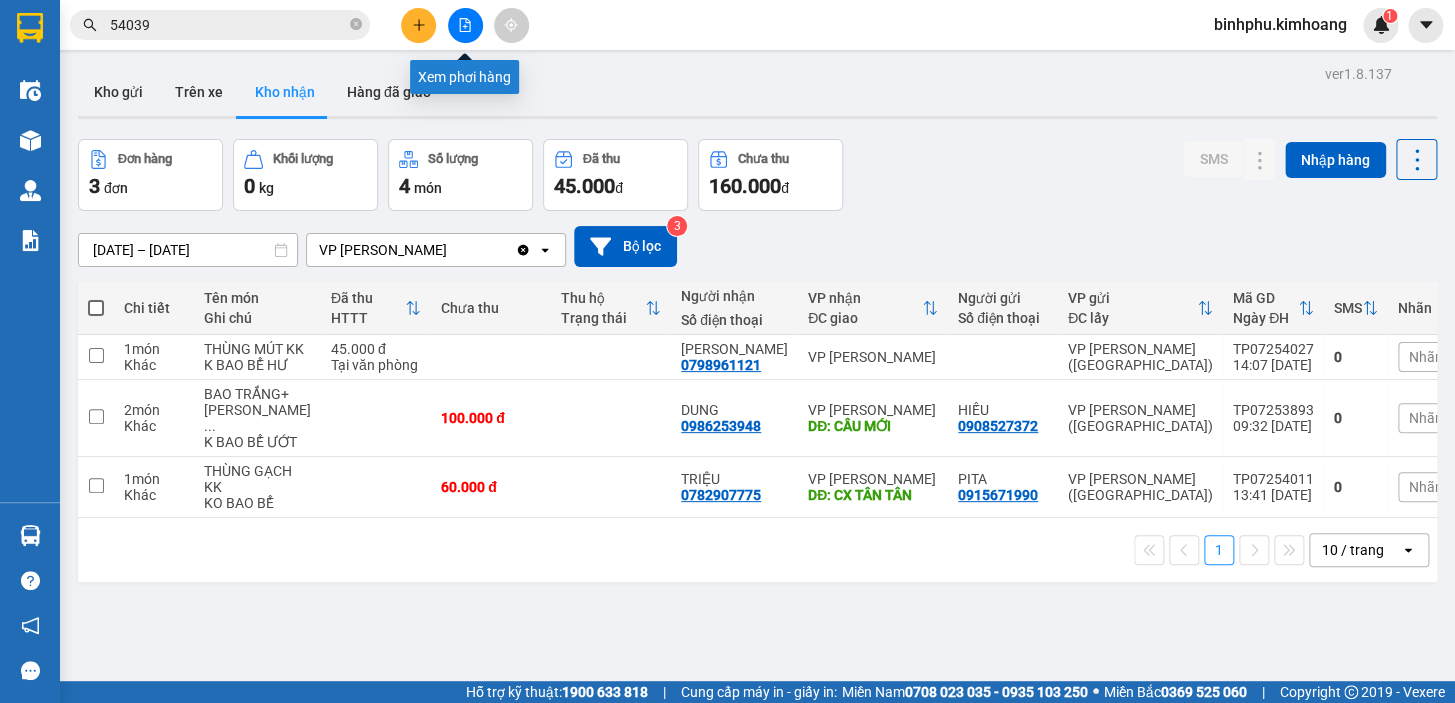 click 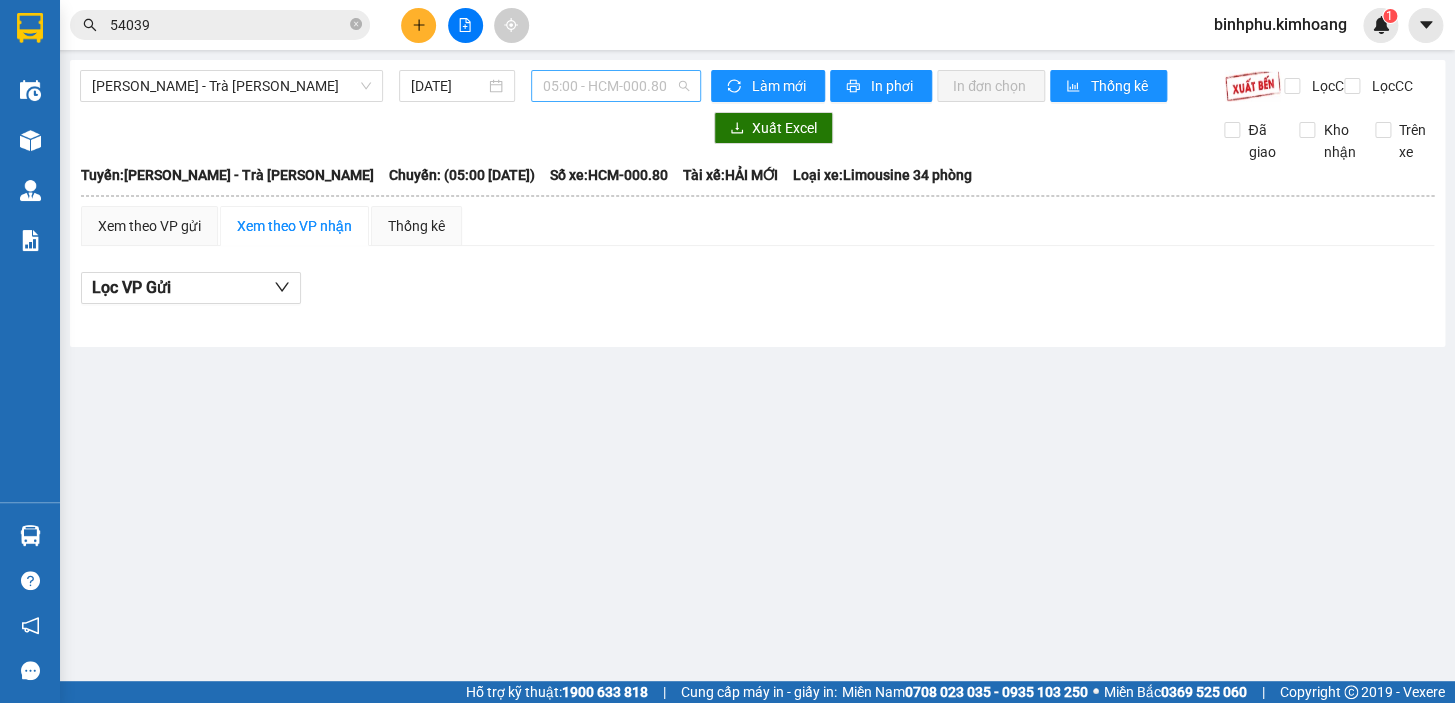 click on "05:00     - HCM-000.80" at bounding box center [616, 86] 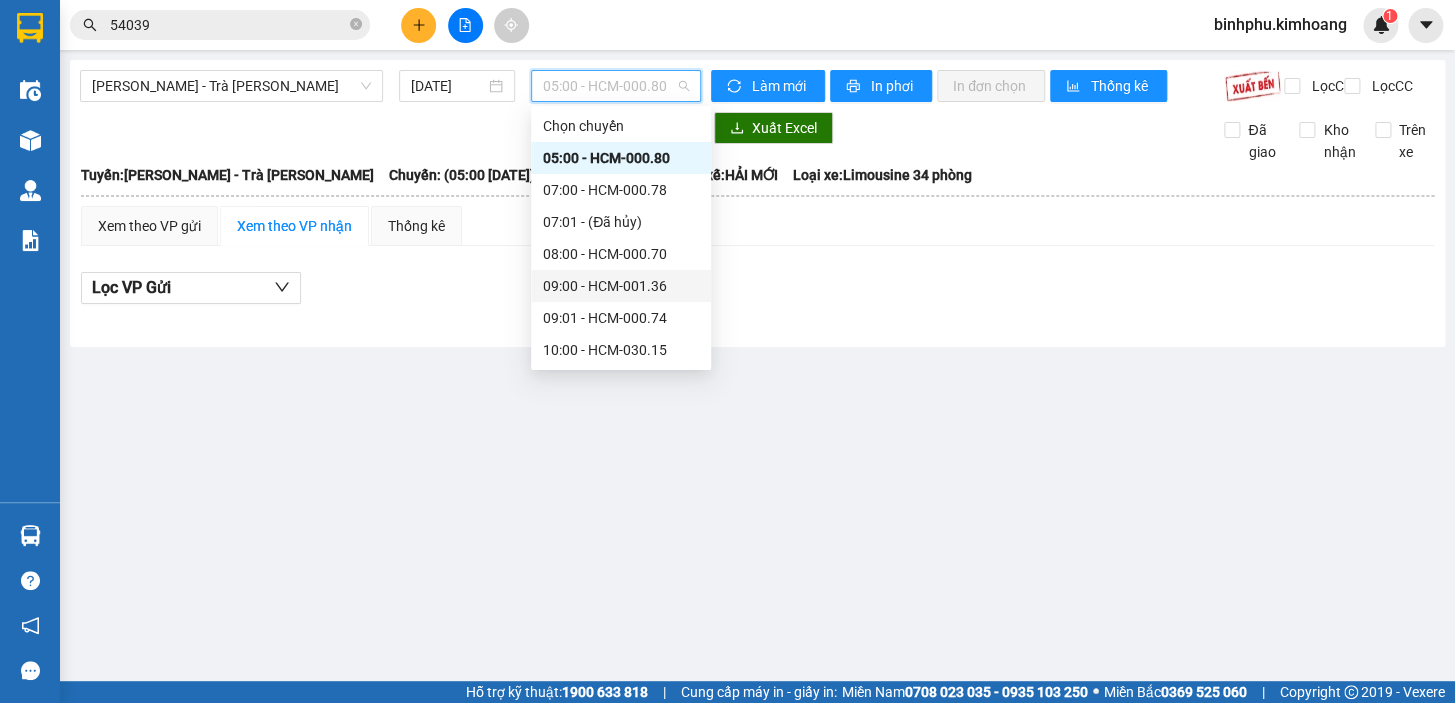 scroll, scrollTop: 363, scrollLeft: 0, axis: vertical 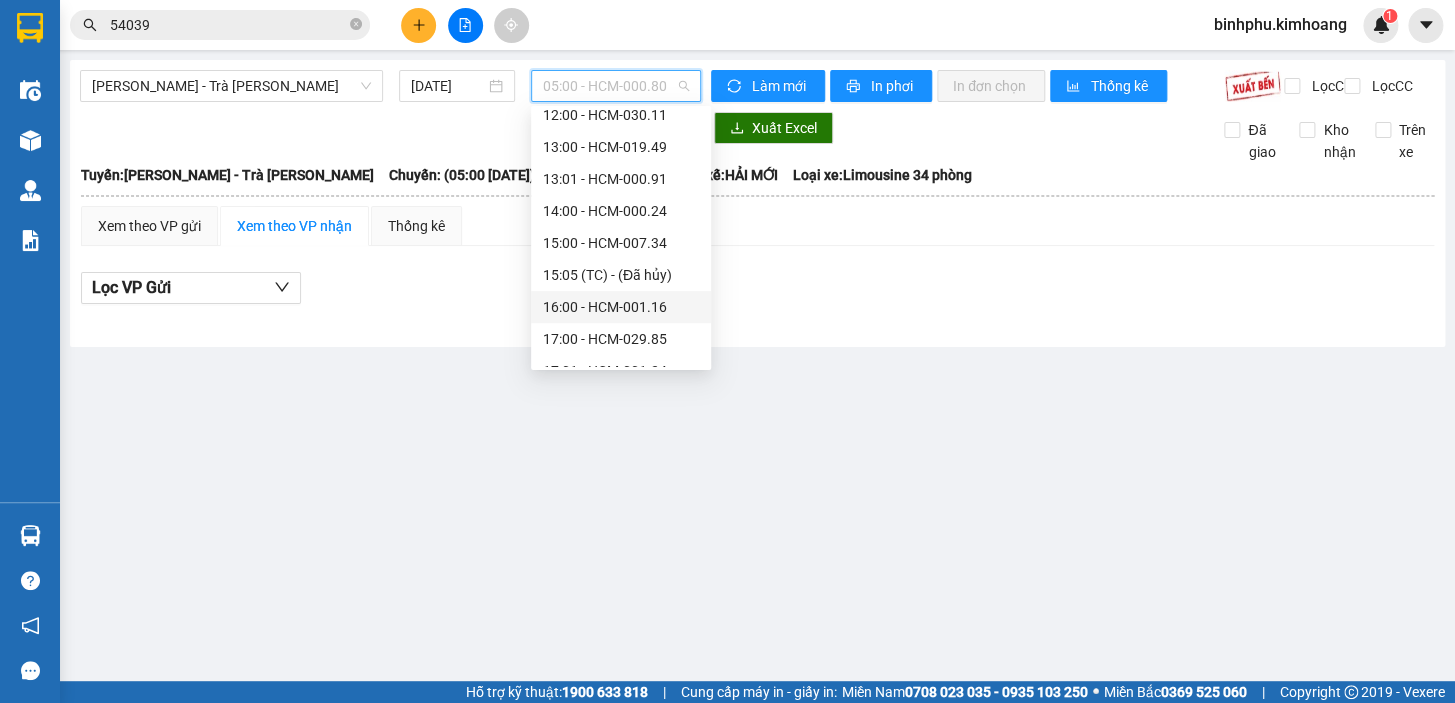 click on "16:00     - HCM-001.16" at bounding box center (621, 307) 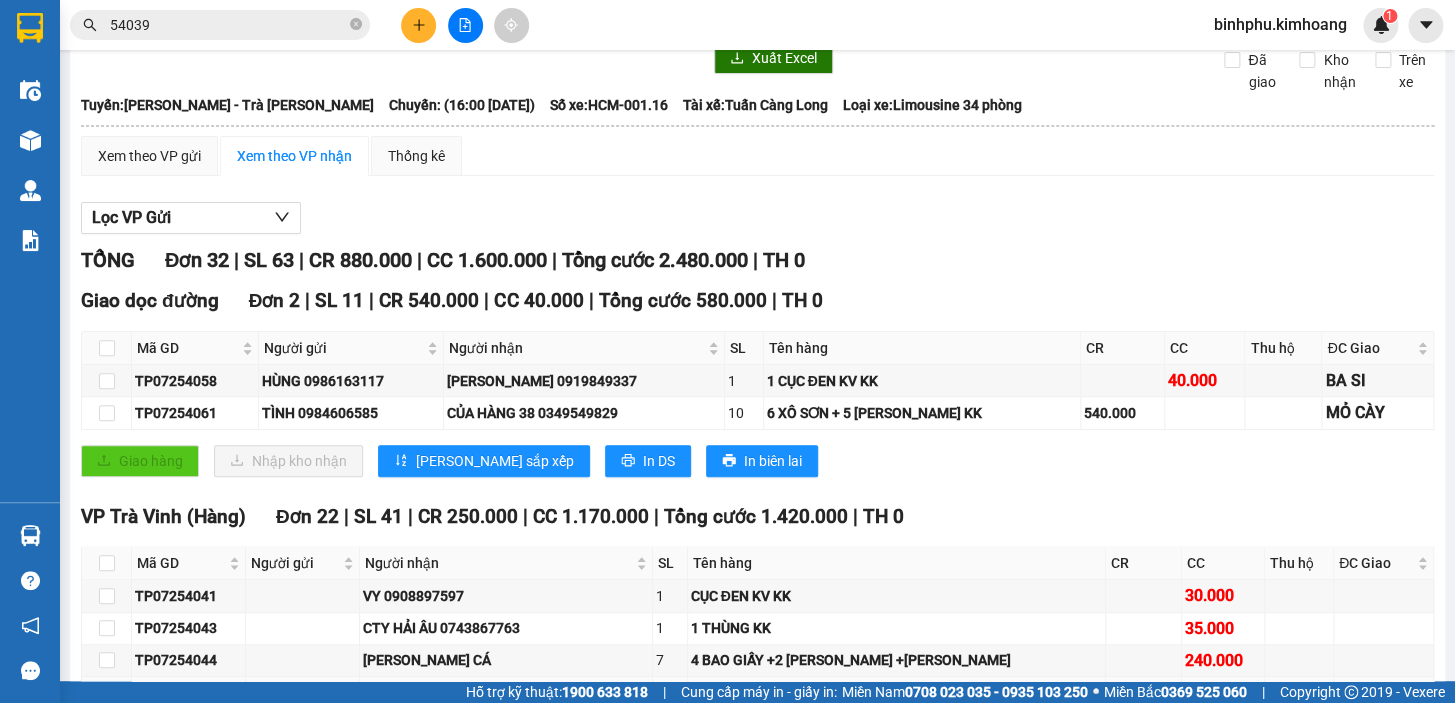 scroll, scrollTop: 3, scrollLeft: 0, axis: vertical 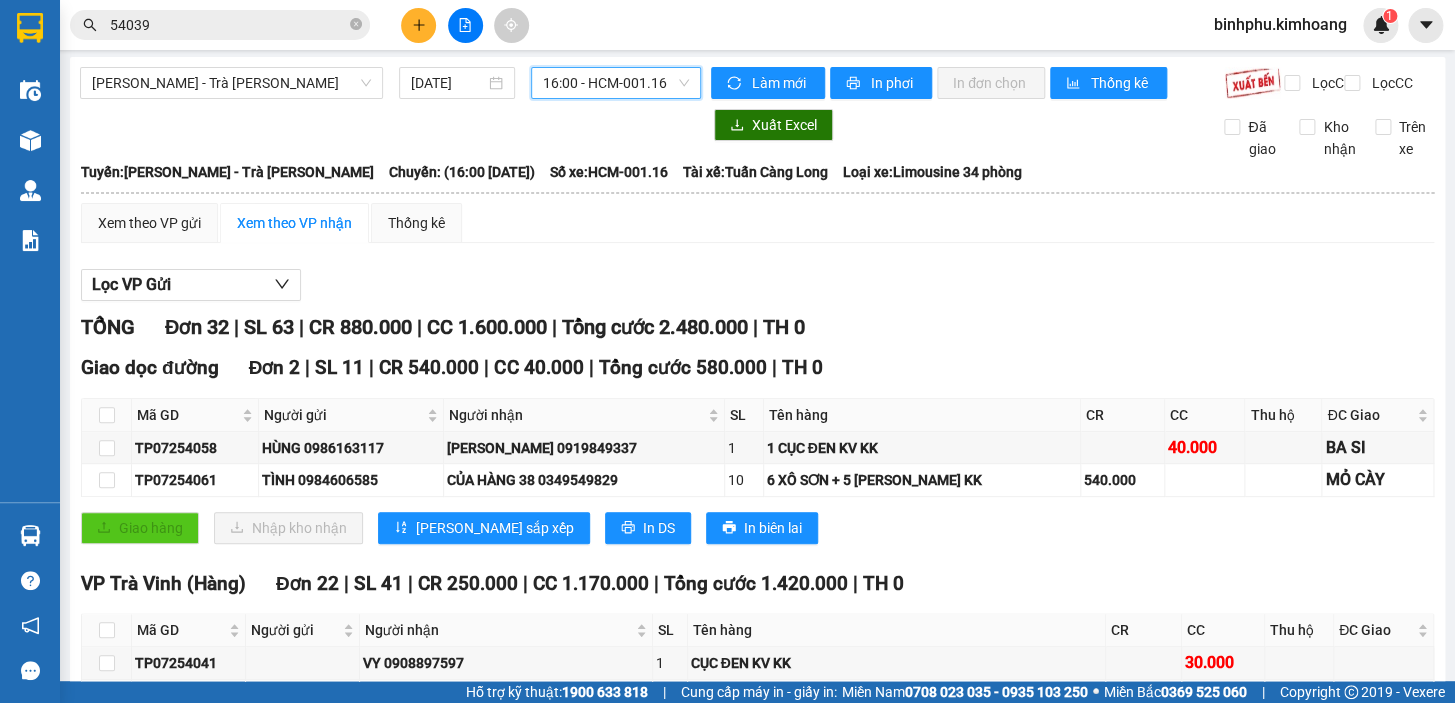click on "16:00     - HCM-001.16" at bounding box center (616, 83) 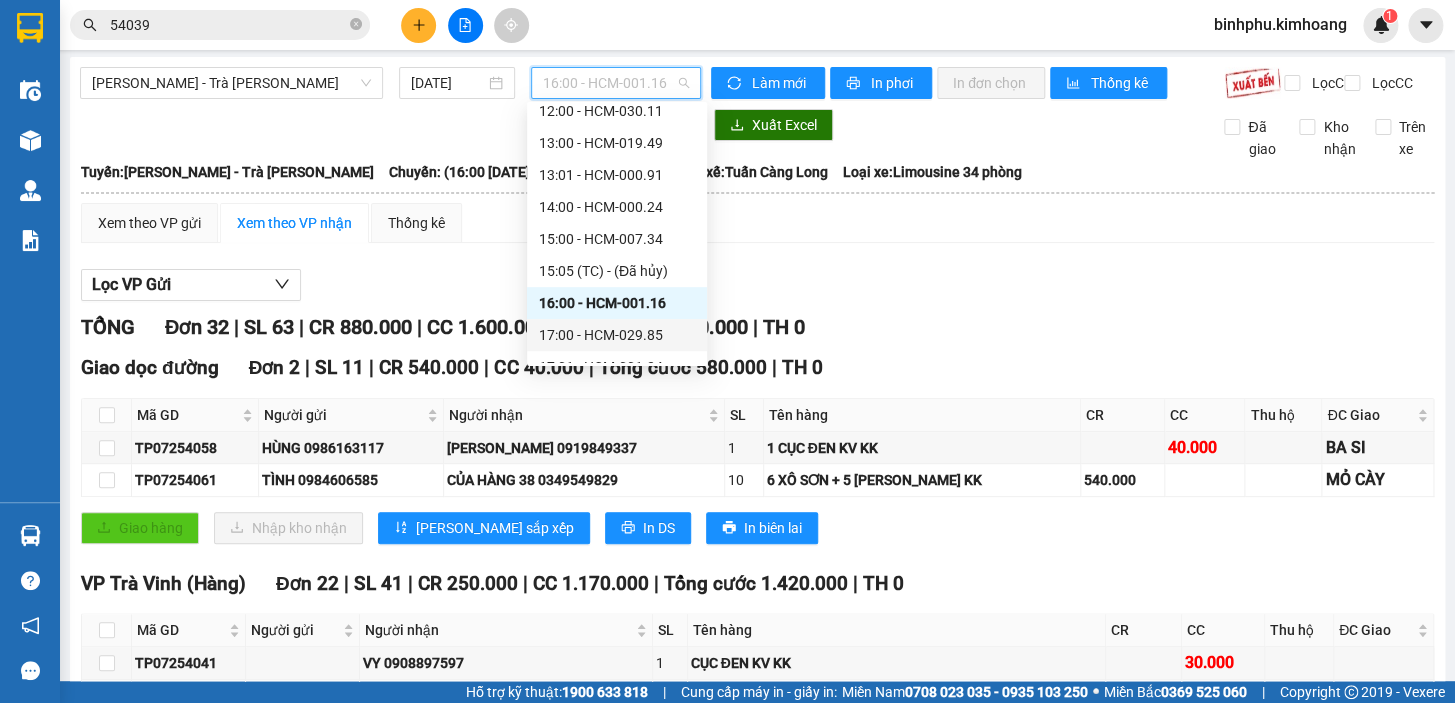 click on "17:00     - HCM-029.85" at bounding box center (617, 335) 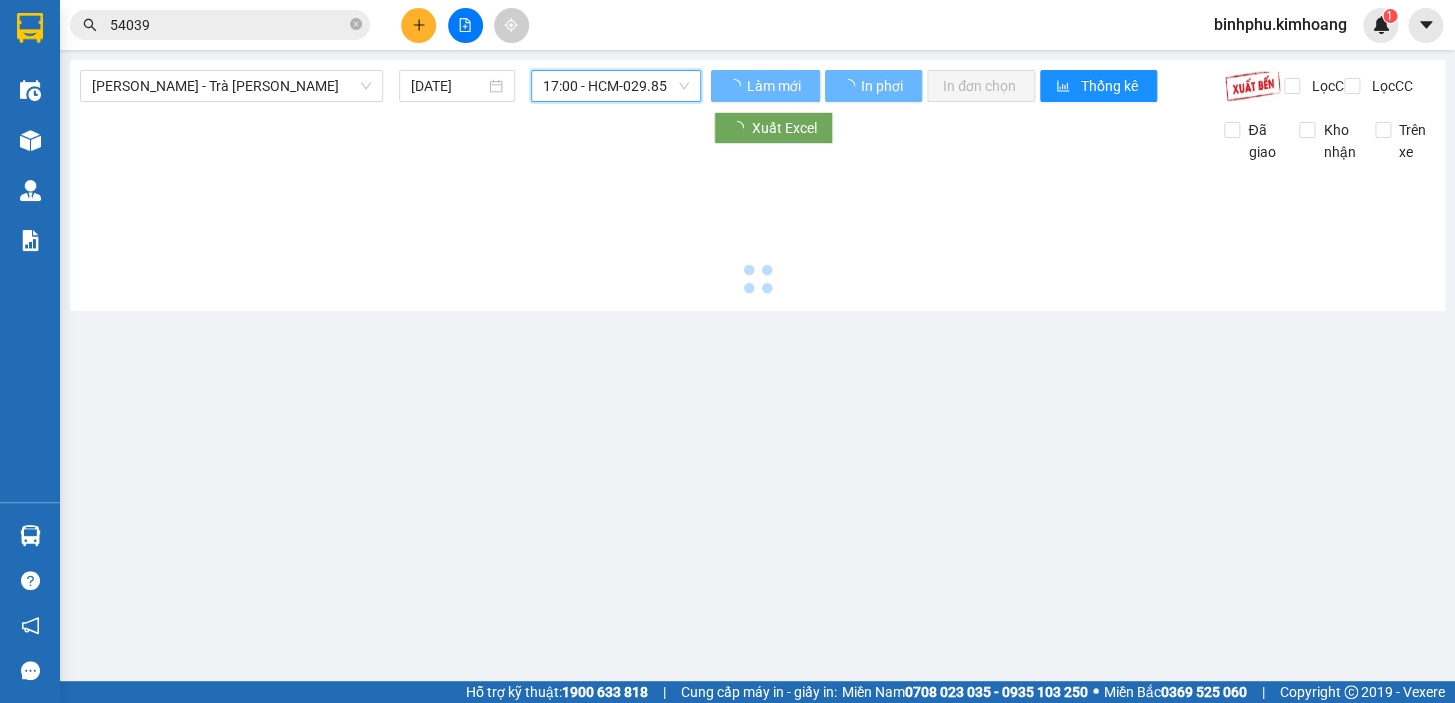 scroll, scrollTop: 0, scrollLeft: 0, axis: both 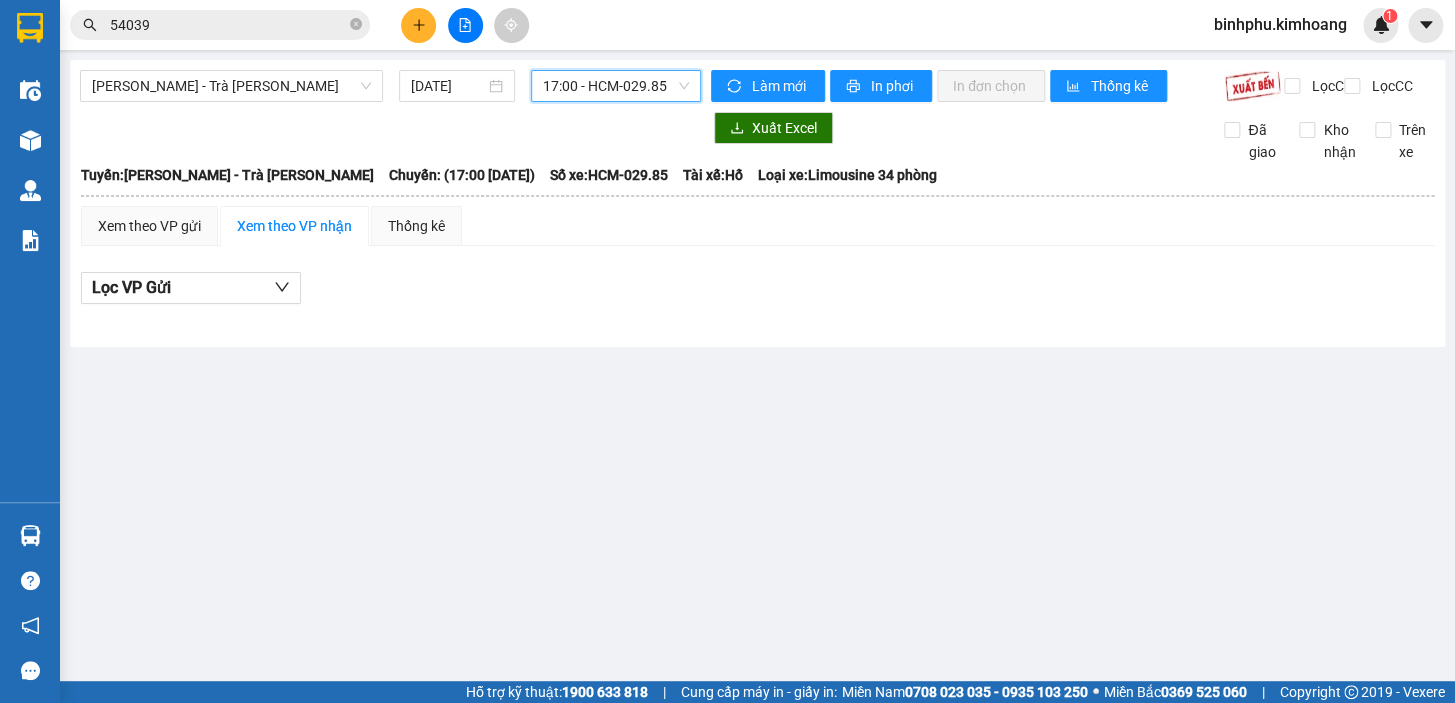 click on "17:00     - HCM-029.85" at bounding box center (616, 86) 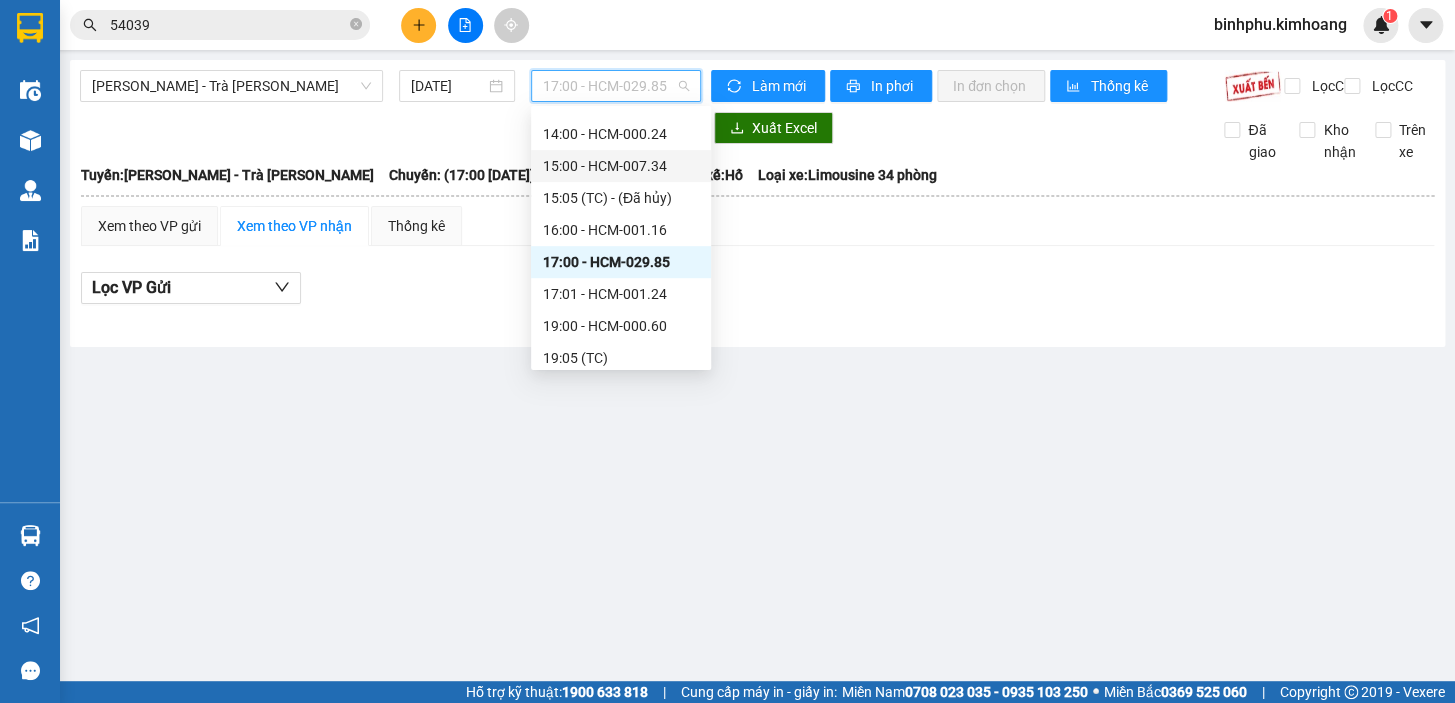 scroll, scrollTop: 480, scrollLeft: 0, axis: vertical 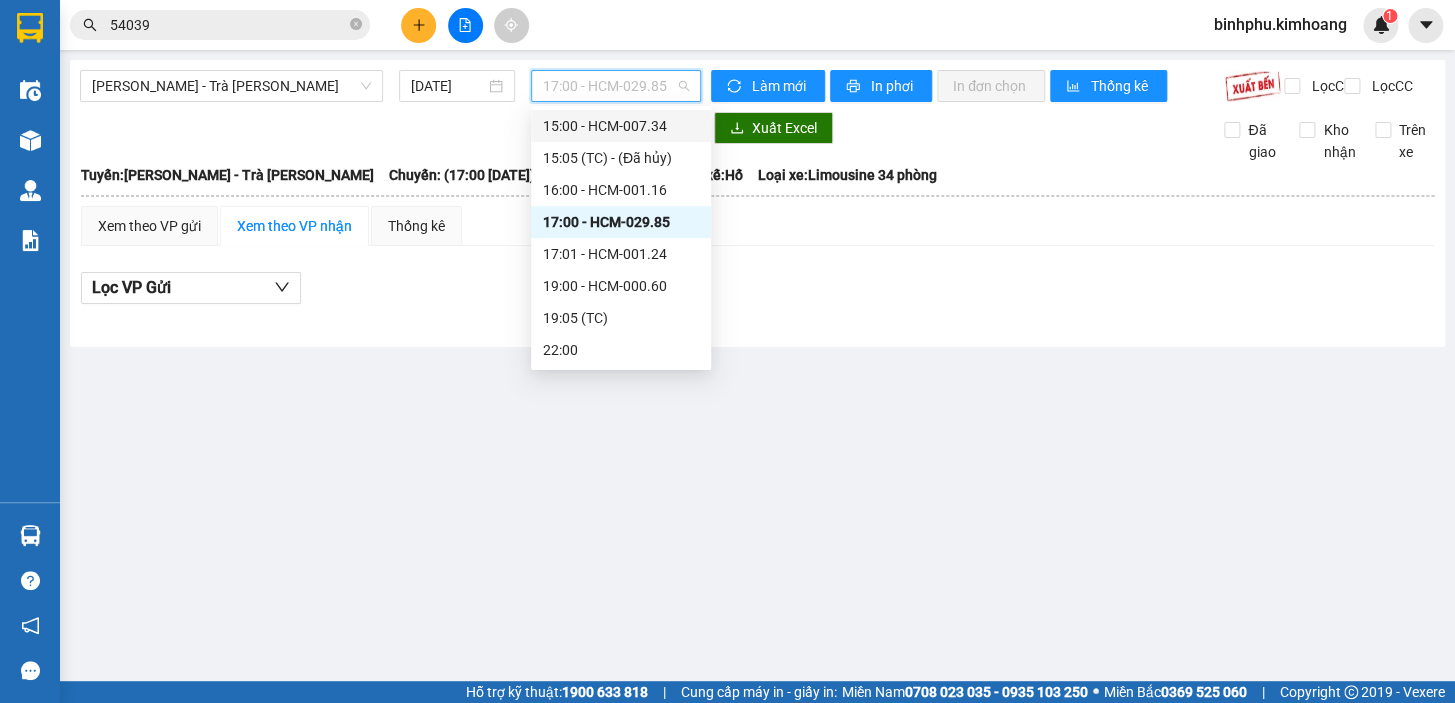 click on "17:01     - HCM-001.24" at bounding box center (621, 254) 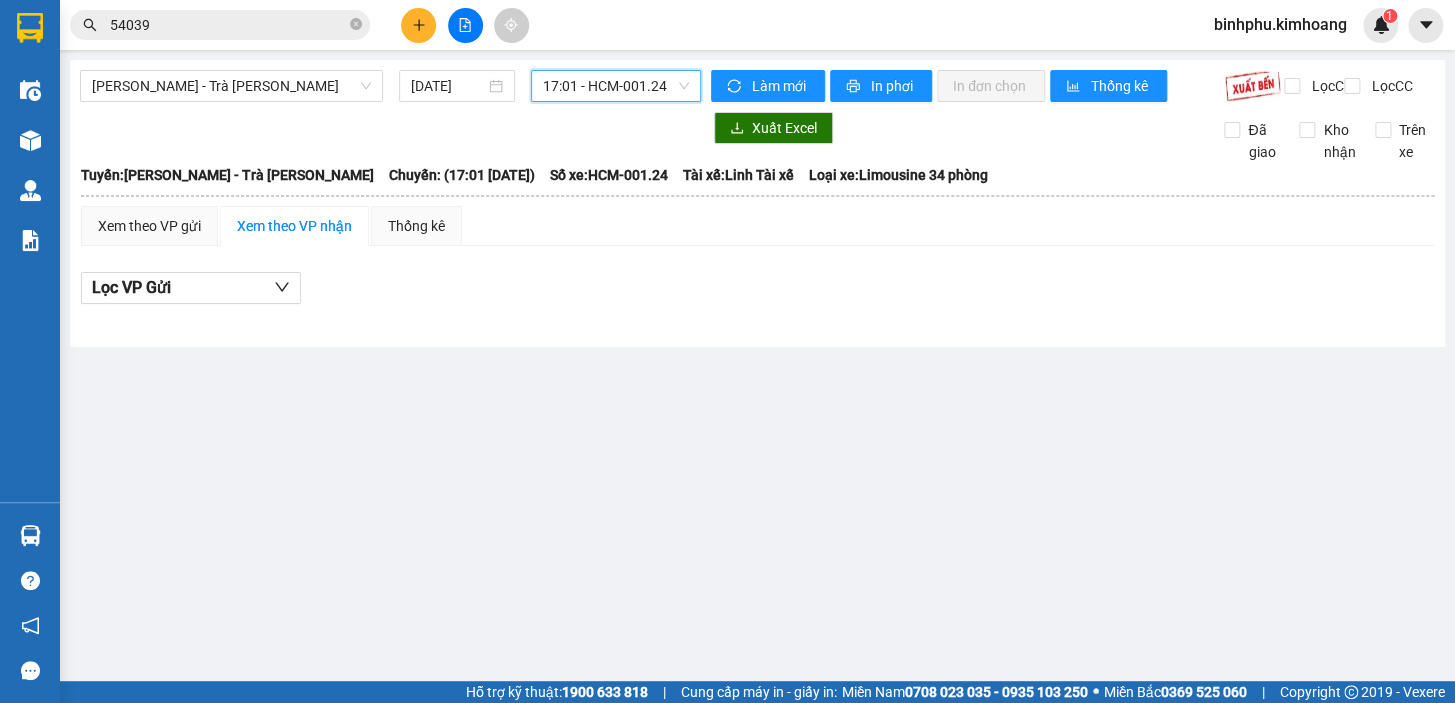click on "17:01     - HCM-001.24" at bounding box center (616, 86) 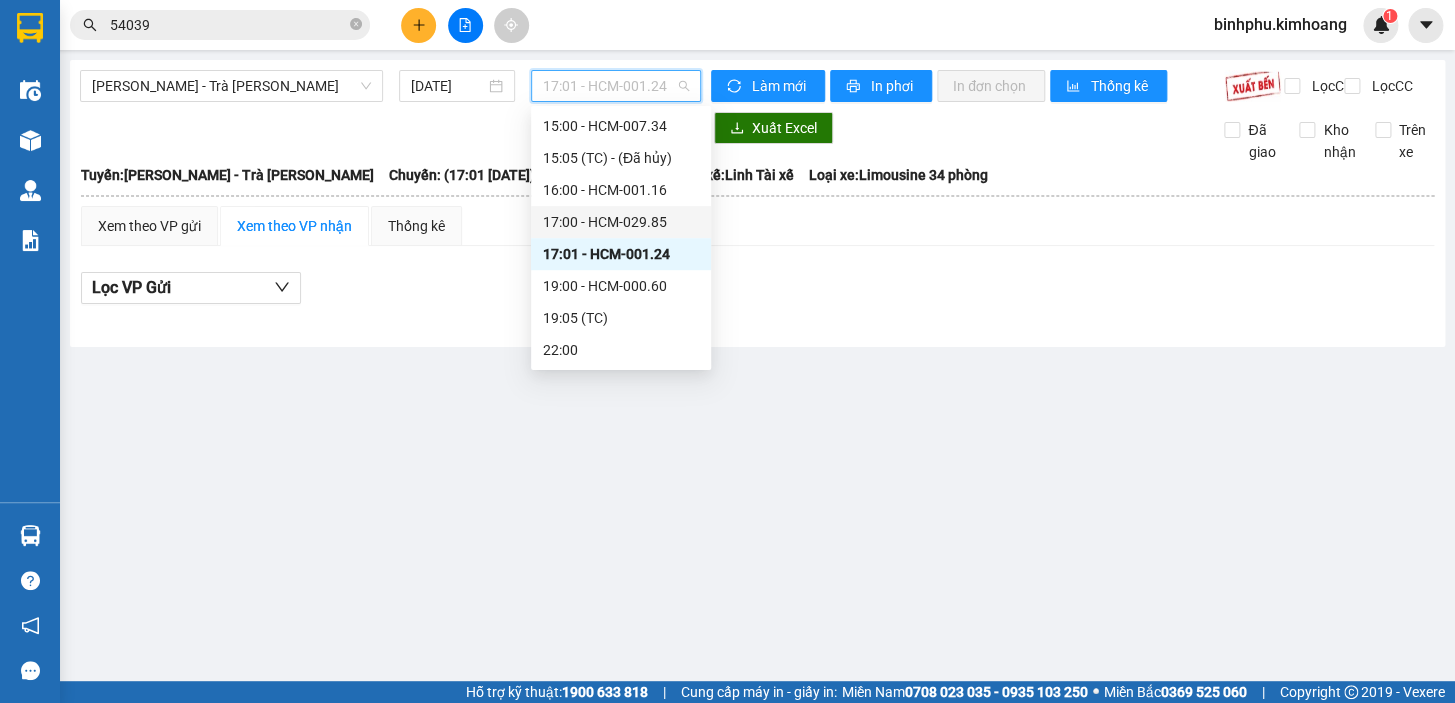 click on "17:00     - HCM-029.85" at bounding box center [621, 222] 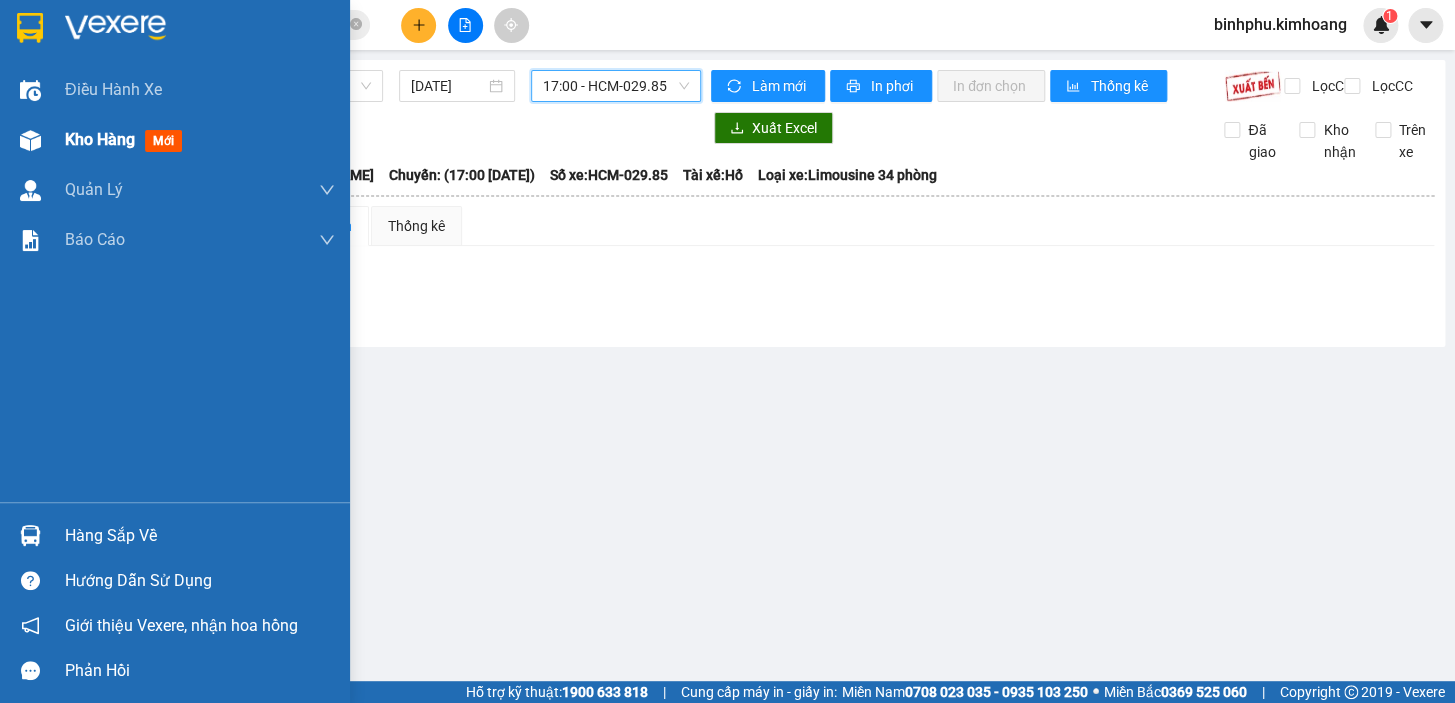 click on "Kho hàng mới" at bounding box center [200, 140] 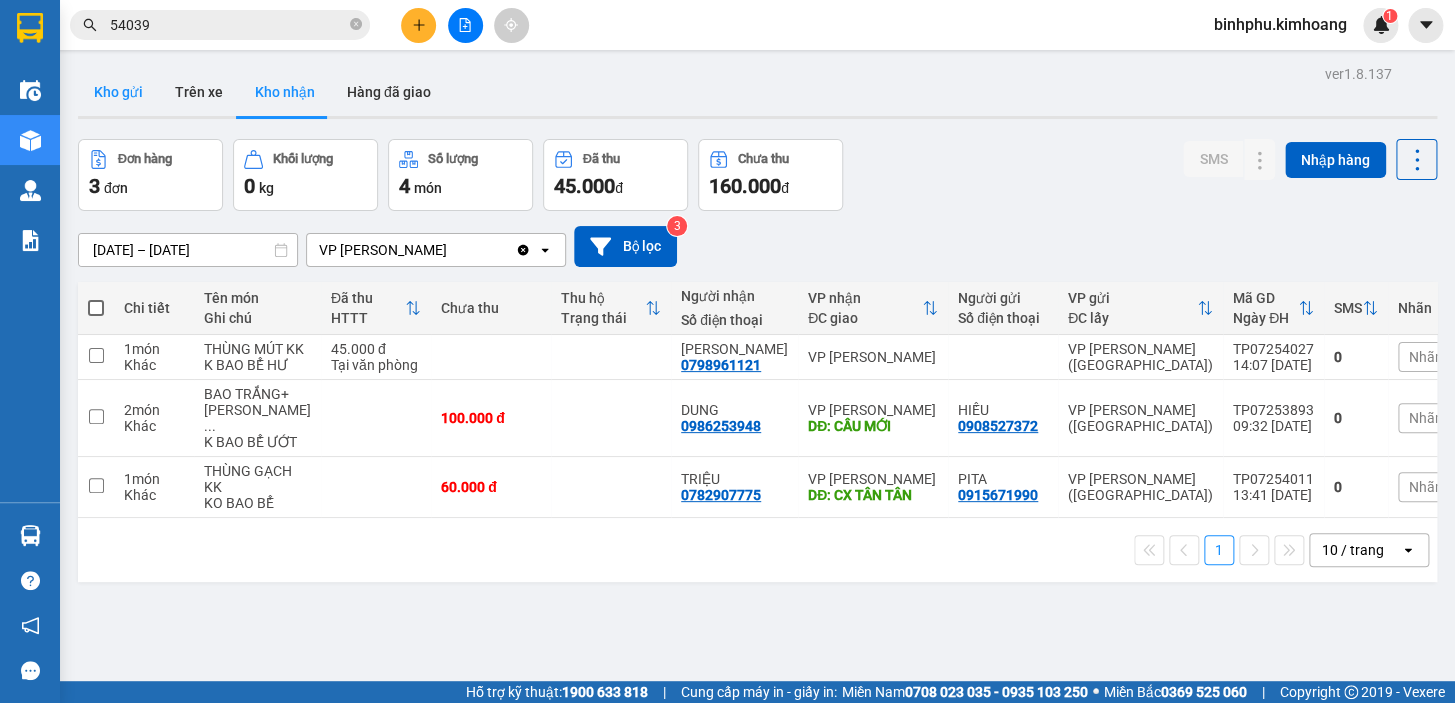 click on "Kho gửi" at bounding box center [118, 92] 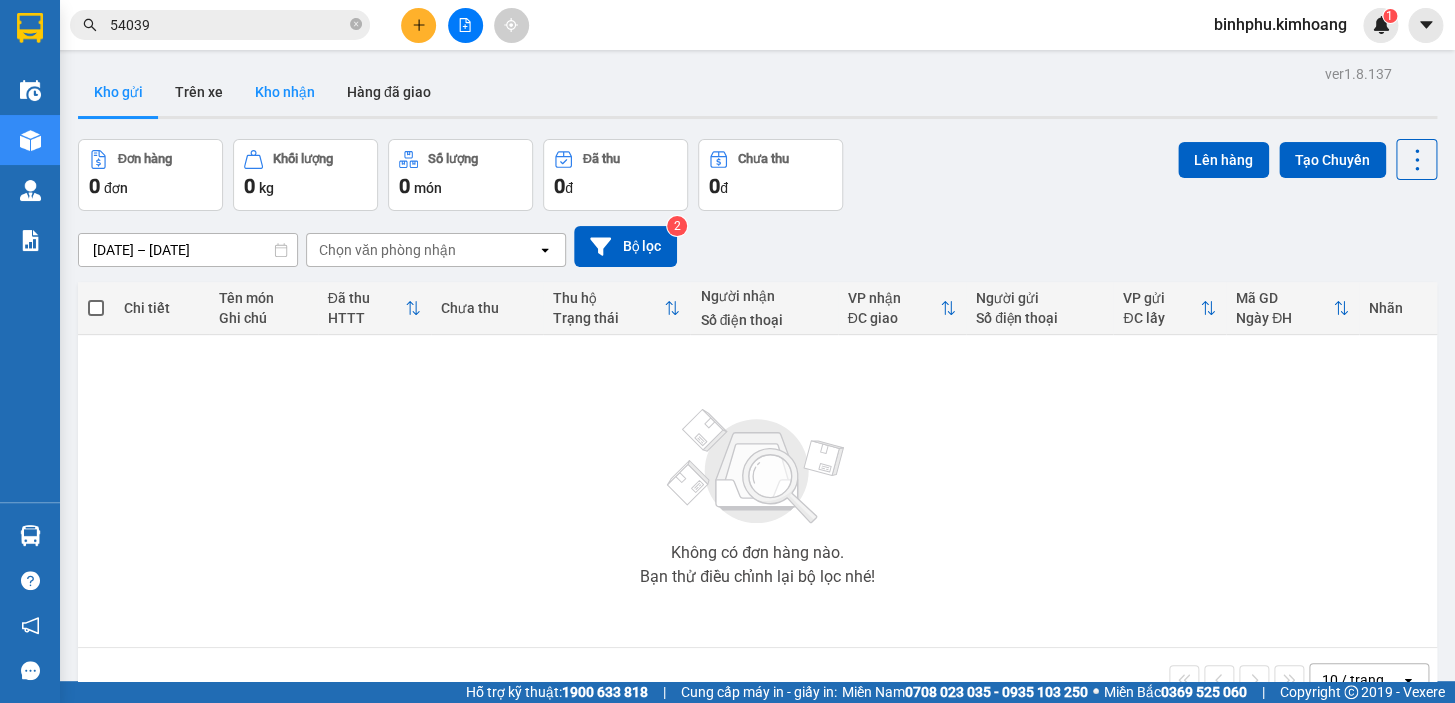 click on "Kho nhận" at bounding box center [285, 92] 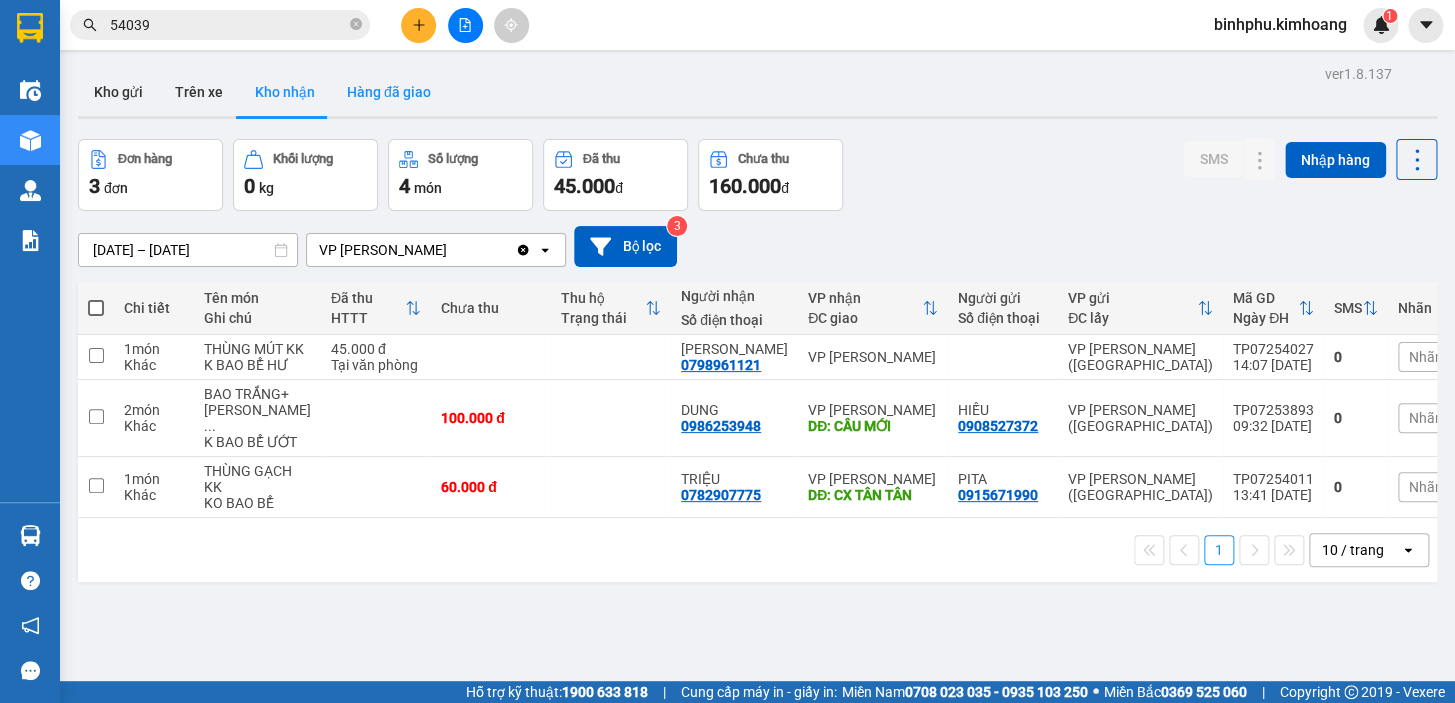 click on "Hàng đã giao" at bounding box center [389, 92] 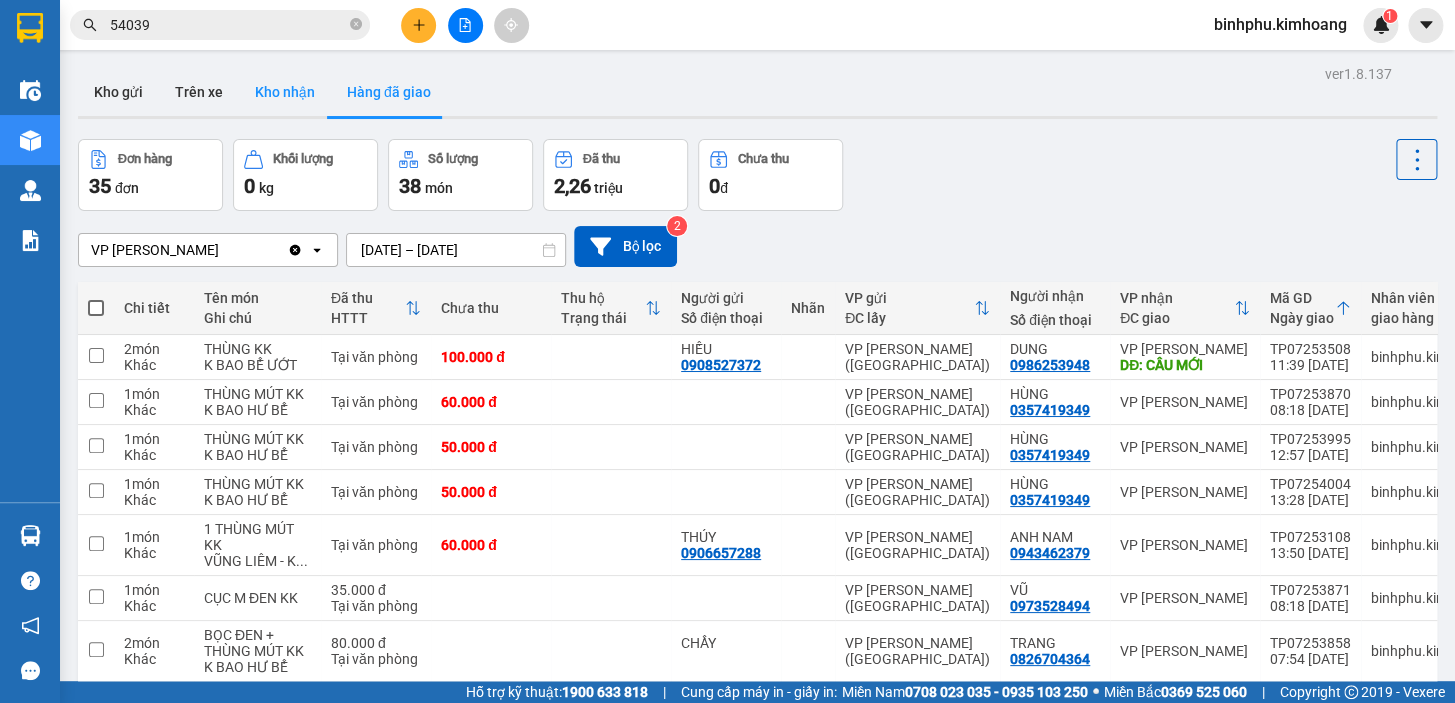click on "Kho nhận" at bounding box center [285, 92] 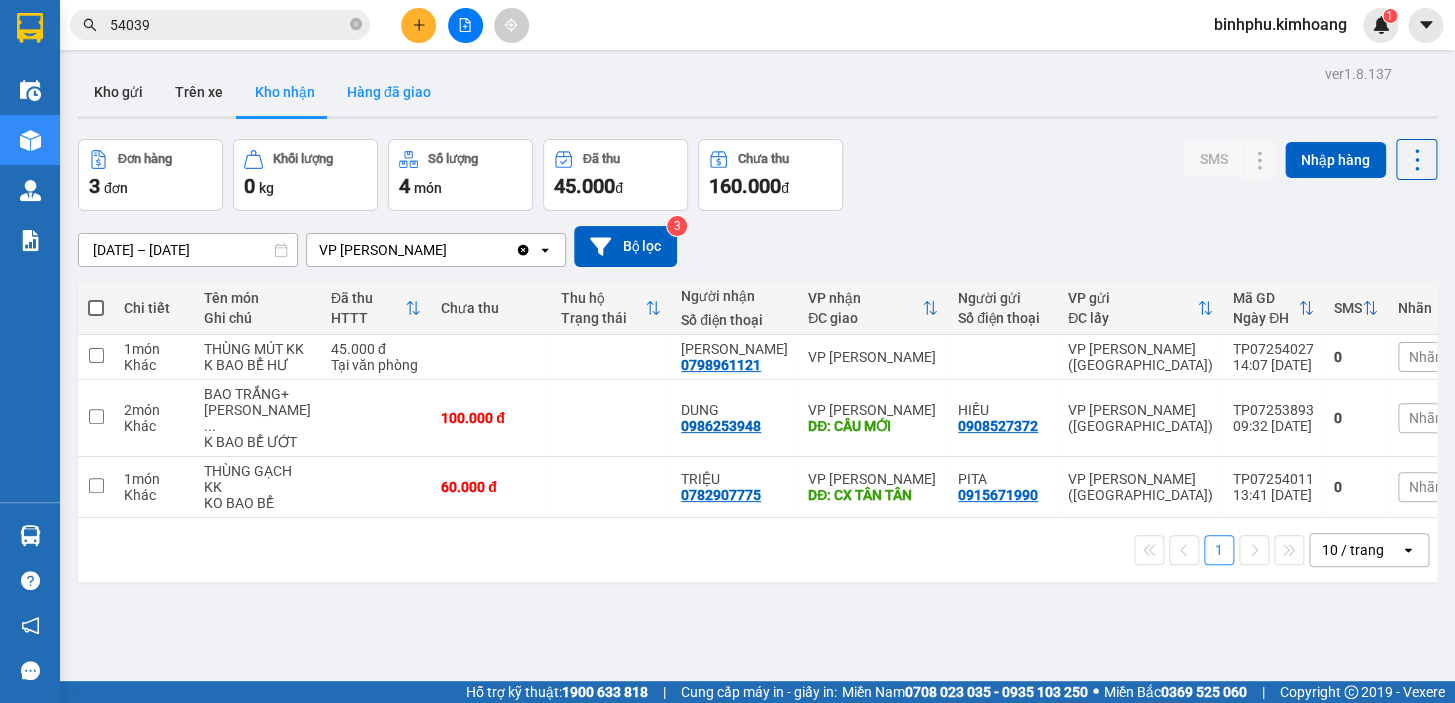 click on "Hàng đã giao" at bounding box center (389, 92) 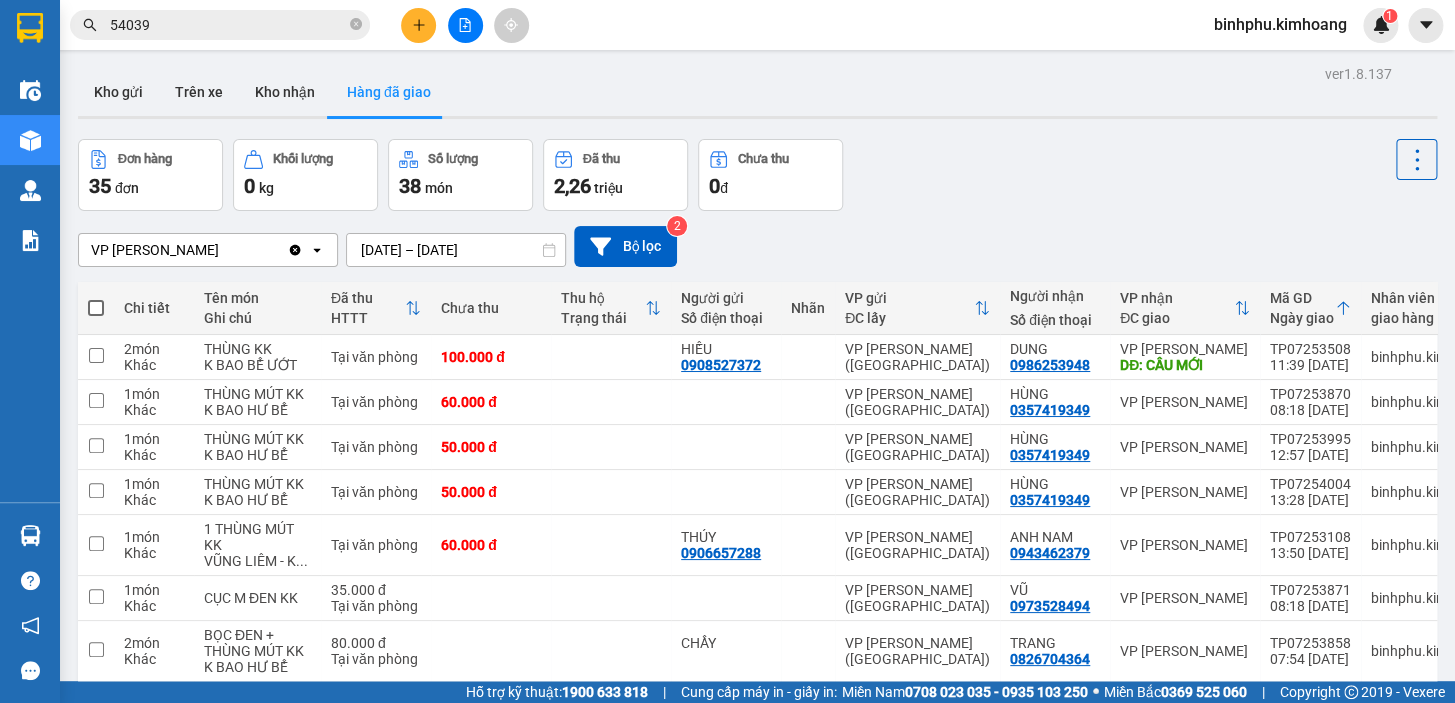click on "Hàng đã giao" at bounding box center (389, 92) 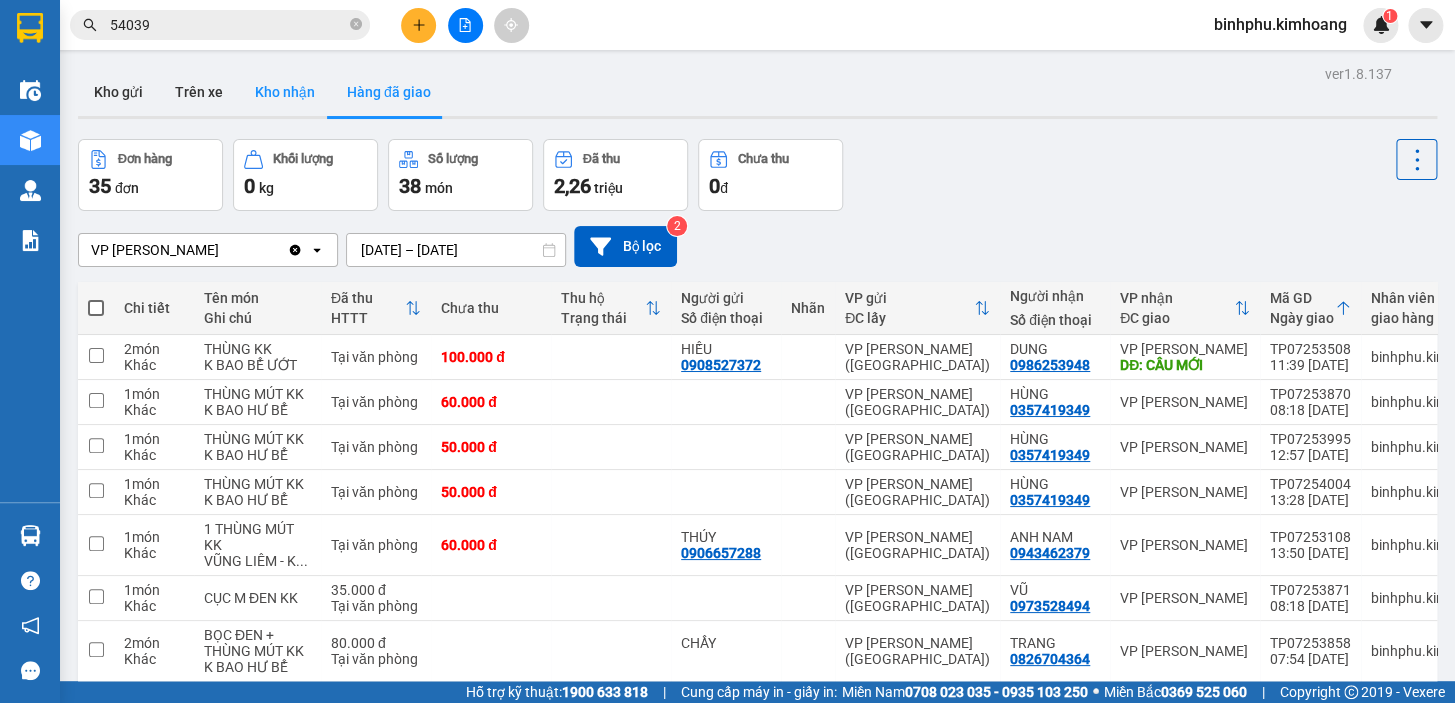 click on "Kho nhận" at bounding box center [285, 92] 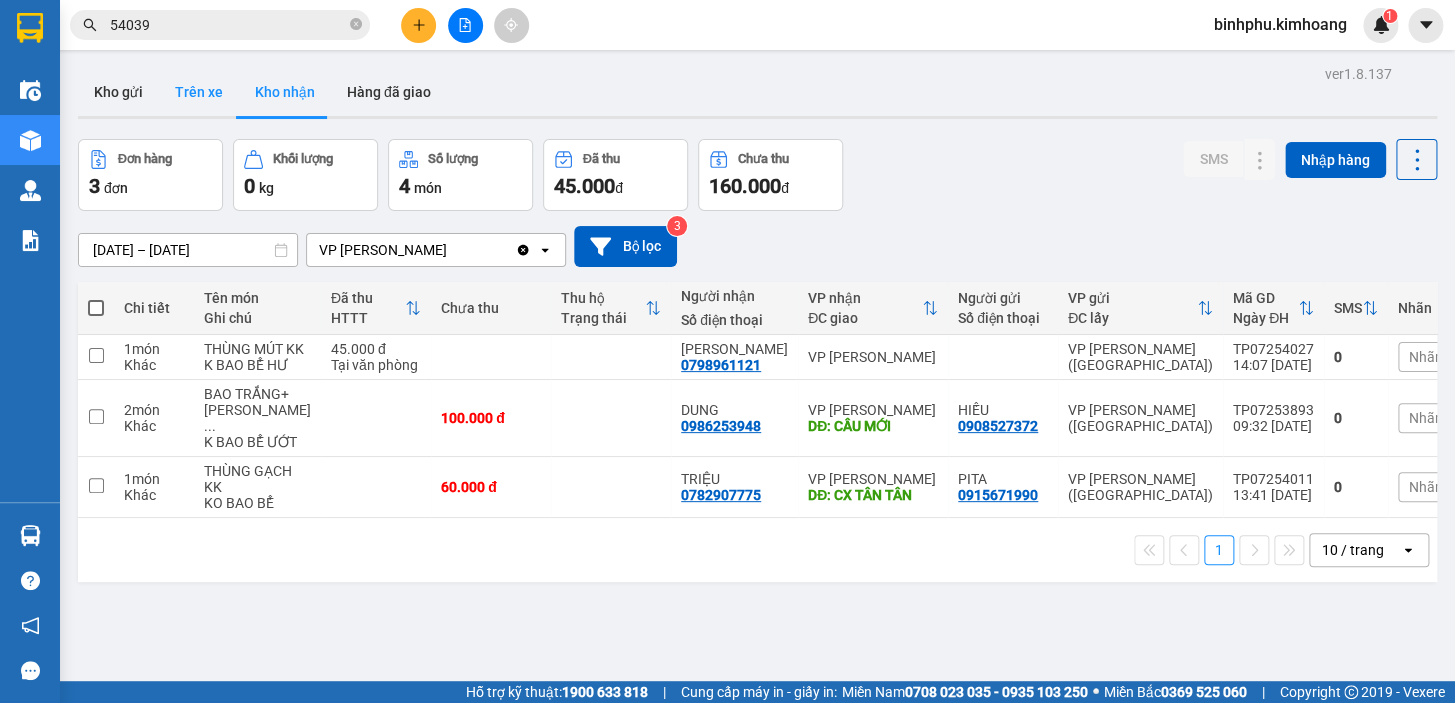 click on "Trên xe" at bounding box center [199, 92] 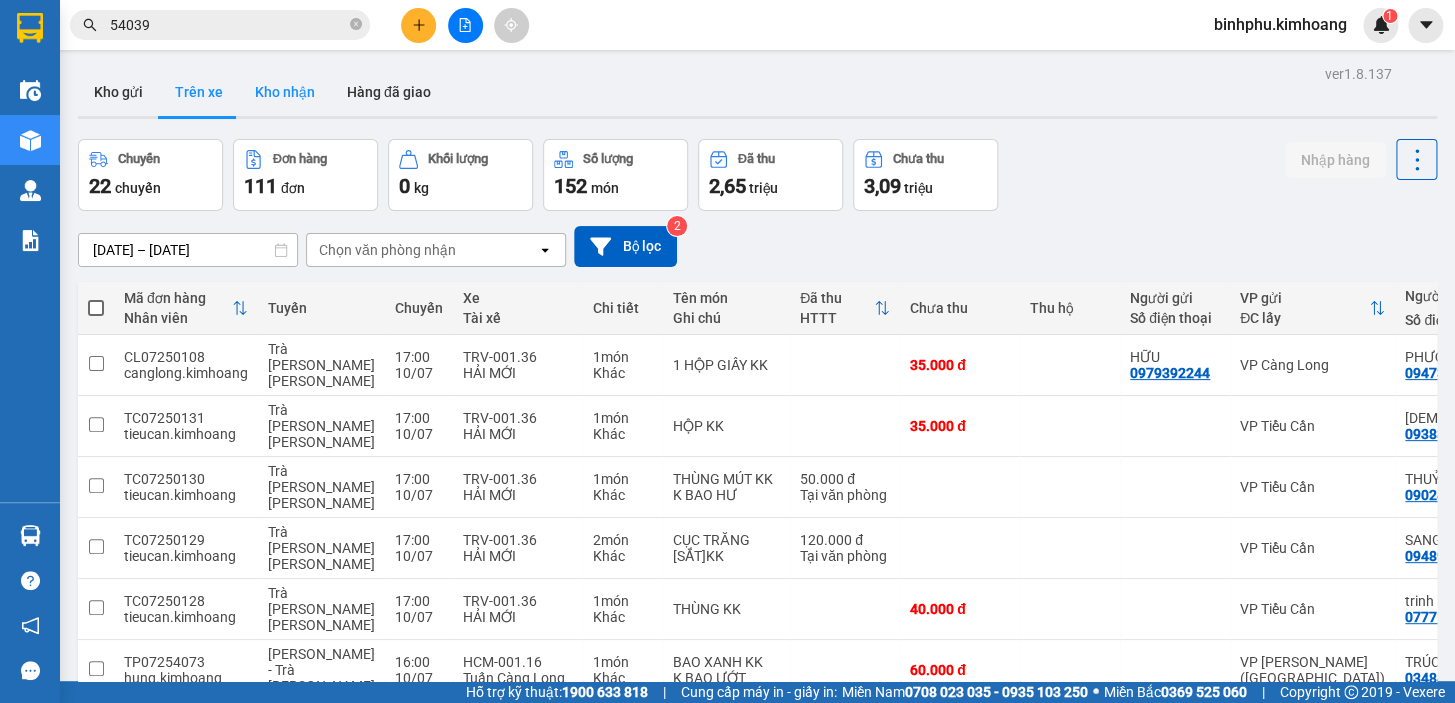 click on "Kho nhận" at bounding box center [285, 92] 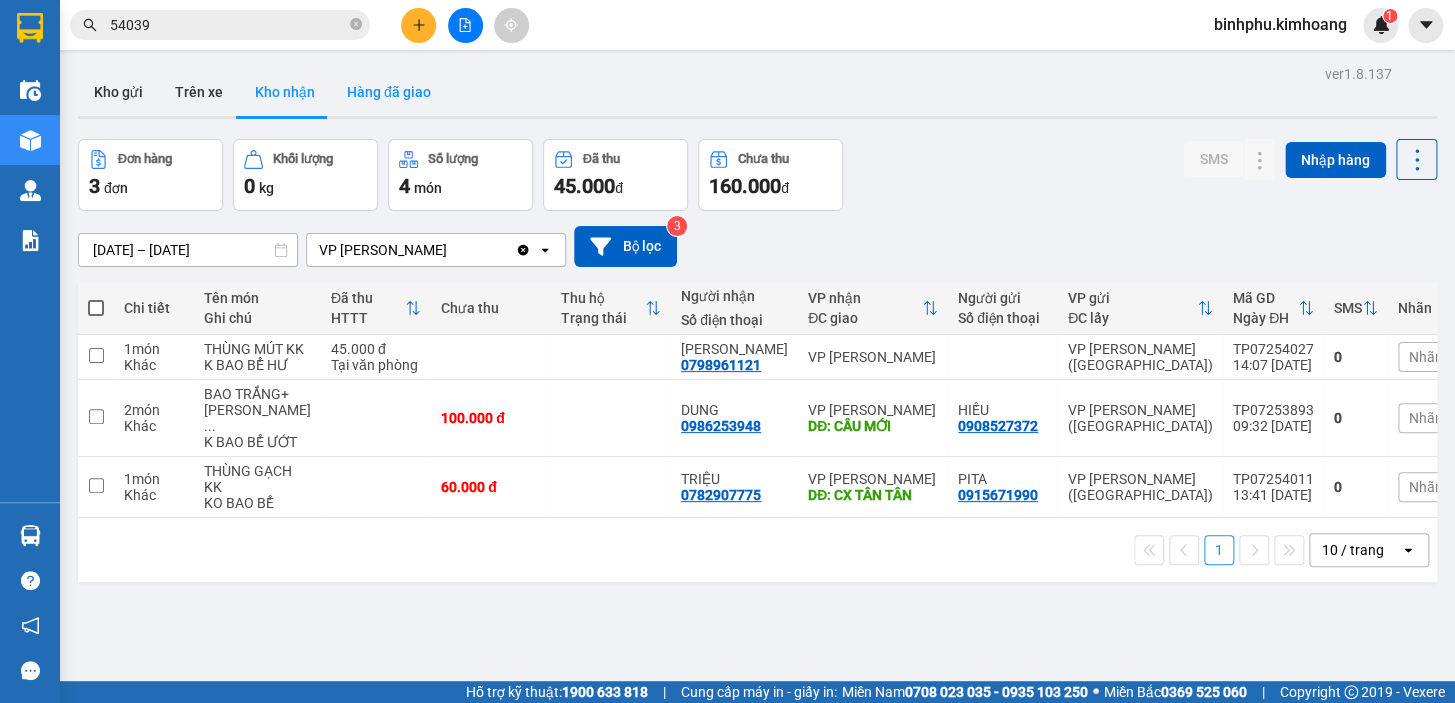 click on "Hàng đã giao" at bounding box center [389, 92] 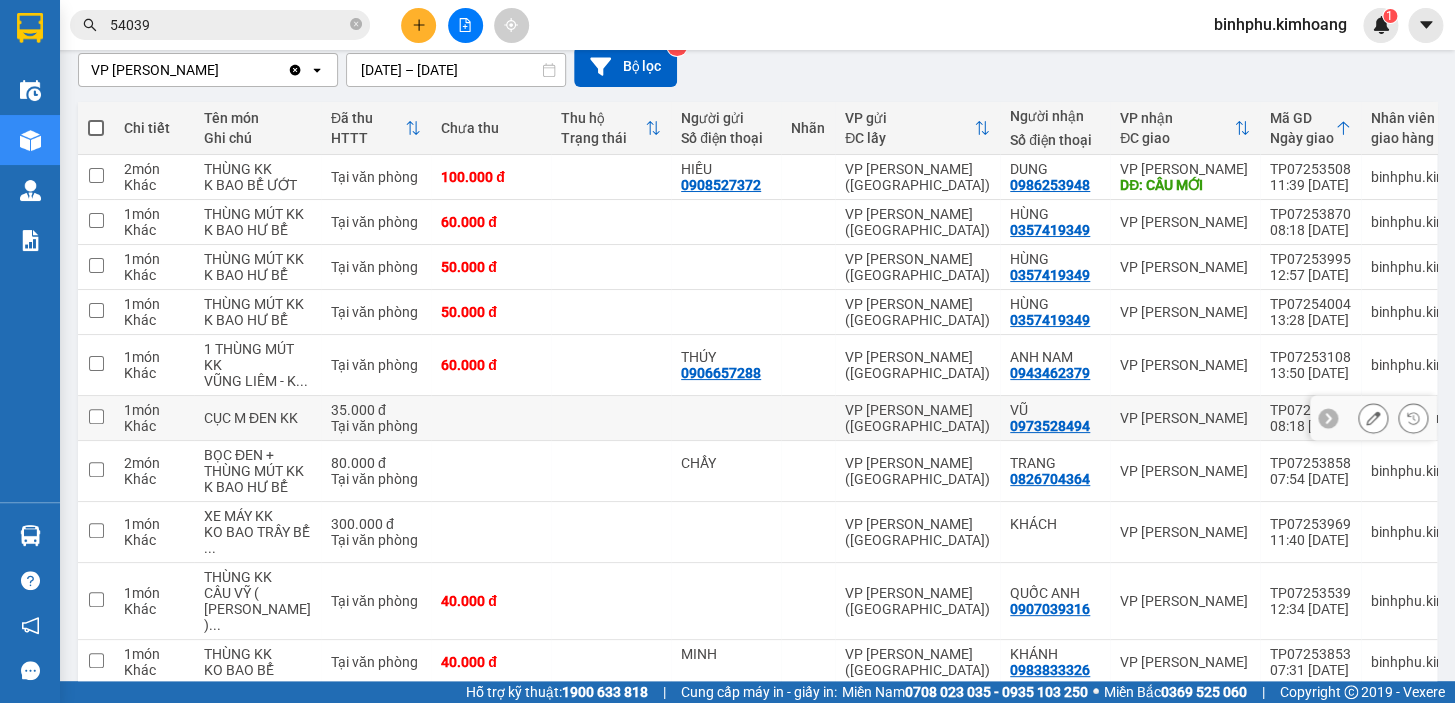 scroll, scrollTop: 0, scrollLeft: 0, axis: both 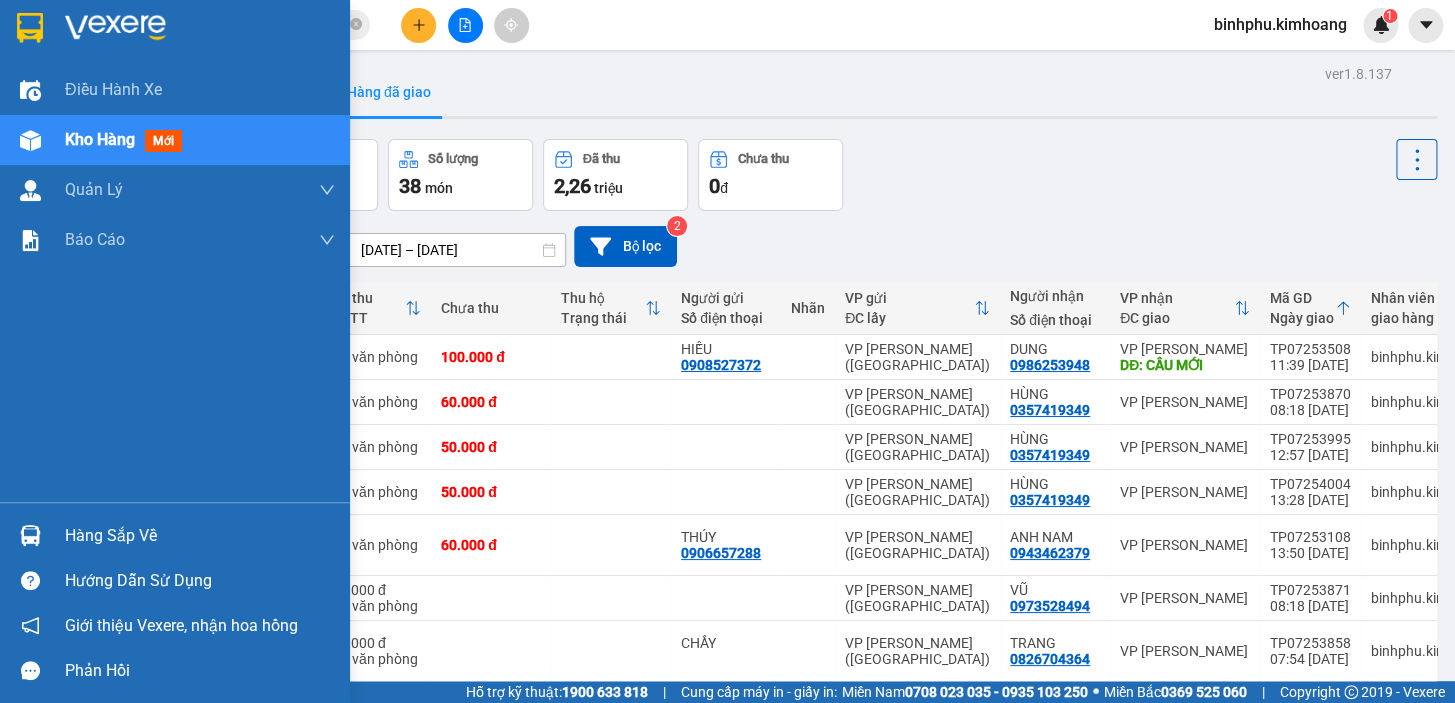 click on "Hàng sắp về" at bounding box center [200, 536] 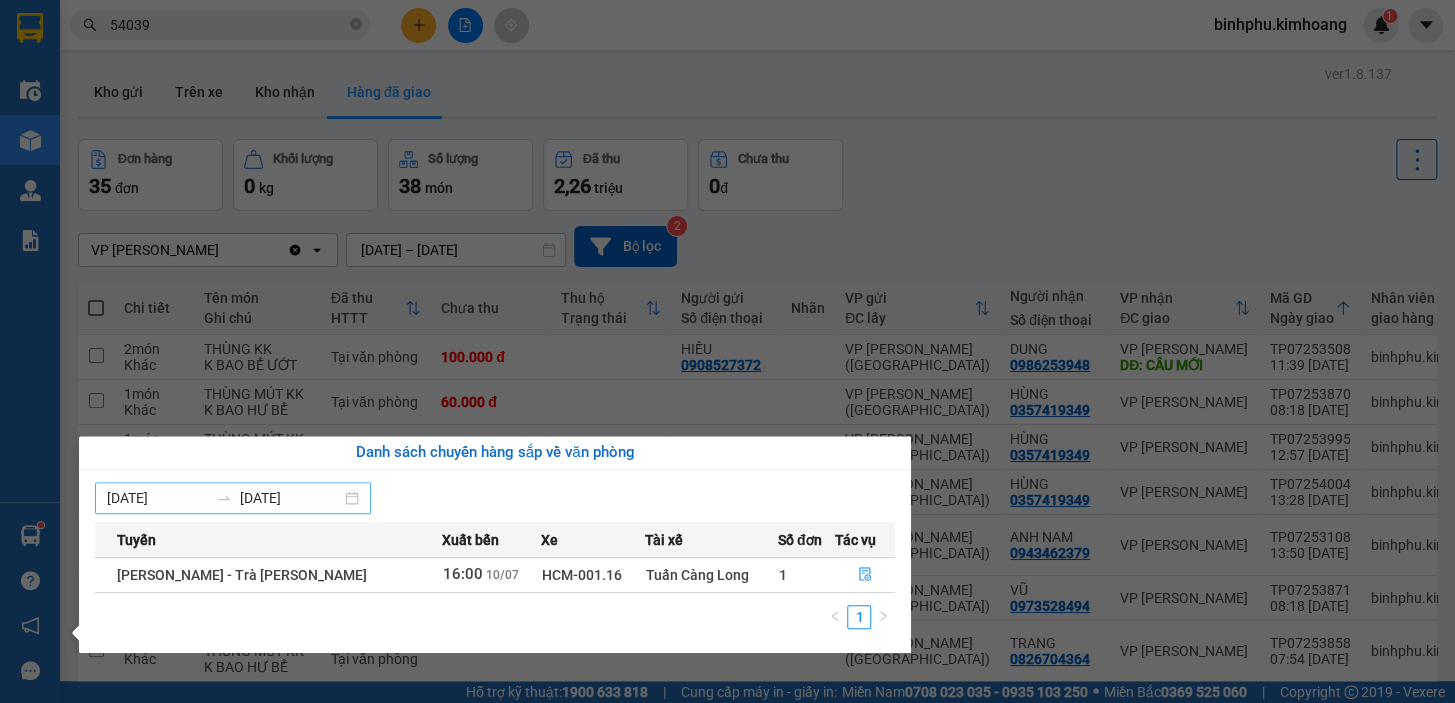 click on "[DATE]" at bounding box center [157, 498] 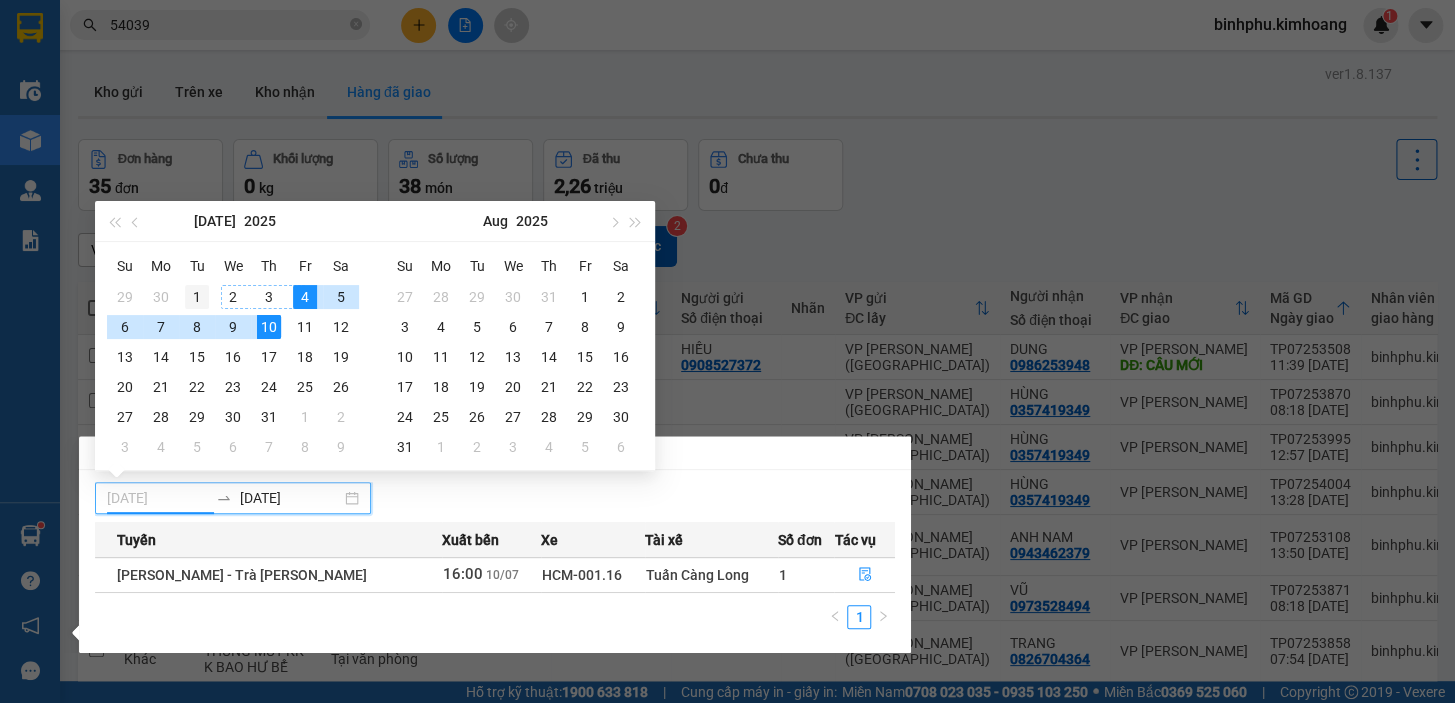 type on "[DATE]" 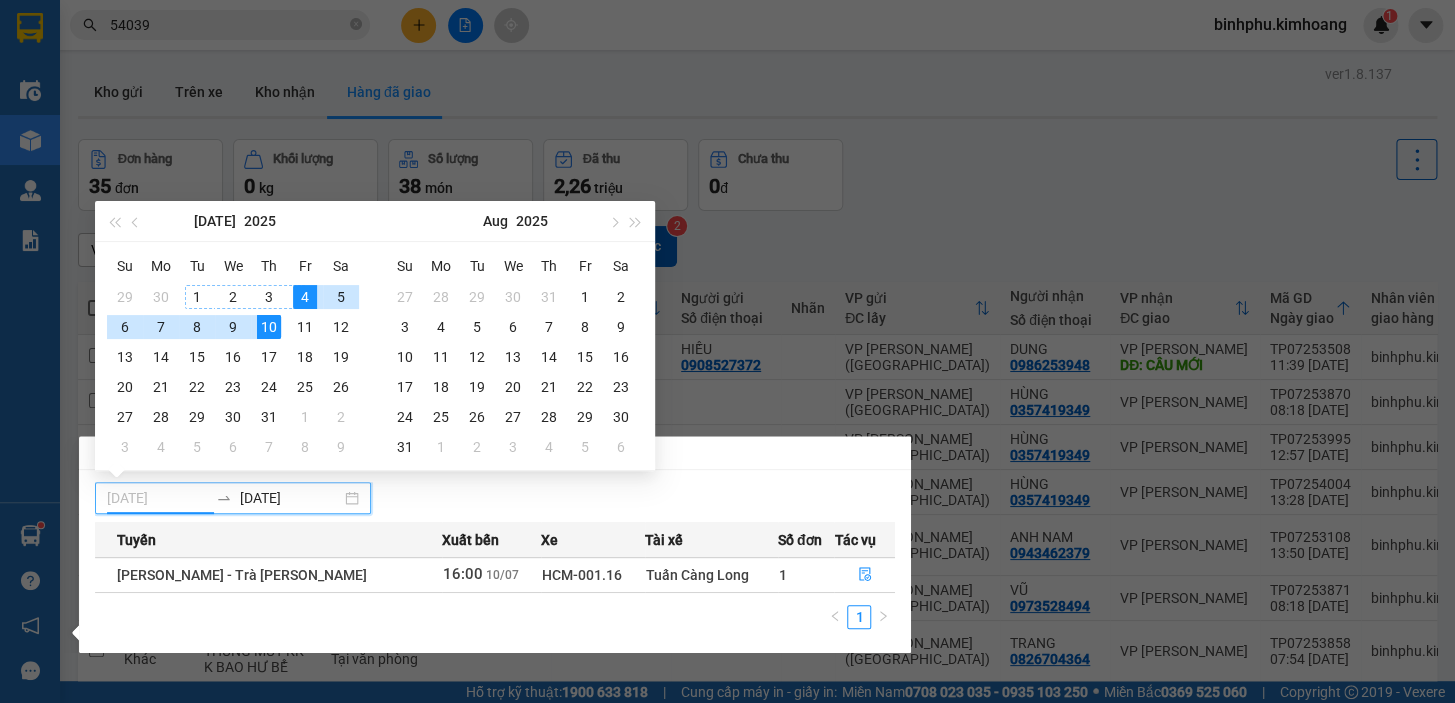 click on "1" at bounding box center (197, 297) 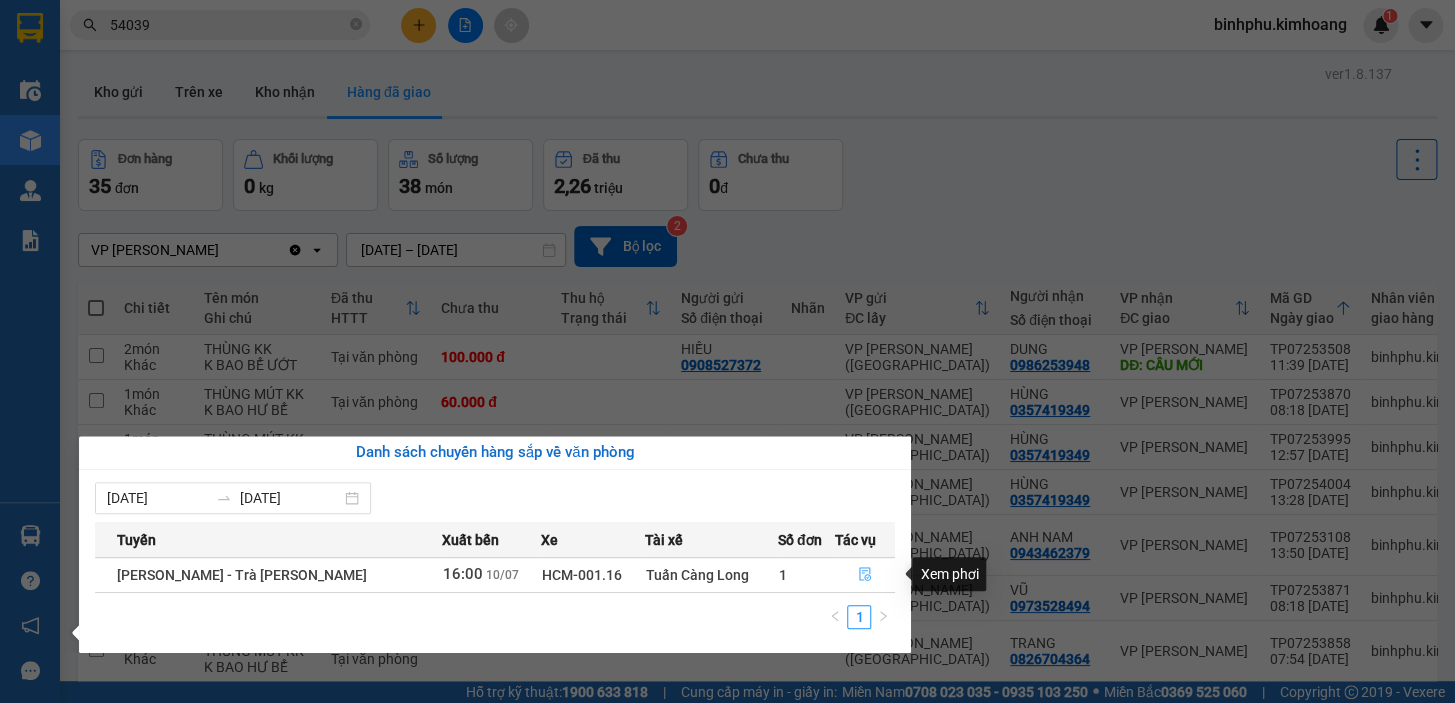click 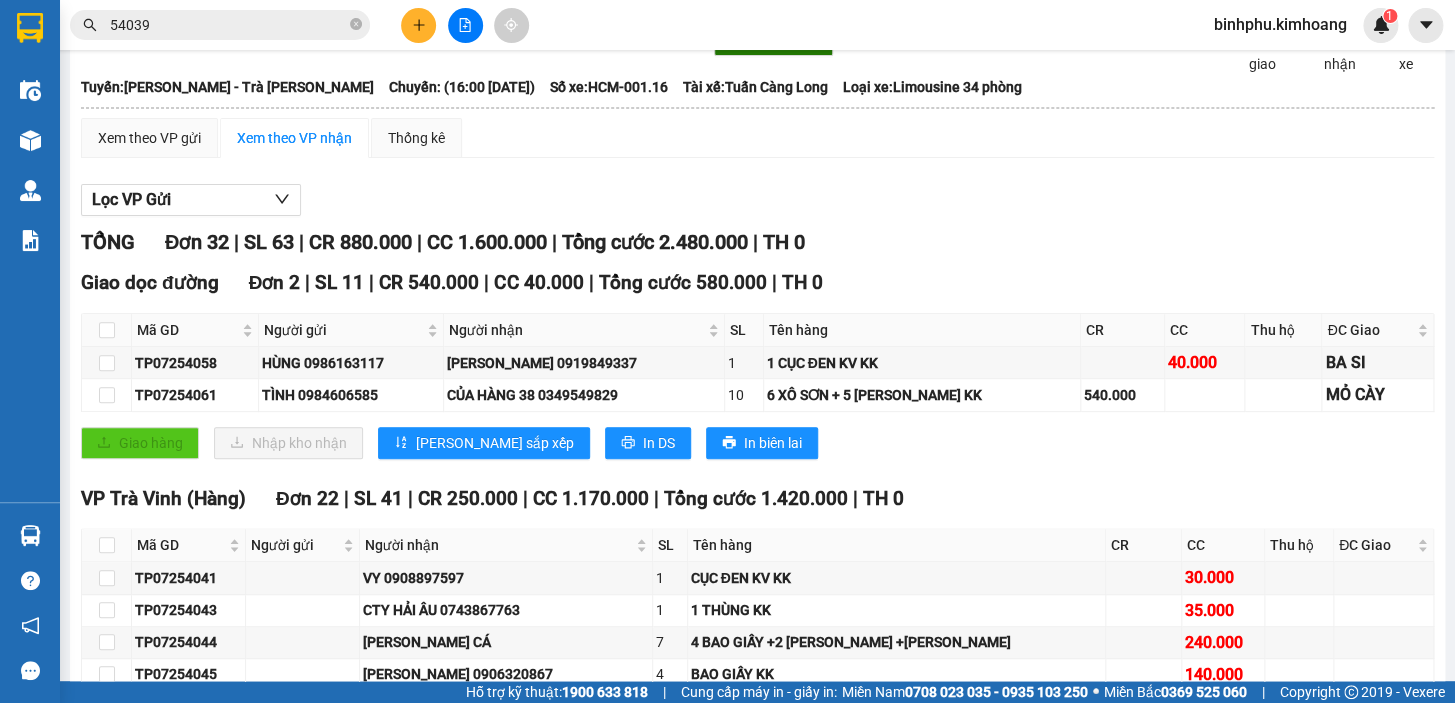 scroll, scrollTop: 0, scrollLeft: 0, axis: both 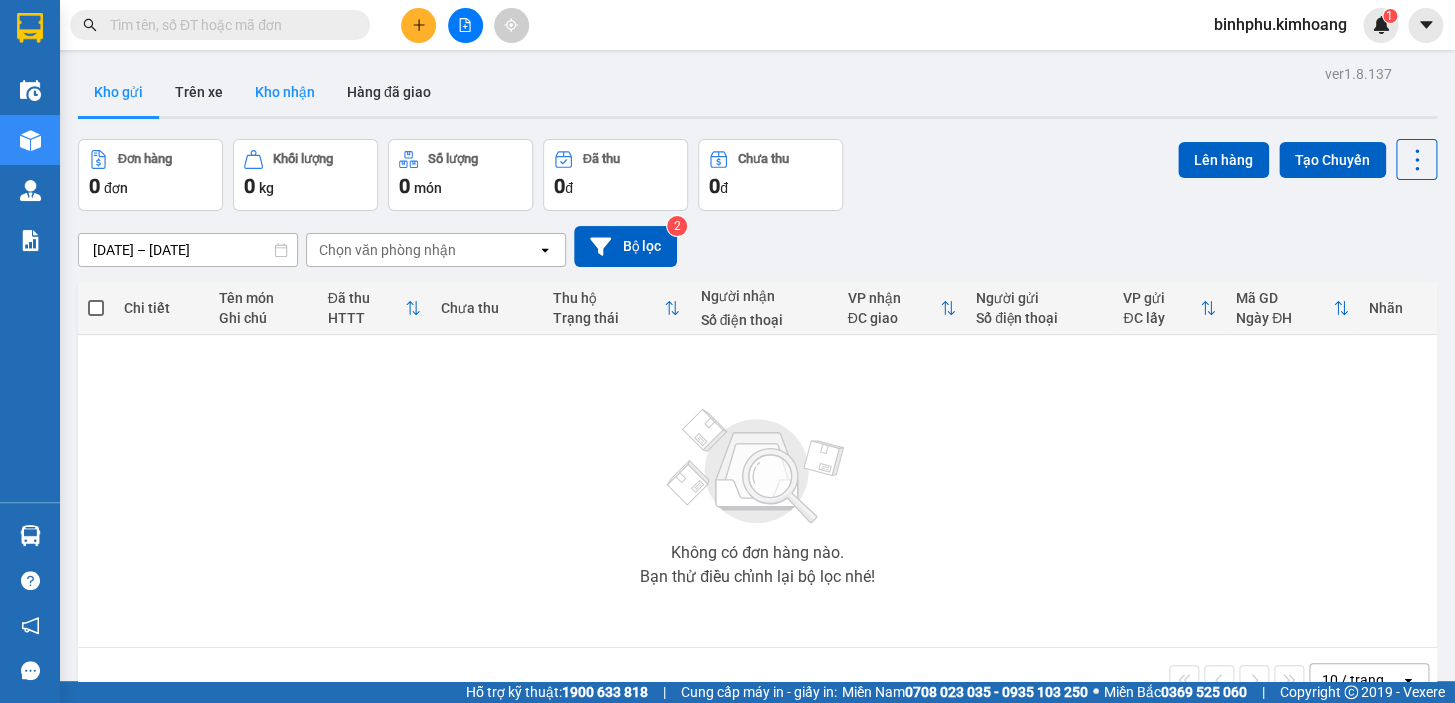 click on "Kho nhận" at bounding box center (285, 92) 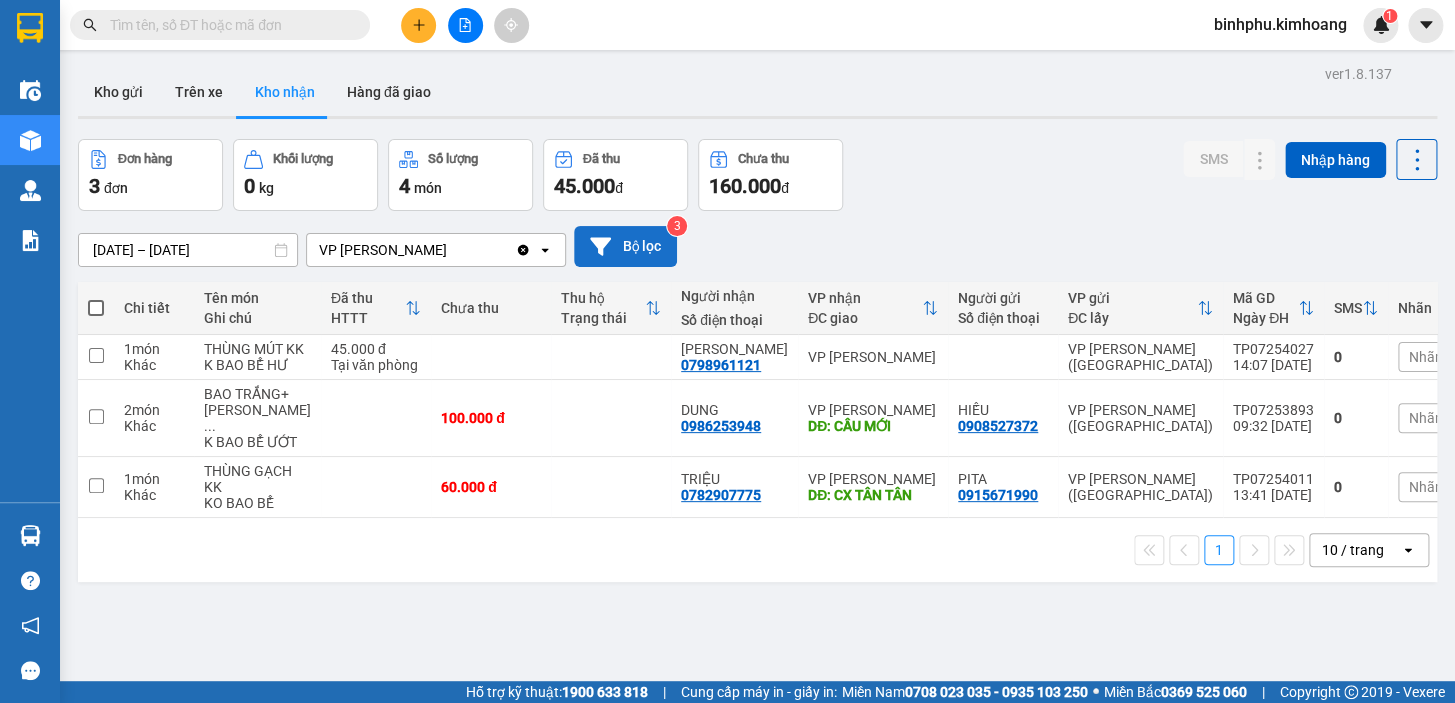 click on "Bộ lọc" at bounding box center (625, 246) 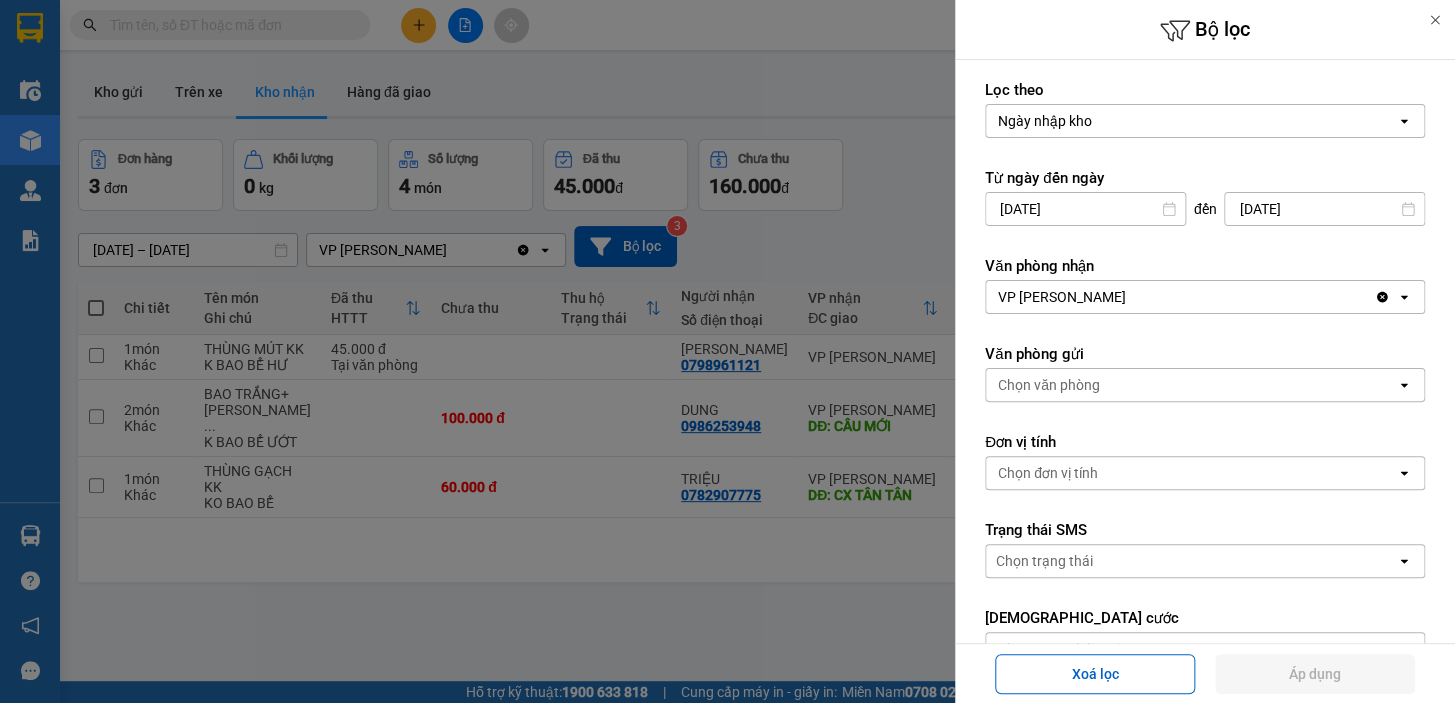 click at bounding box center (727, 351) 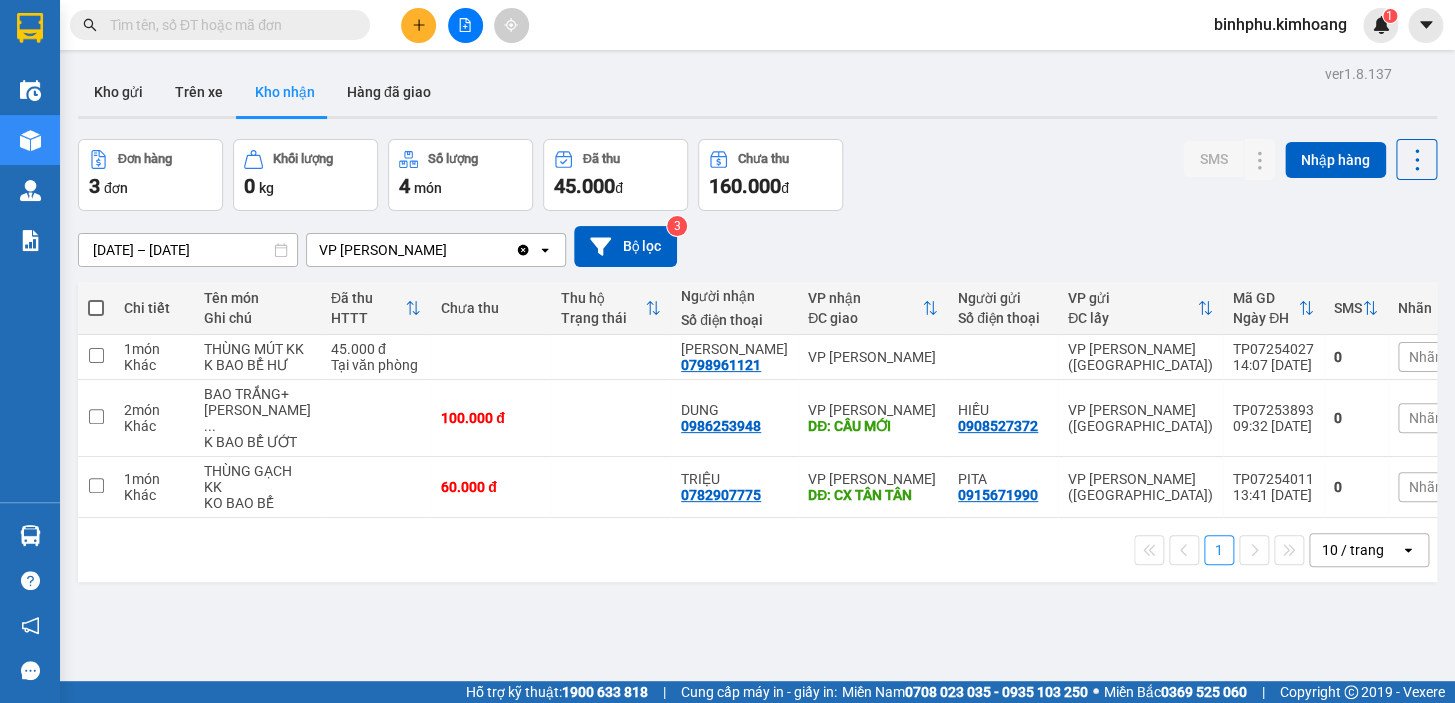 click on "ver  1.8.137 Kho gửi Trên xe Kho nhận Hàng đã giao Đơn hàng 3 đơn Khối lượng 0 kg Số lượng 4 món Đã thu 45.000  đ Chưa thu 160.000  đ SMS Nhập hàng 08/07/2025 – 10/07/2025 Press the down arrow key to interact with the calendar and select a date. Press the escape button to close the calendar. Selected date range is from 08/07/2025 to 10/07/2025. VP Bình Phú Clear value open Bộ lọc 3 Chi tiết Tên món Ghi chú Đã thu HTTT Chưa thu Thu hộ Trạng thái Người nhận Số điện thoại VP nhận ĐC giao Người gửi Số điện thoại VP gửi ĐC lấy Mã GD Ngày ĐH SMS Nhãn 1  món Khác THÙNG MÚT KK  K BAO BỂ HƯ  45.000 đ Tại văn phòng BÍCH THUẬN 0798961121 VP Bình Phú VP Trần Phú (Hàng) TP07254027 14:07 10/07 0 Nhãn 2  món Khác BAO TRẮNG+ BAO XAN ... K BAO BỂ ƯỚT  100.000 đ DUNG 0986253948 VP Bình Phú DĐ: CẦU MỚI  HIẾU 0908527372 VP Trần Phú (Hàng) TP07253893 09:32 10/07 0 Nhãn 1  món Khác KO BAO BỂ  0" at bounding box center (757, 411) 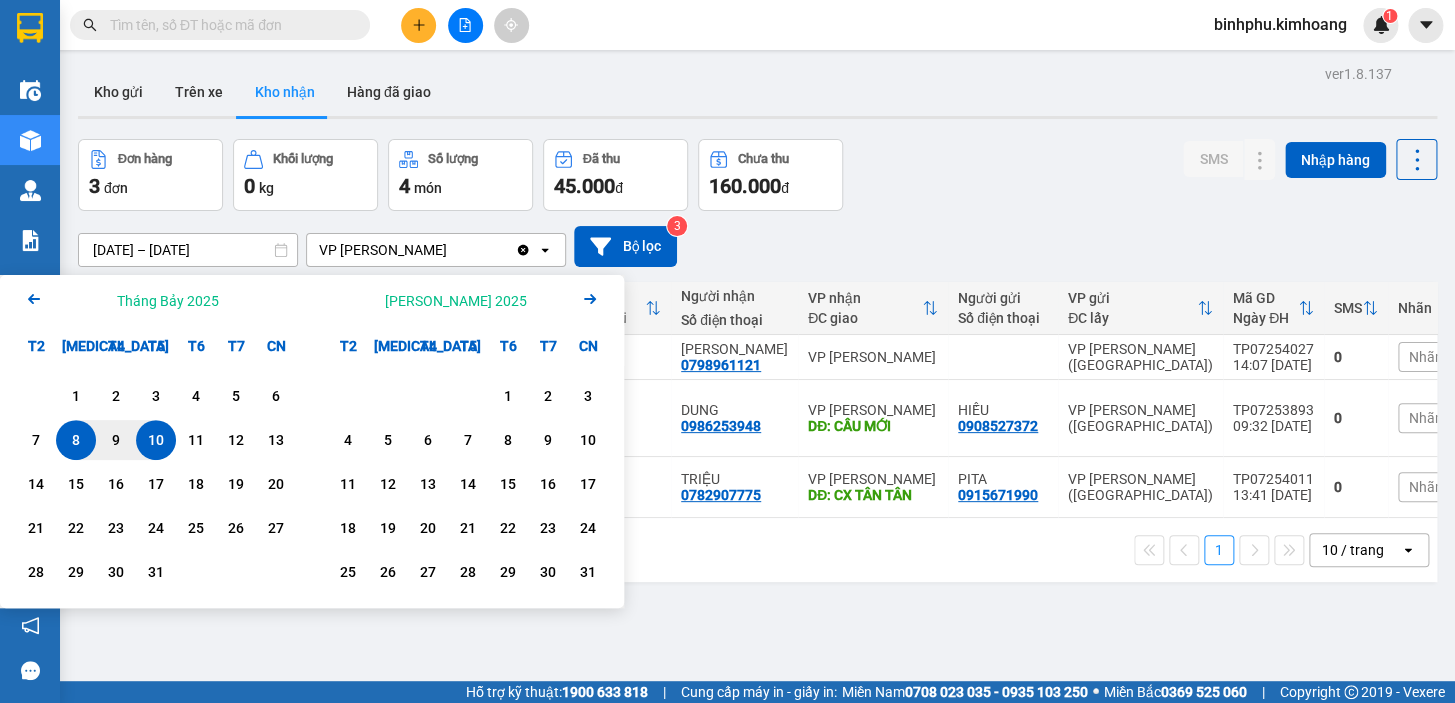 click on "Arrow Left" 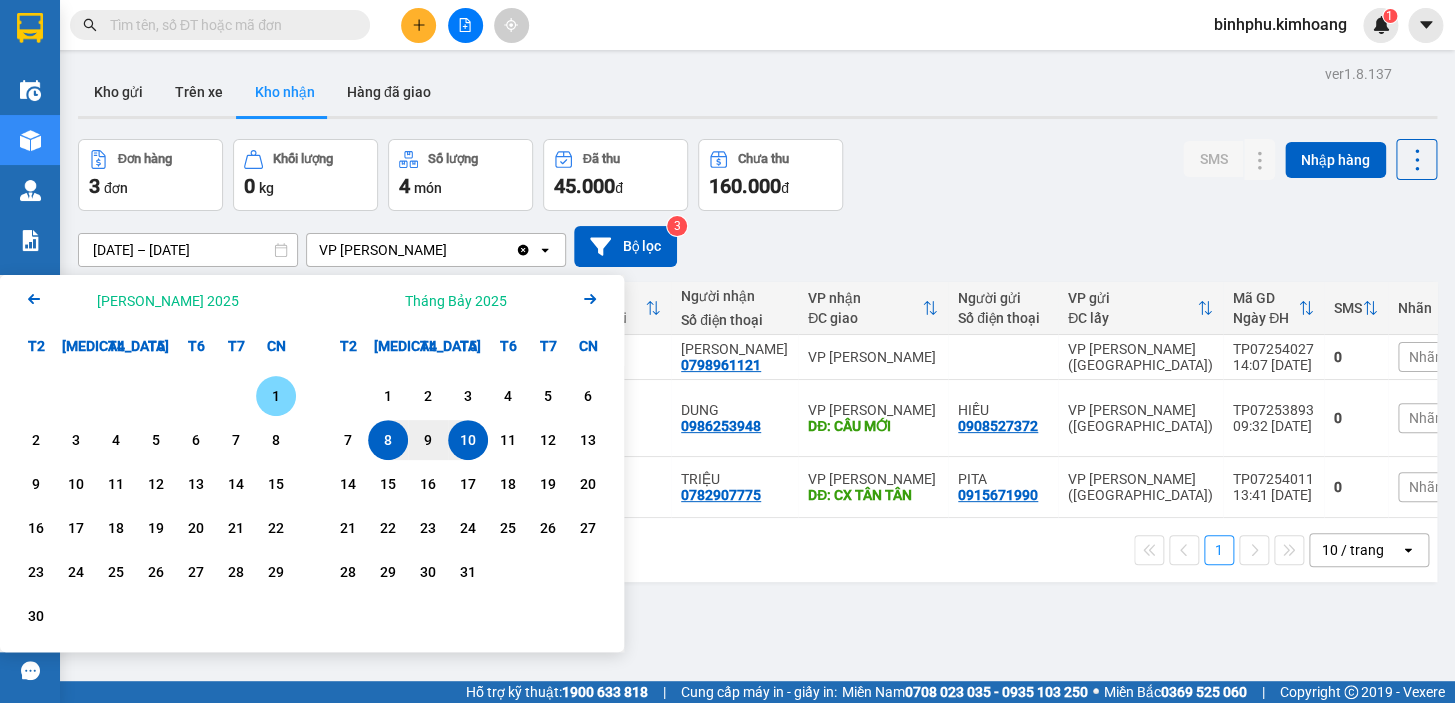 click on "Arrow Left" 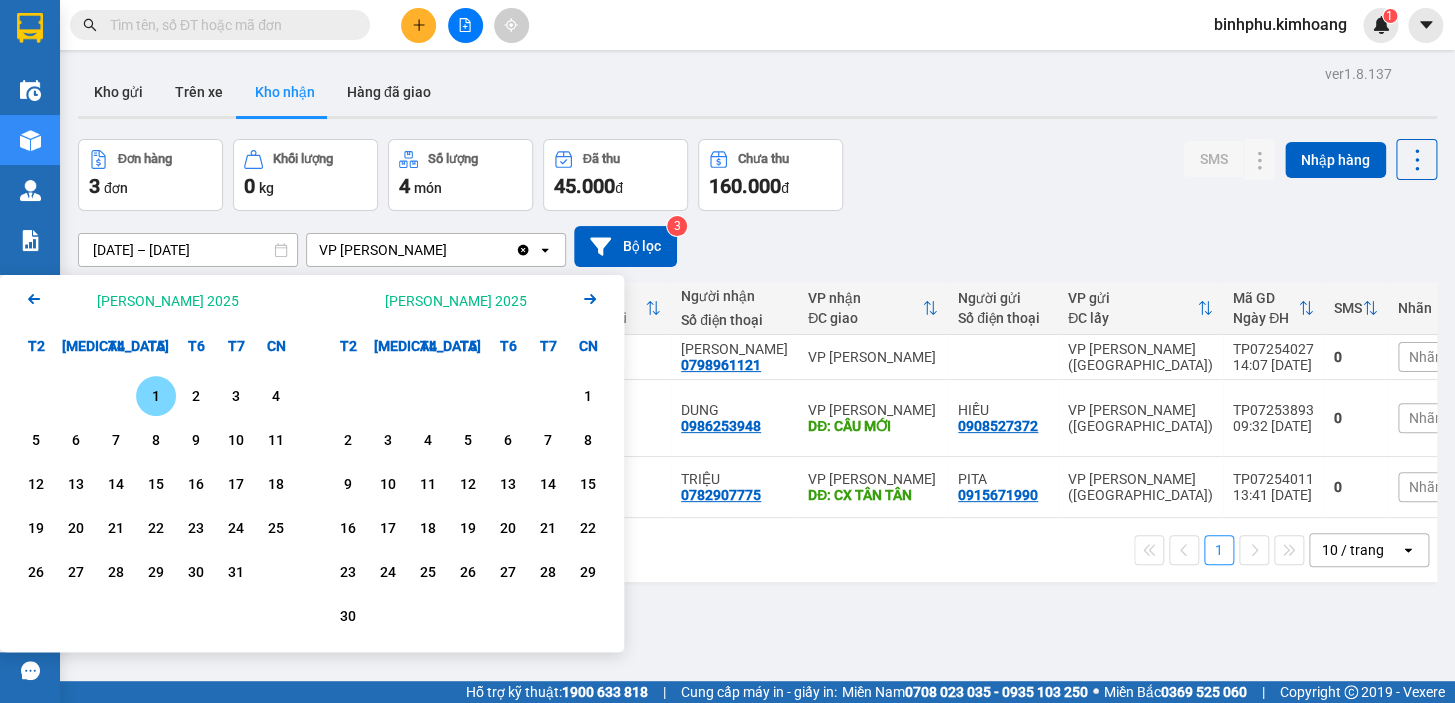click on "1" at bounding box center [156, 396] 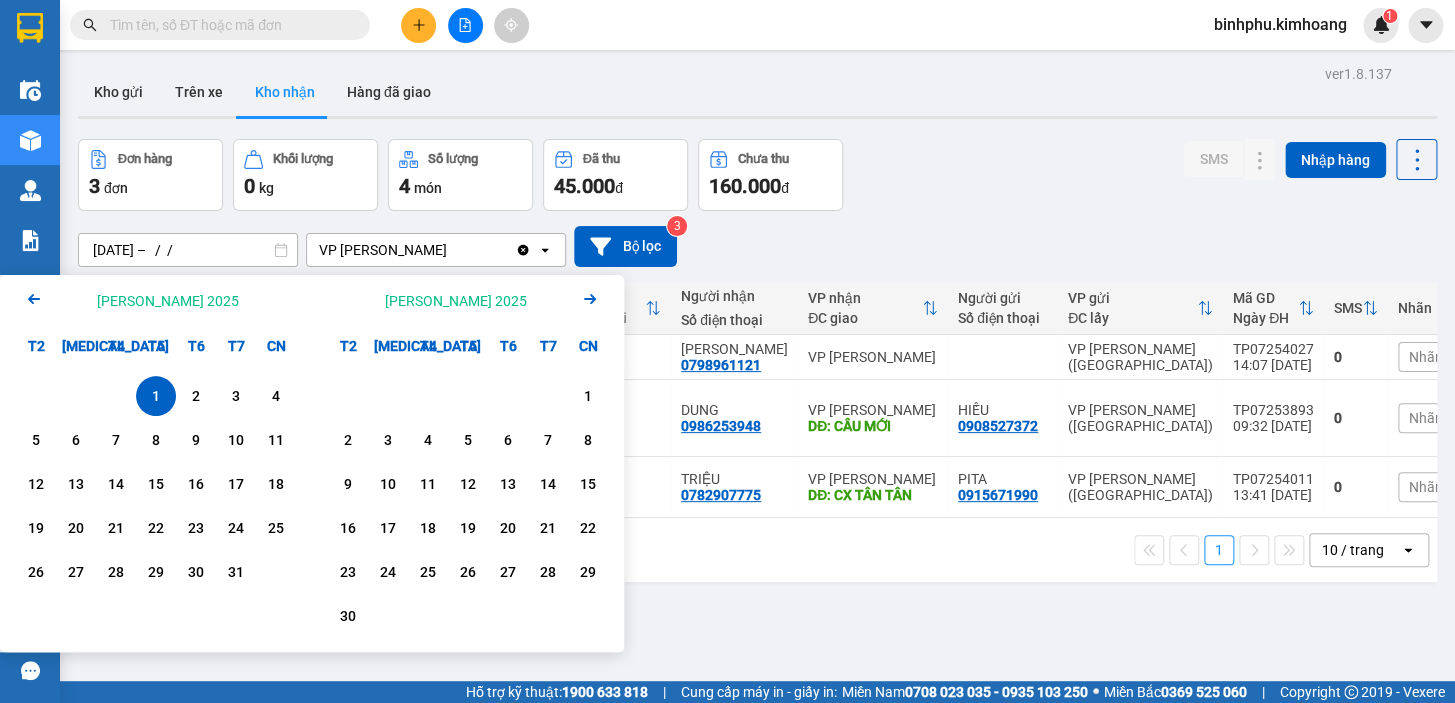 click on "Arrow Right" 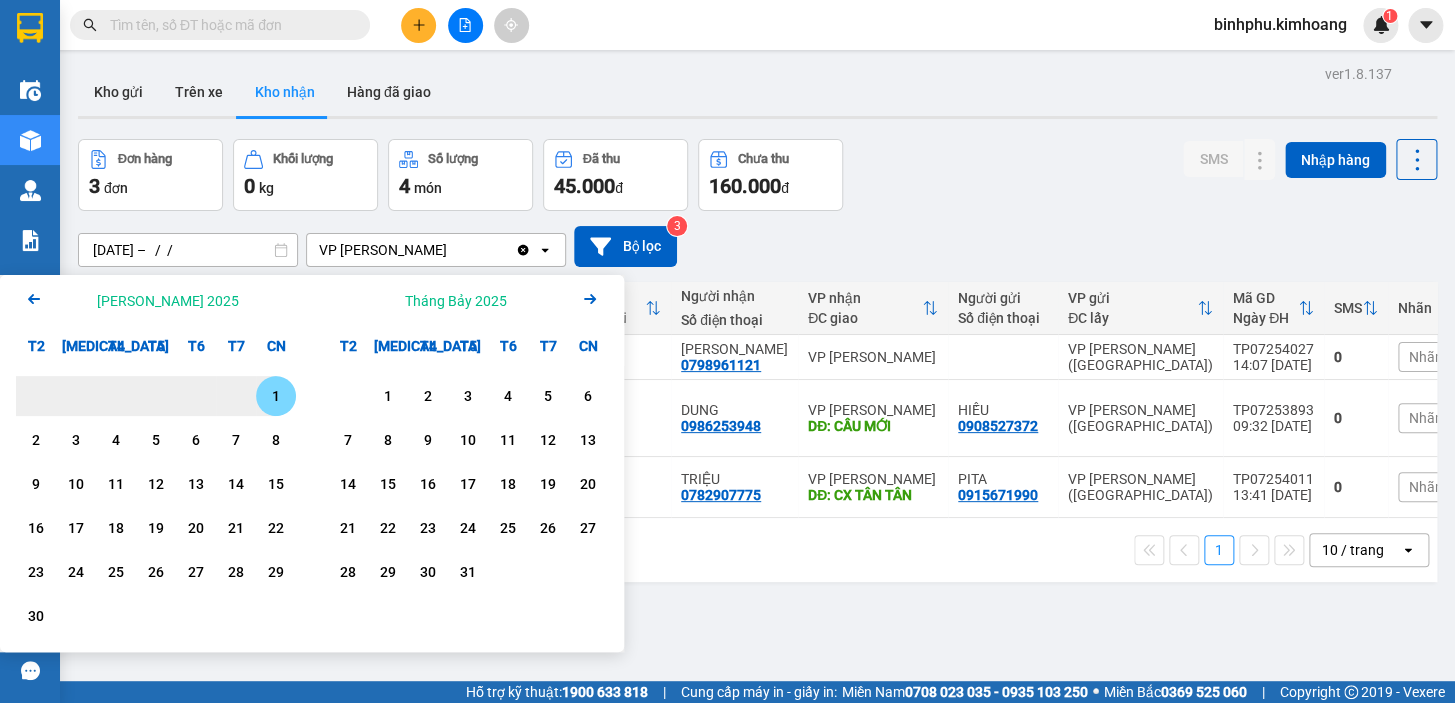 click on "Arrow Right" 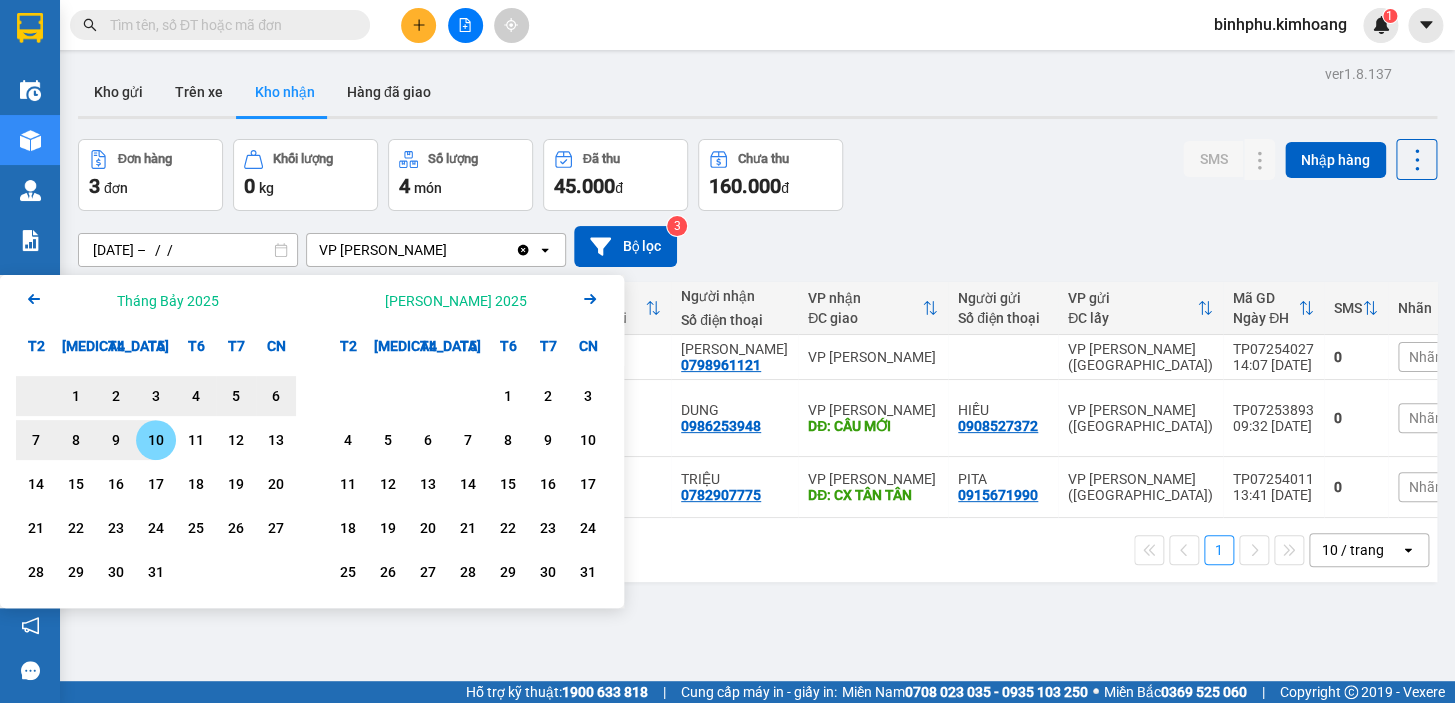 click on "10" at bounding box center [156, 440] 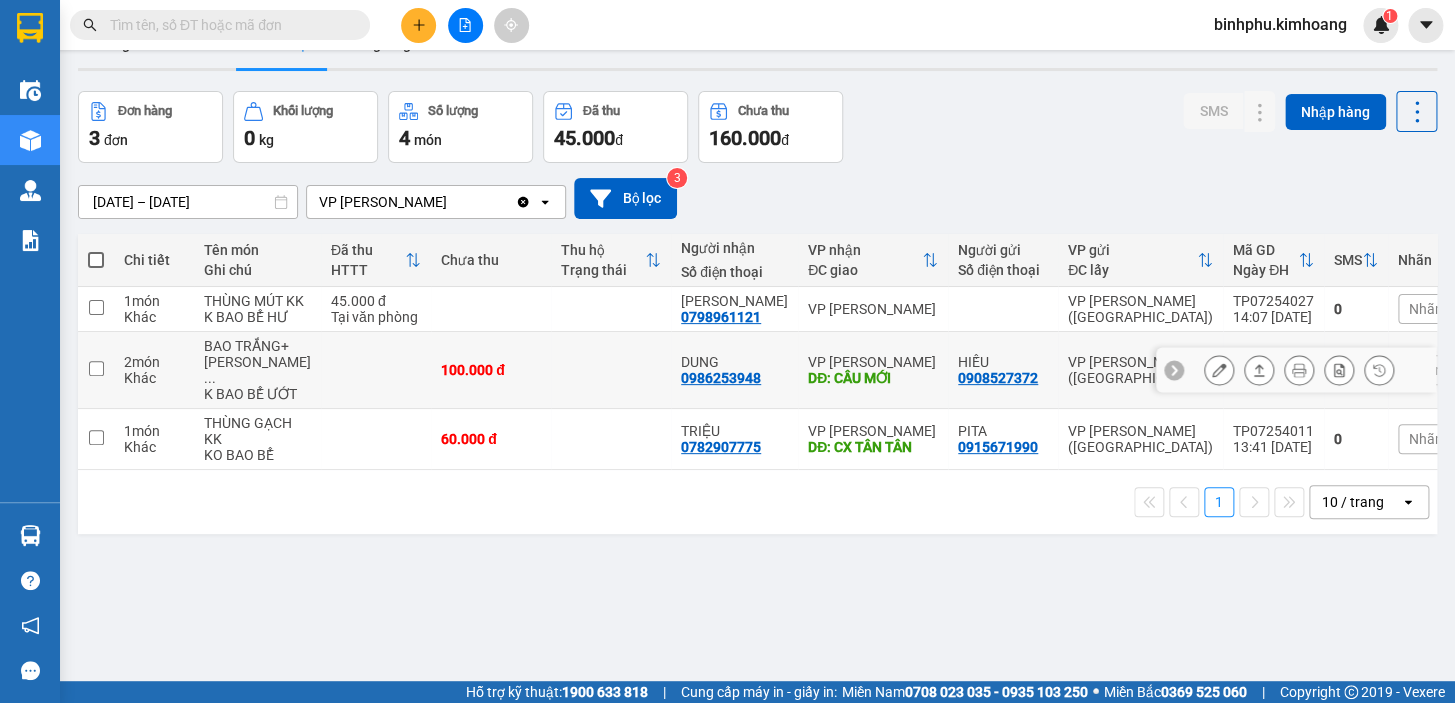 scroll, scrollTop: 91, scrollLeft: 0, axis: vertical 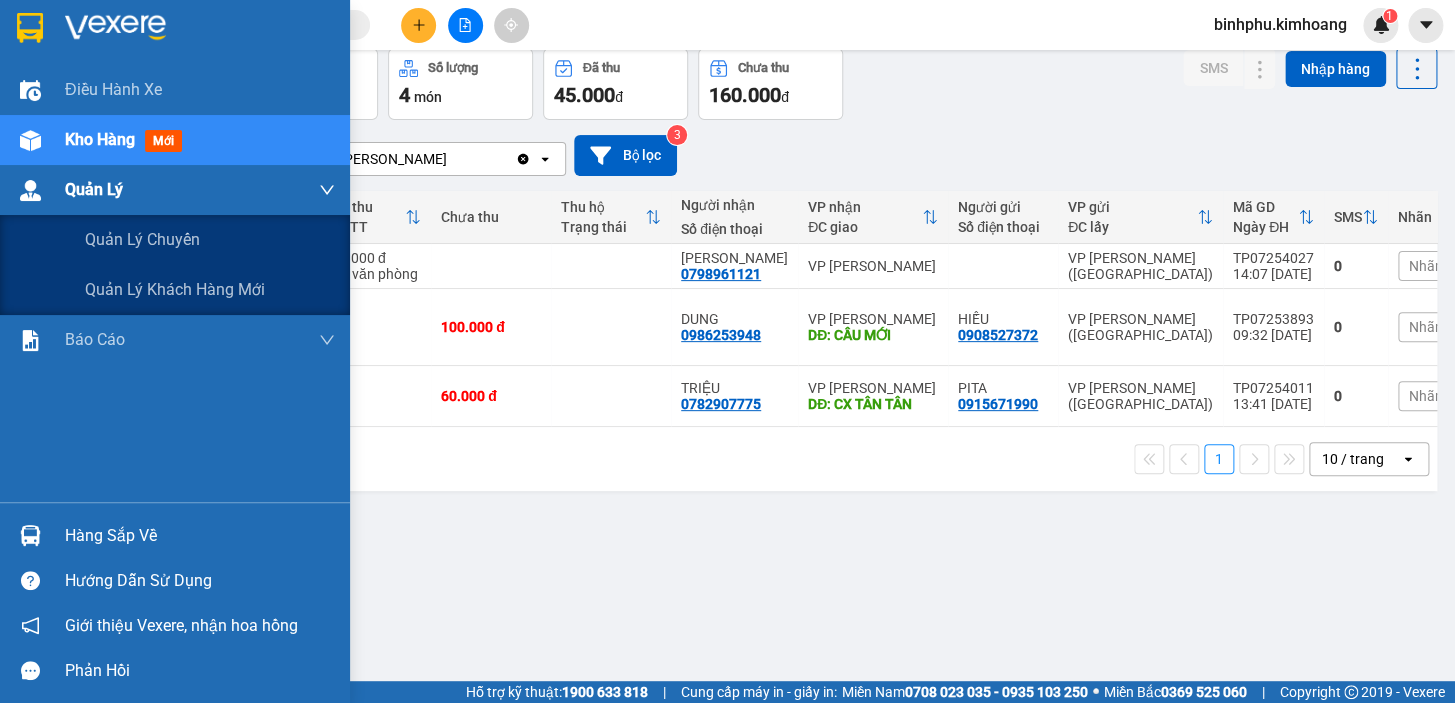click on "Quản Lý" at bounding box center [200, 190] 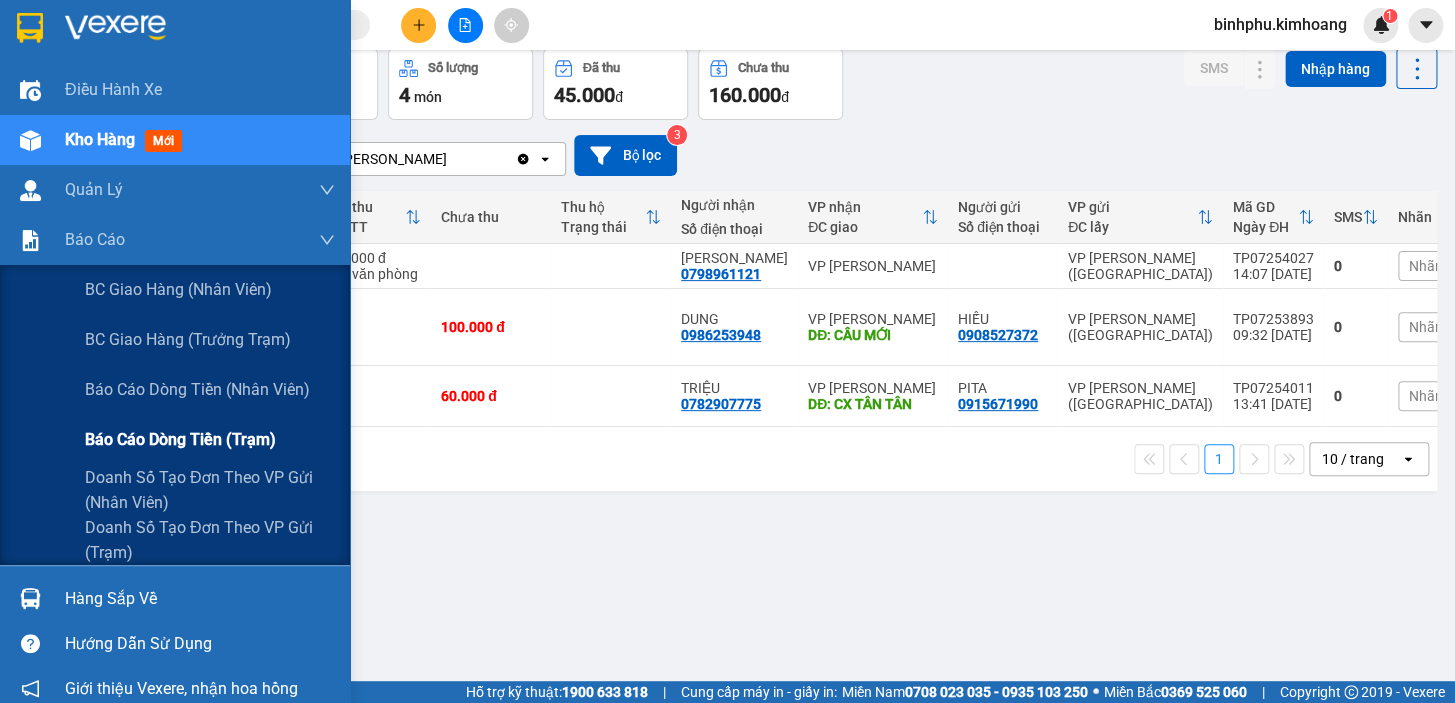 click on "Báo cáo dòng tiền (trạm)" at bounding box center (210, 440) 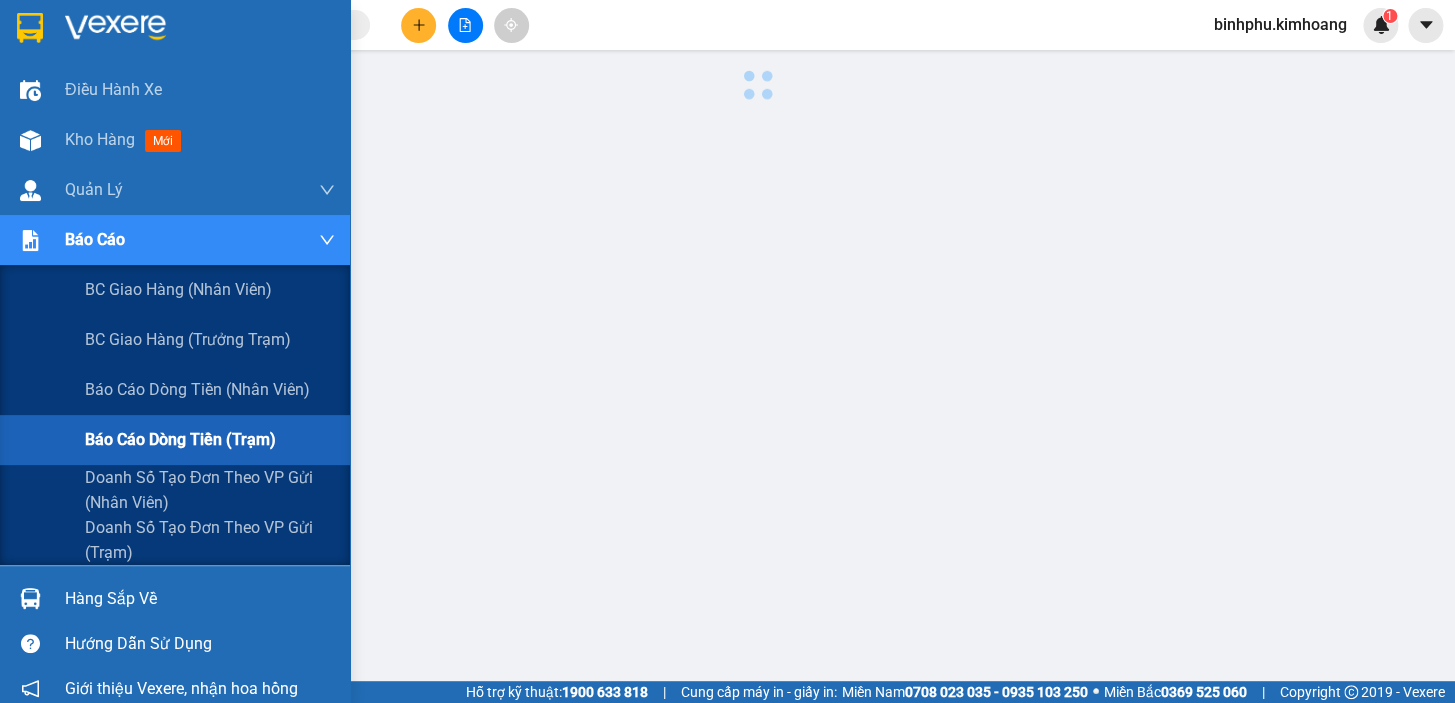 scroll, scrollTop: 0, scrollLeft: 0, axis: both 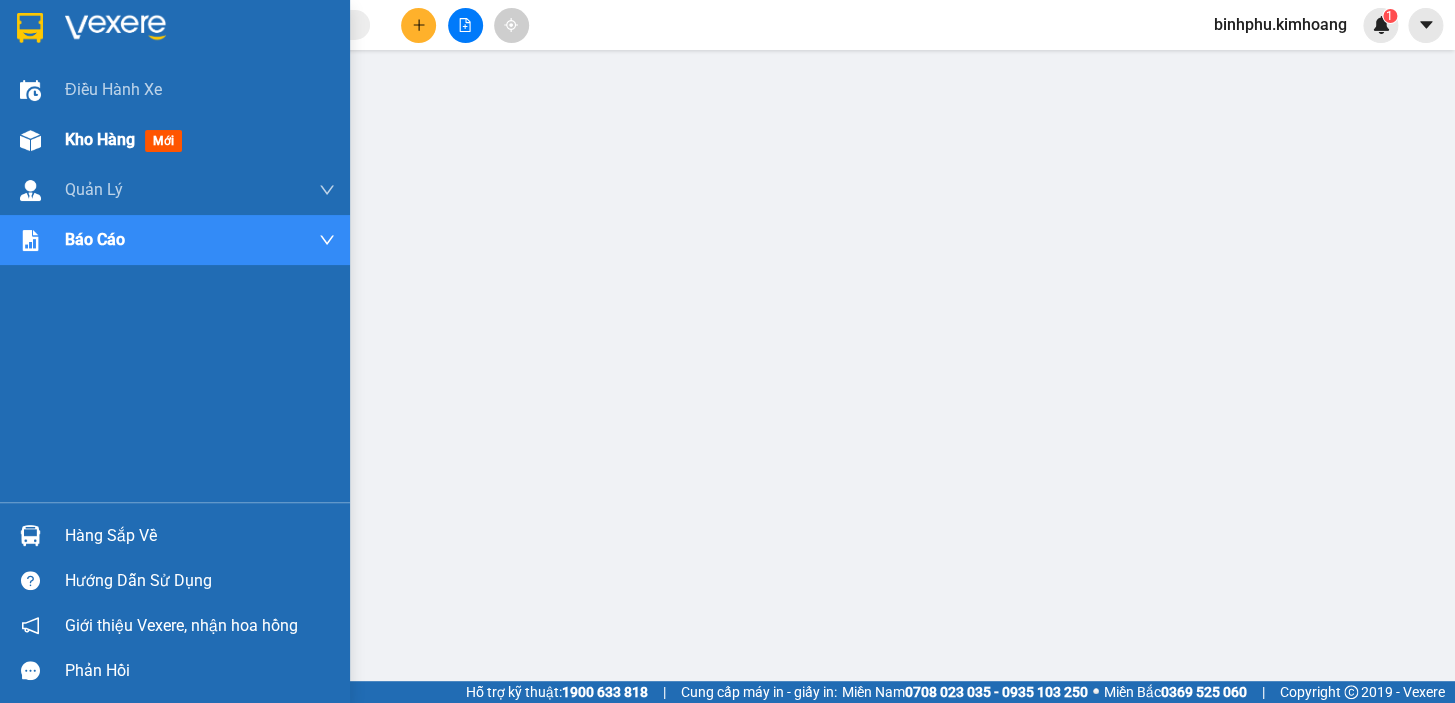 click on "Kho hàng mới" at bounding box center [200, 140] 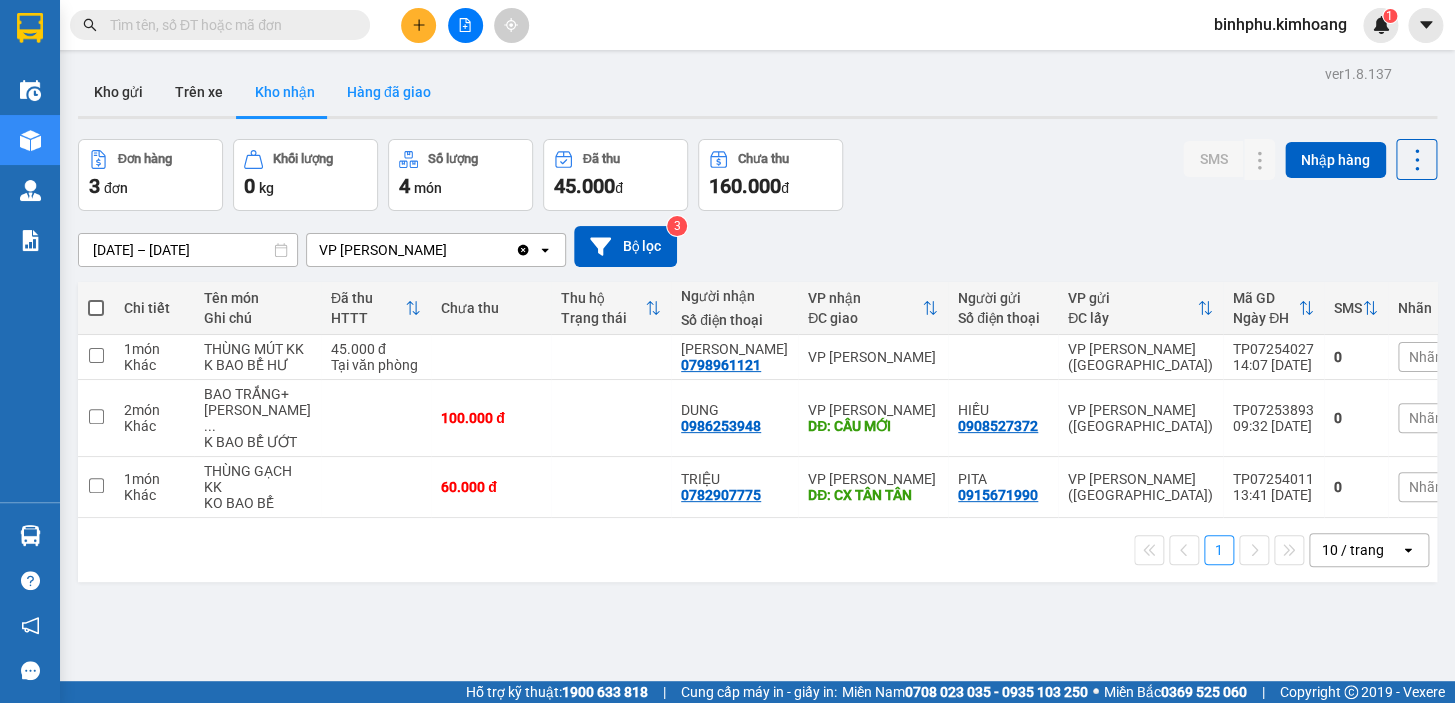 click on "Hàng đã giao" at bounding box center [389, 92] 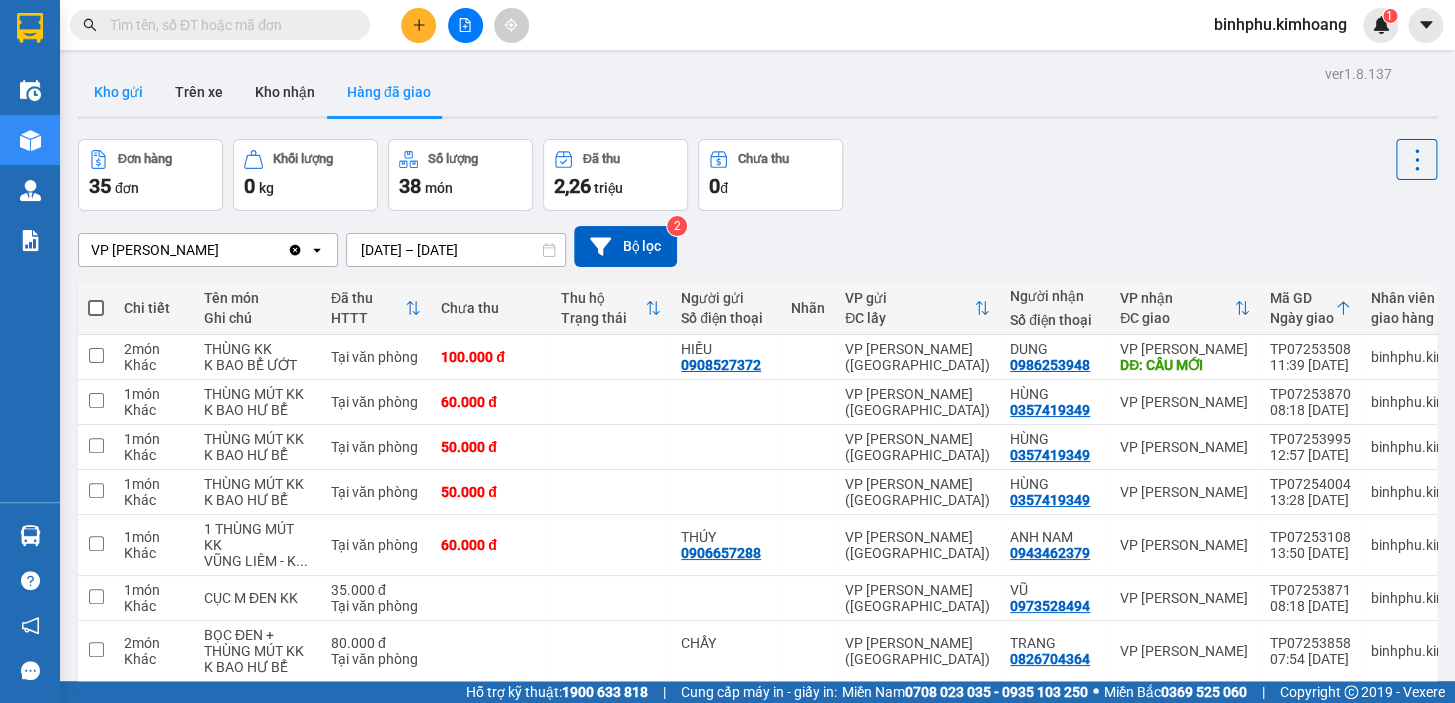 click on "Kho gửi" at bounding box center (118, 92) 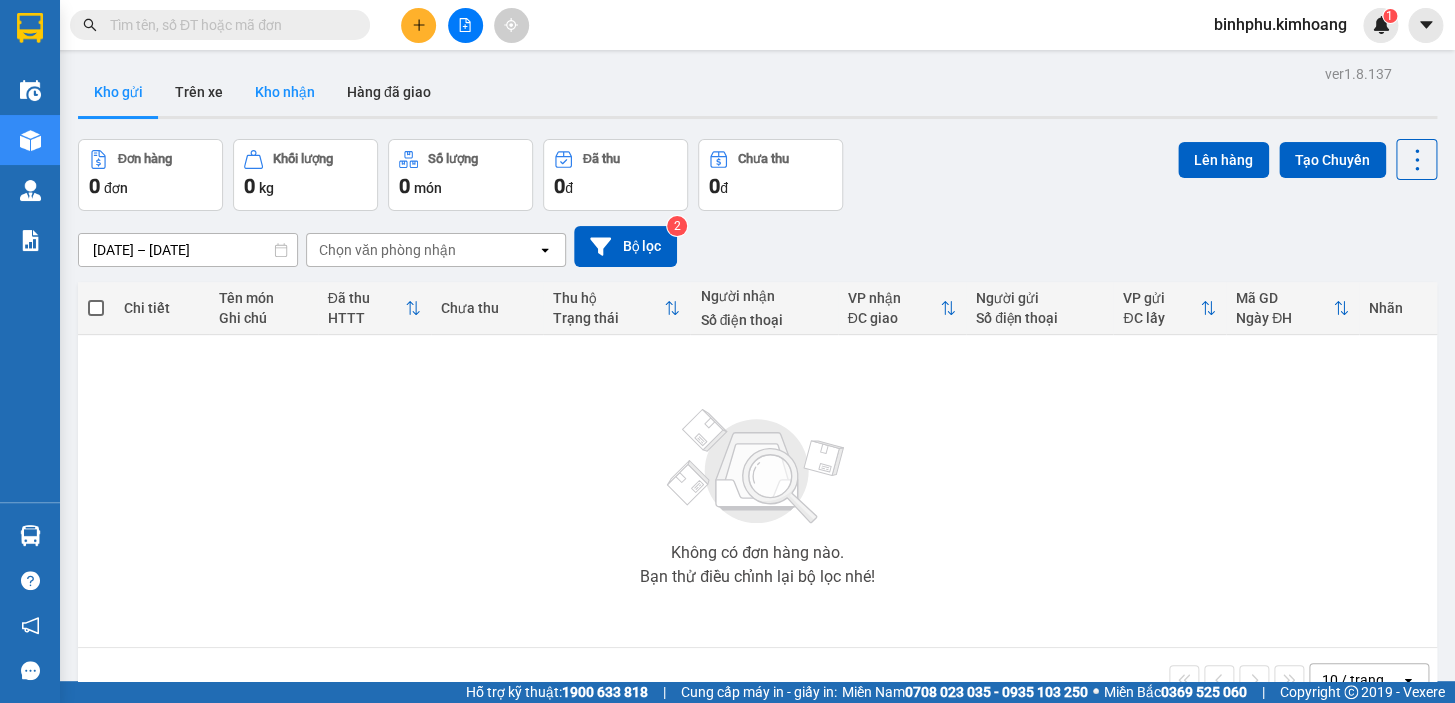 click on "Kho nhận" at bounding box center (285, 92) 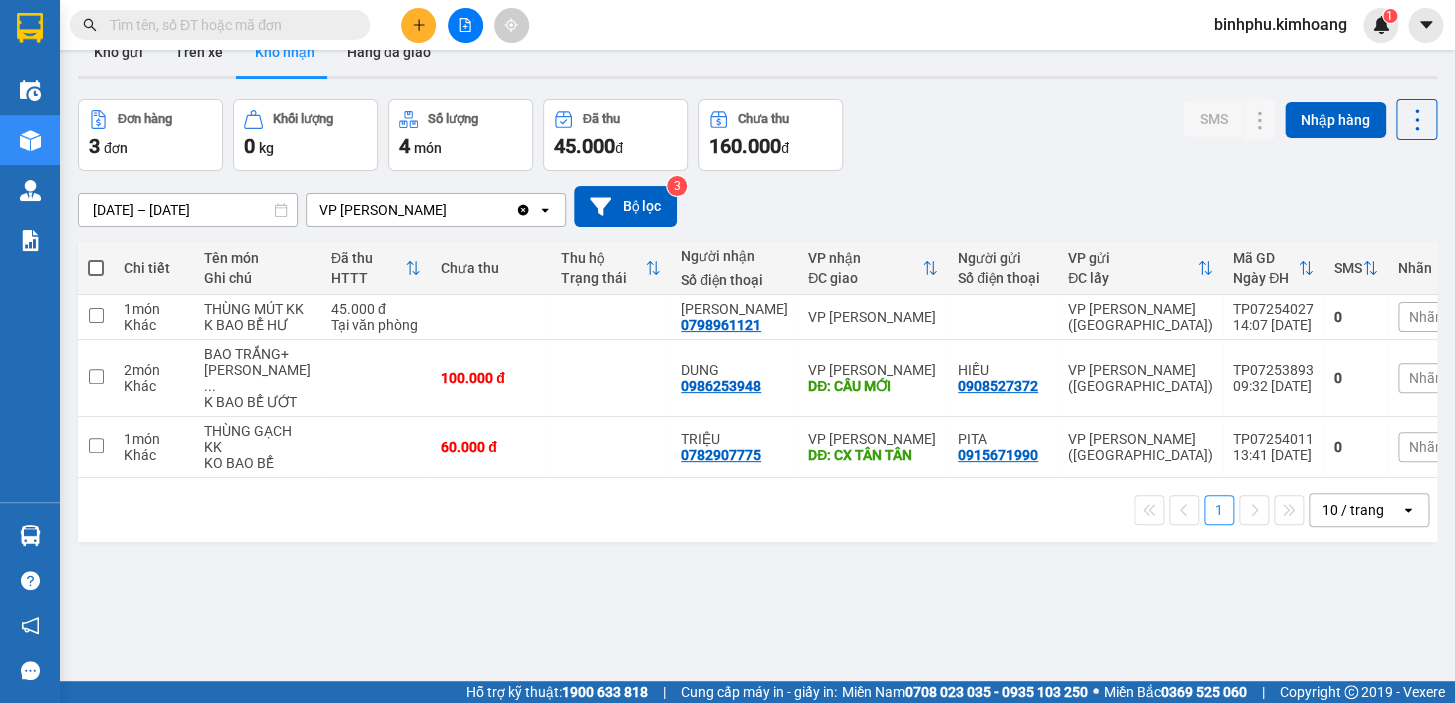 scroll, scrollTop: 0, scrollLeft: 0, axis: both 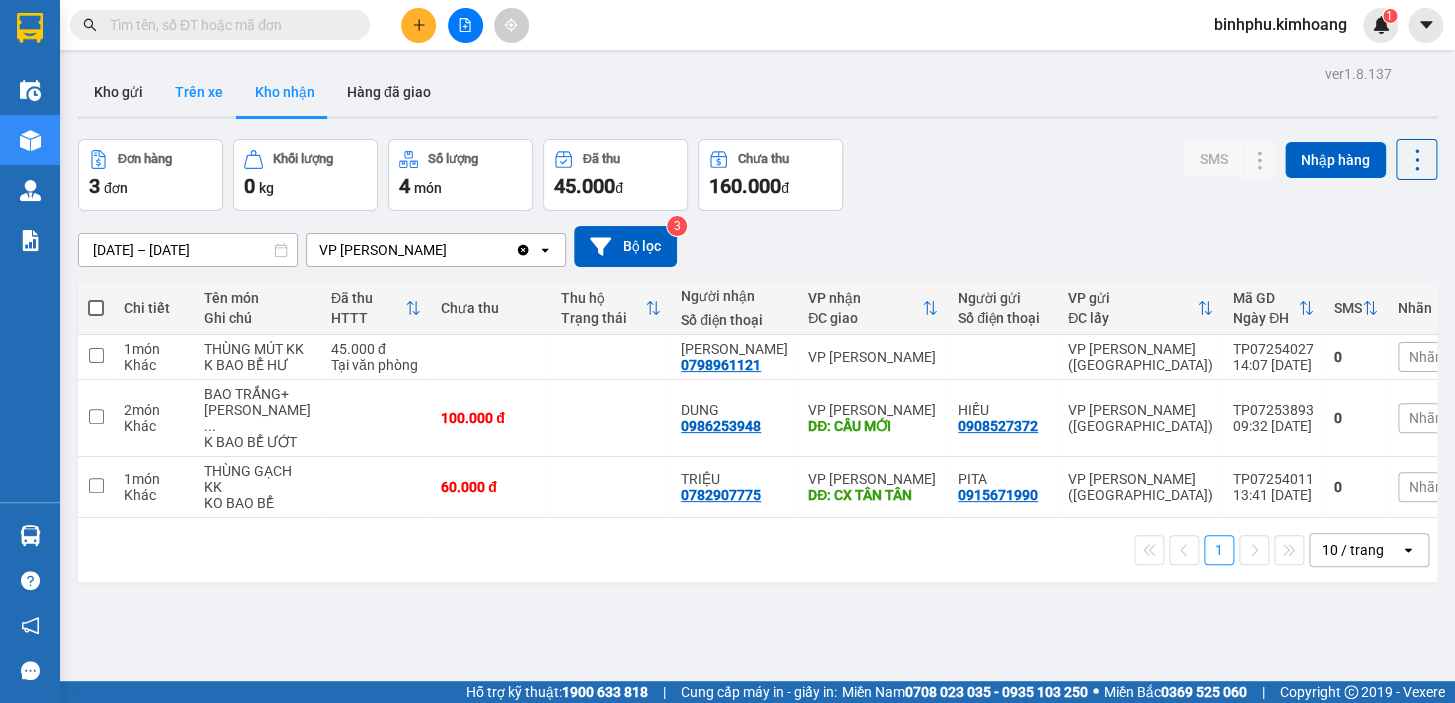 click on "Trên xe" at bounding box center (199, 92) 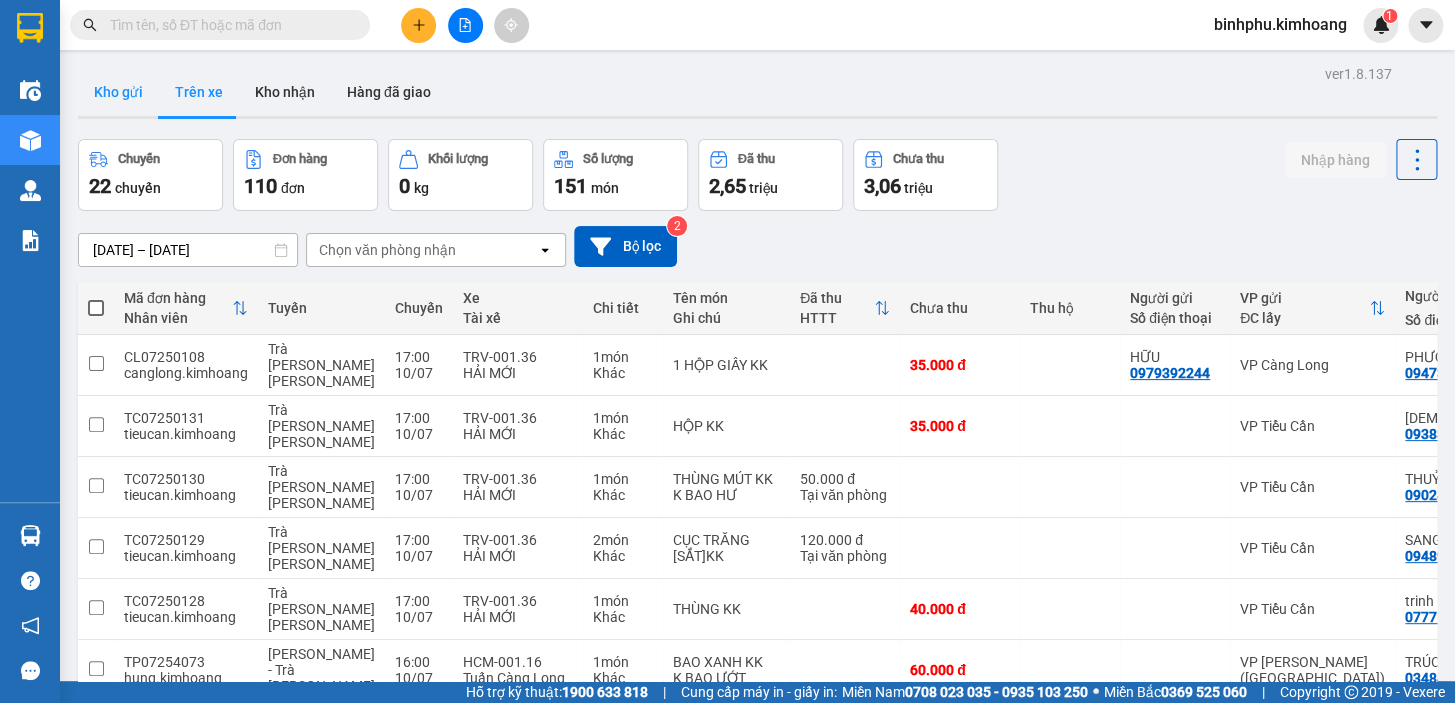 click on "Kho gửi" at bounding box center [118, 92] 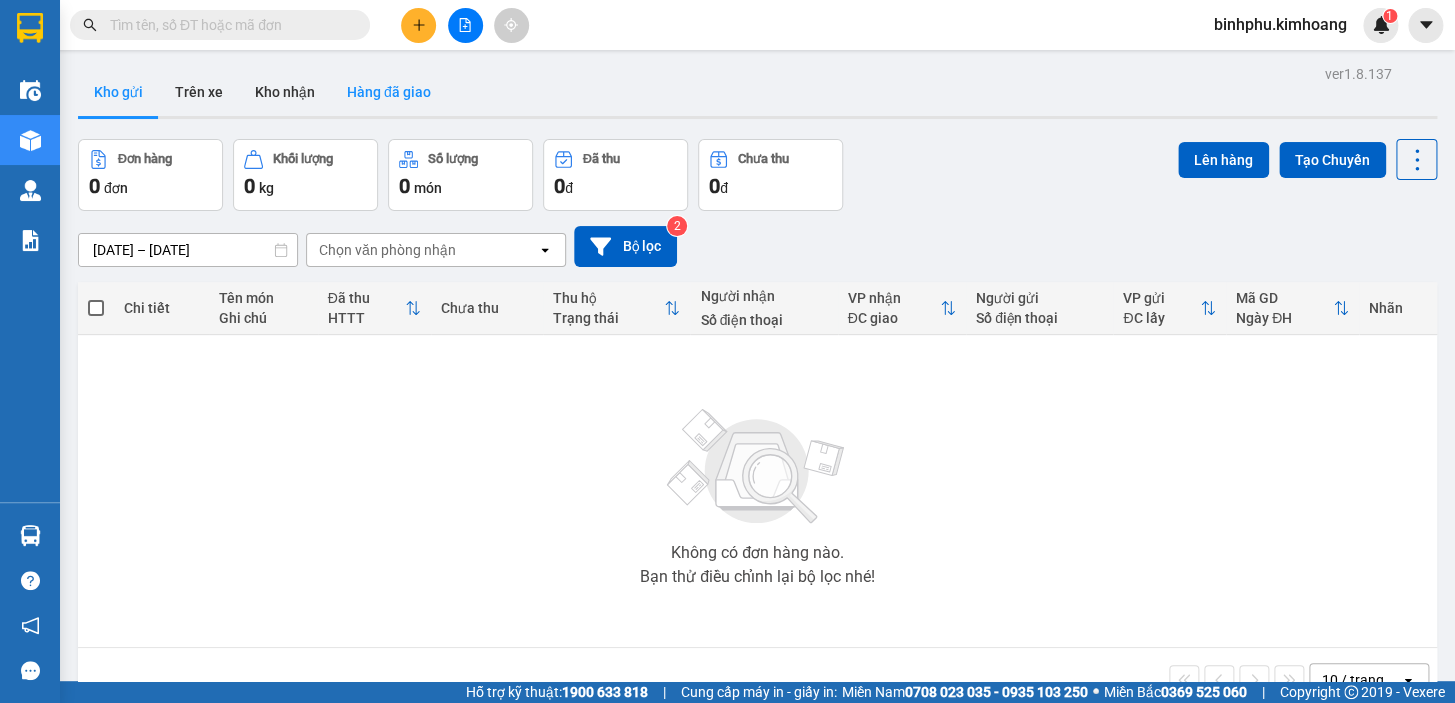 click on "Hàng đã giao" at bounding box center [389, 92] 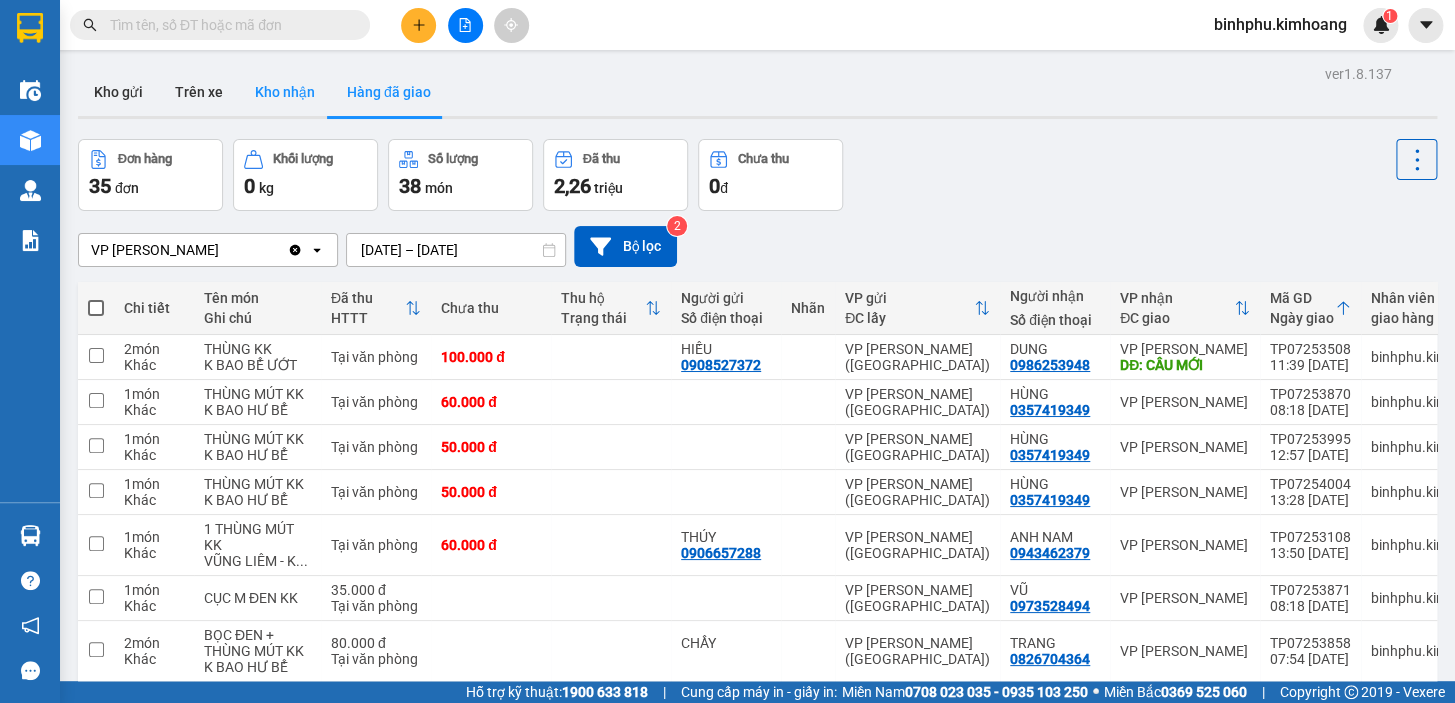 click on "Kho nhận" at bounding box center (285, 92) 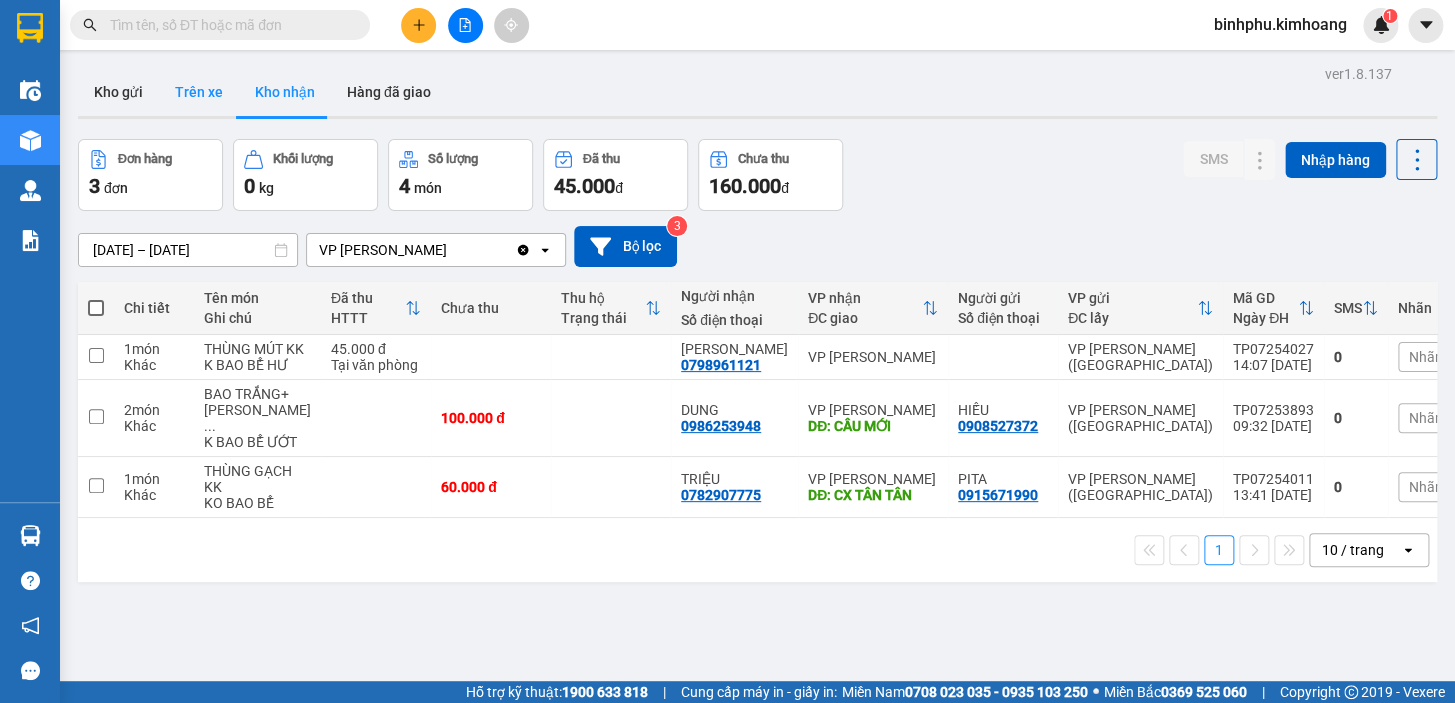 click on "Trên xe" at bounding box center (199, 92) 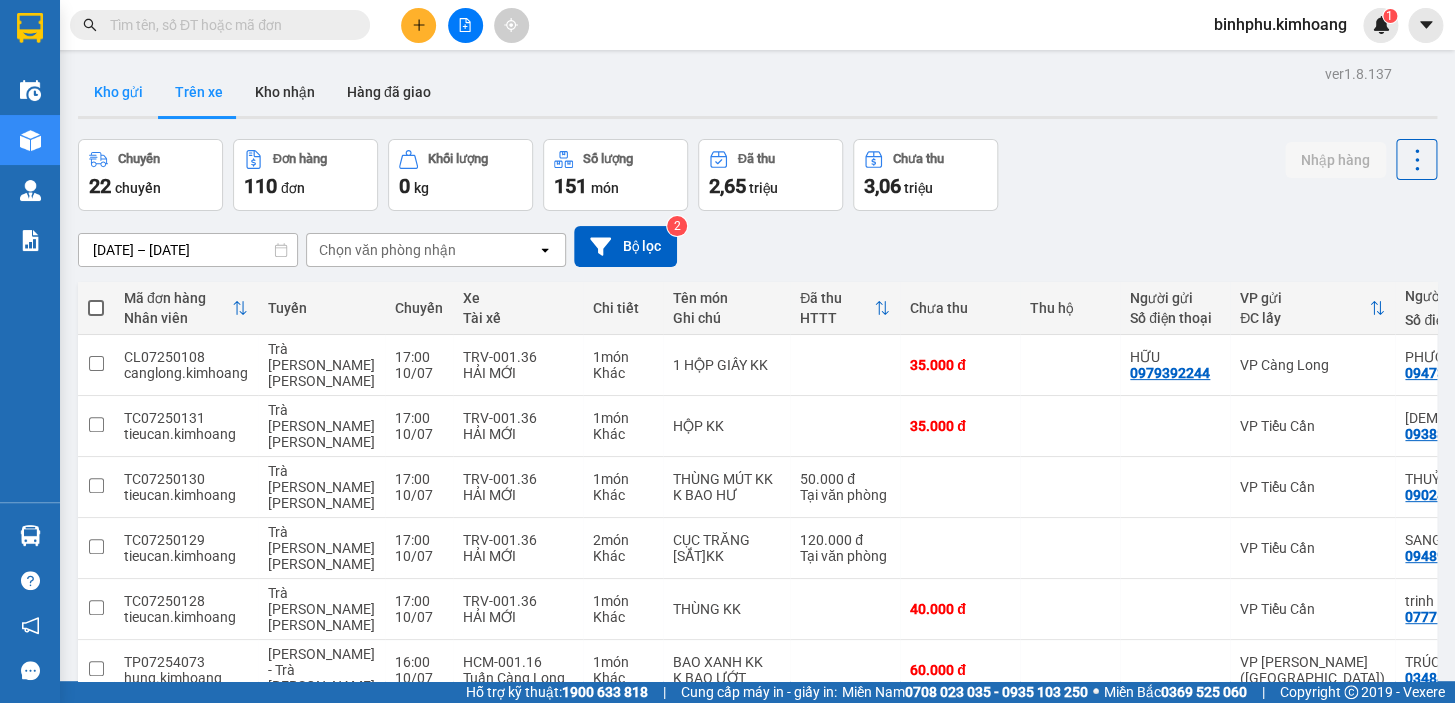 click on "Kho gửi" at bounding box center (118, 92) 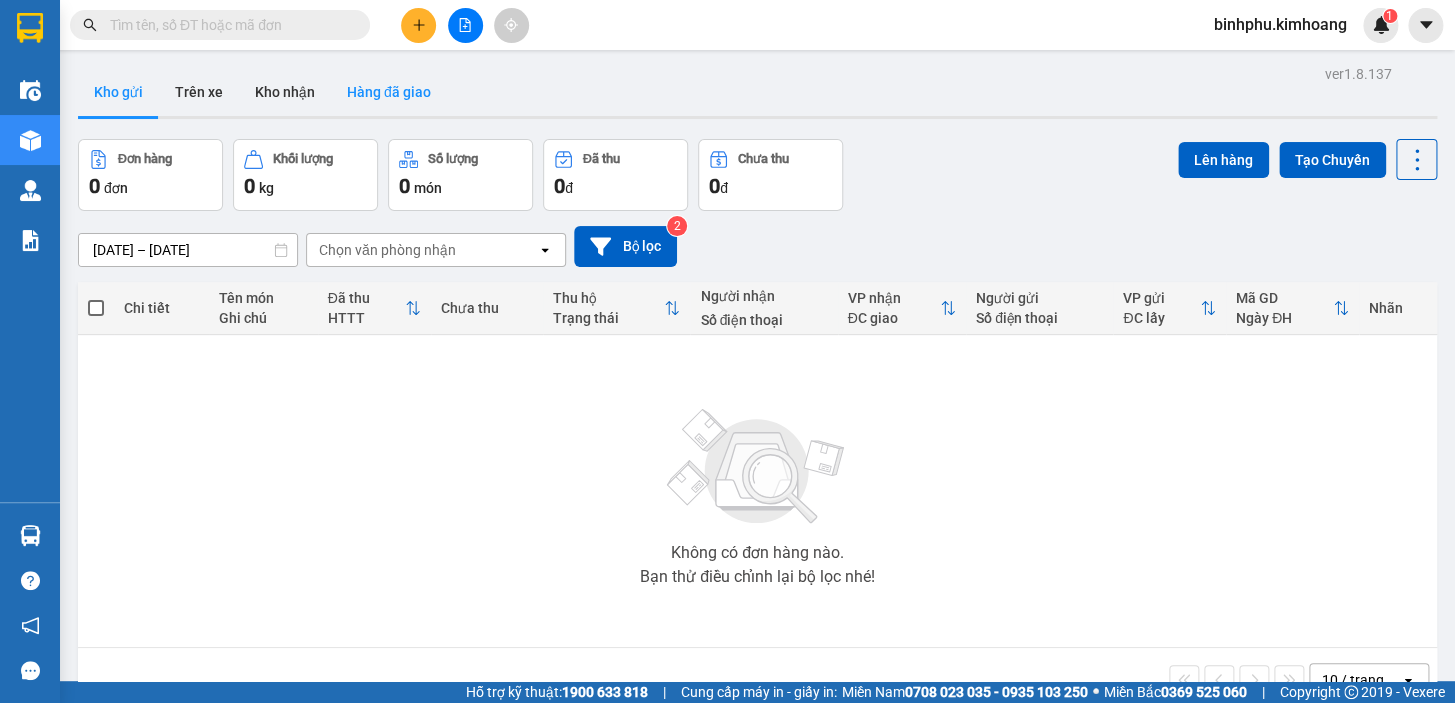 click on "Hàng đã giao" at bounding box center [389, 92] 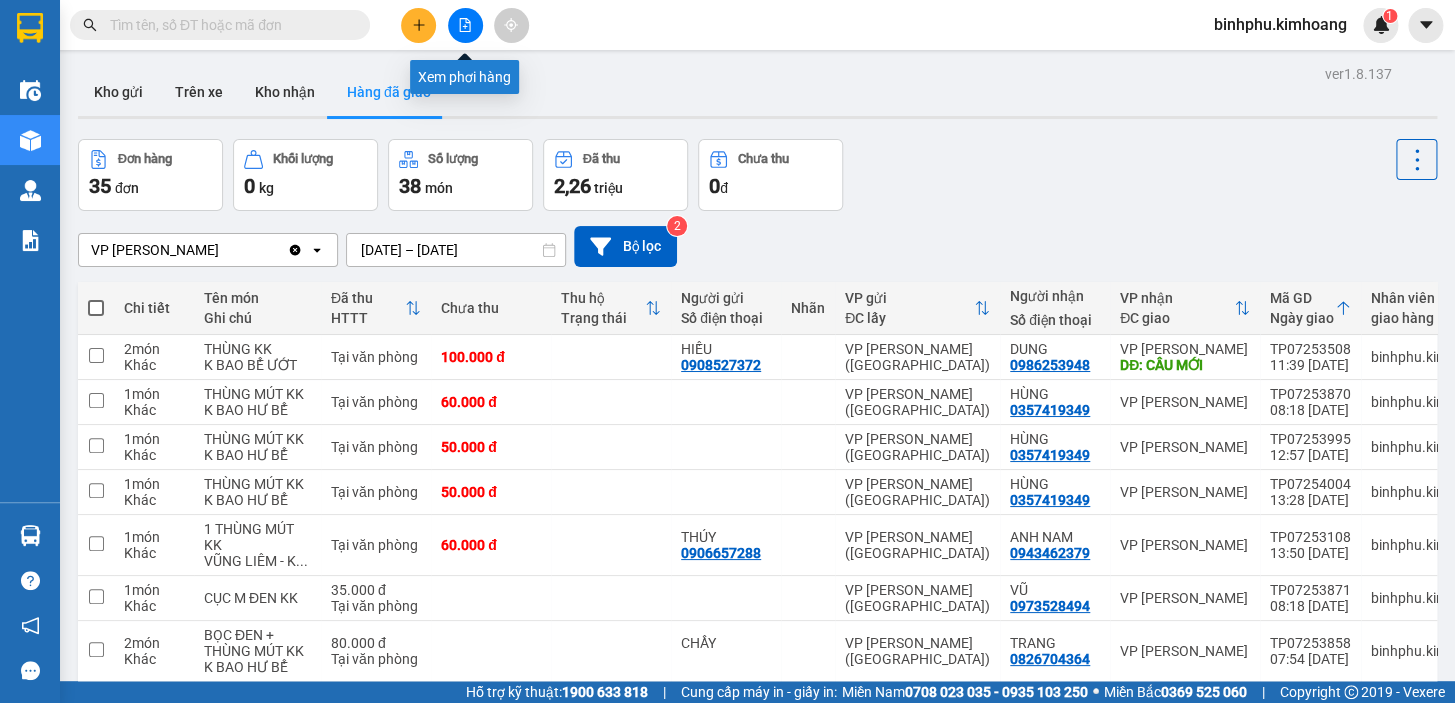 click 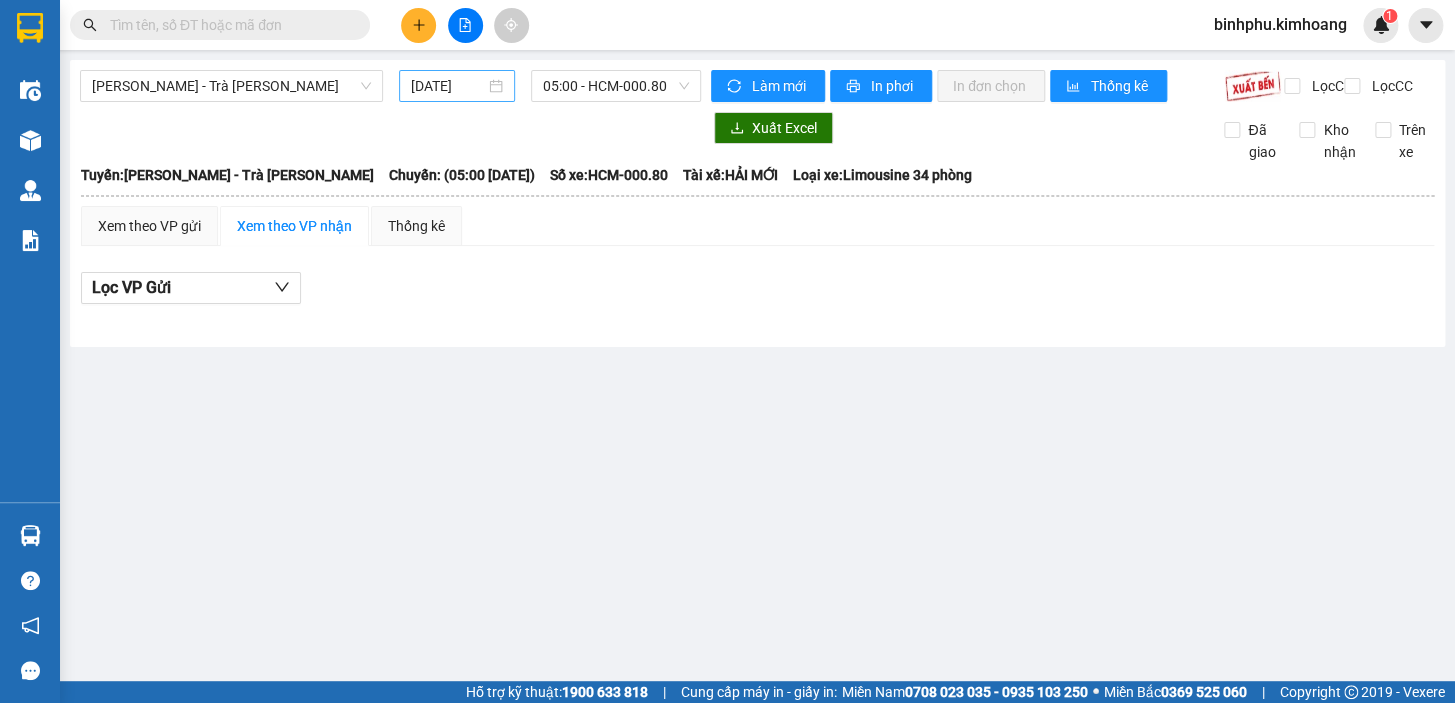 click on "[DATE]" at bounding box center (448, 86) 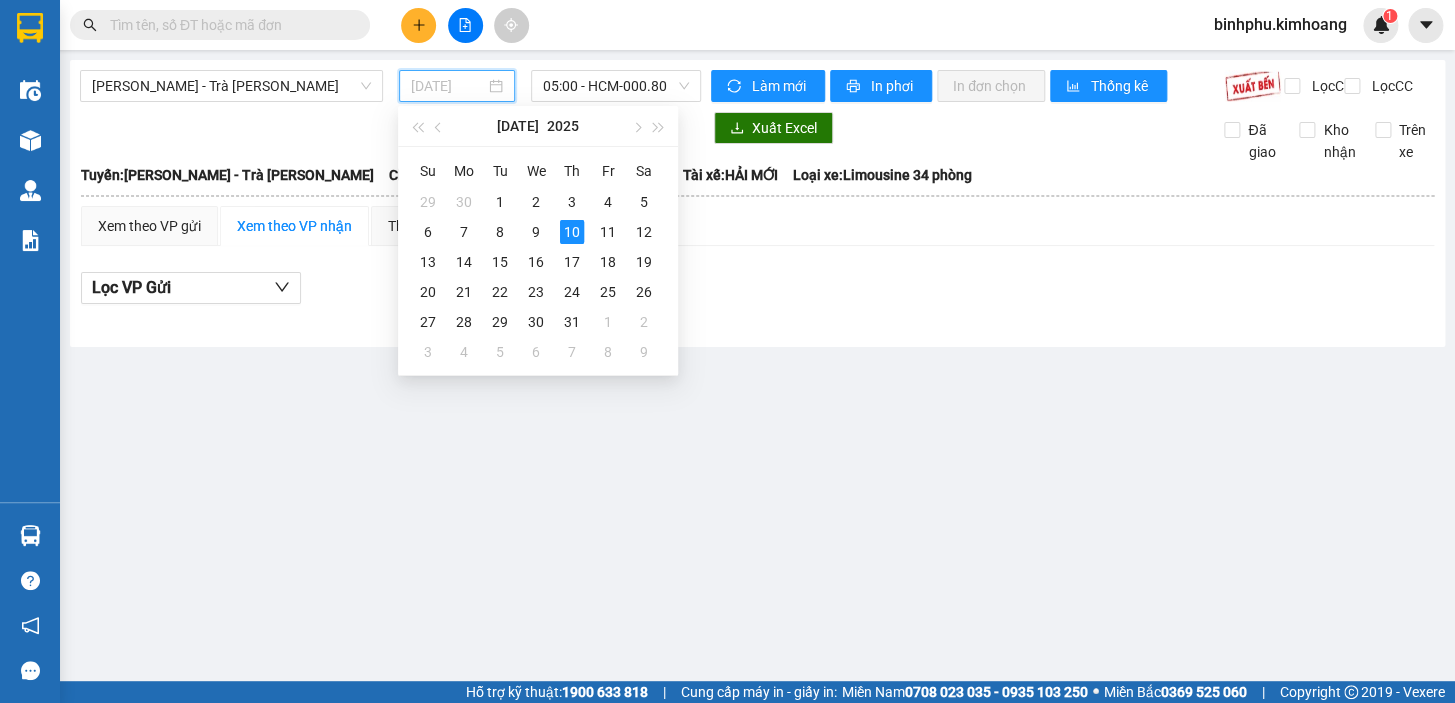 type on "[DATE]" 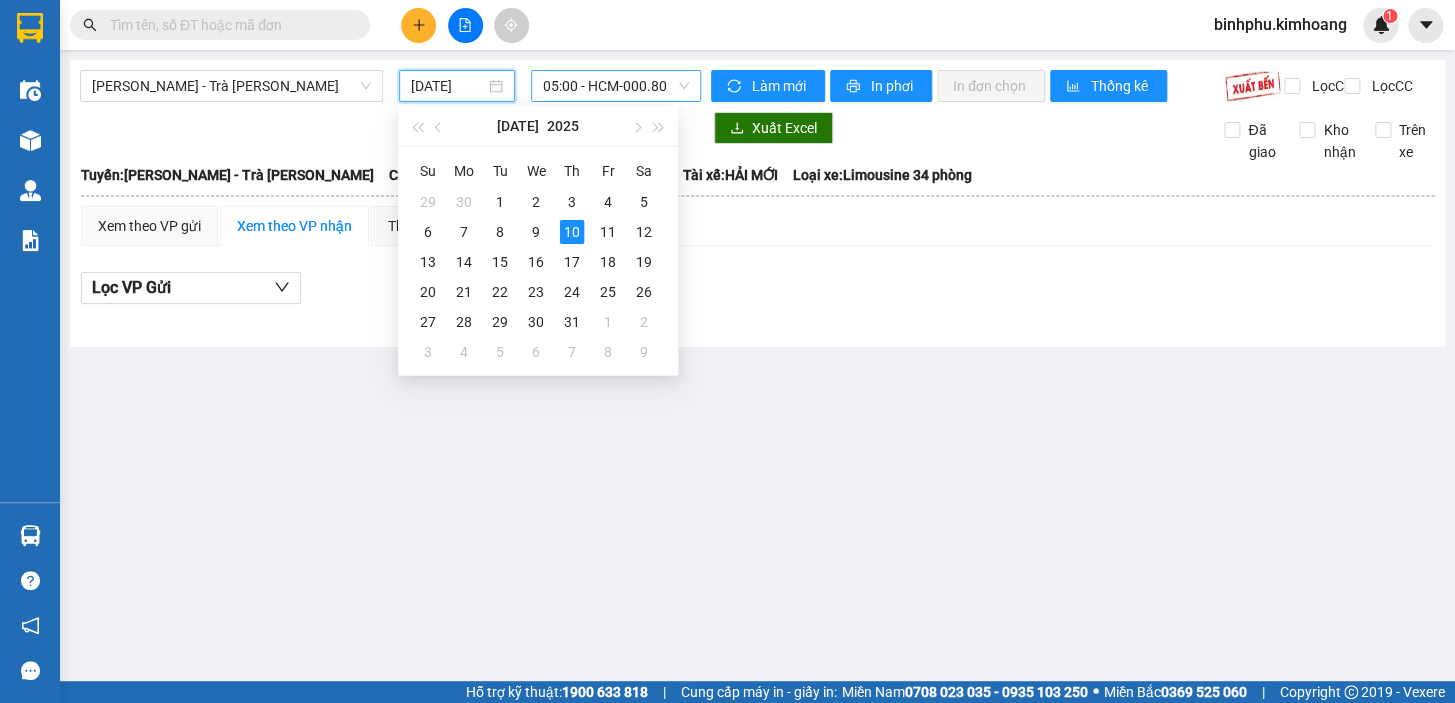 click on "05:00     - HCM-000.80" at bounding box center [616, 86] 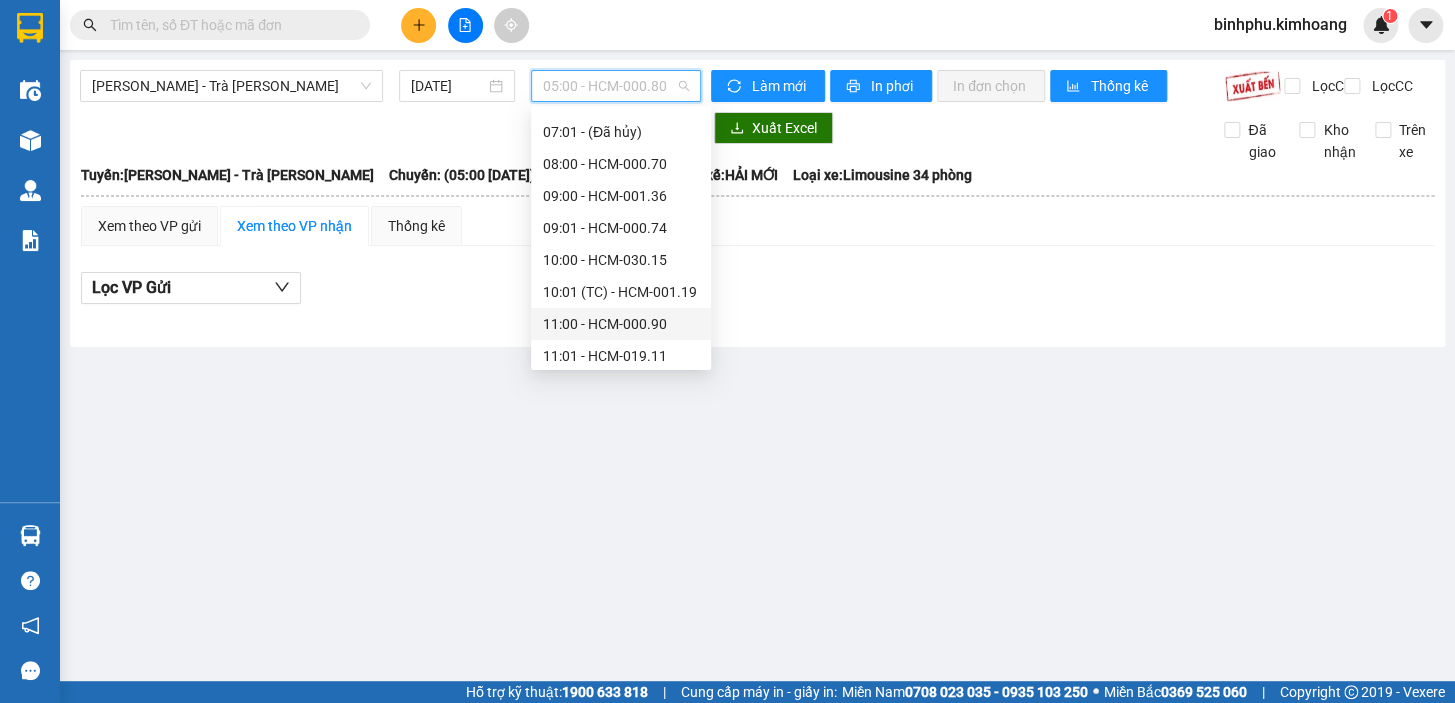 scroll, scrollTop: 454, scrollLeft: 0, axis: vertical 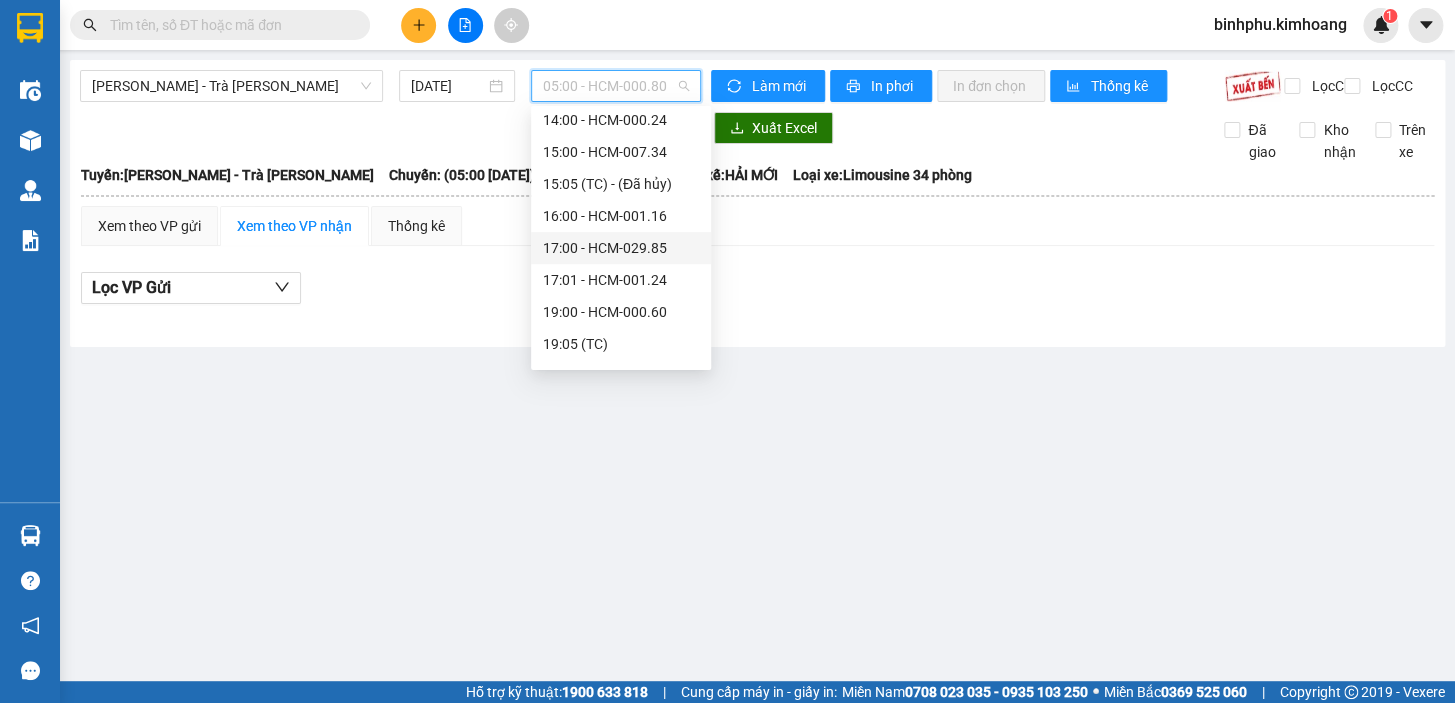 click on "17:00     - HCM-029.85" at bounding box center [621, 248] 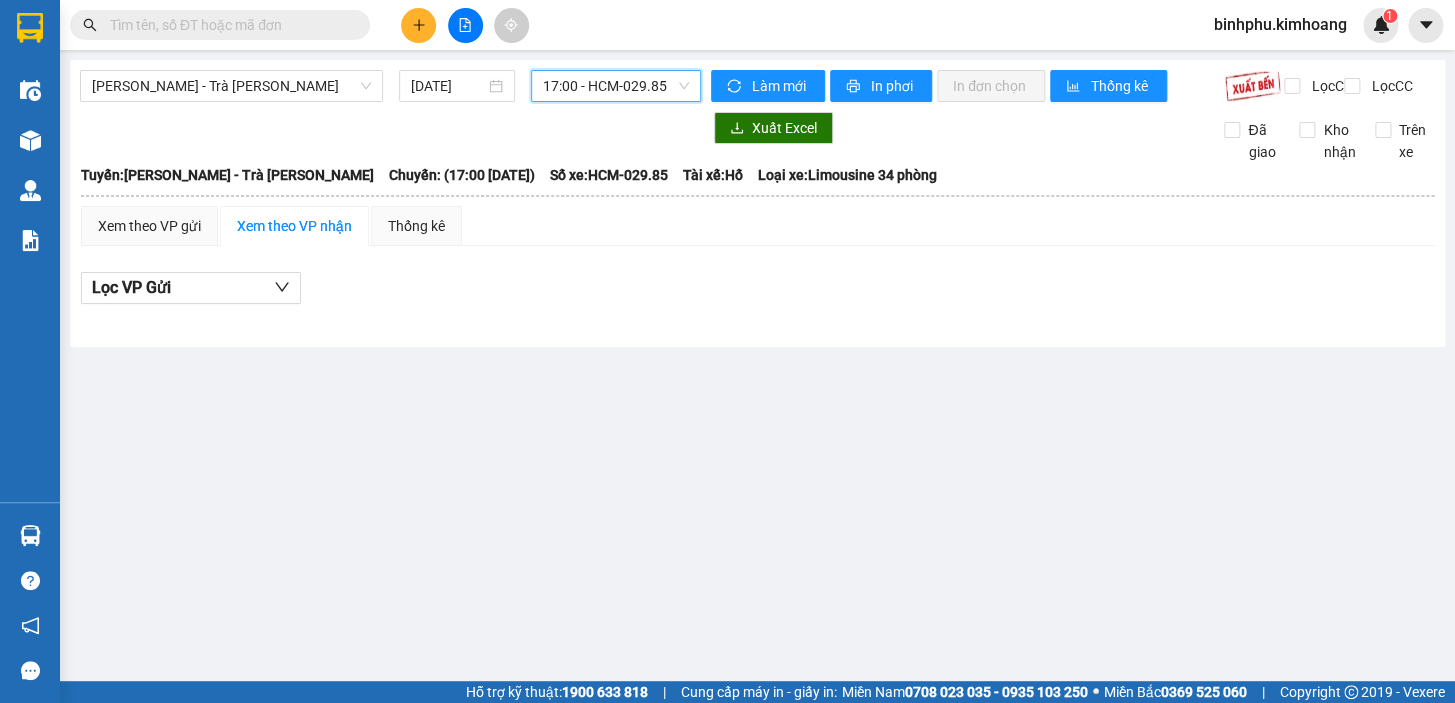 click on "17:00     - HCM-029.85" at bounding box center [616, 86] 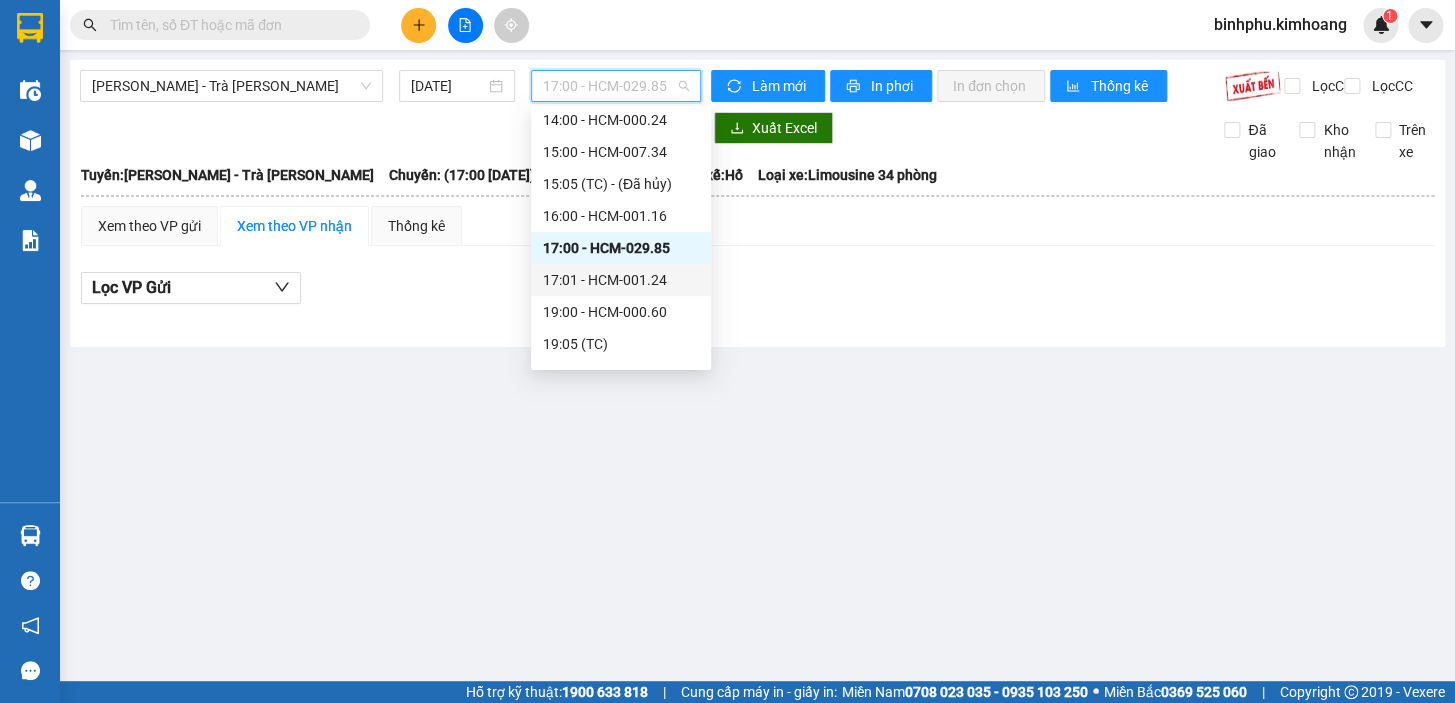 click on "17:01     - HCM-001.24" at bounding box center [621, 280] 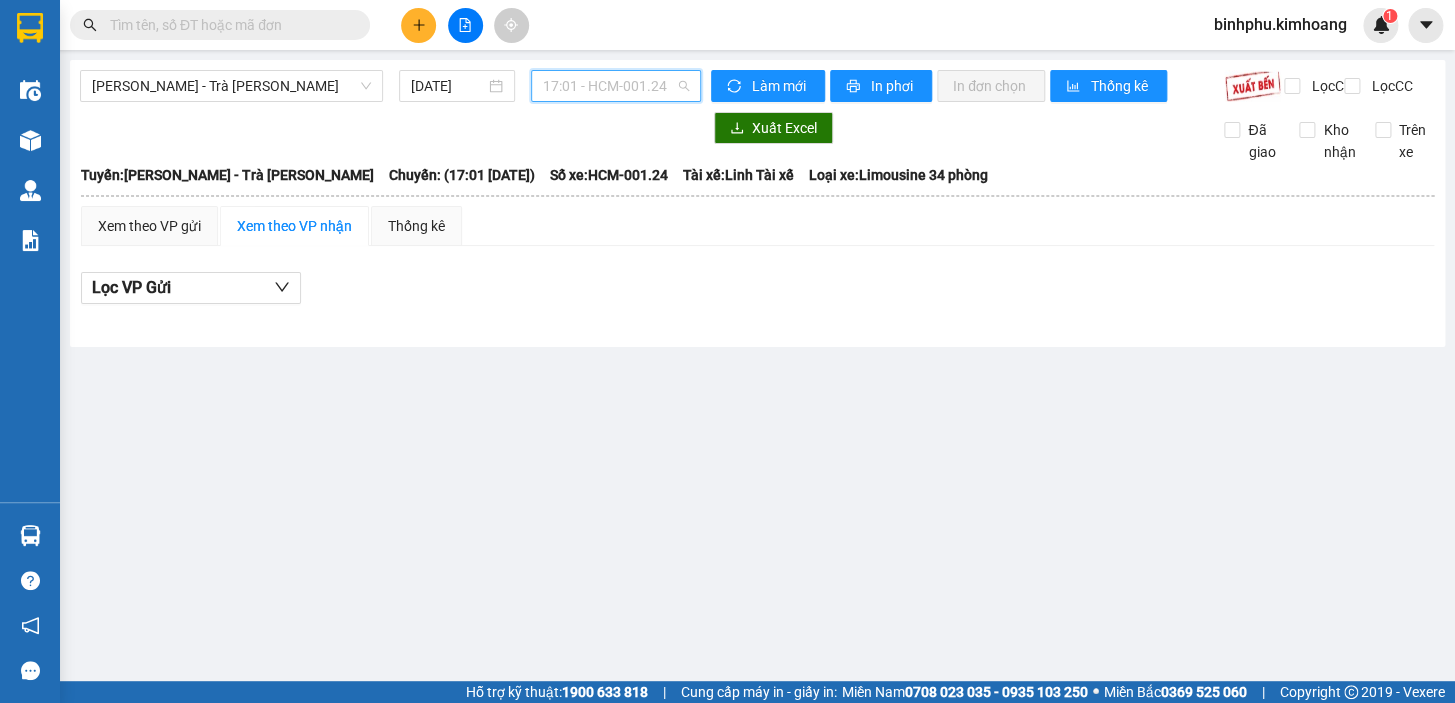 click on "17:01     - HCM-001.24" at bounding box center [616, 86] 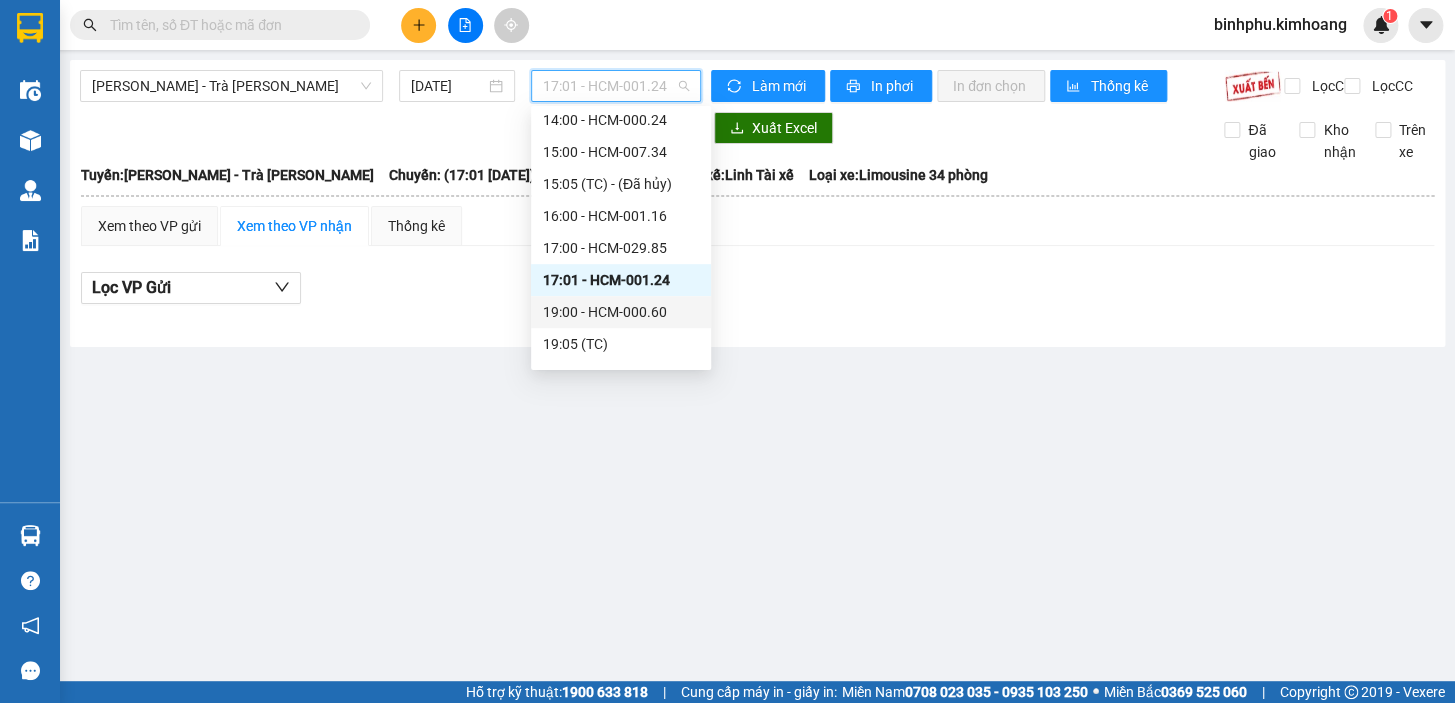 click on "19:00     - HCM-000.60" at bounding box center (621, 312) 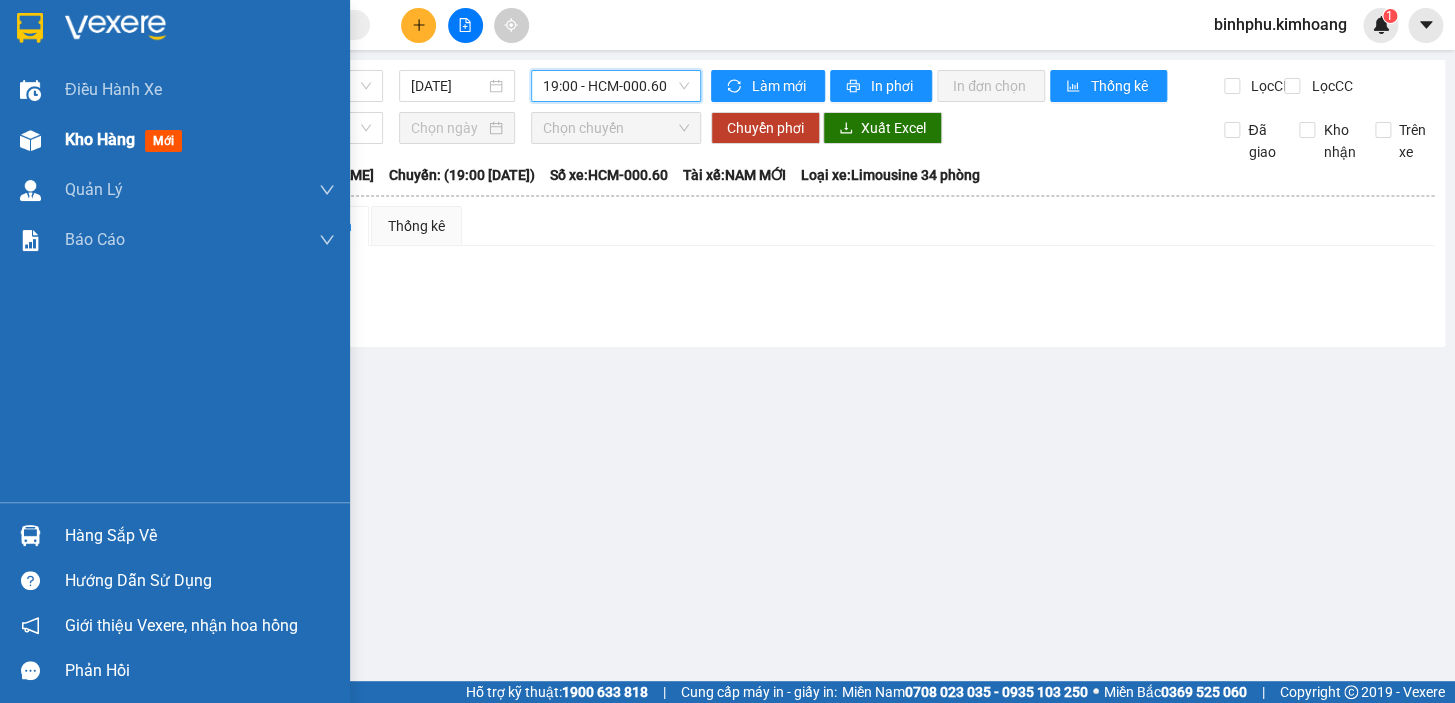 click on "Kho hàng" at bounding box center (100, 139) 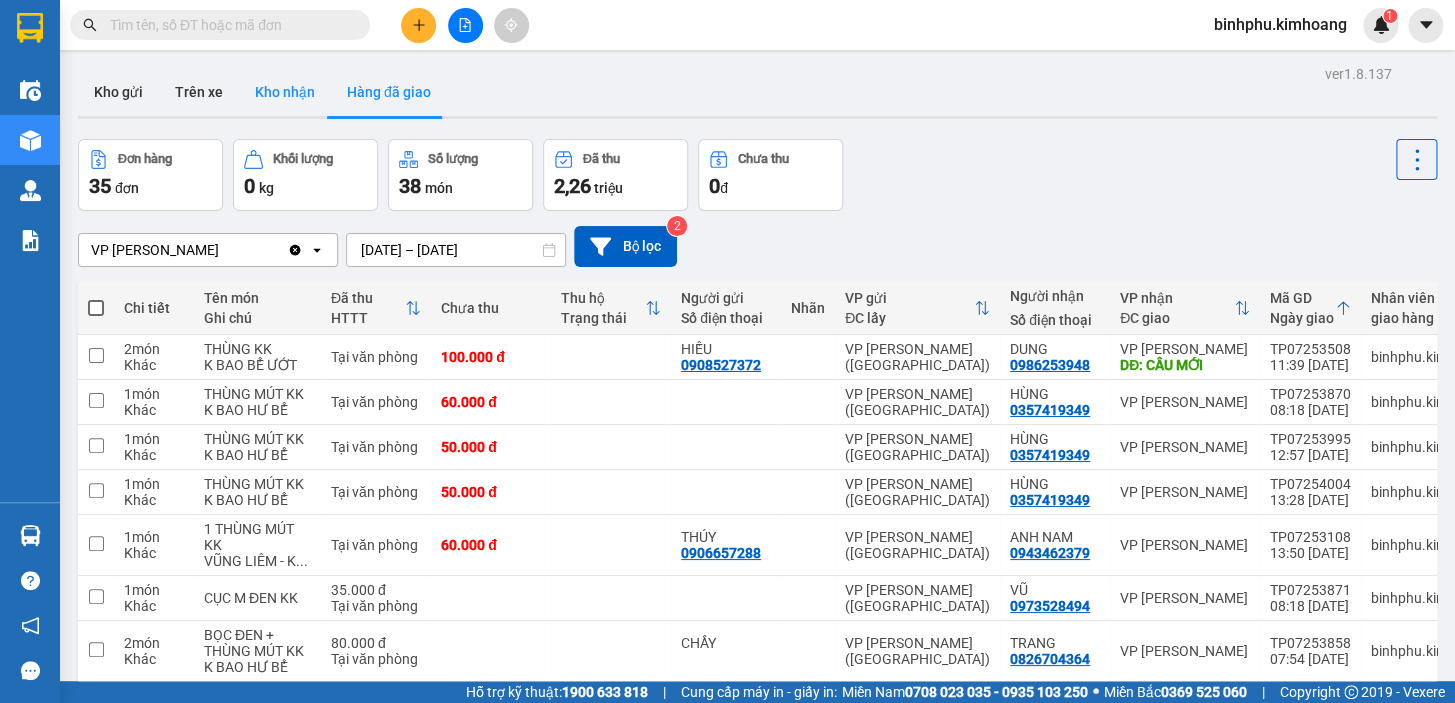 click on "Kho nhận" at bounding box center (285, 92) 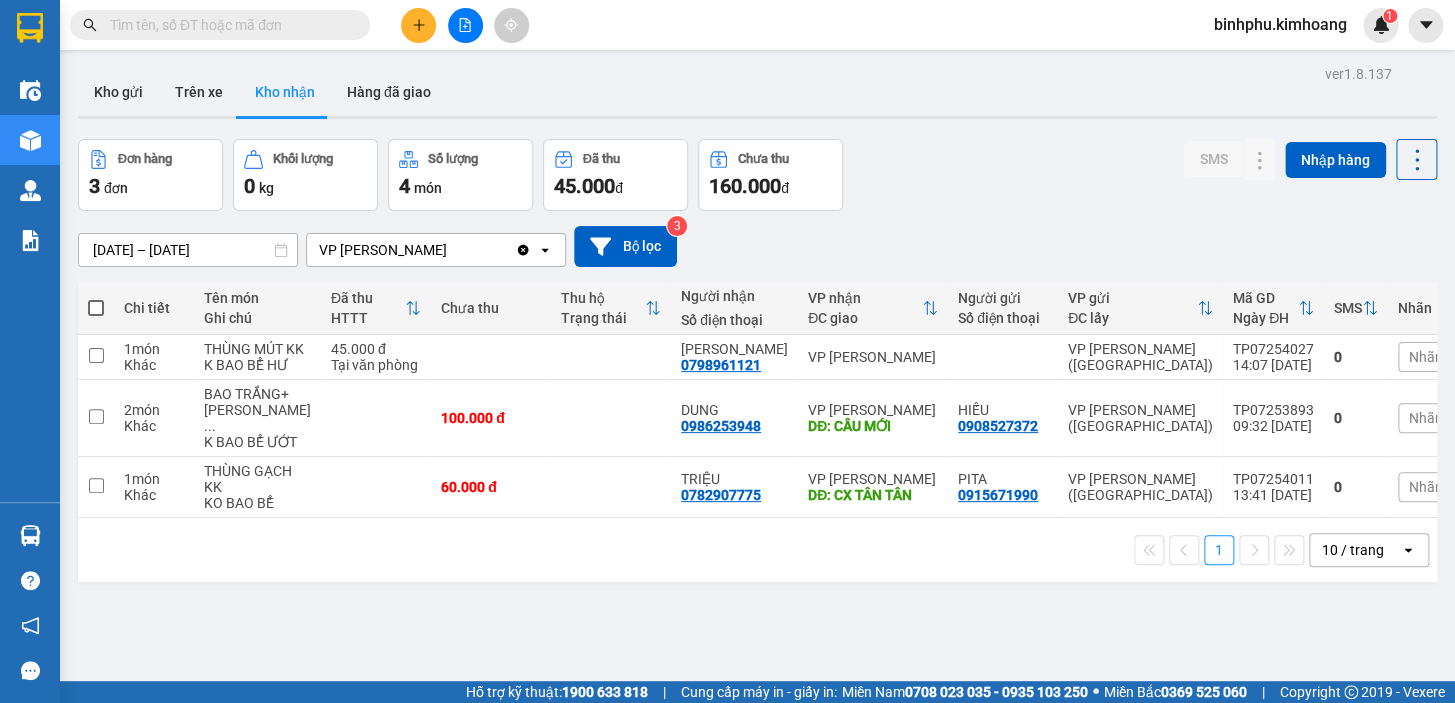 click 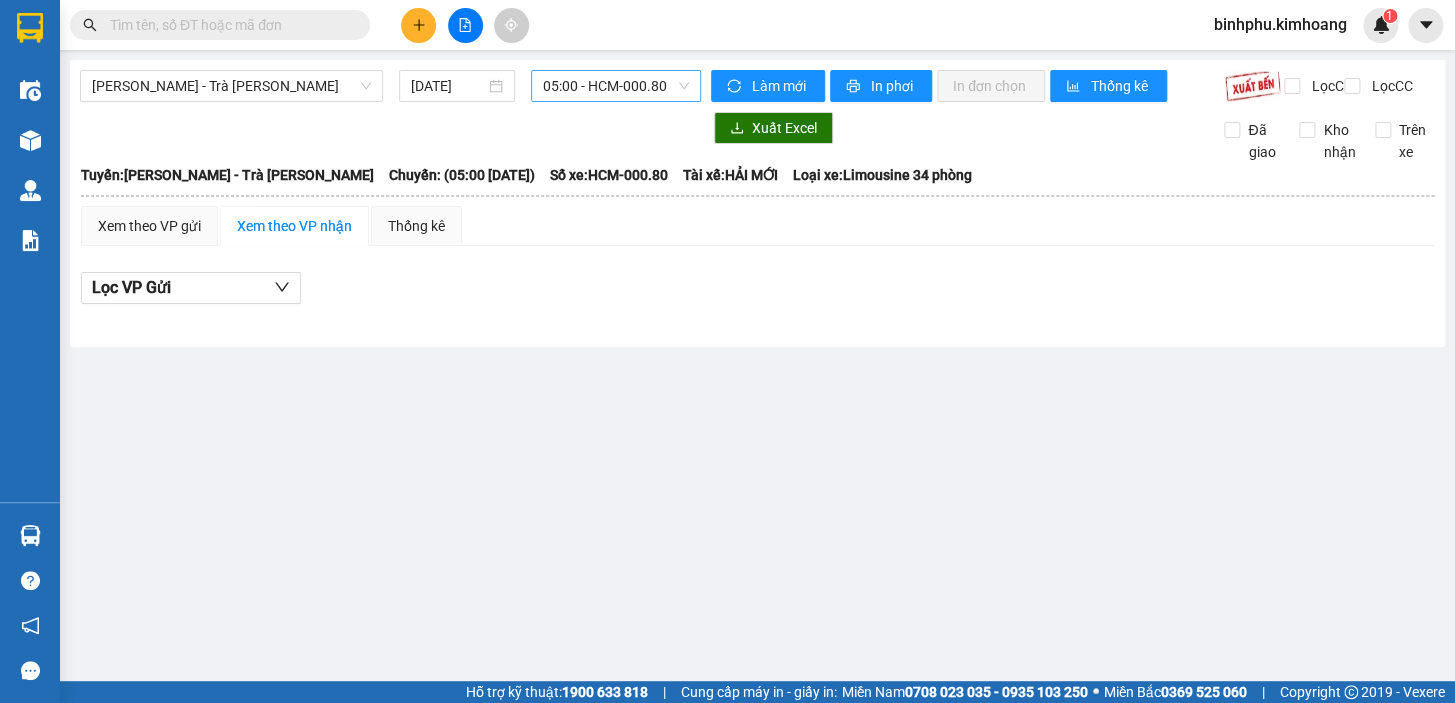 click on "05:00     - HCM-000.80" at bounding box center (616, 86) 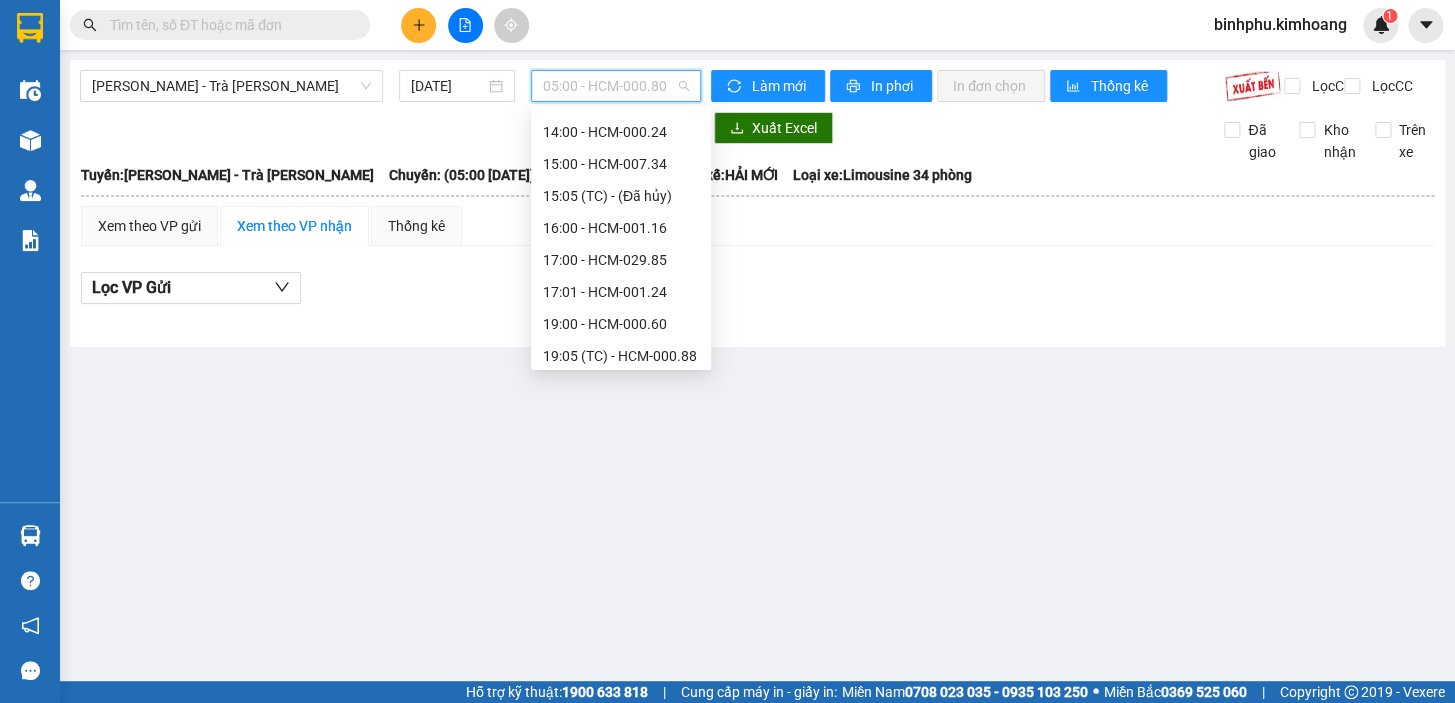scroll, scrollTop: 454, scrollLeft: 0, axis: vertical 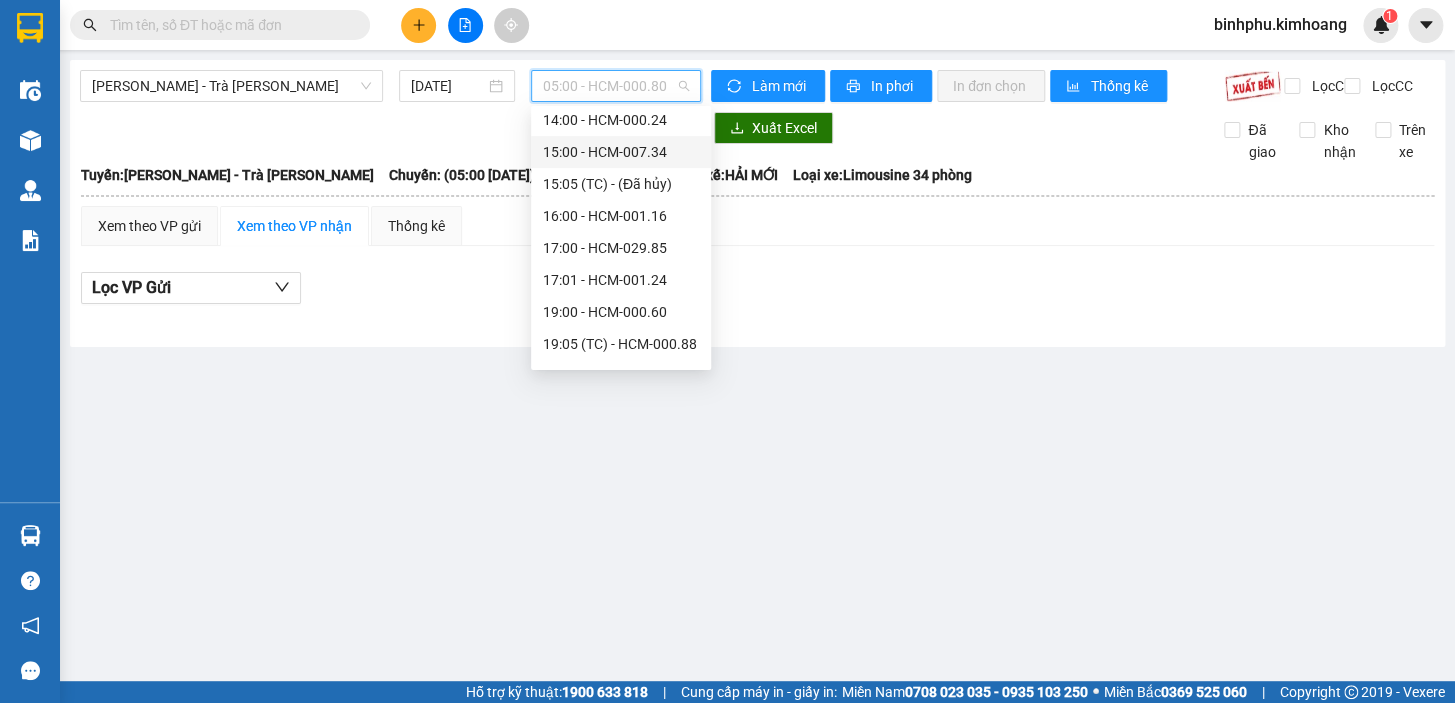click on "15:00     - HCM-007.34" at bounding box center [621, 152] 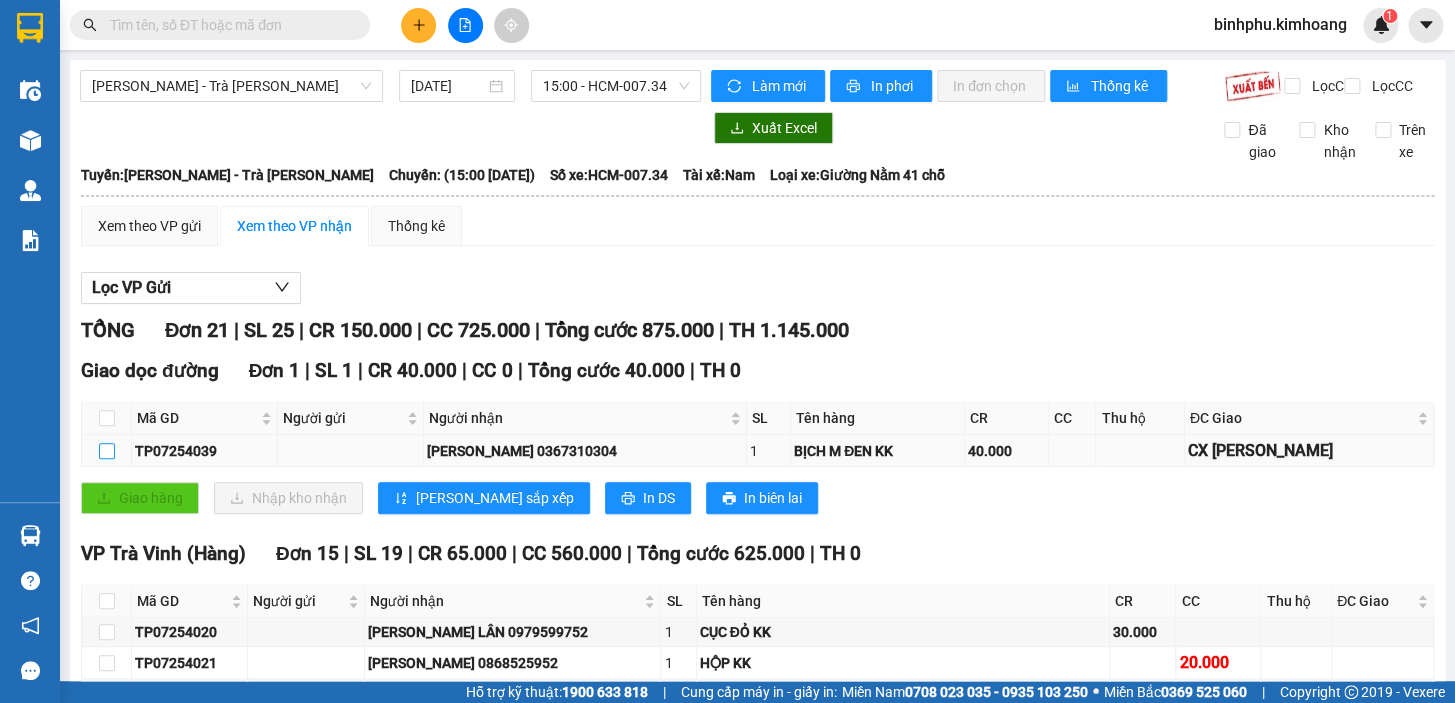 click at bounding box center [107, 451] 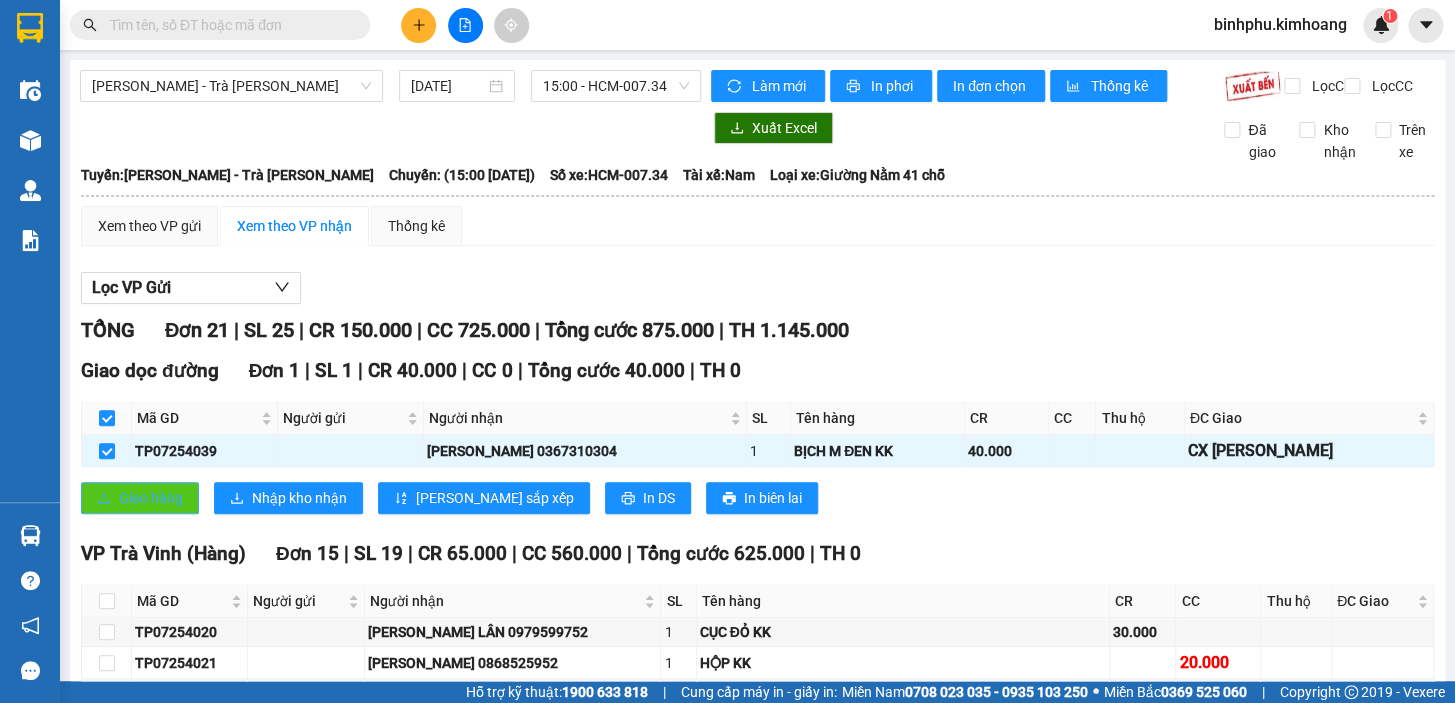 click on "Giao hàng" at bounding box center (151, 498) 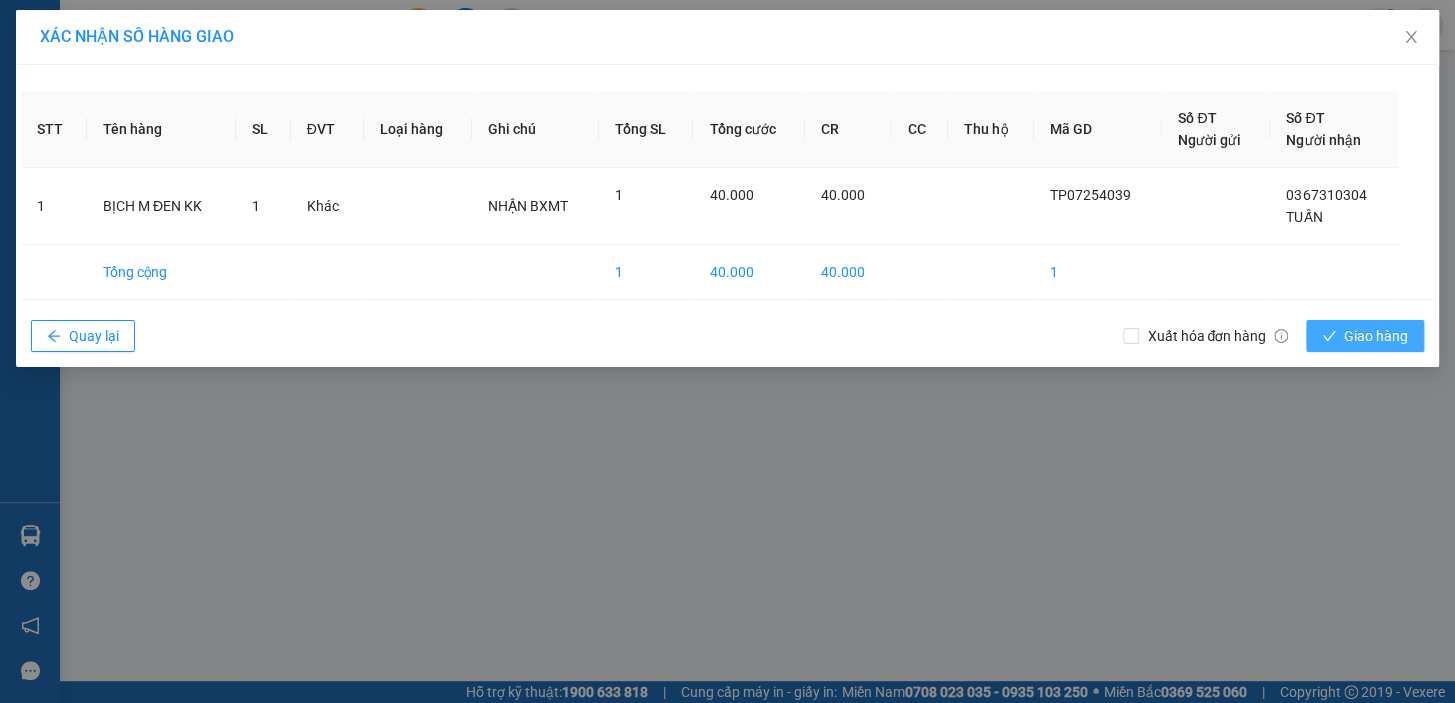 click on "Giao hàng" at bounding box center [1365, 336] 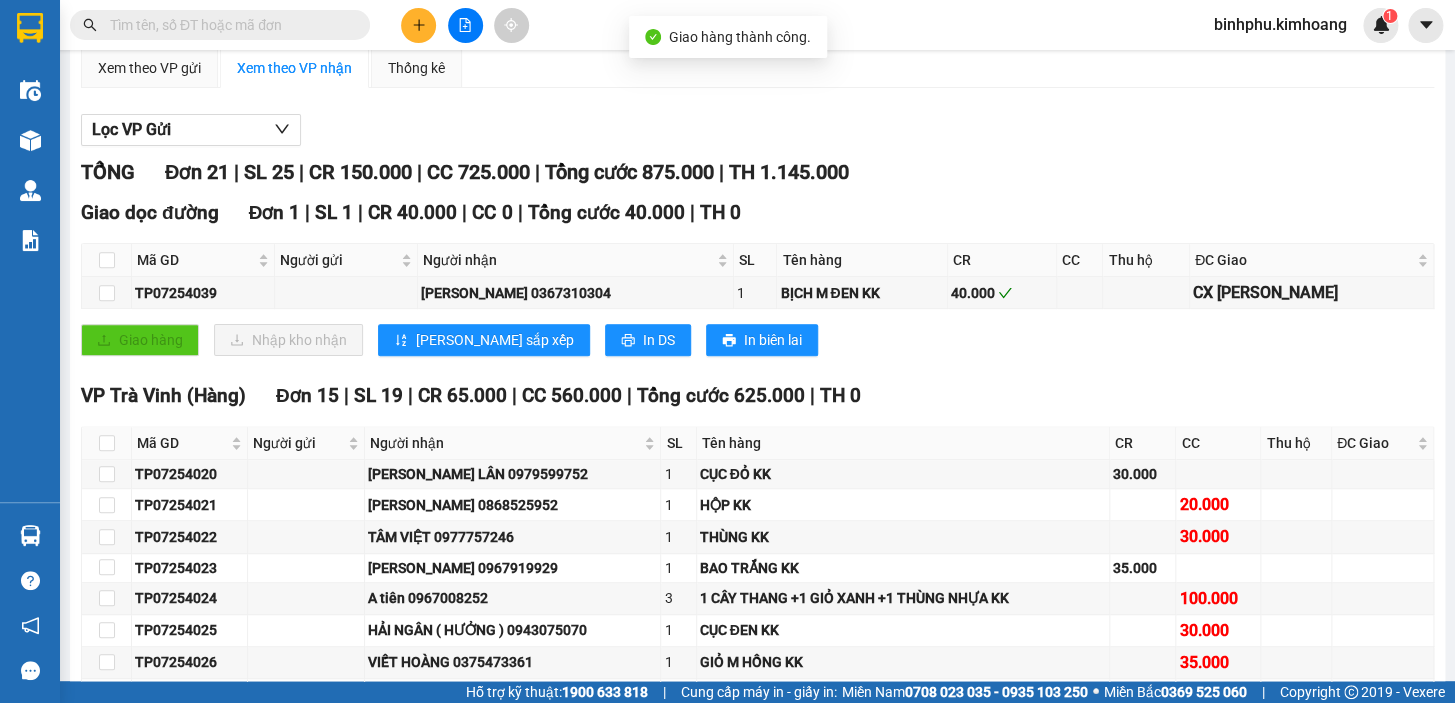 scroll, scrollTop: 0, scrollLeft: 0, axis: both 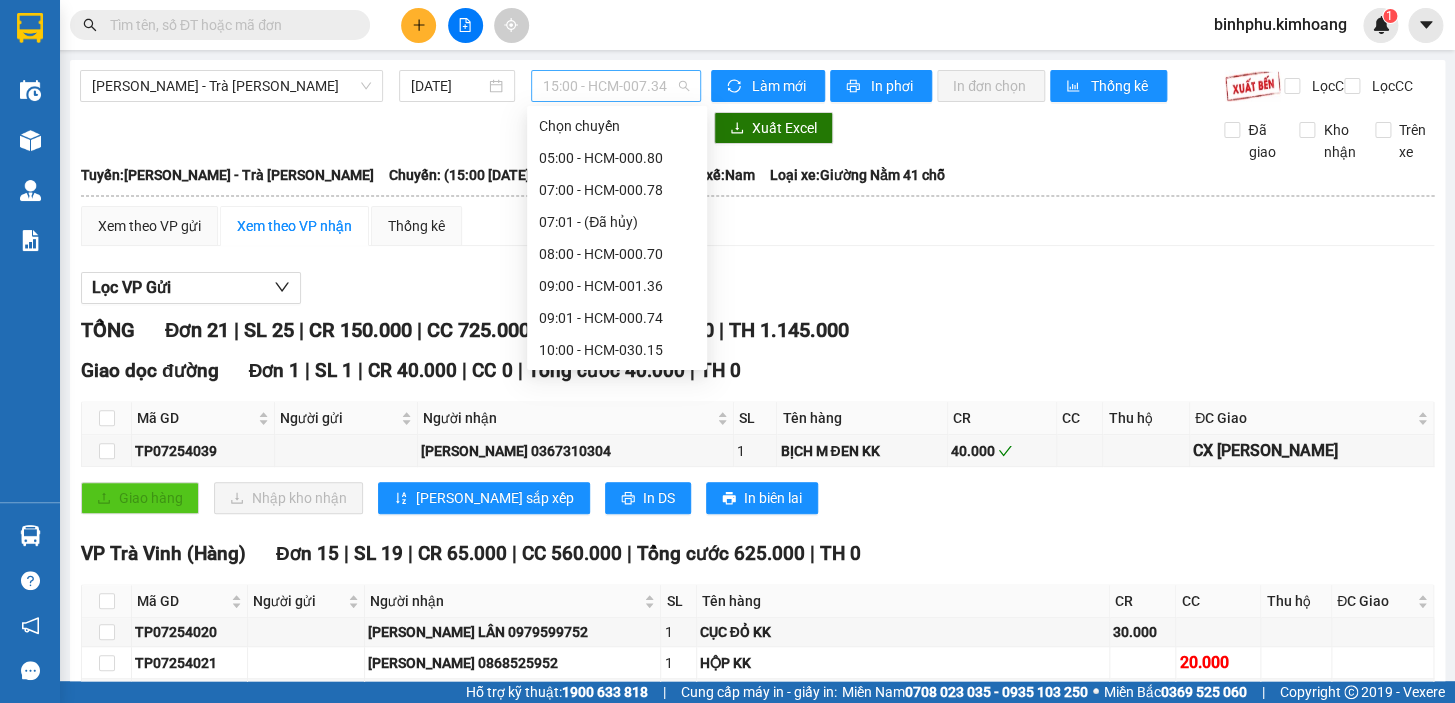 click on "15:00     - HCM-007.34" at bounding box center [616, 86] 